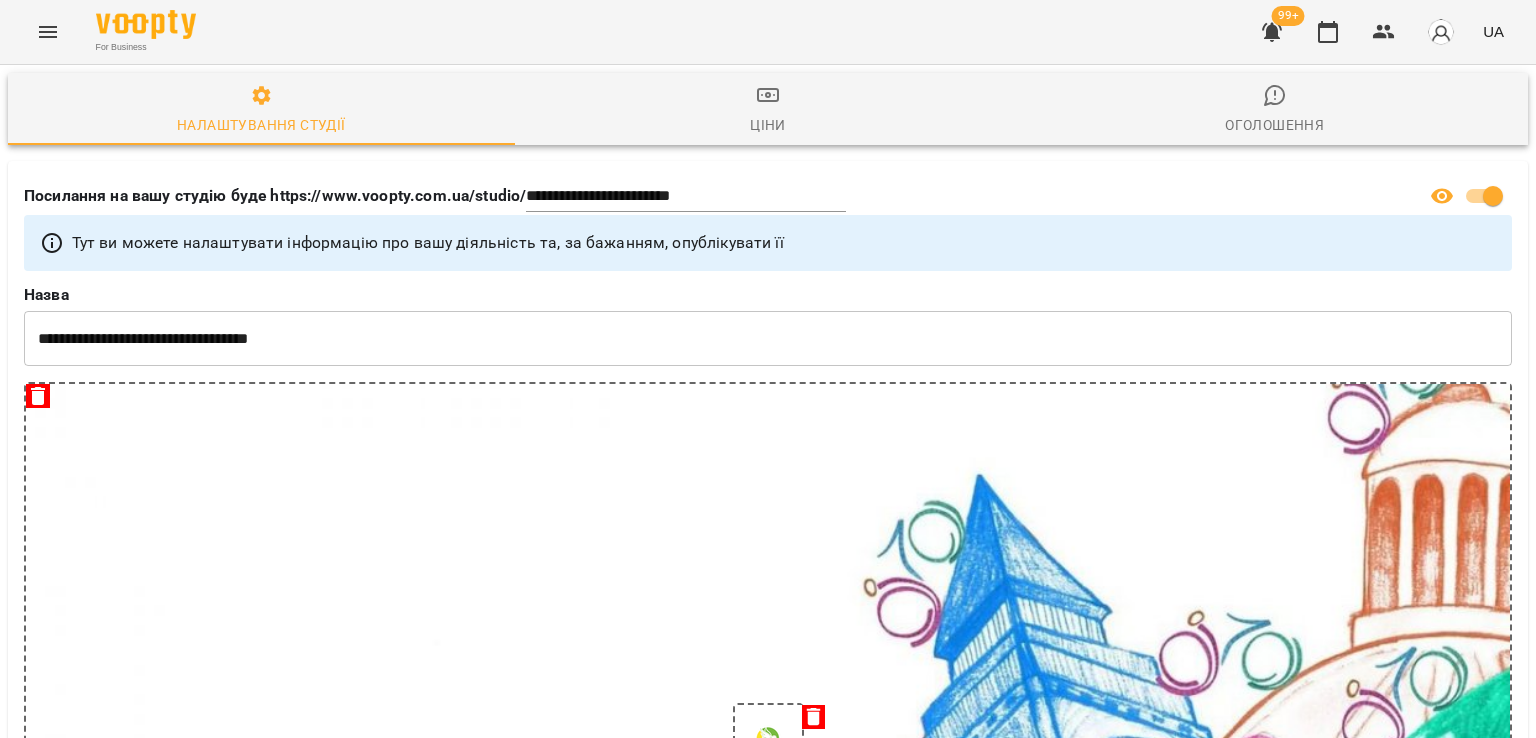 select on "**" 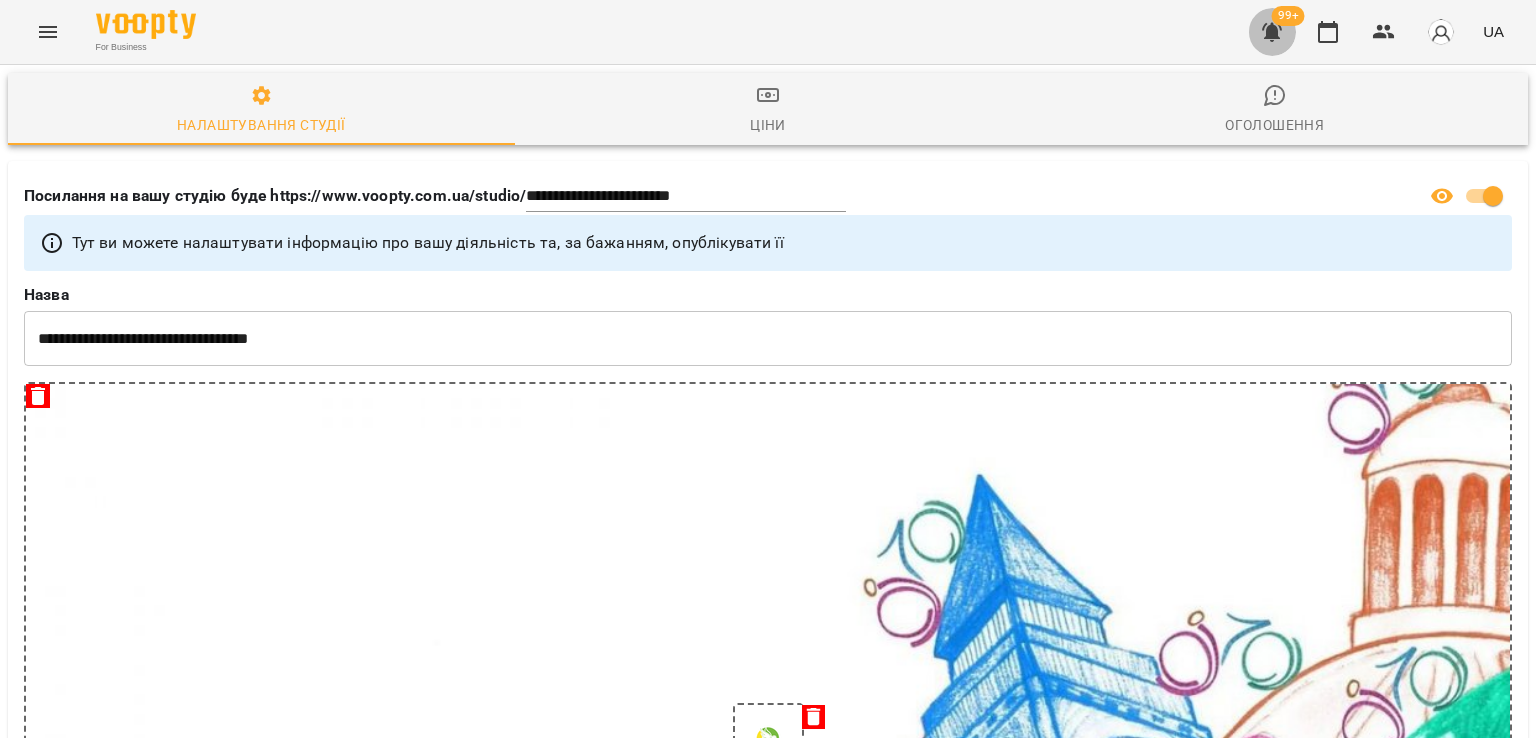 click 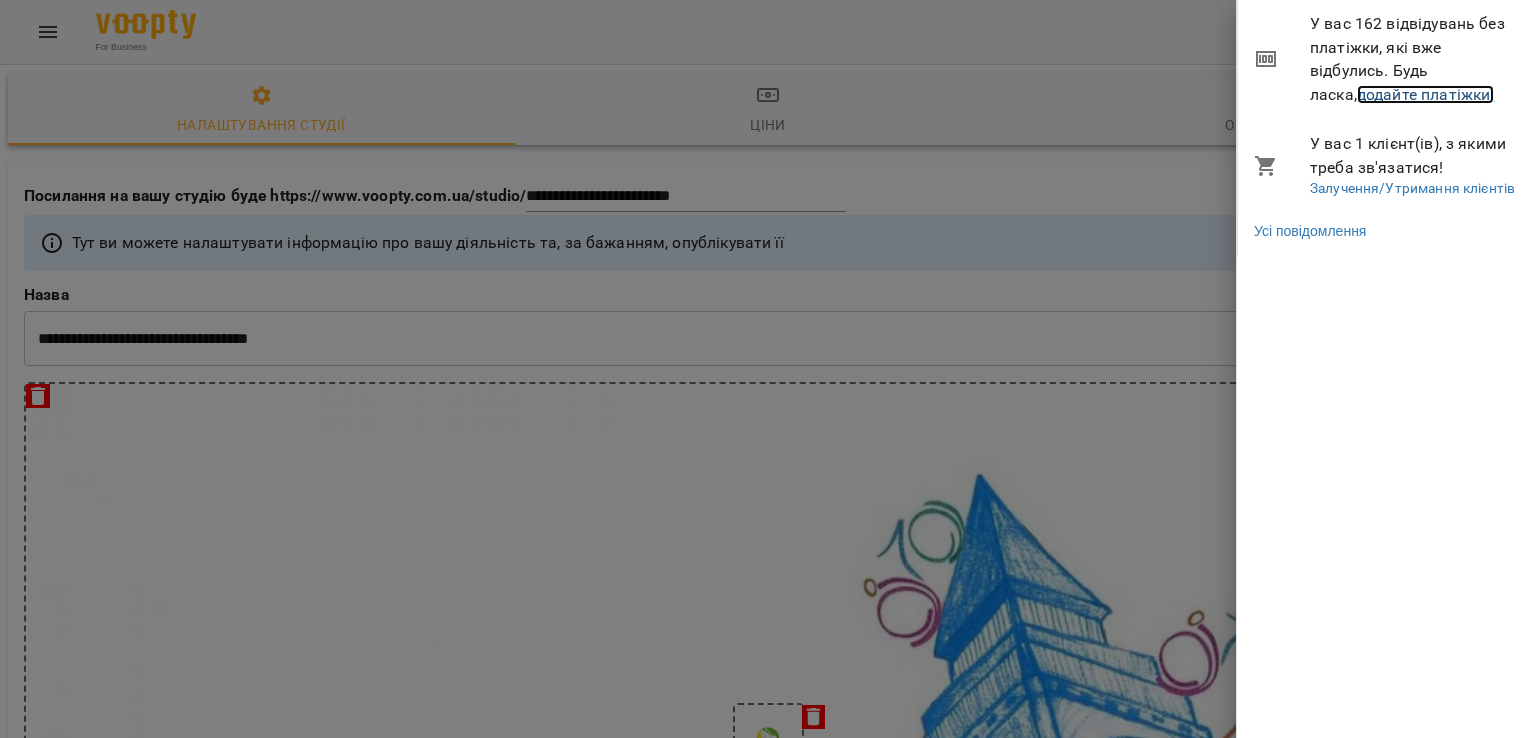 click on "додайте платіжки!" at bounding box center (1426, 94) 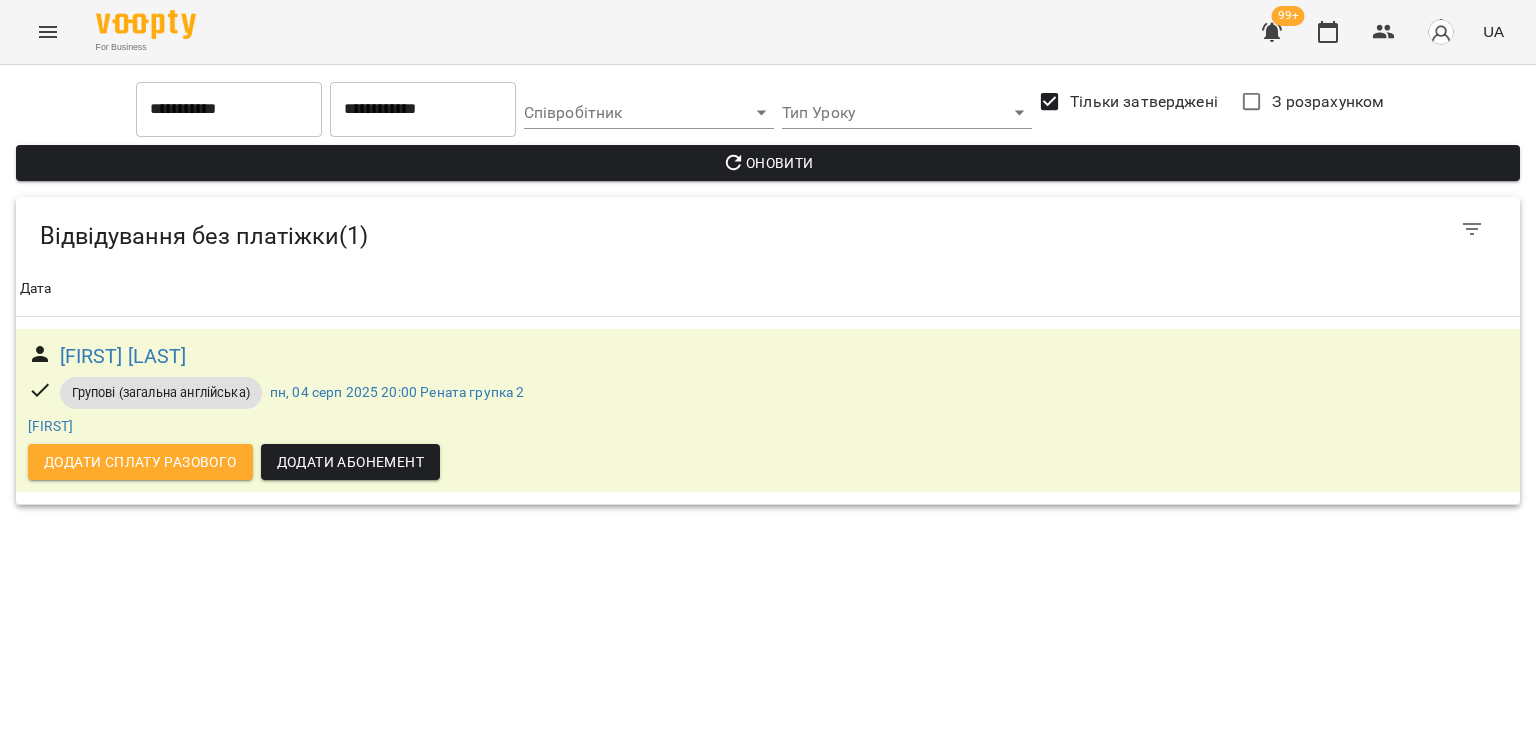 click 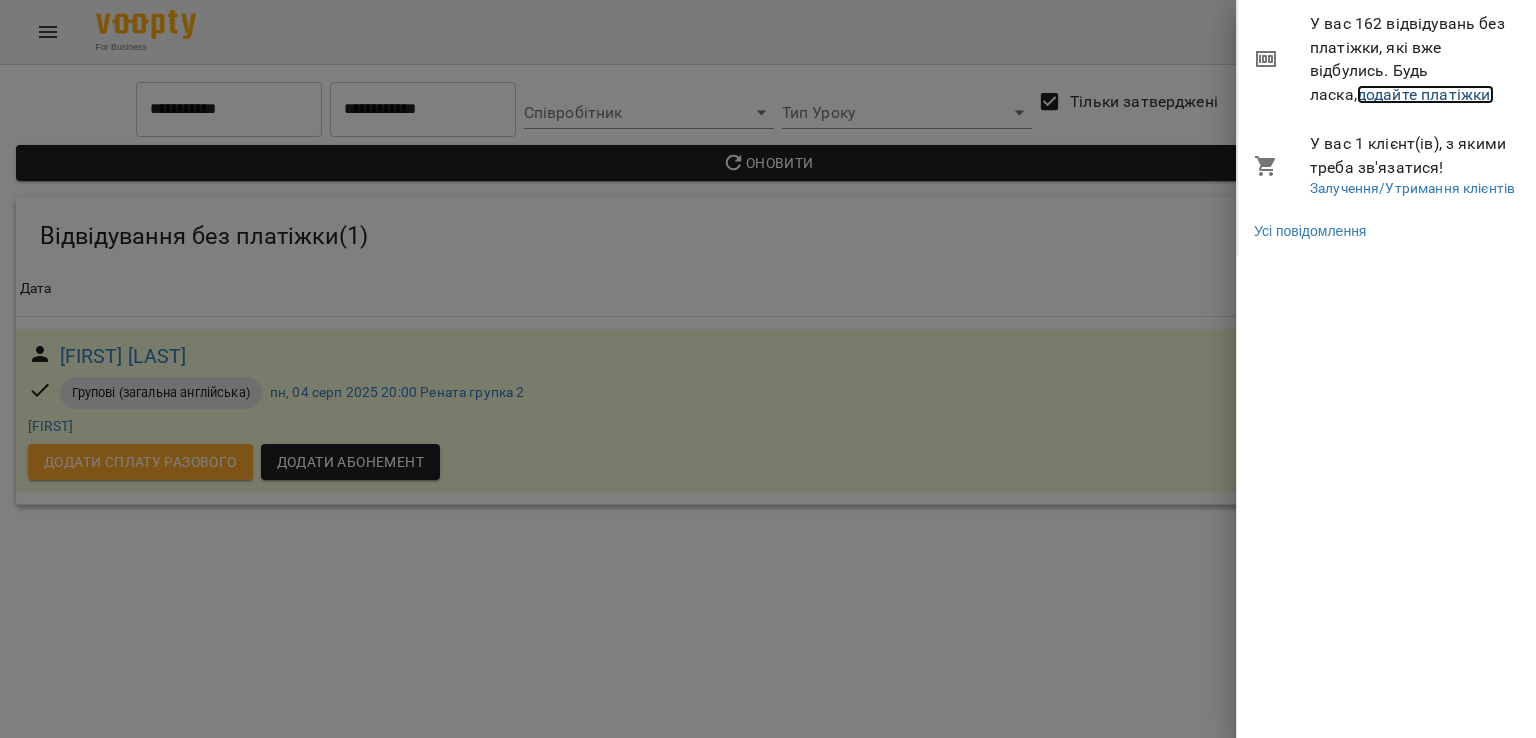 click on "додайте платіжки!" at bounding box center (1426, 94) 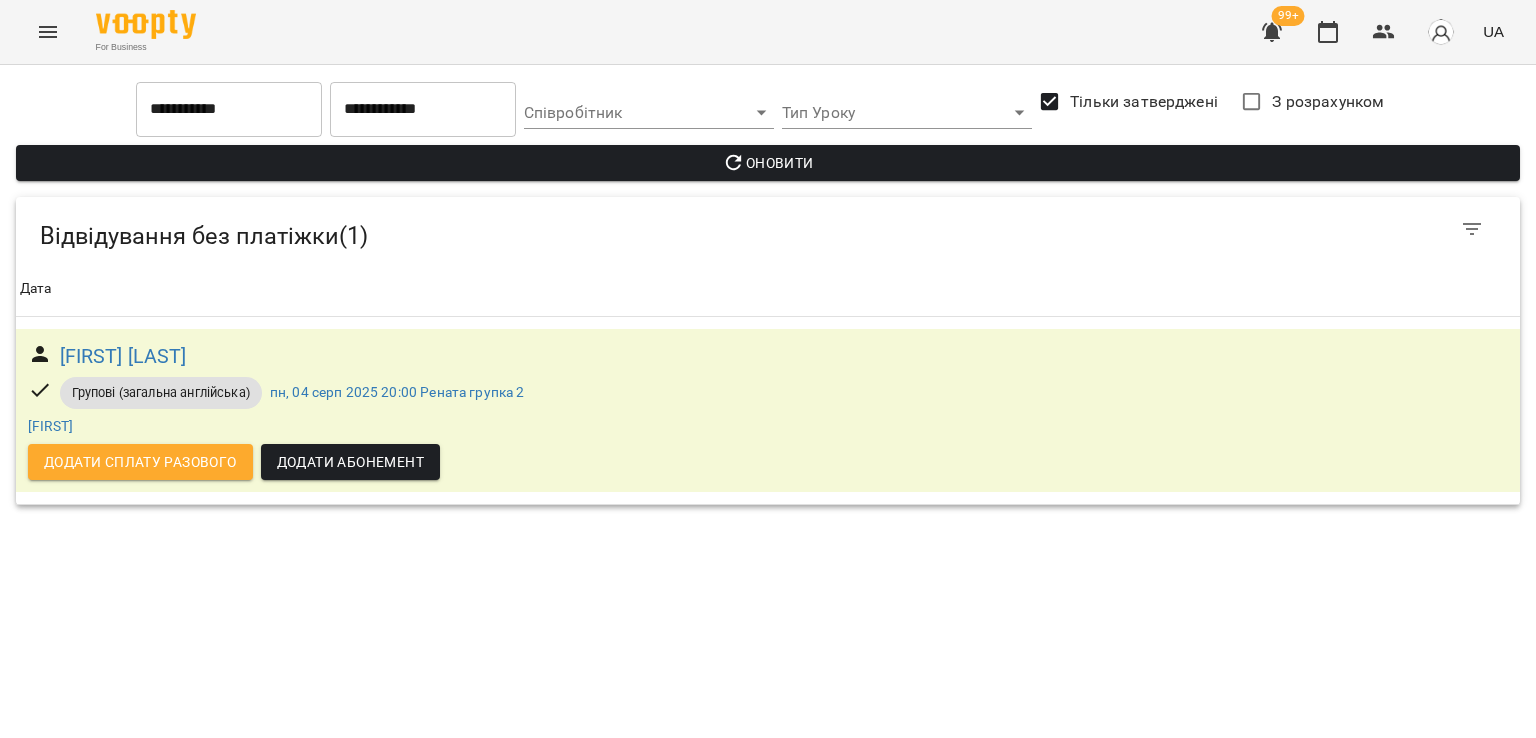 click 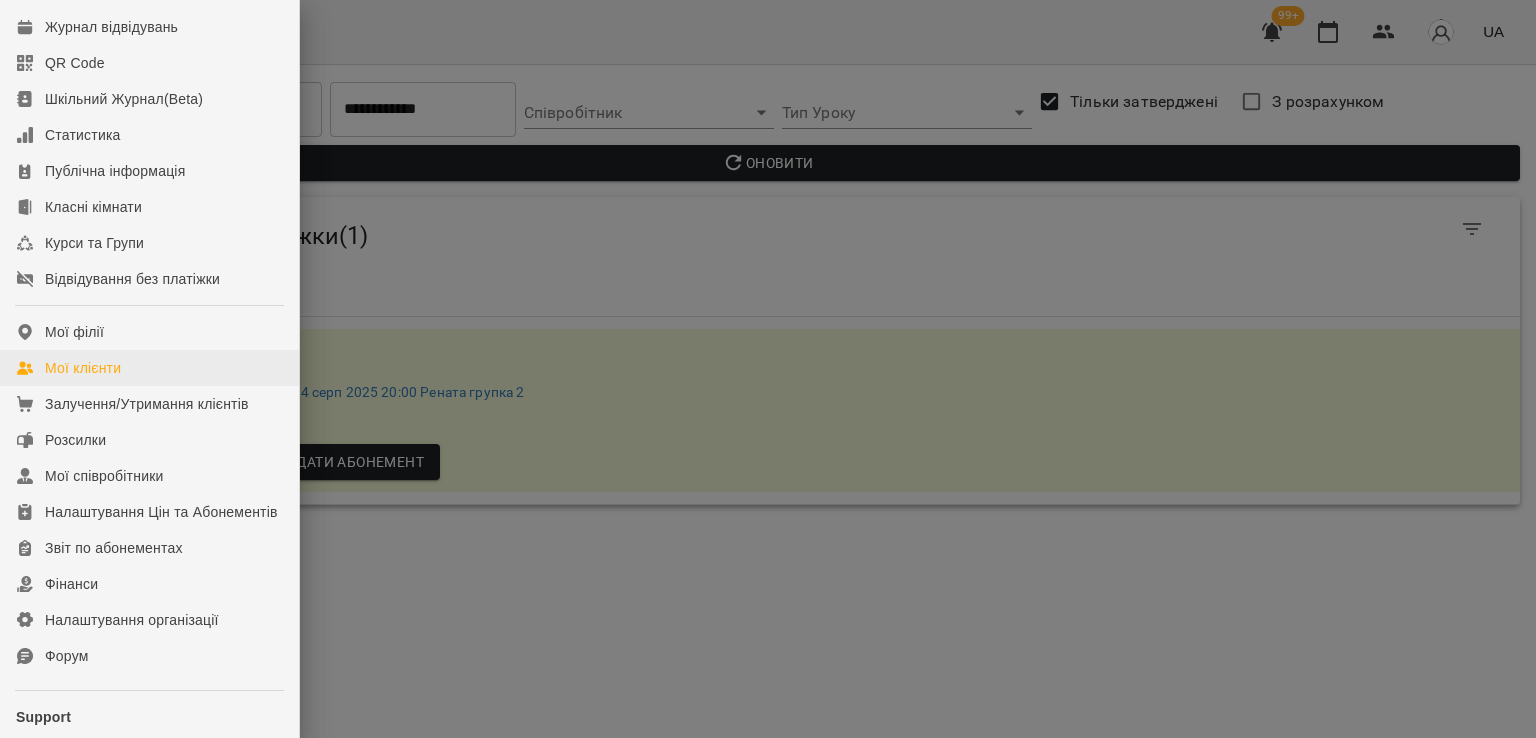 scroll, scrollTop: 274, scrollLeft: 0, axis: vertical 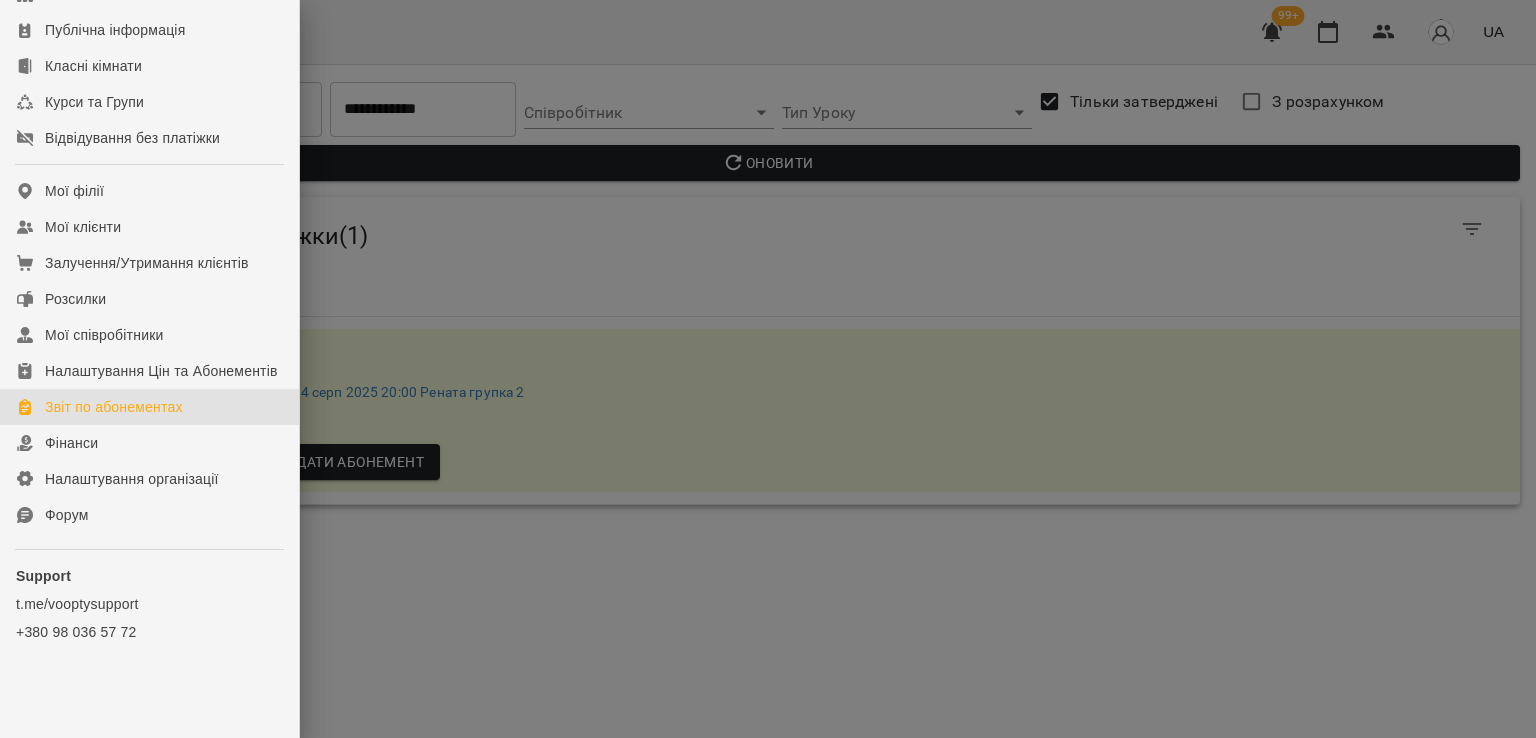 click on "Звіт по абонементах" at bounding box center [114, 407] 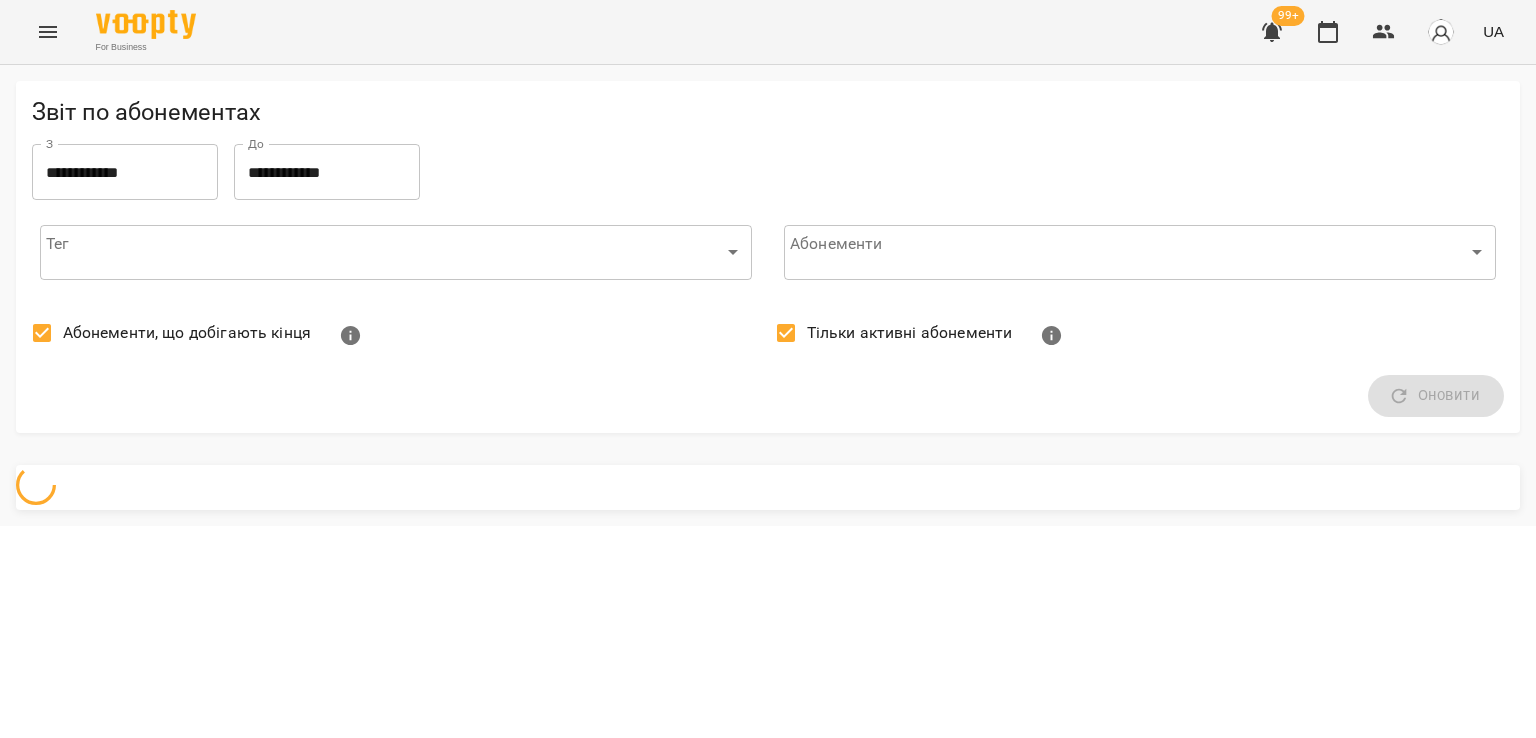 click on "Абонементи, що добігають кінця" at bounding box center (187, 333) 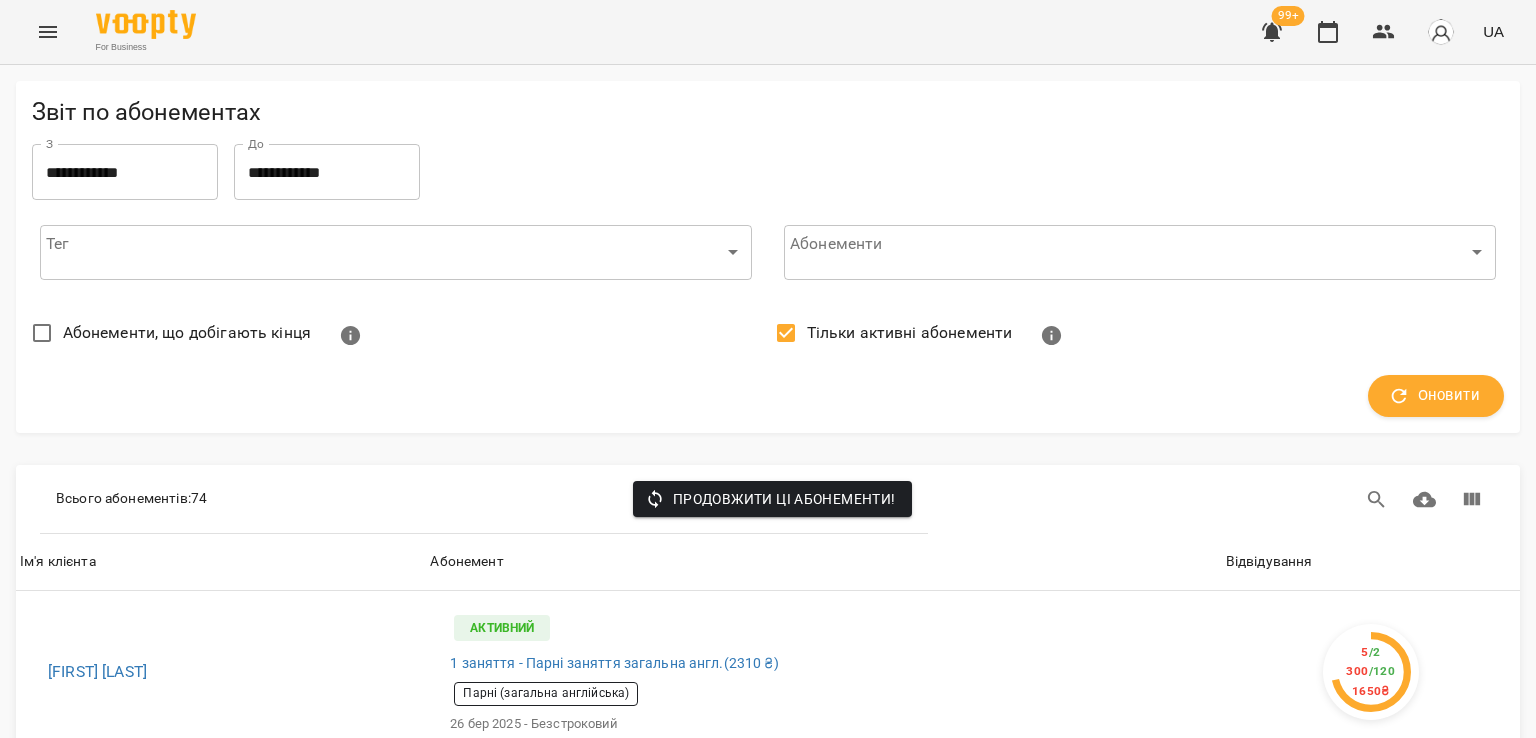 click on "Тільки активні абонементи" at bounding box center (910, 333) 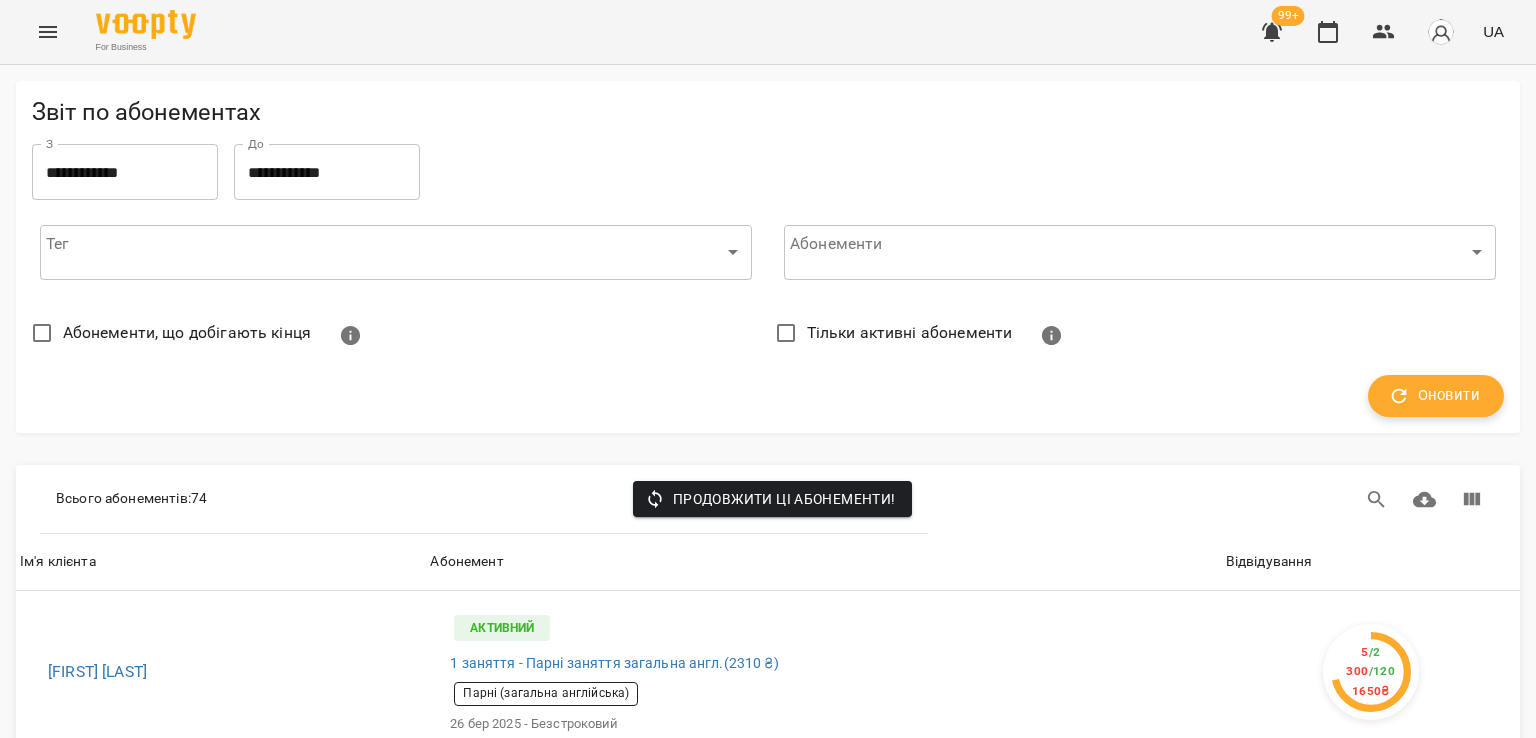 click on "Оновити" at bounding box center [1436, 396] 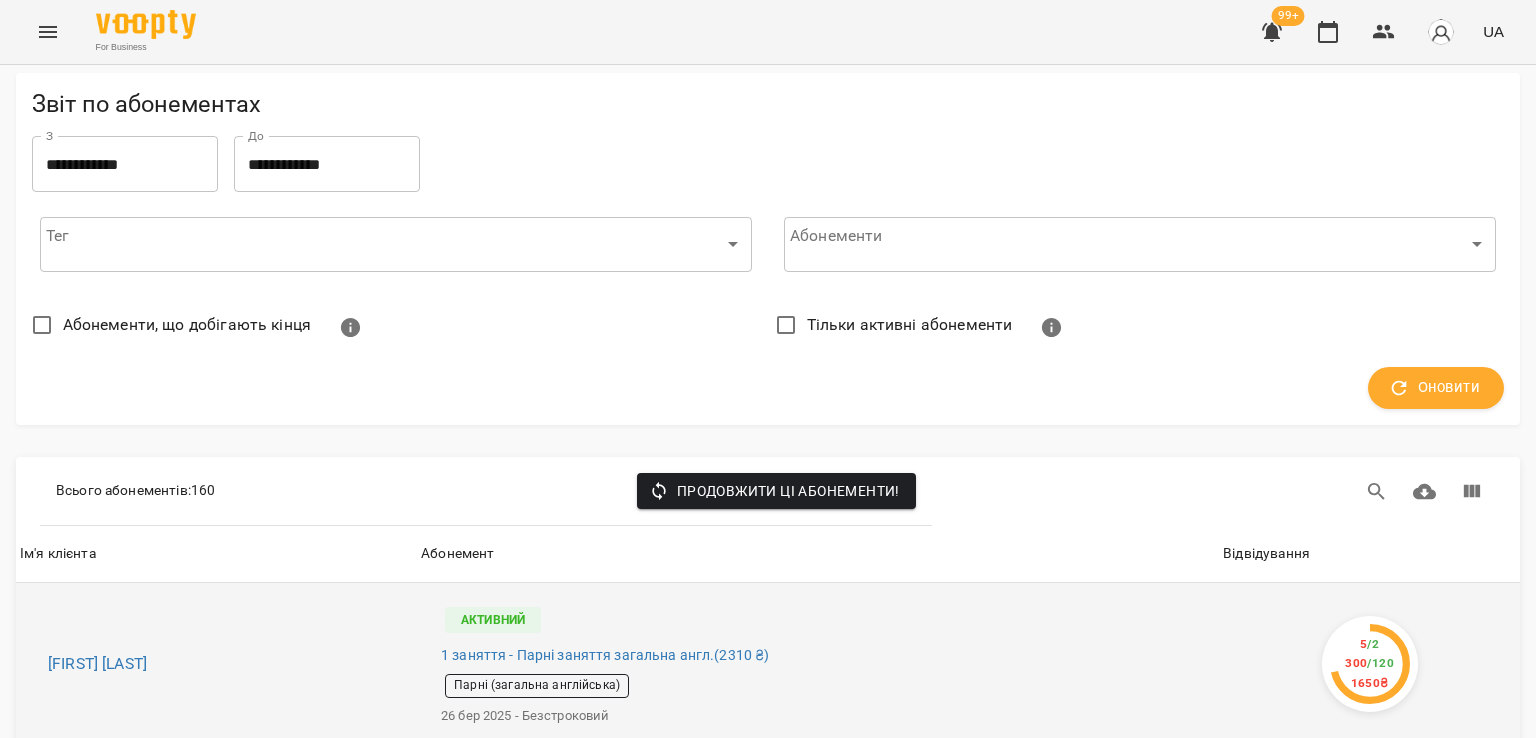 scroll, scrollTop: 300, scrollLeft: 0, axis: vertical 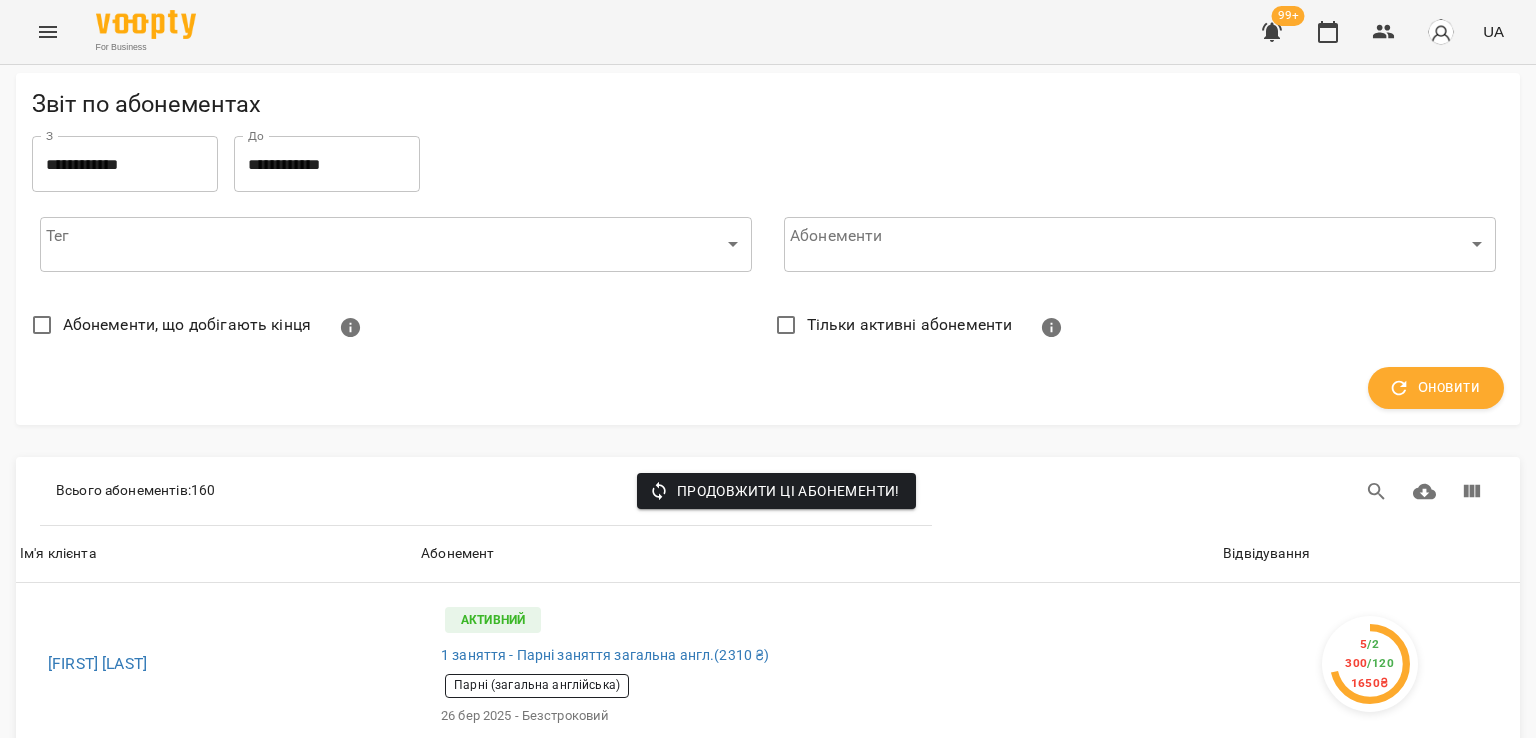 click on "Відвідування" at bounding box center (1369, 554) 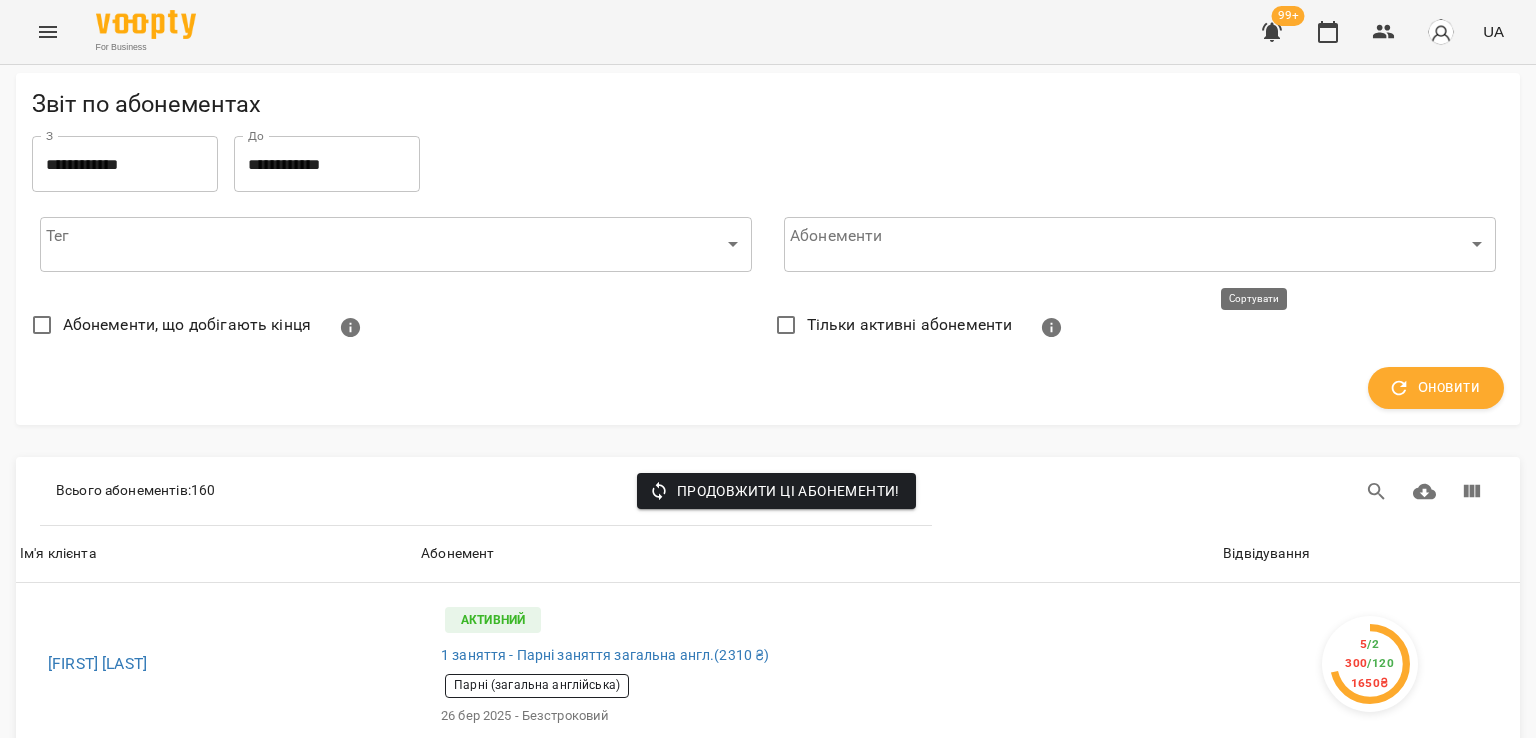 click on "Відвідування" at bounding box center (1266, 554) 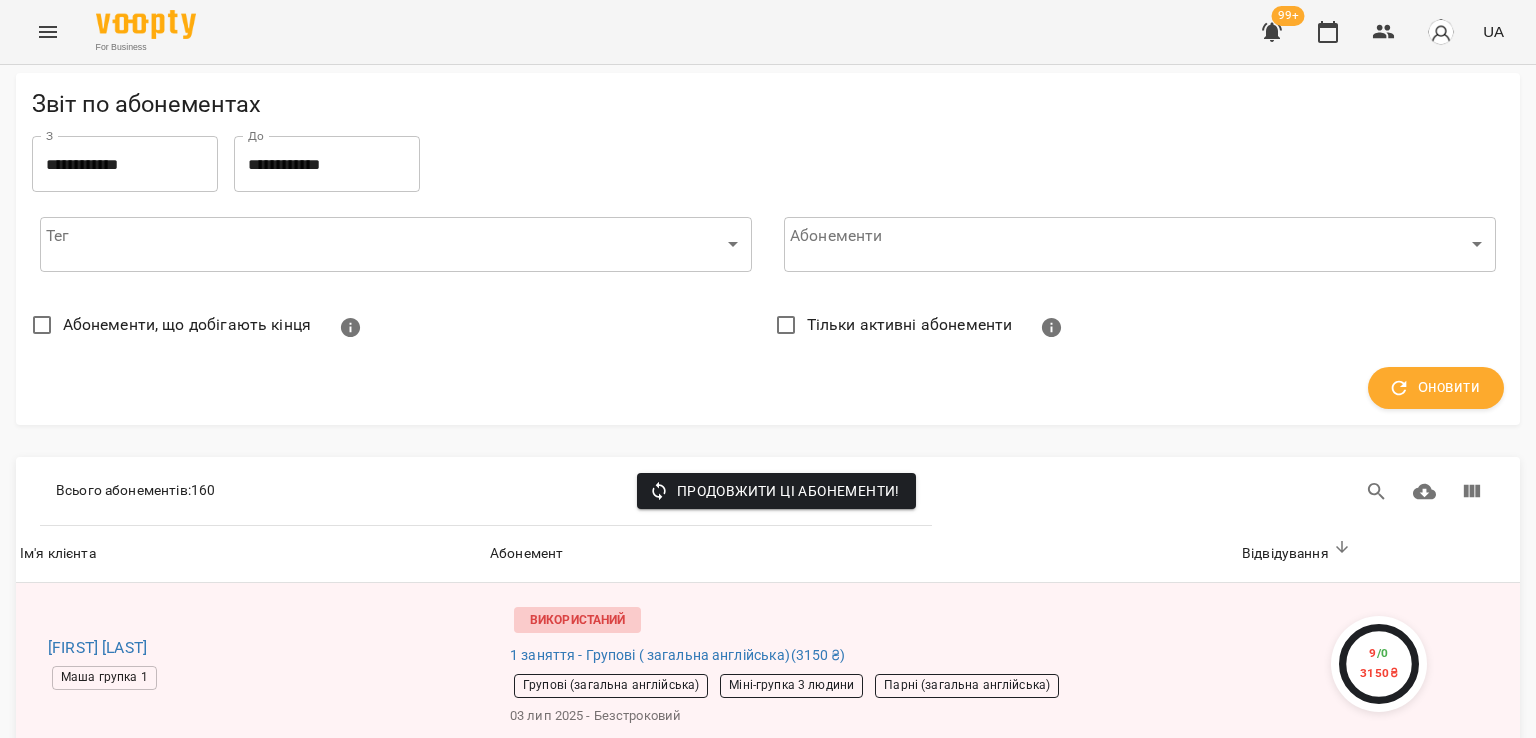 scroll, scrollTop: 4000, scrollLeft: 0, axis: vertical 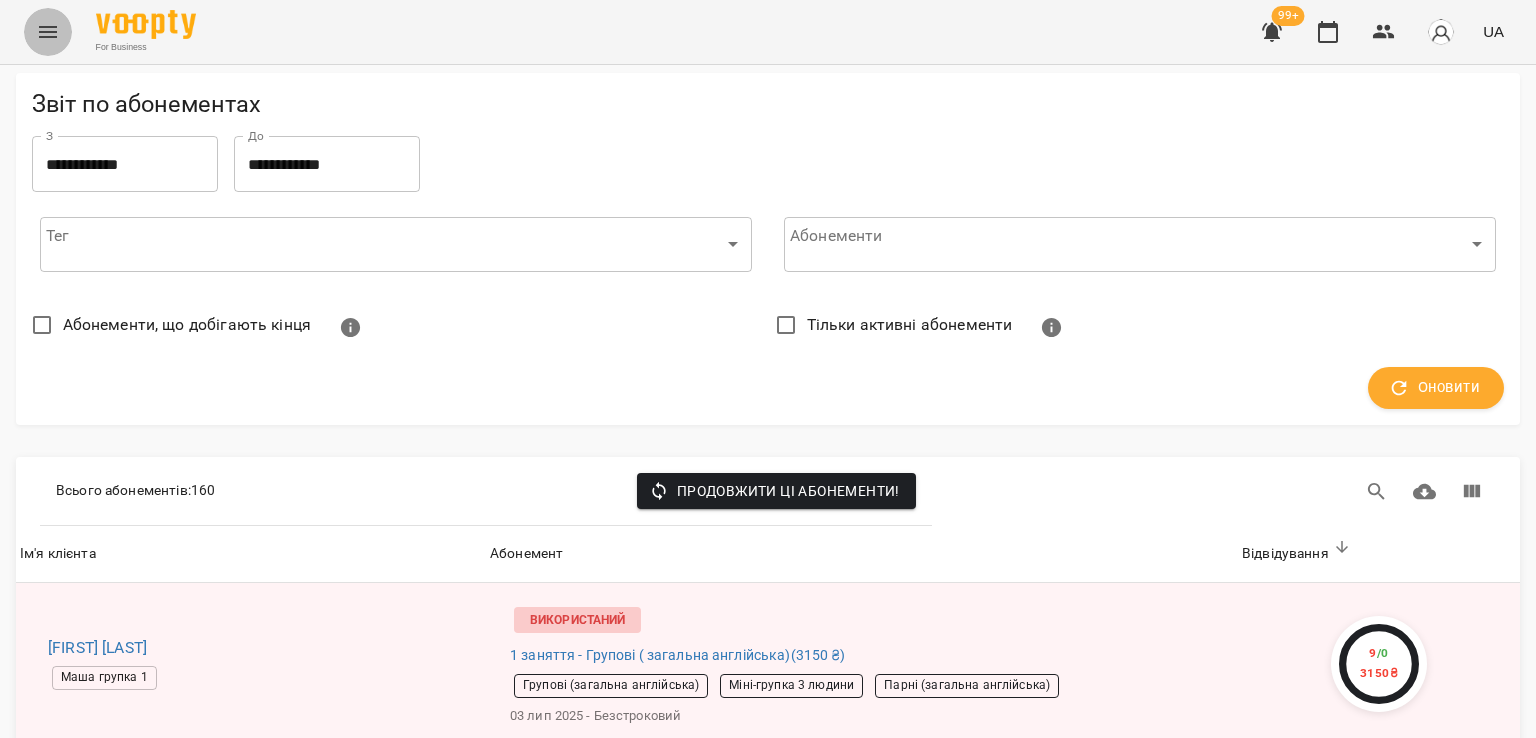 click at bounding box center [48, 32] 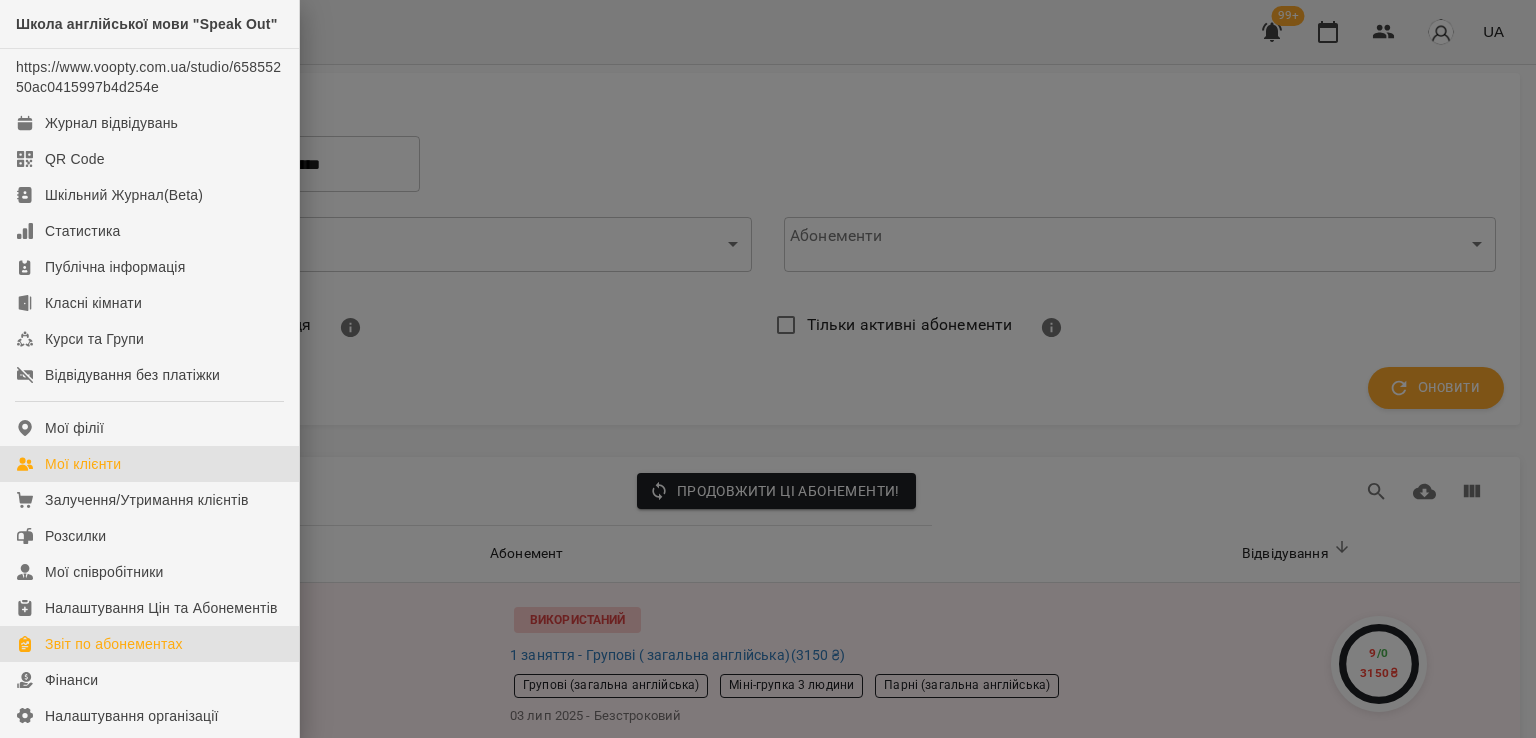 click on "Мої клієнти" at bounding box center [149, 464] 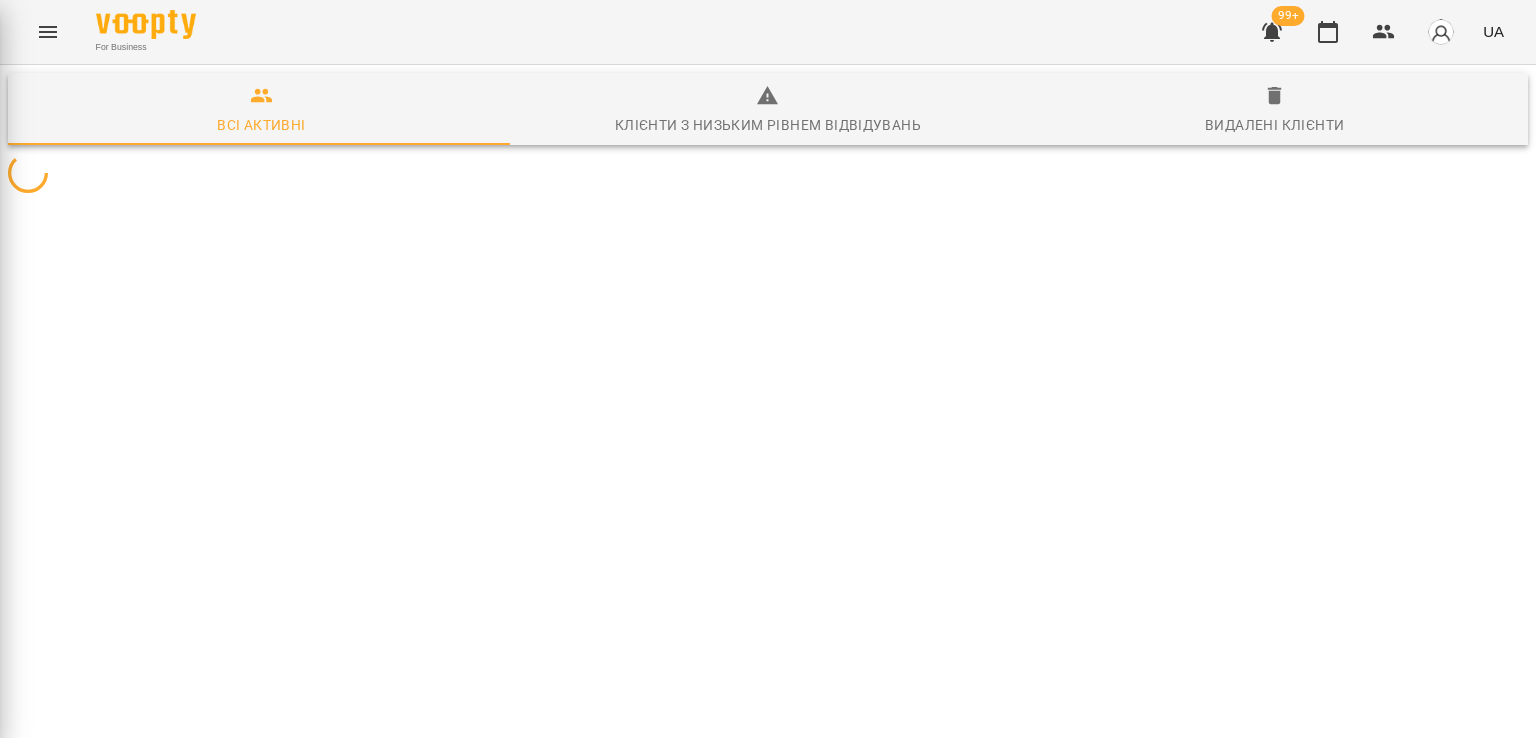 scroll, scrollTop: 0, scrollLeft: 0, axis: both 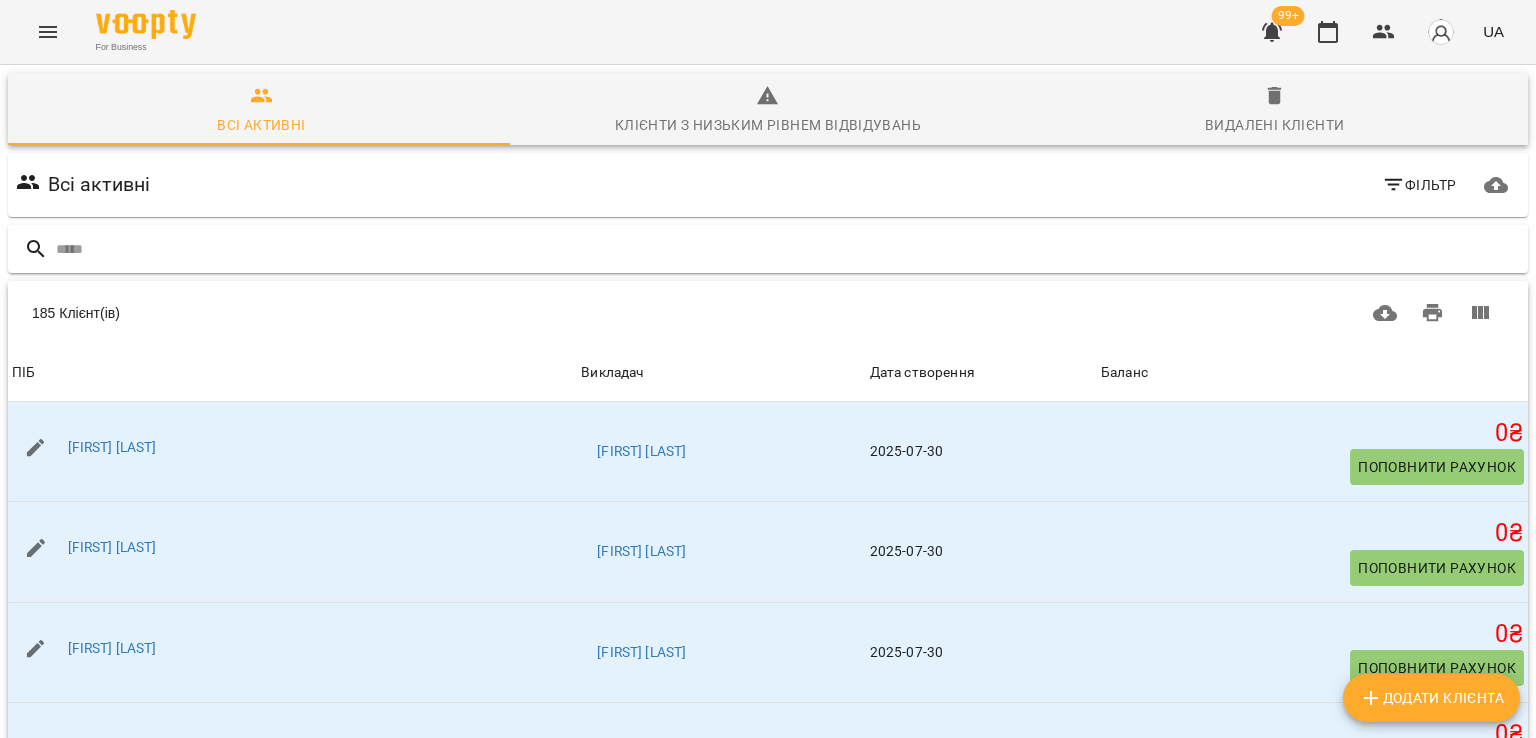 click at bounding box center [788, 249] 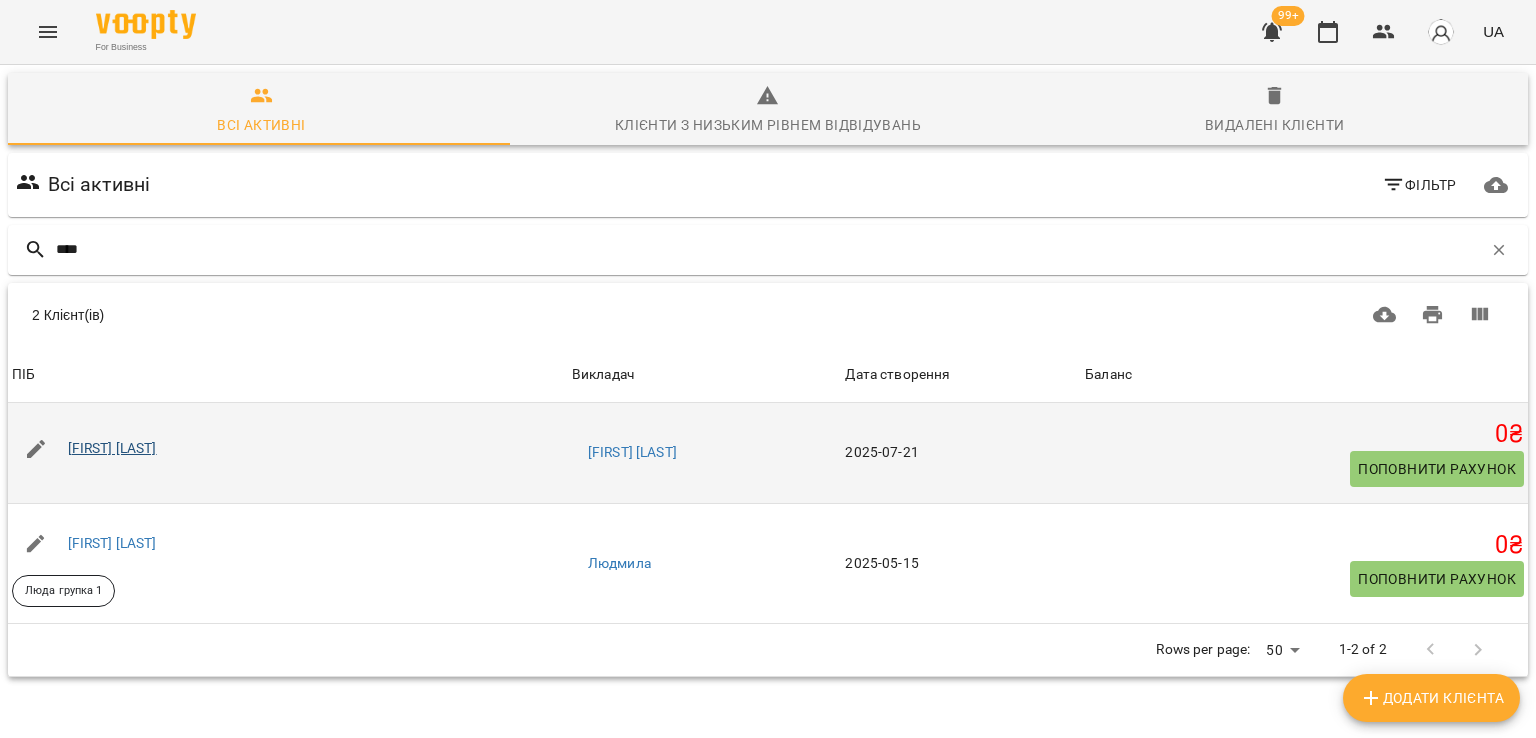type on "****" 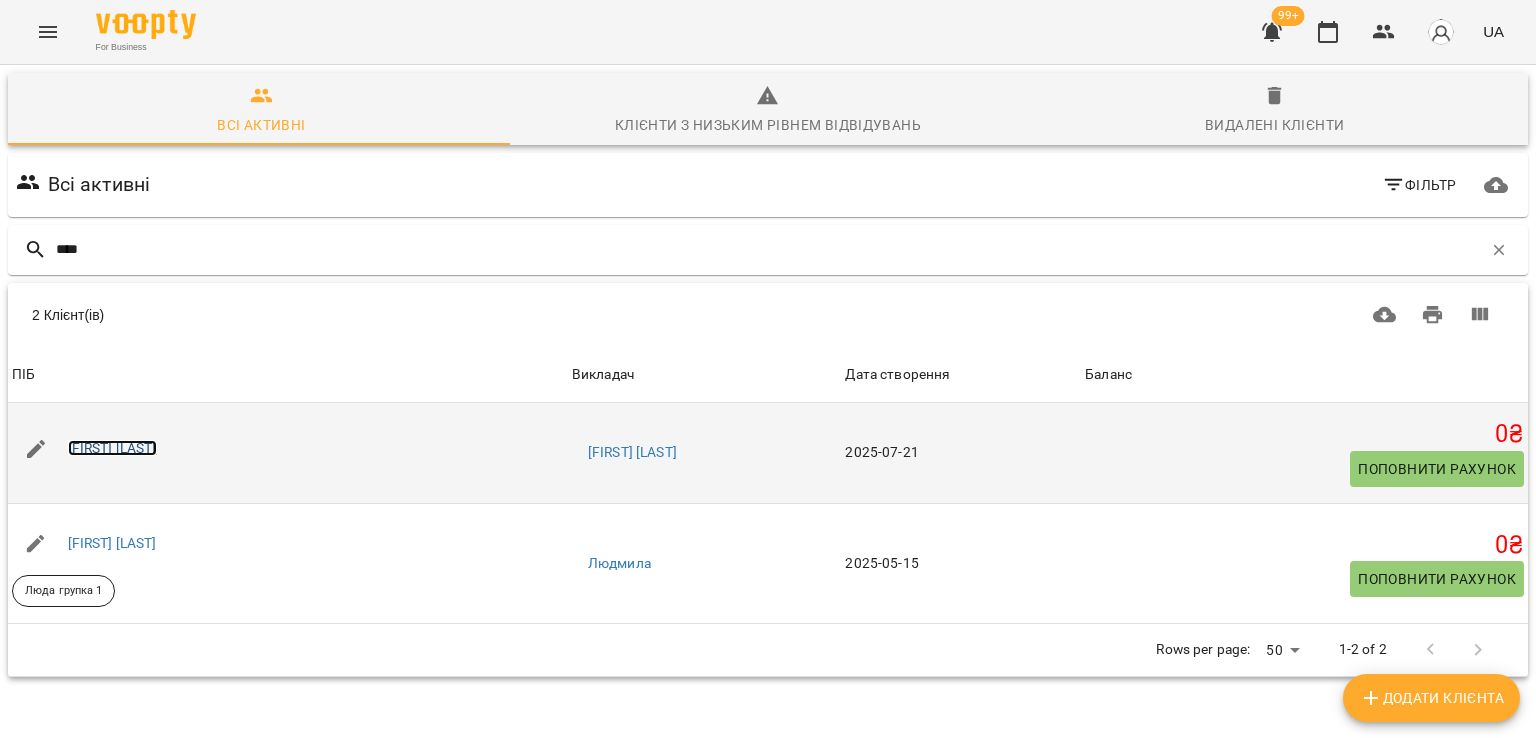 click on "Олександр Кравчук" at bounding box center (112, 448) 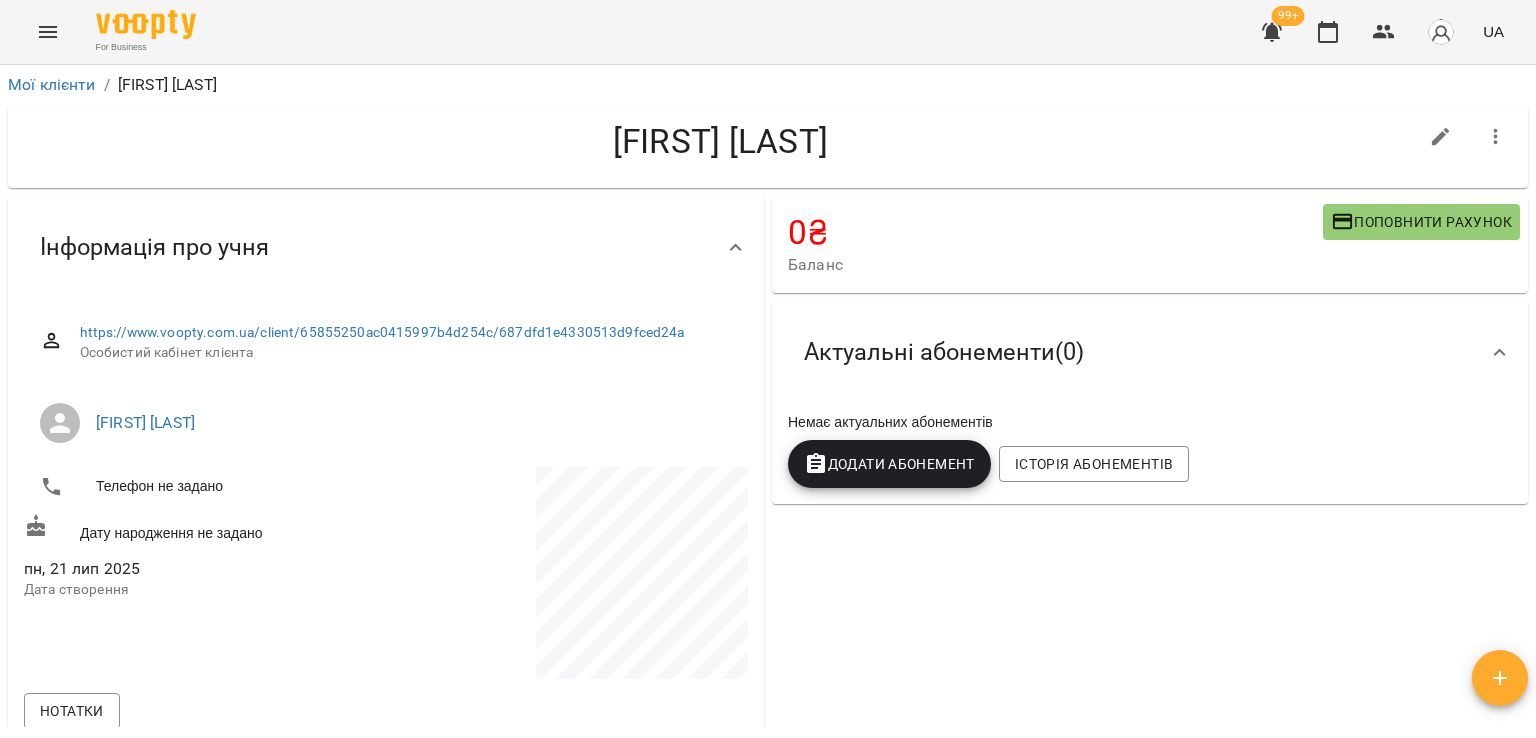 click 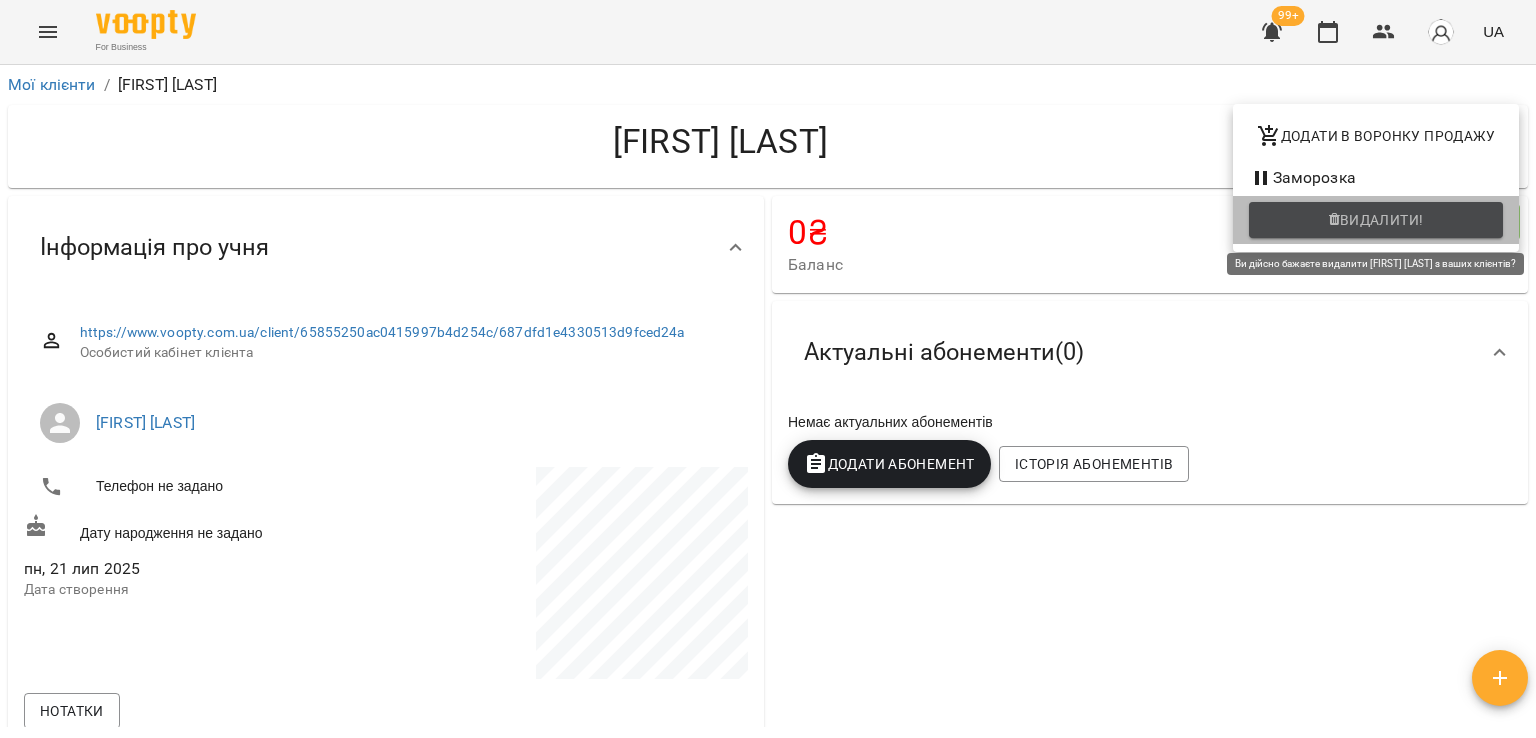 click on "Видалити!" at bounding box center [1376, 220] 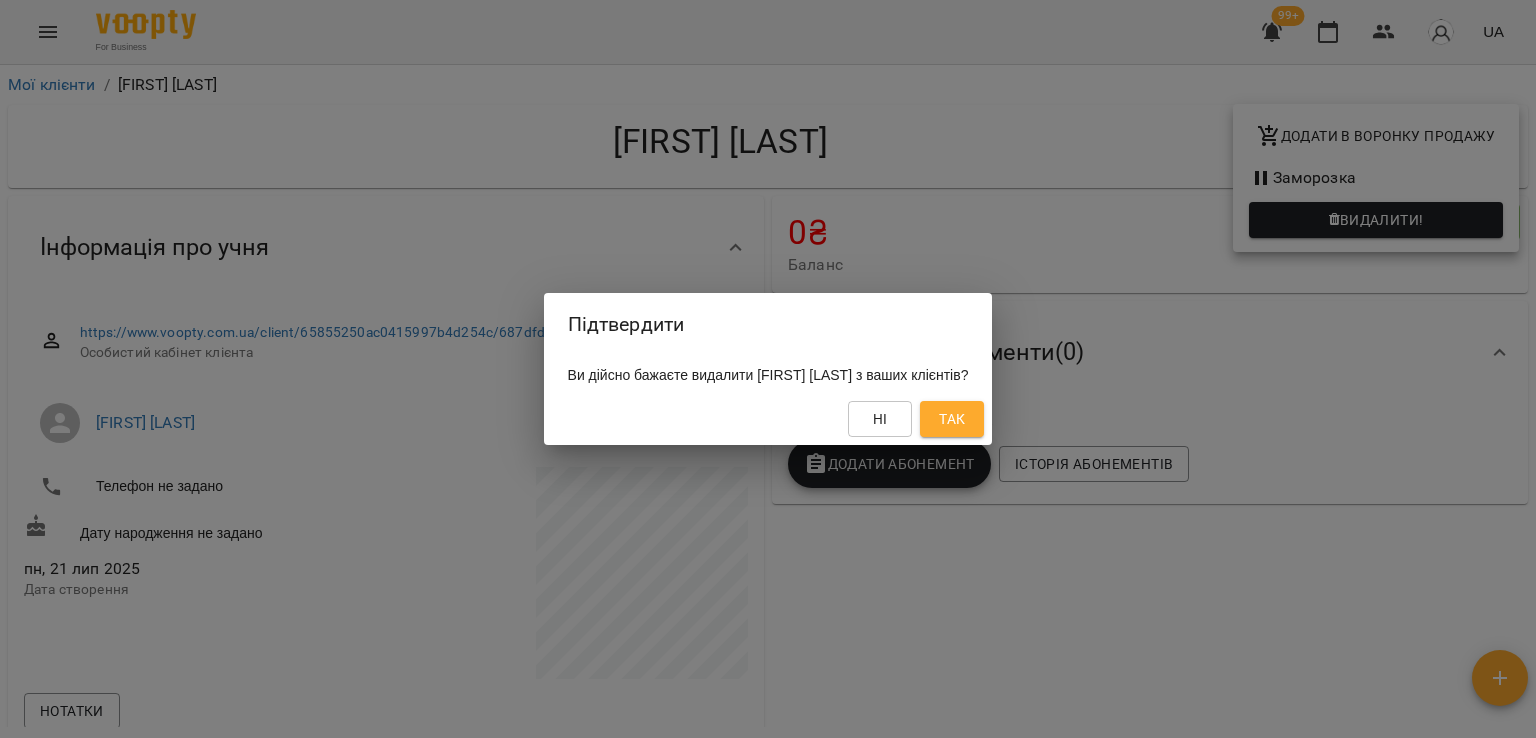 click on "Так" at bounding box center (952, 419) 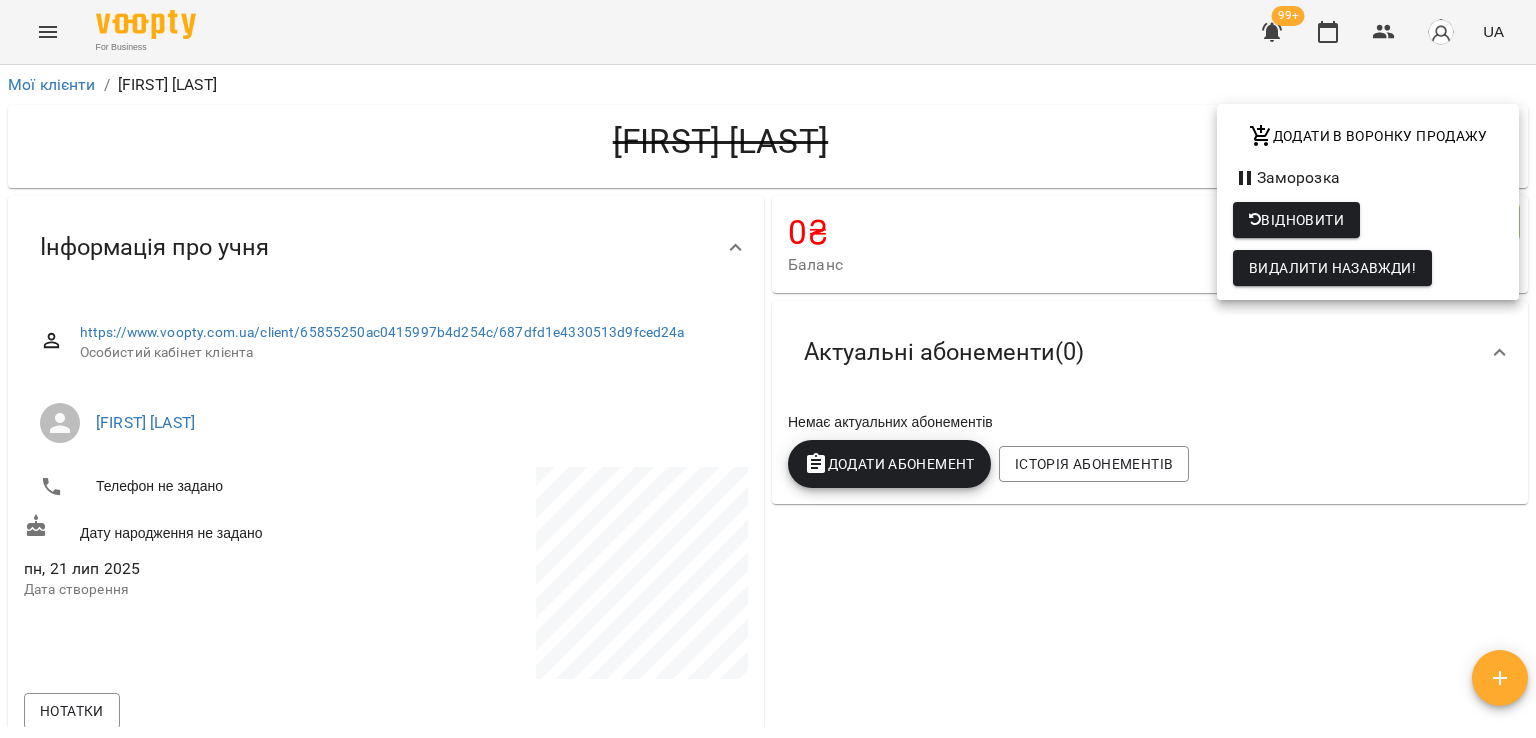 click at bounding box center (768, 369) 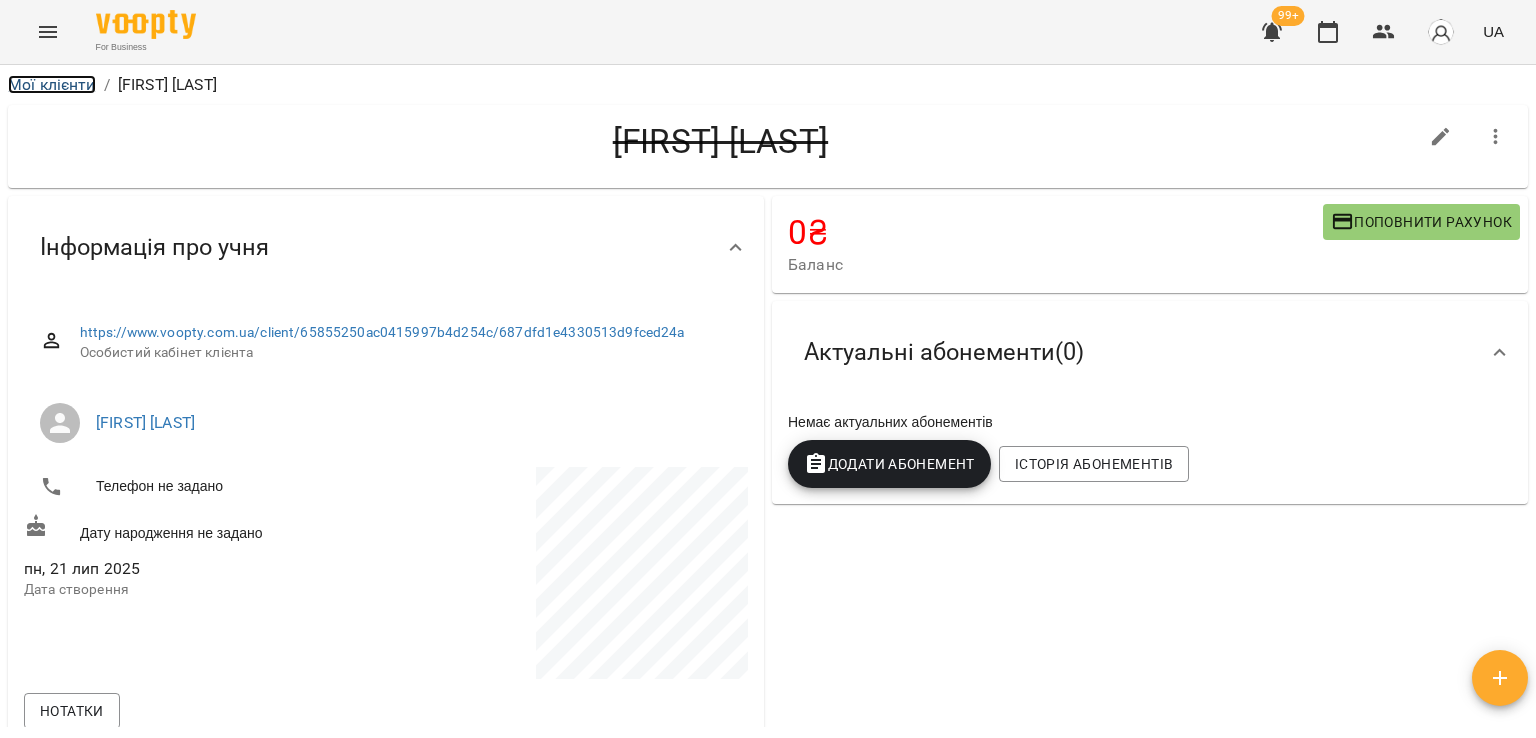 click on "Мої клієнти" at bounding box center [52, 84] 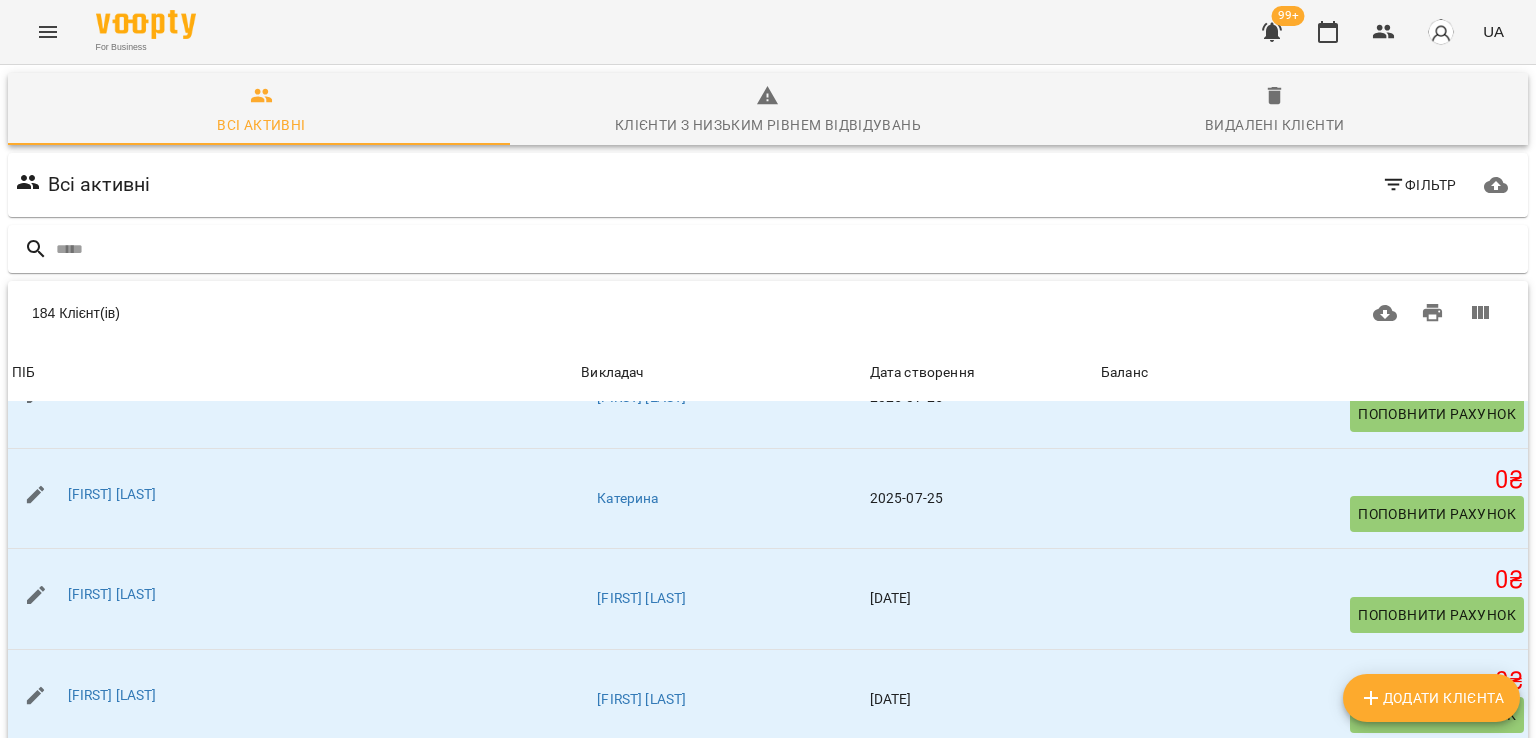 scroll, scrollTop: 600, scrollLeft: 0, axis: vertical 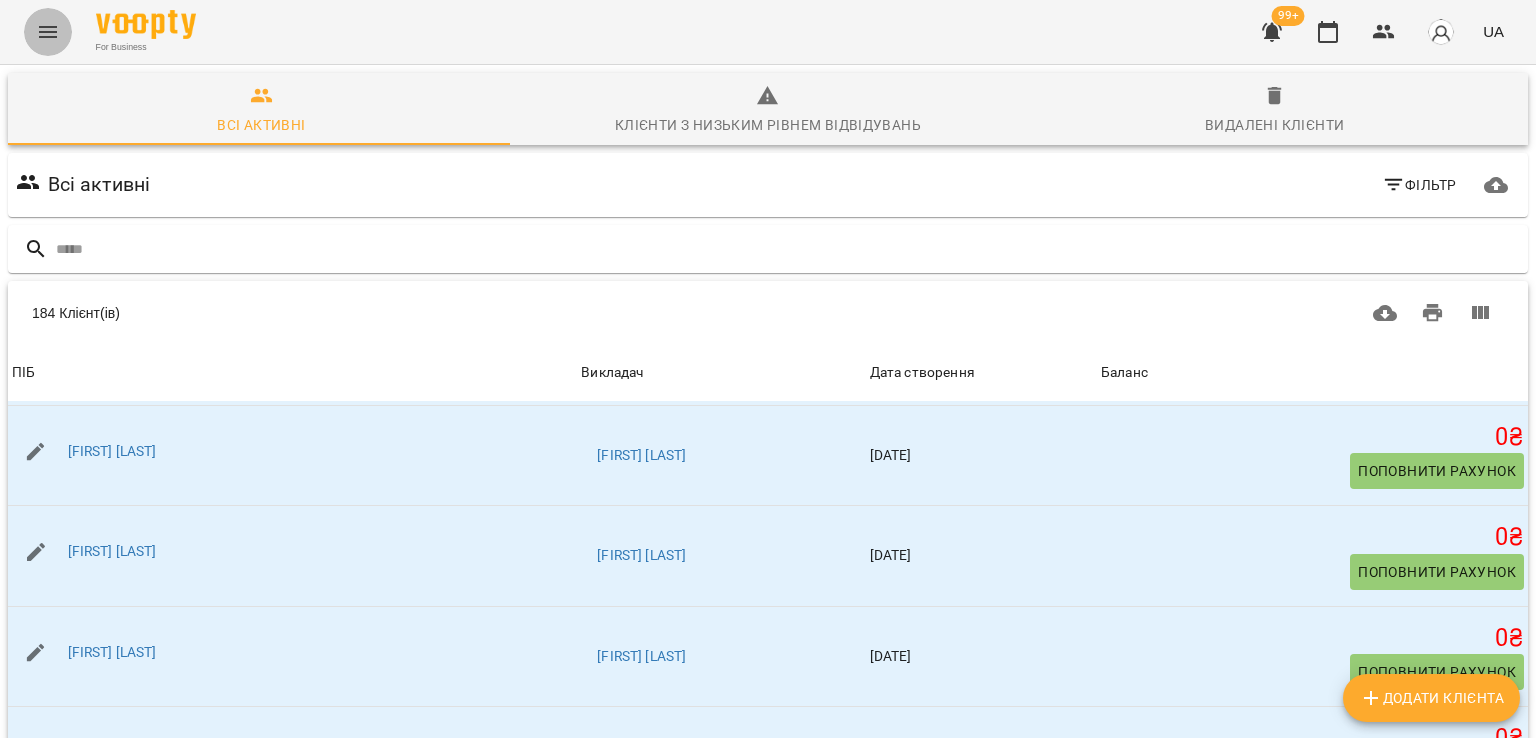 click at bounding box center (48, 32) 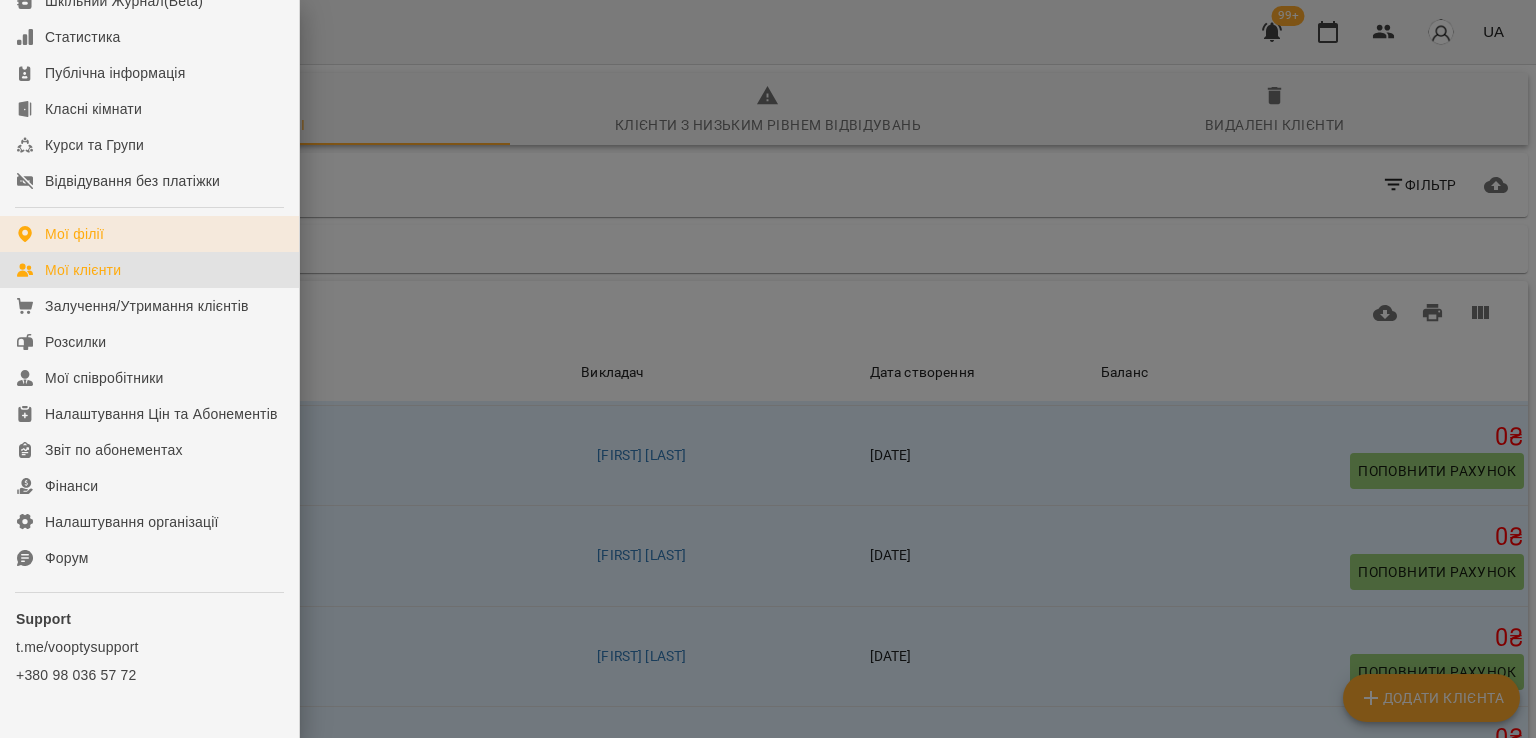 scroll, scrollTop: 274, scrollLeft: 0, axis: vertical 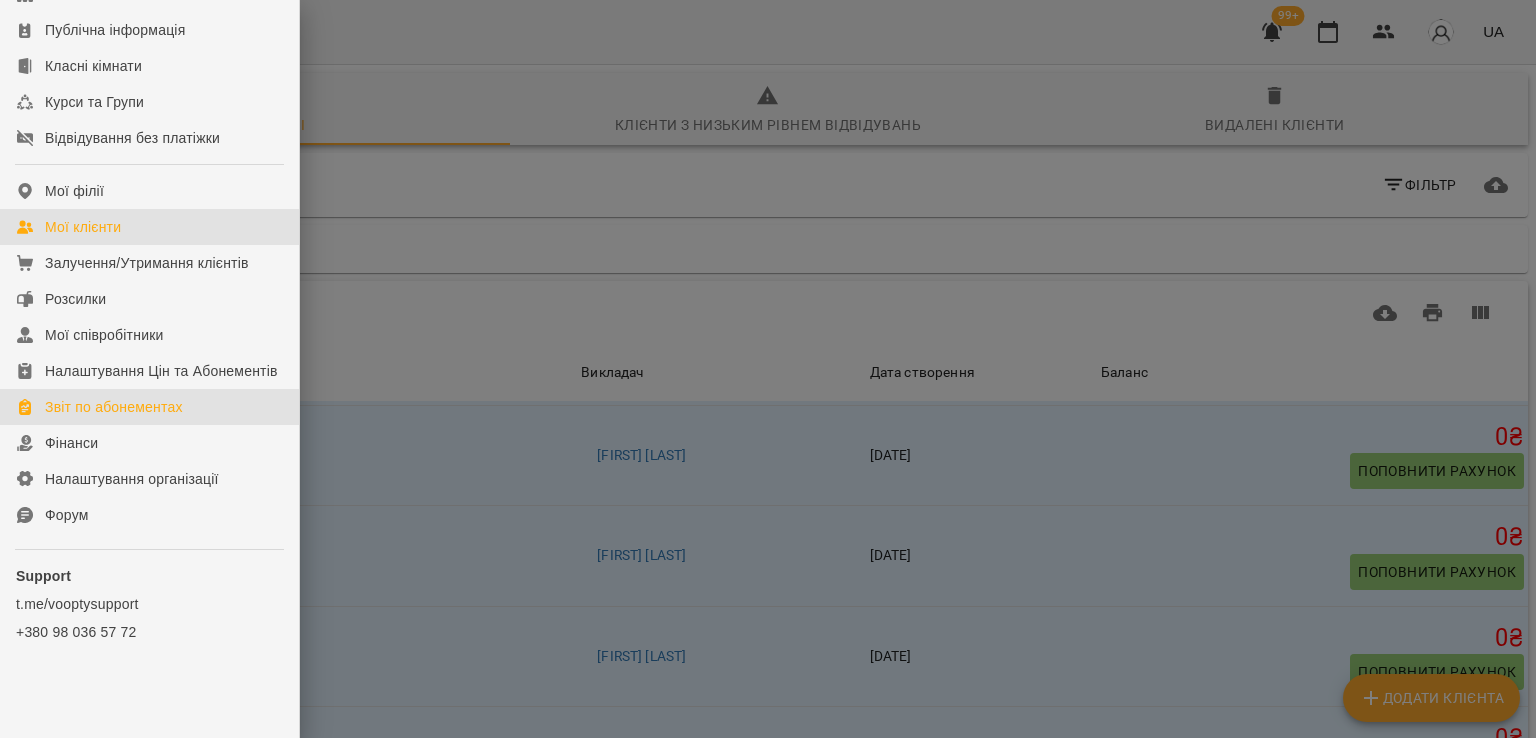 click on "Звіт по абонементах" at bounding box center [114, 407] 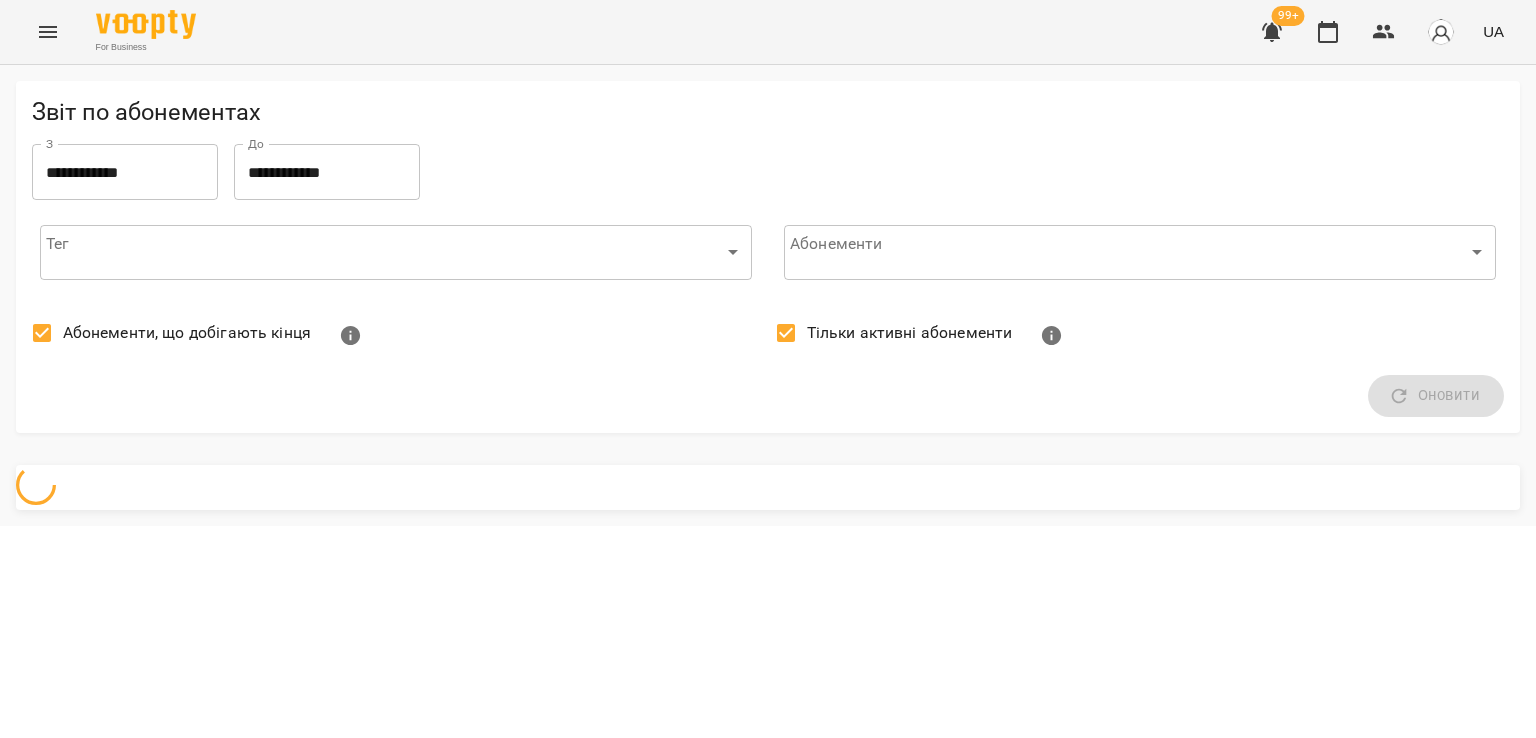 click on "Абонементи, що добігають кінця" at bounding box center [187, 333] 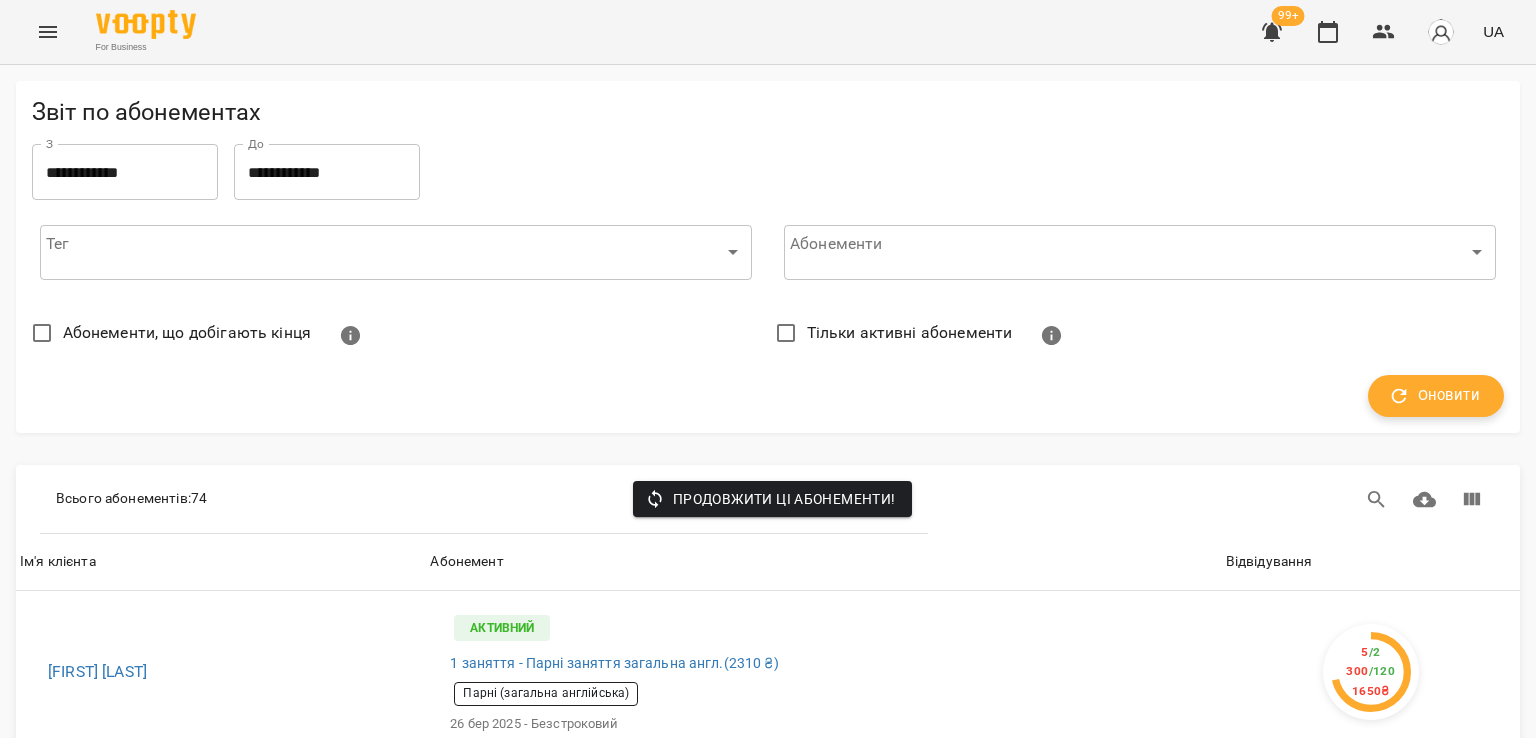 click on "Оновити" at bounding box center [1436, 396] 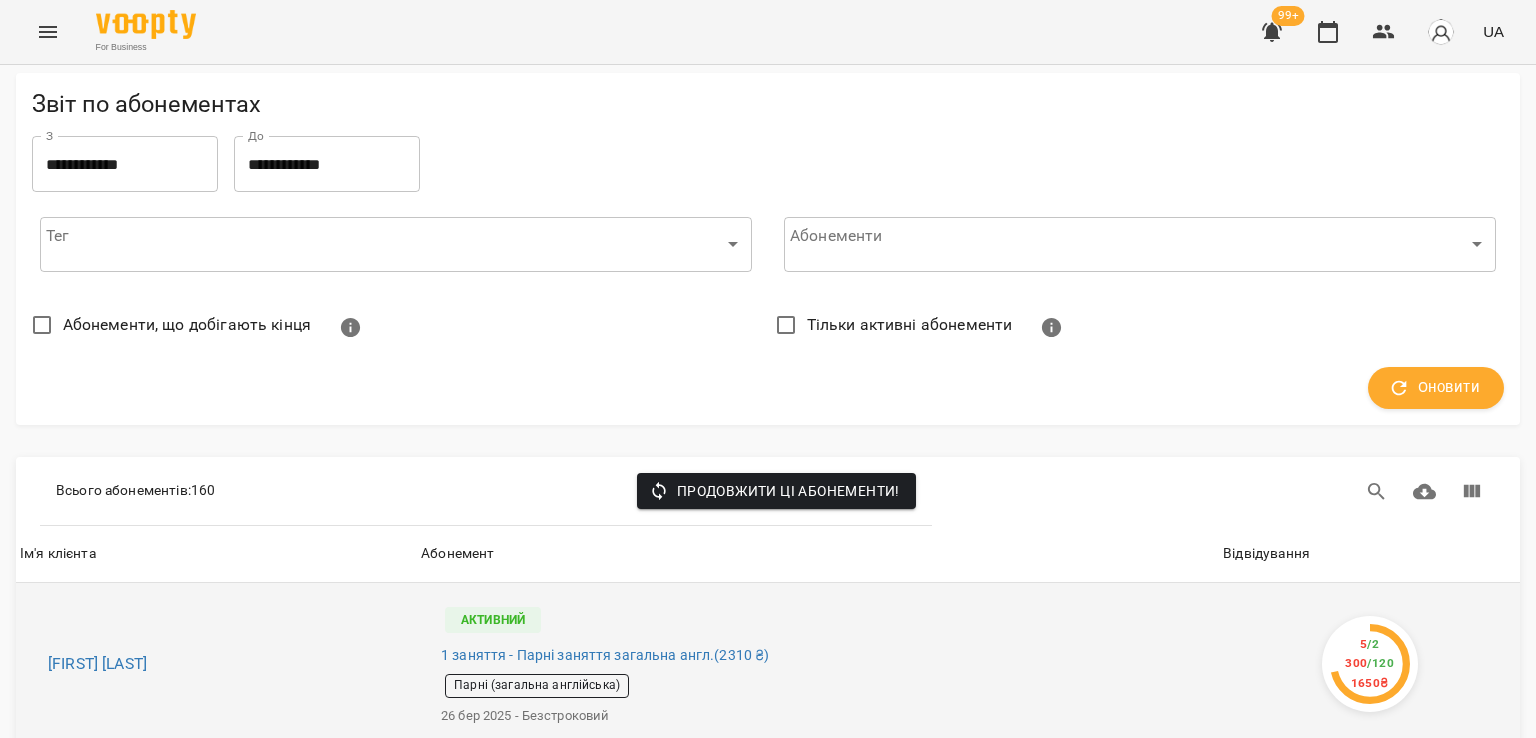 scroll, scrollTop: 300, scrollLeft: 0, axis: vertical 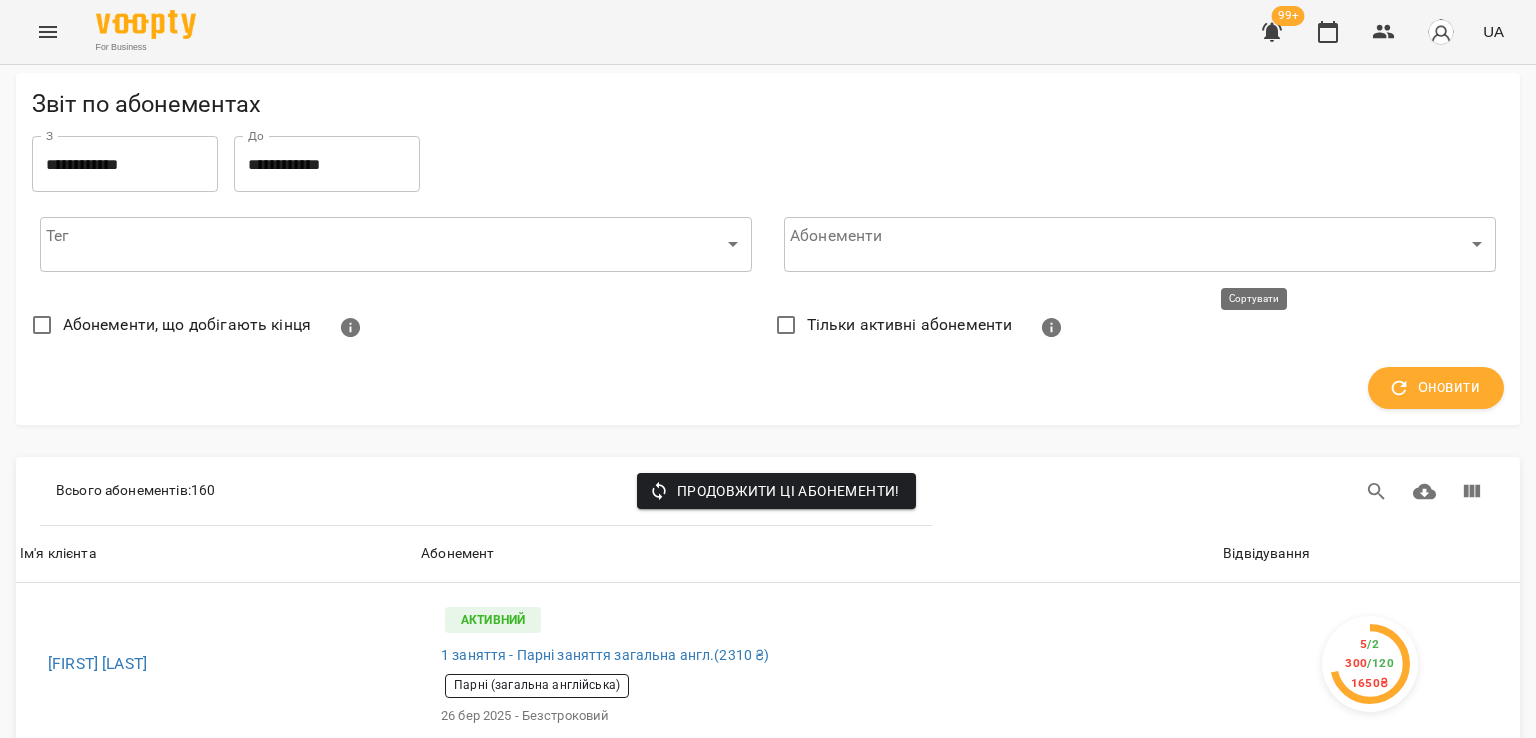 click on "Відвідування" at bounding box center (1266, 554) 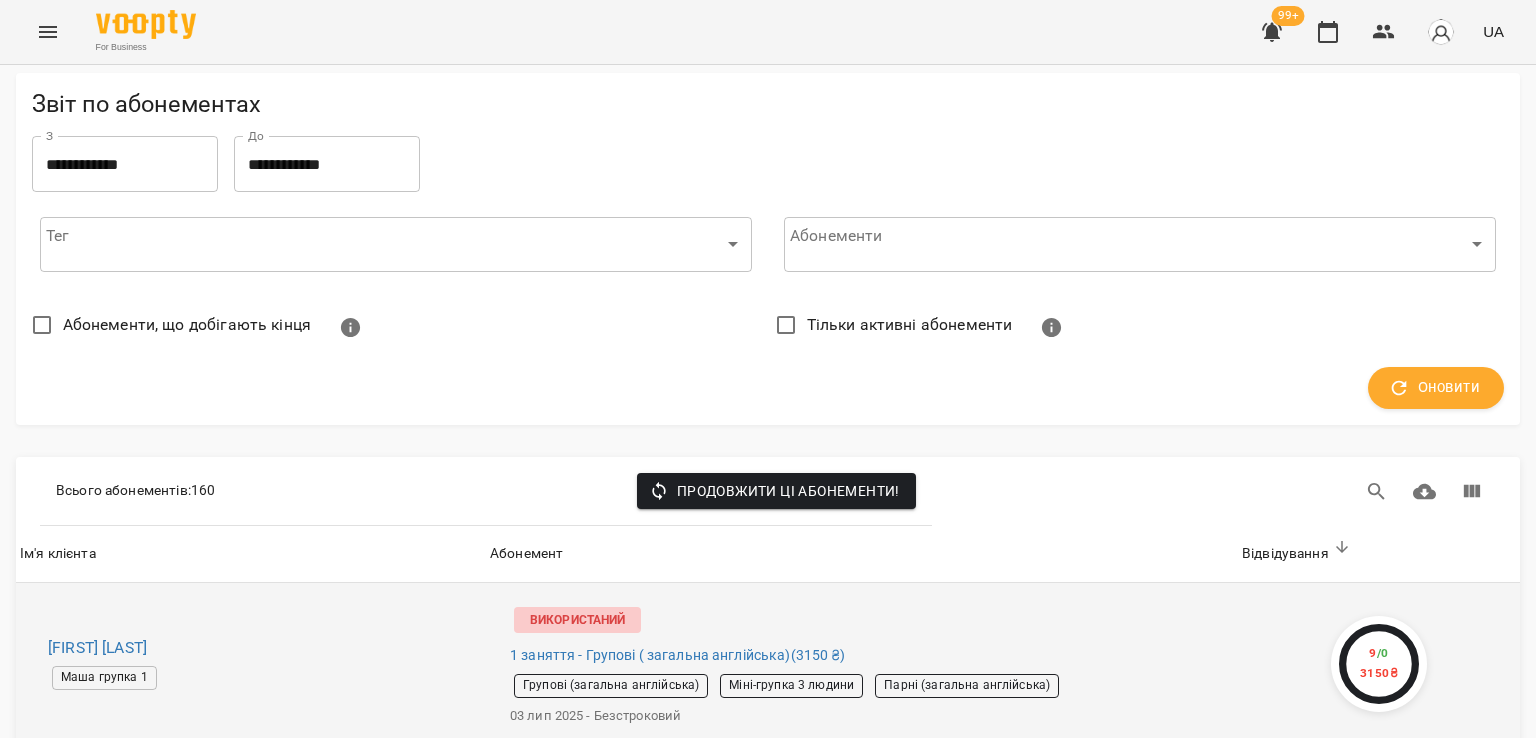 scroll, scrollTop: 2100, scrollLeft: 0, axis: vertical 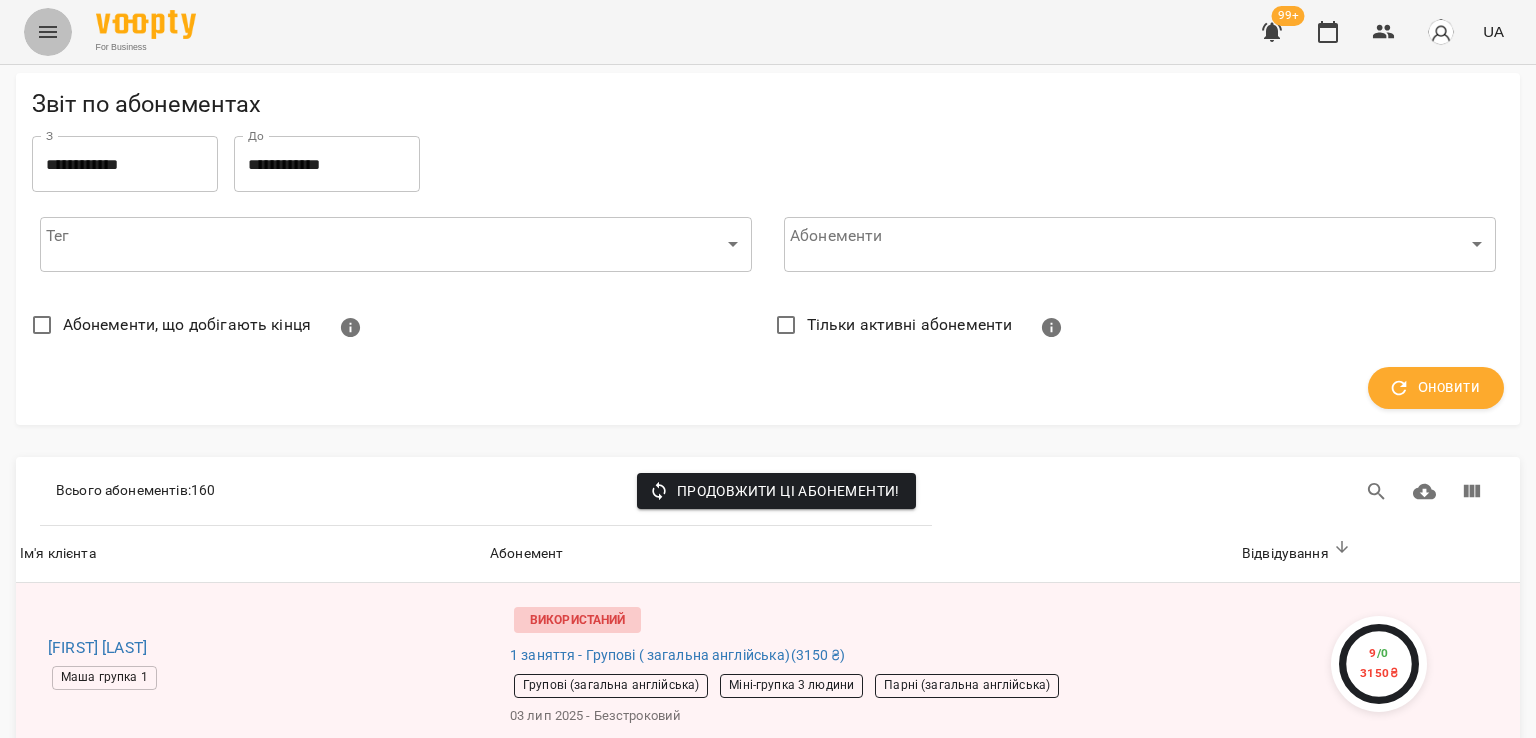 click 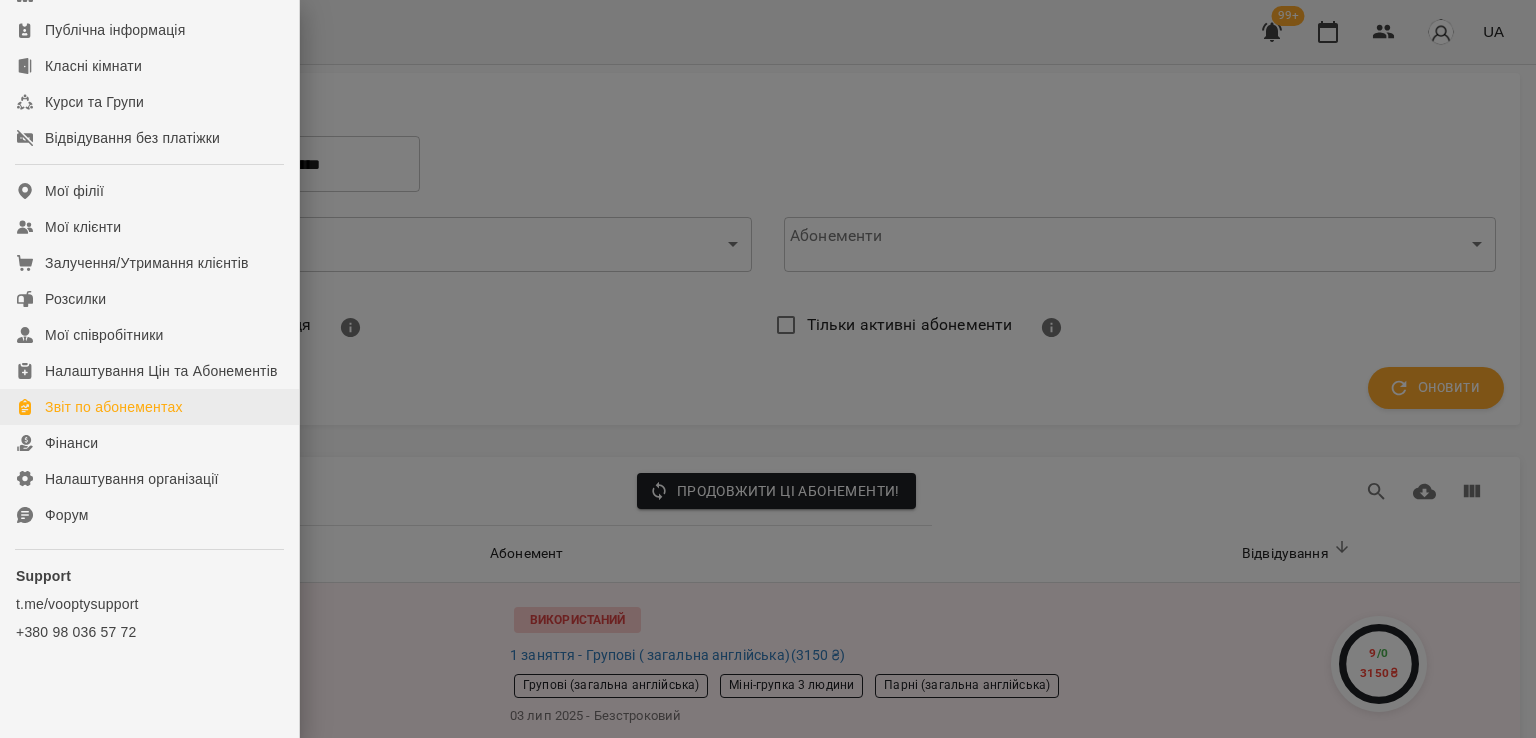 scroll, scrollTop: 274, scrollLeft: 0, axis: vertical 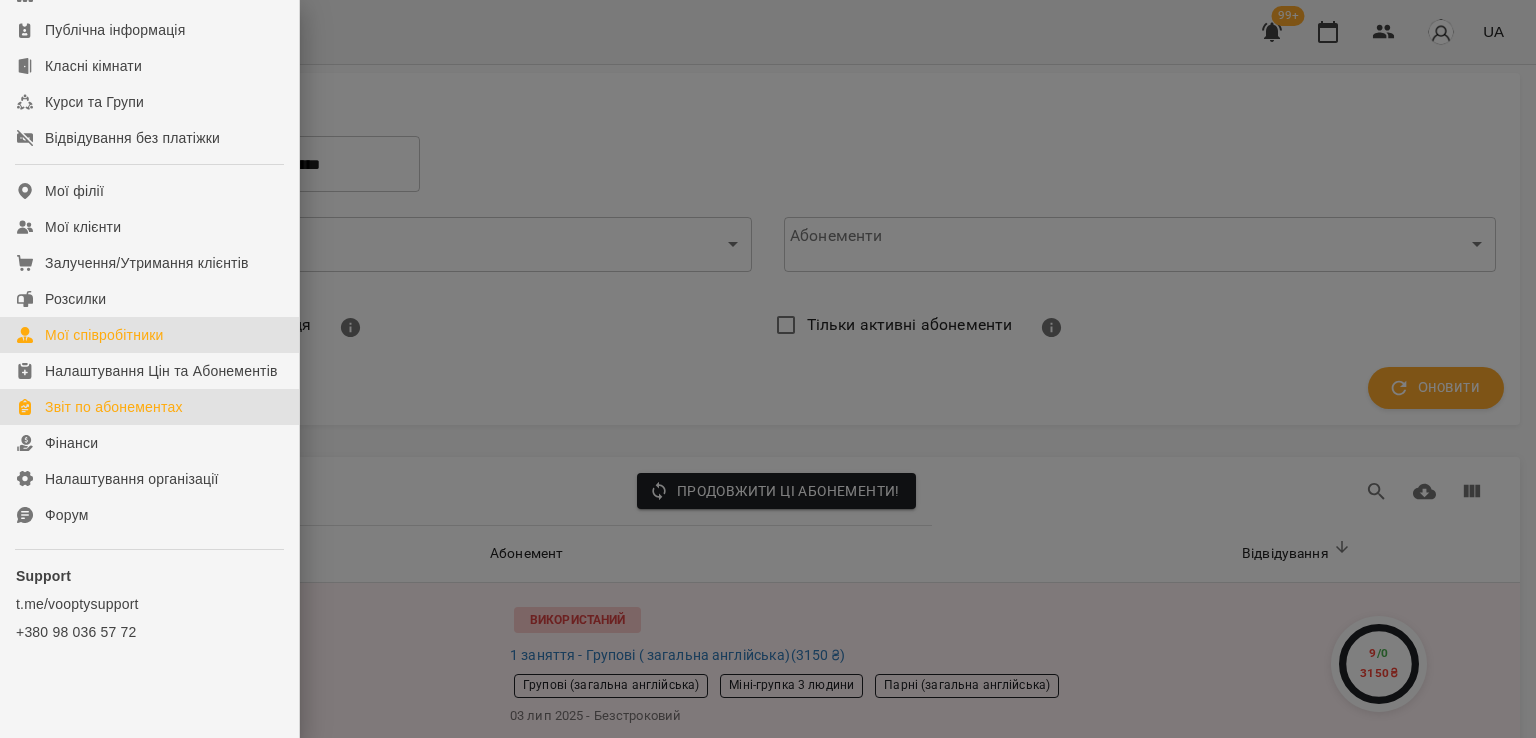 click on "Мої співробітники" at bounding box center [104, 335] 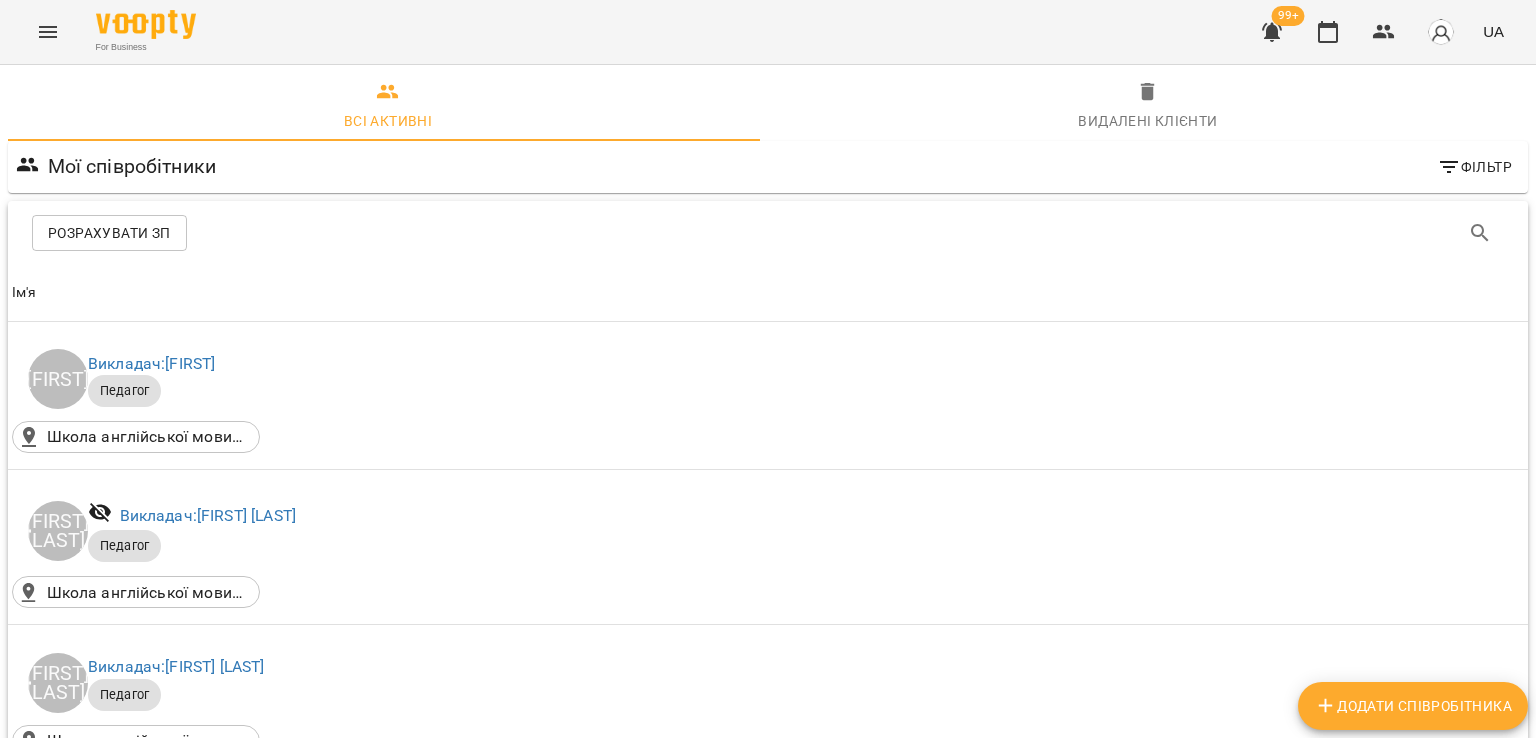 scroll, scrollTop: 0, scrollLeft: 0, axis: both 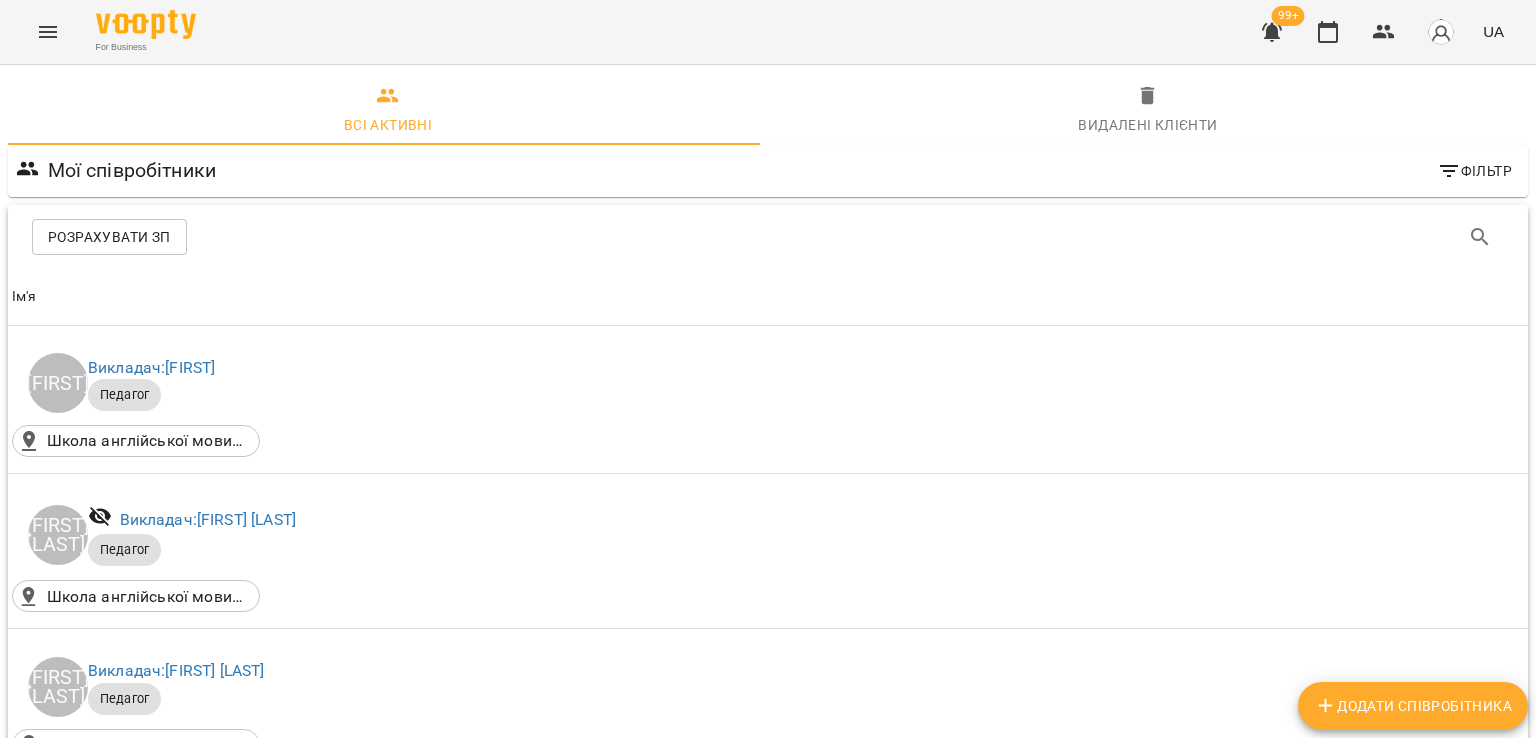 click on "Розрахувати ЗП" at bounding box center [768, 237] 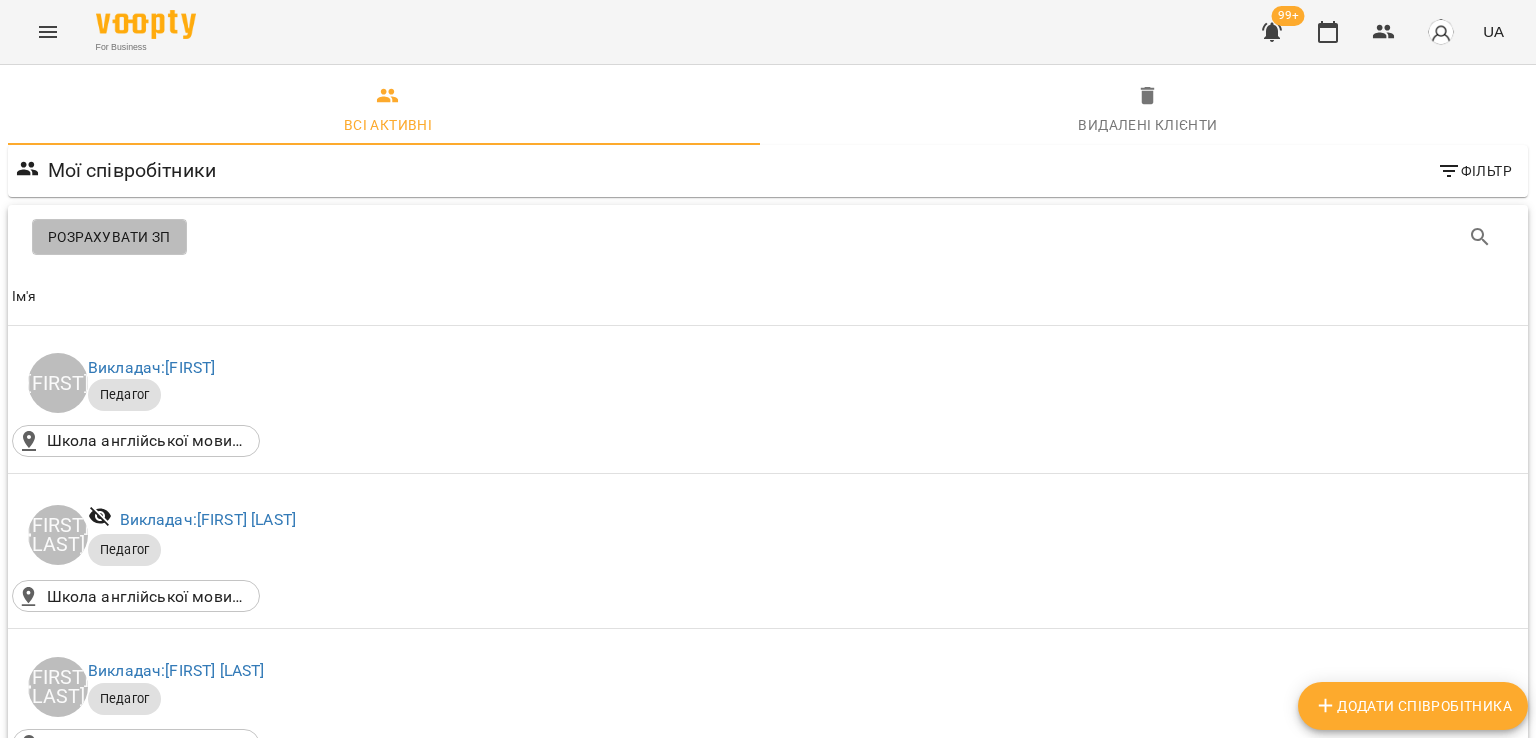 click on "Розрахувати ЗП" at bounding box center (109, 237) 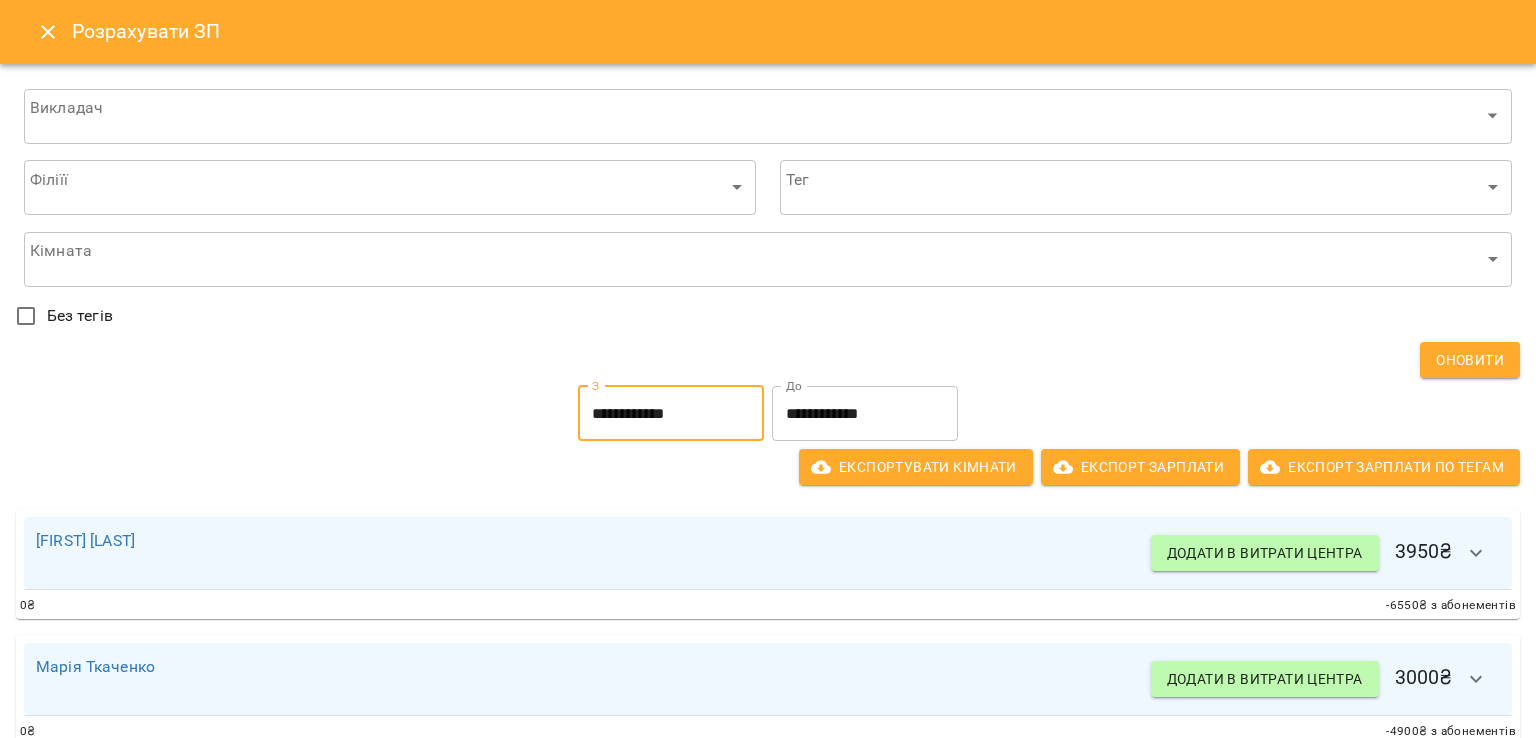 click on "**********" at bounding box center [671, 414] 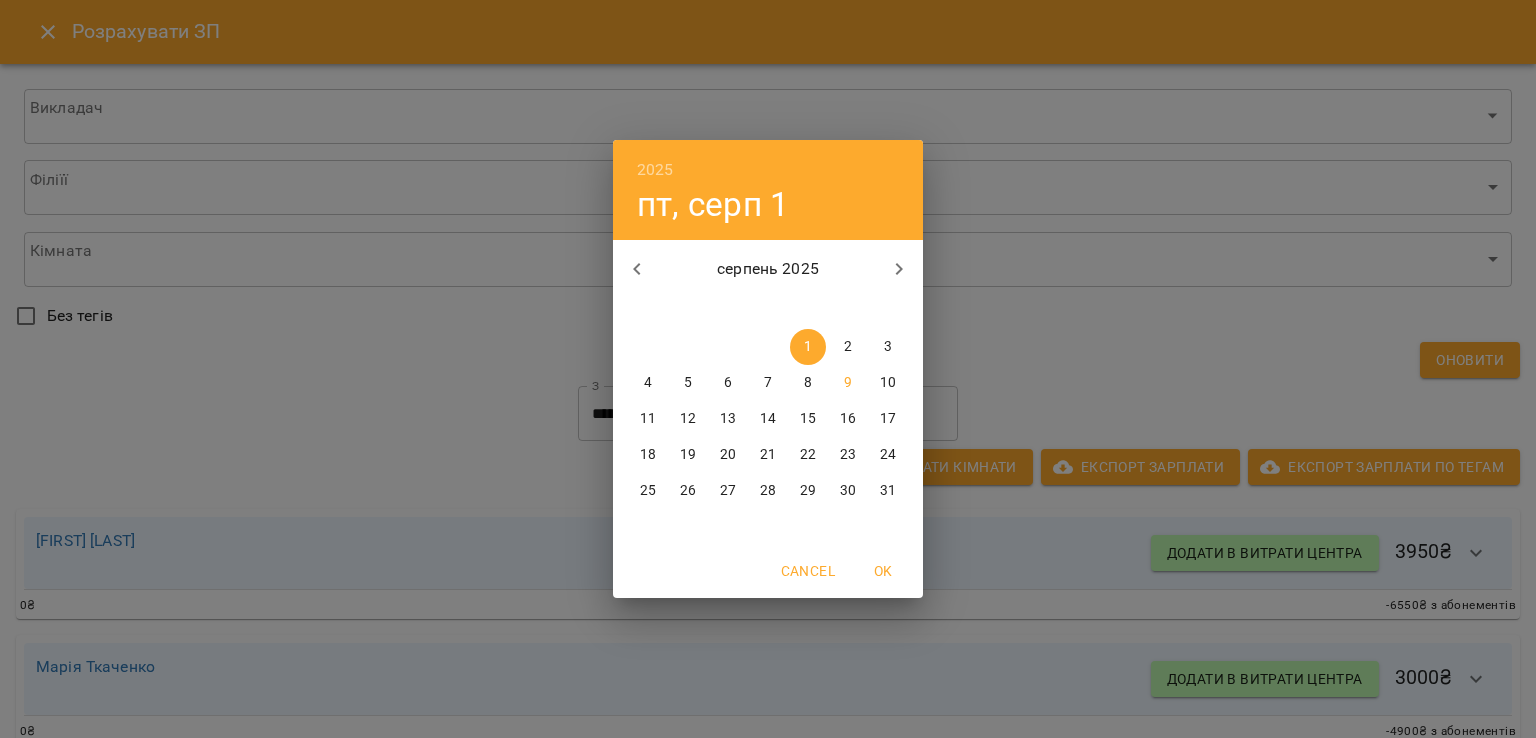 click 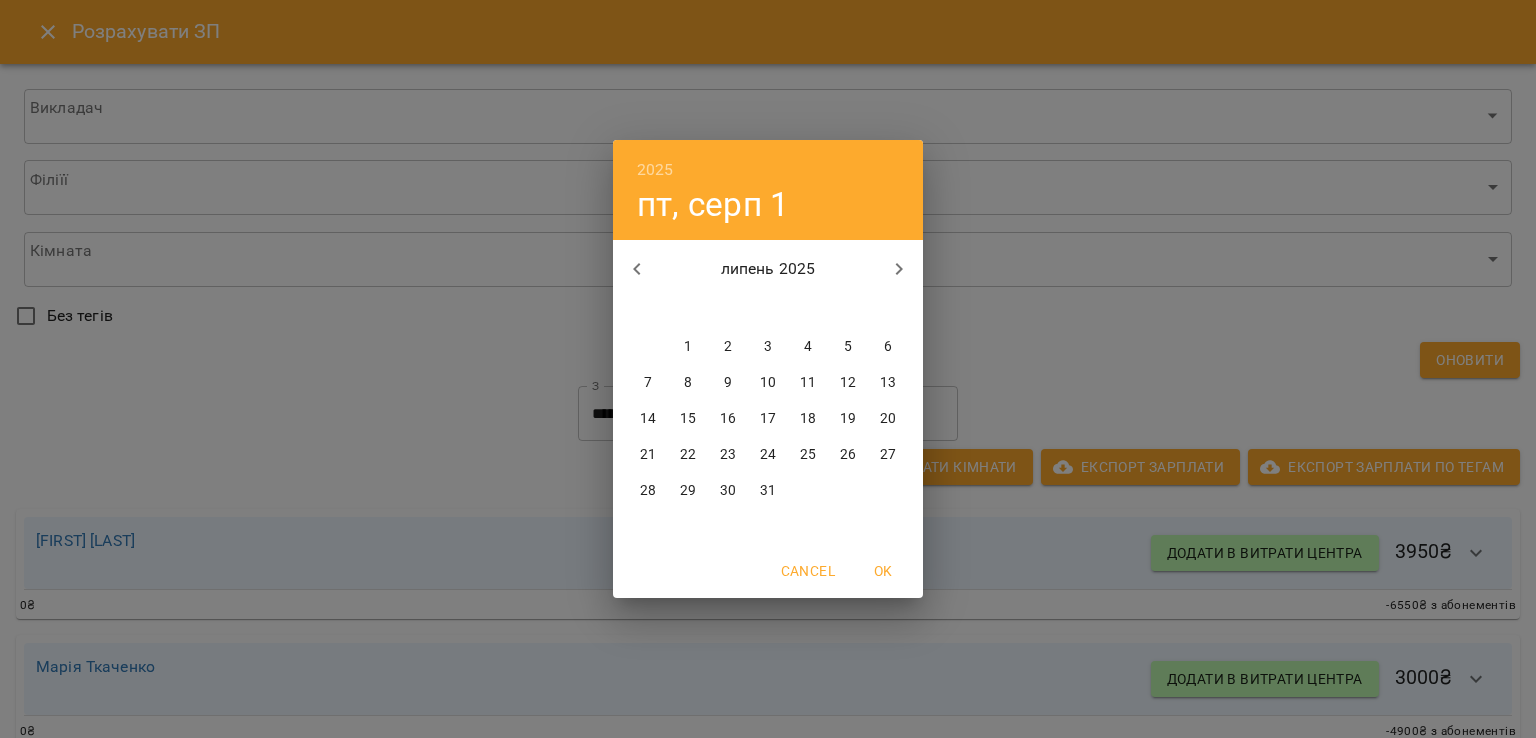 click on "1" at bounding box center [688, 347] 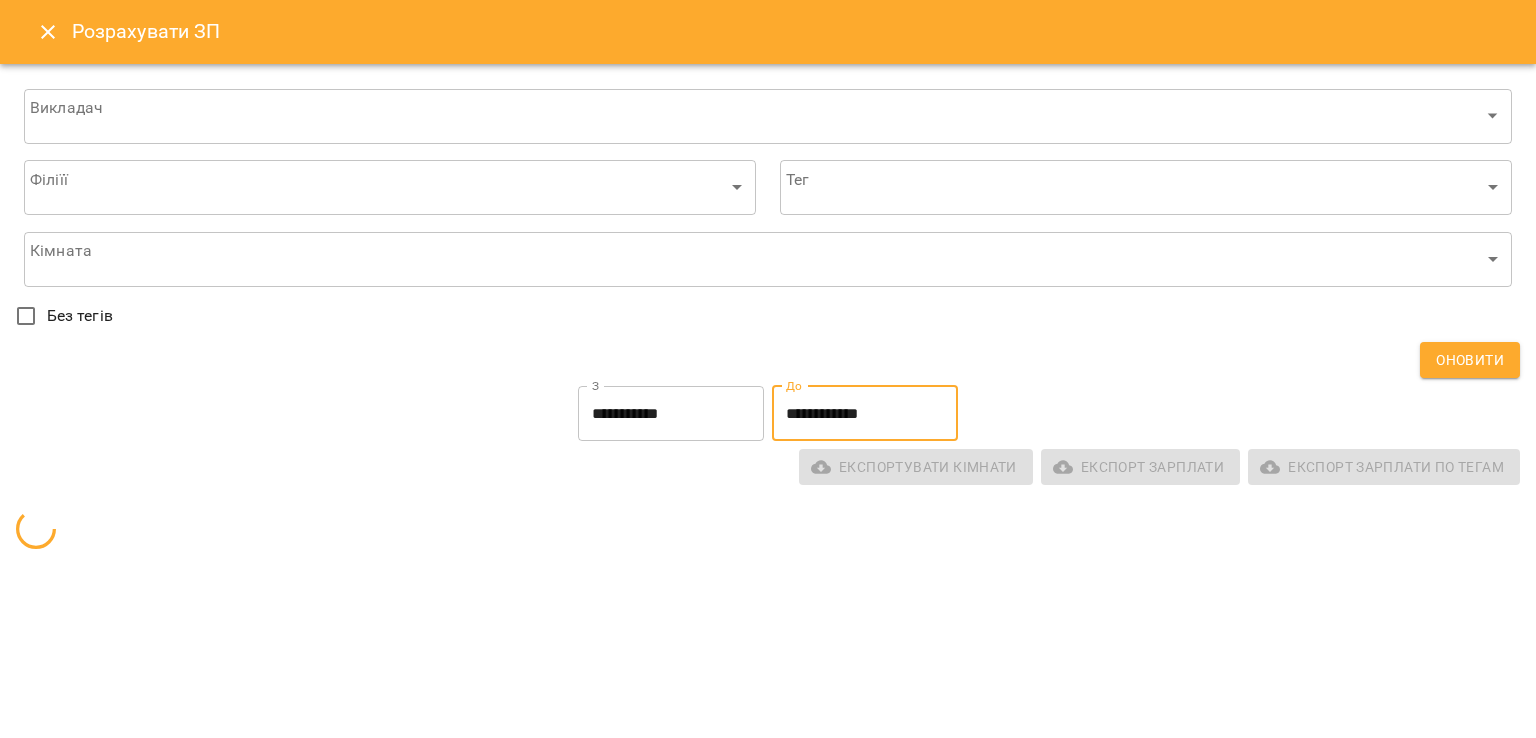 click on "**********" at bounding box center (865, 414) 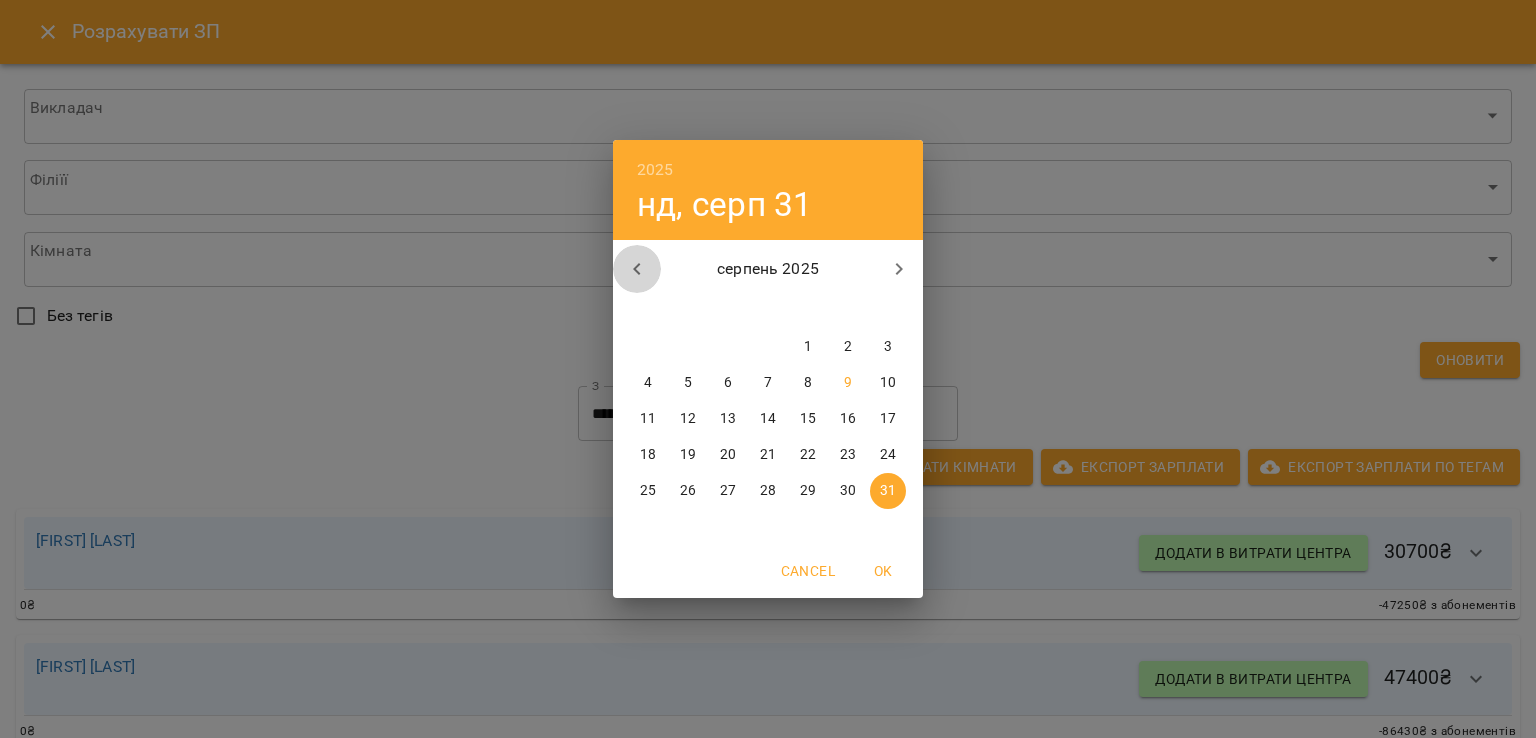 click at bounding box center [637, 269] 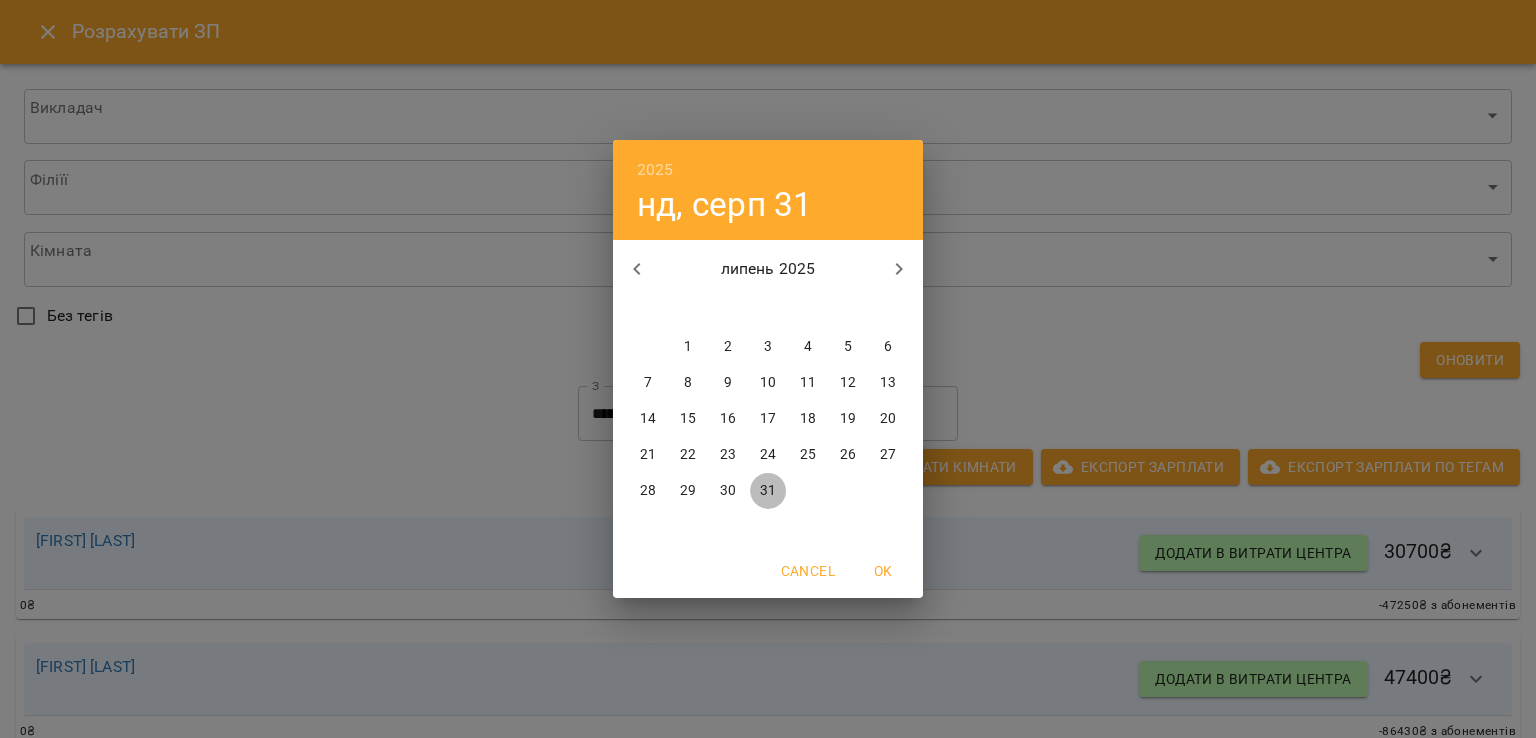 click on "31" at bounding box center (768, 491) 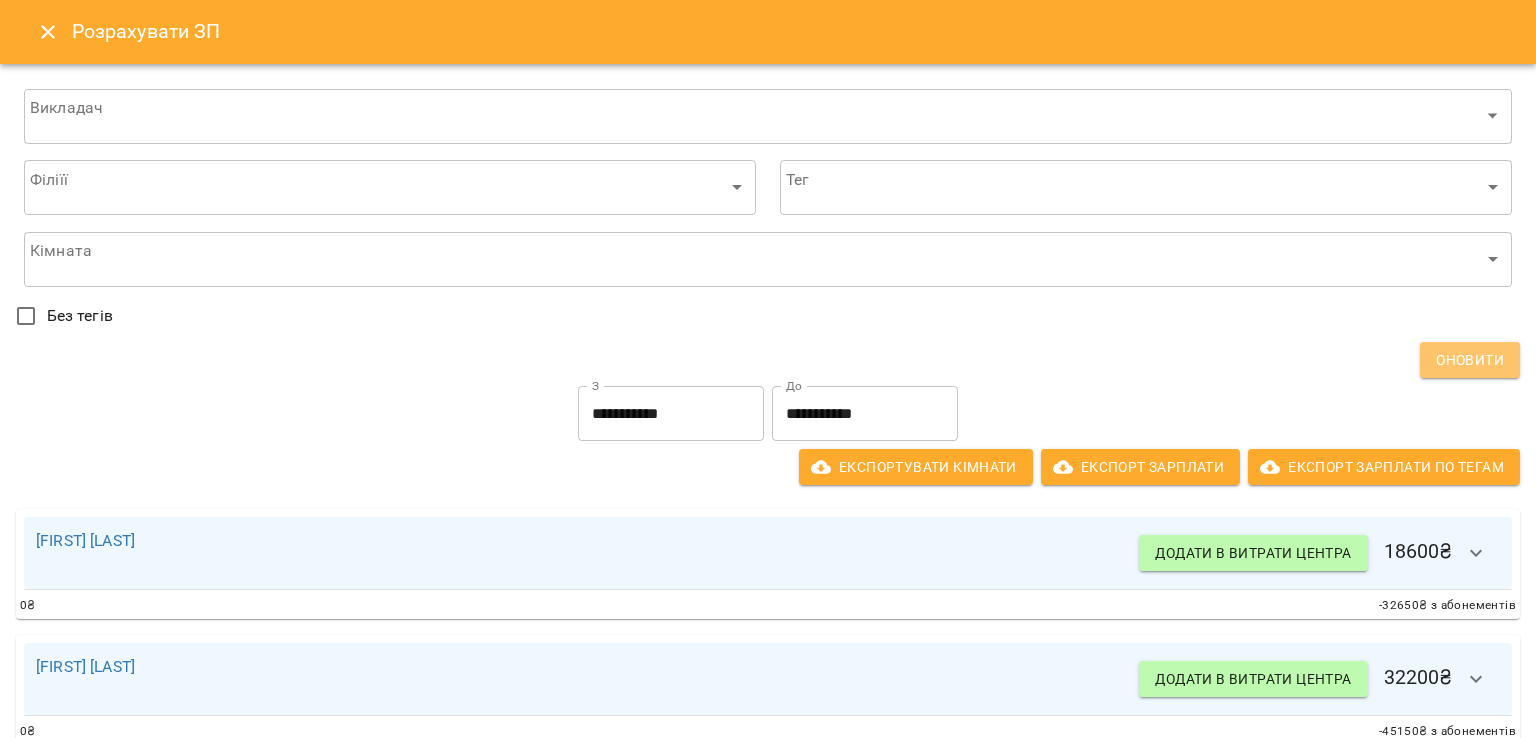 click on "Оновити" at bounding box center [1470, 360] 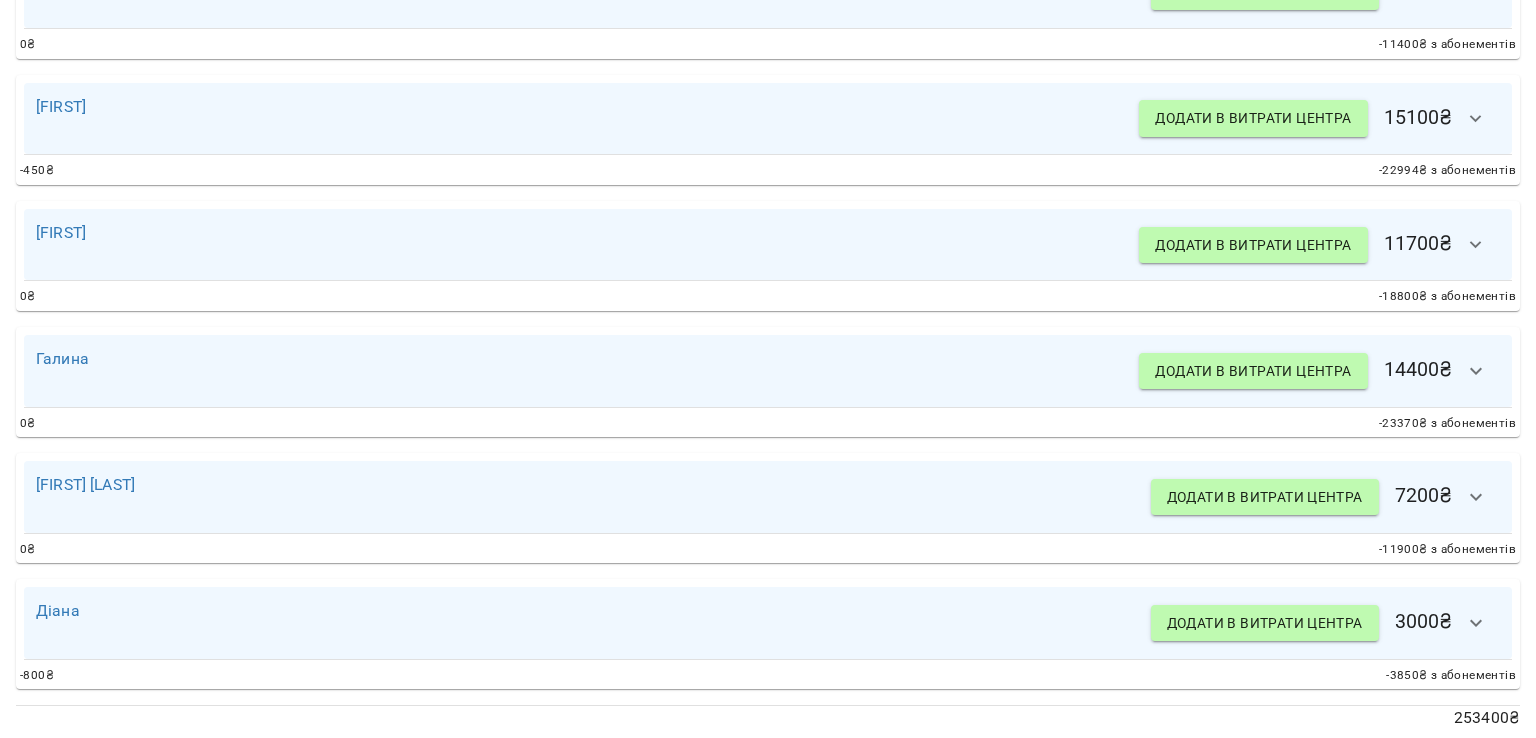 scroll, scrollTop: 2129, scrollLeft: 0, axis: vertical 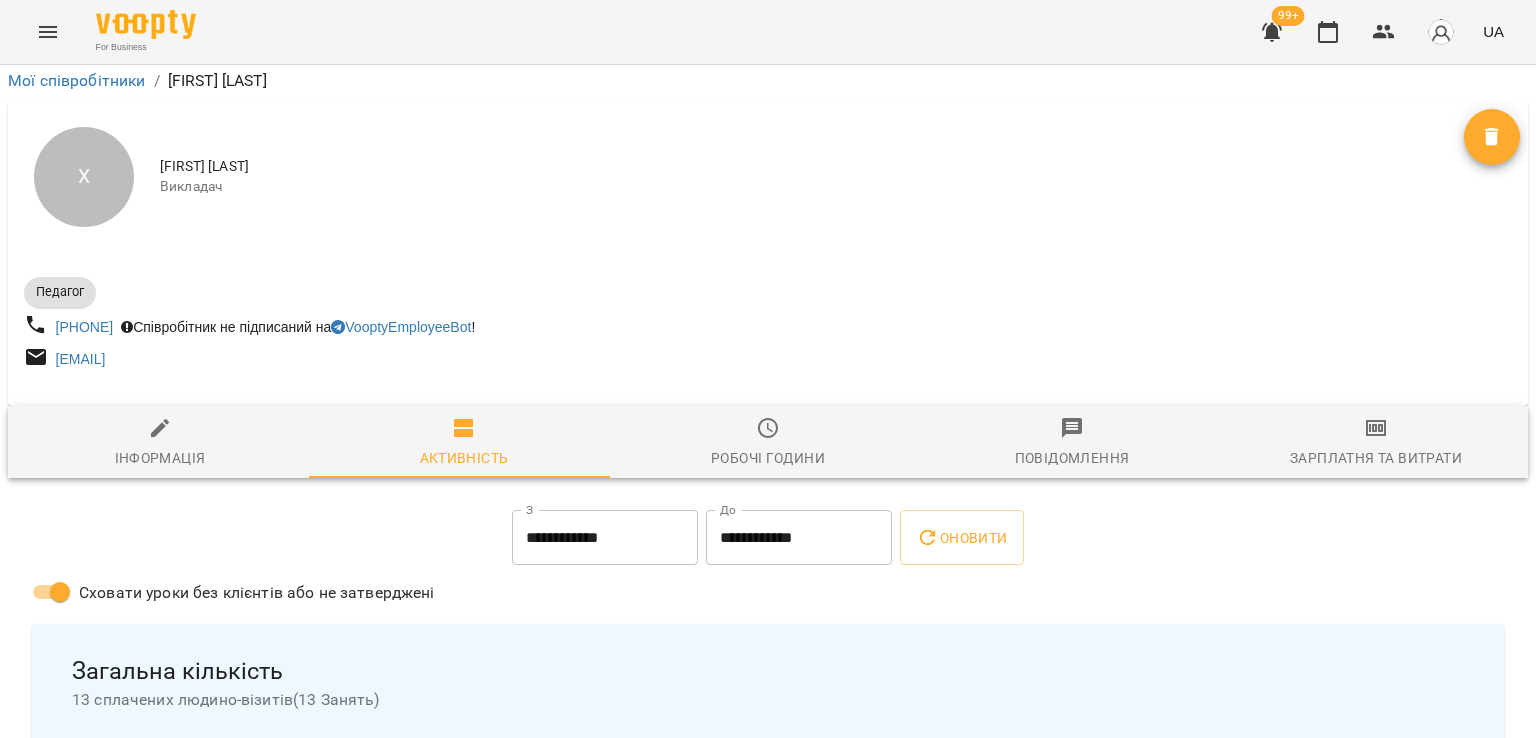 click on "**********" at bounding box center [605, 538] 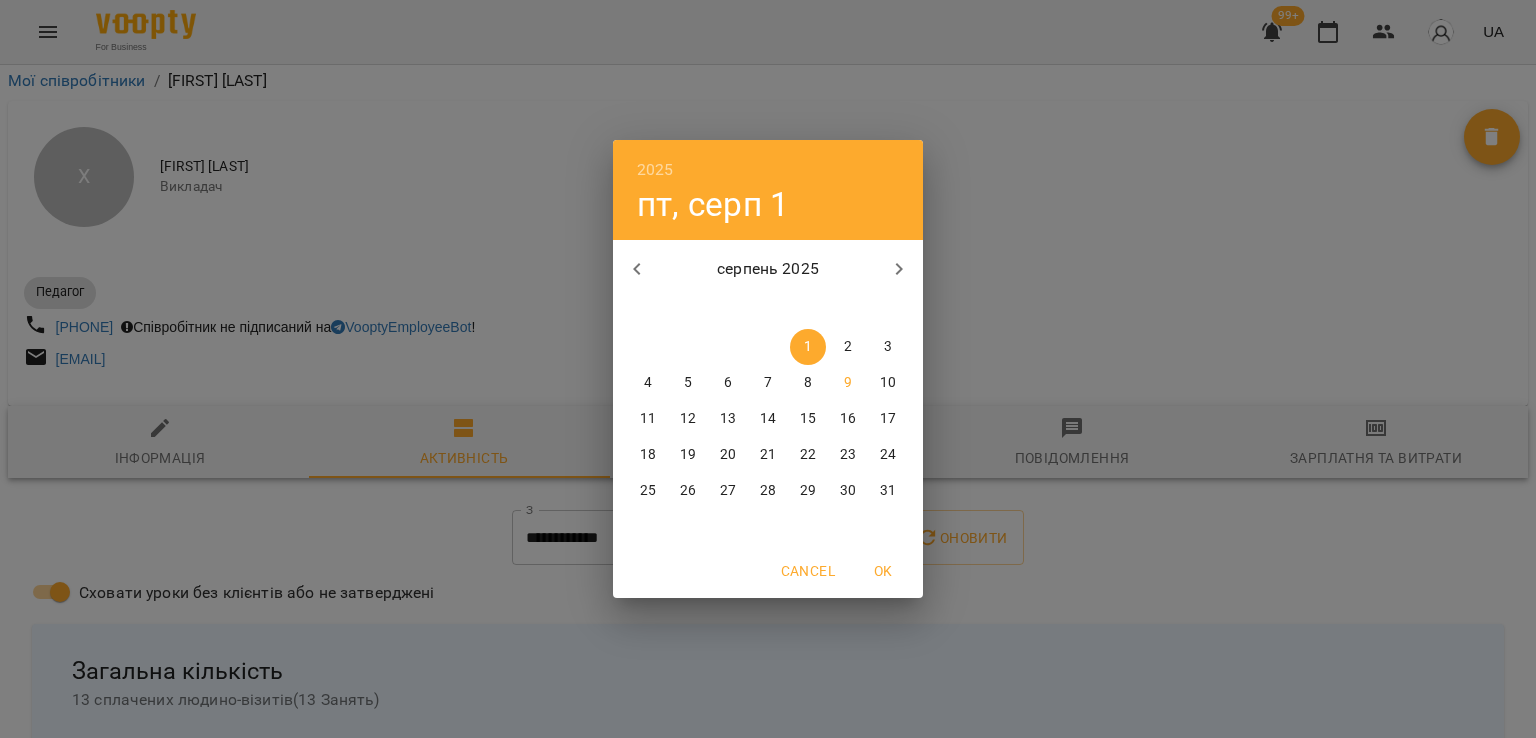 click 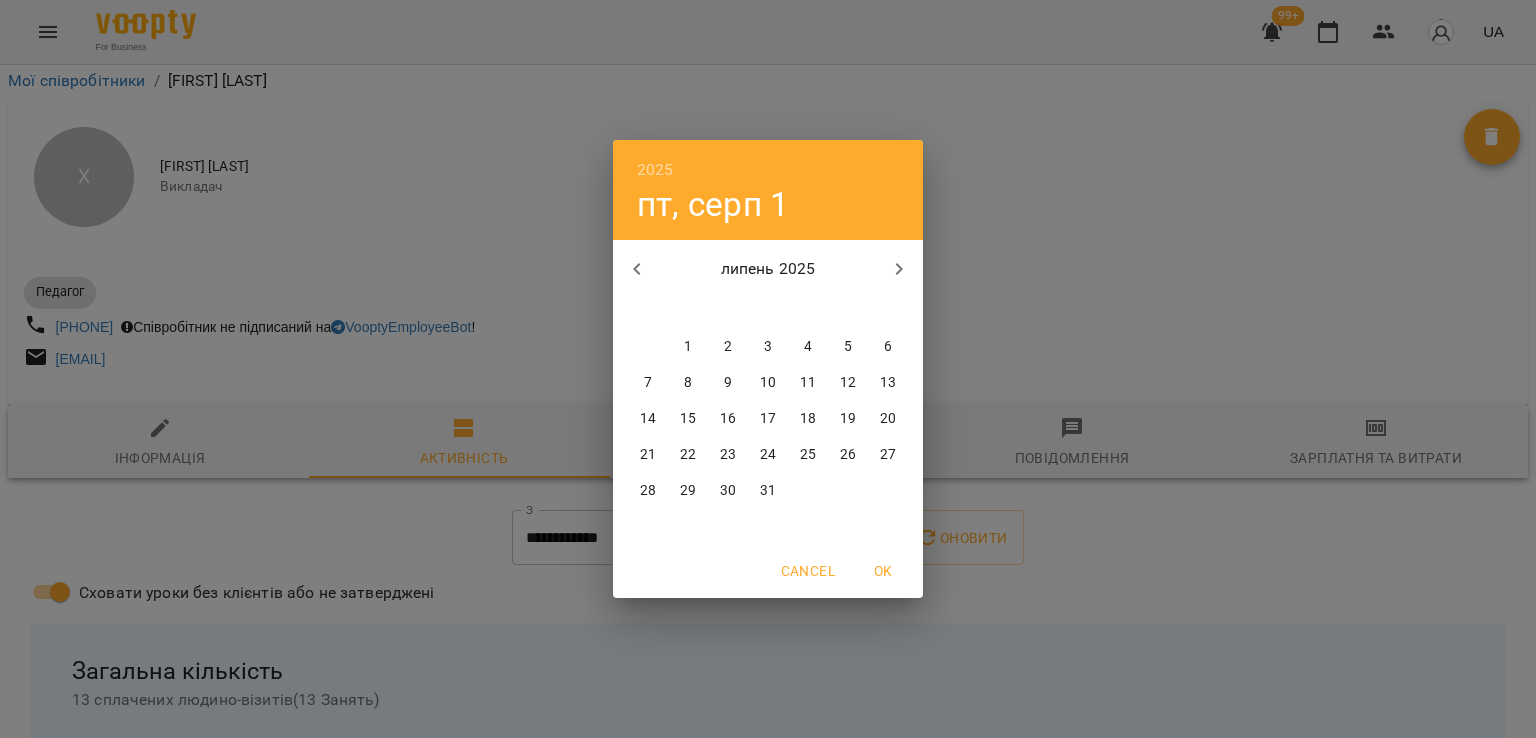 click on "1" at bounding box center (688, 347) 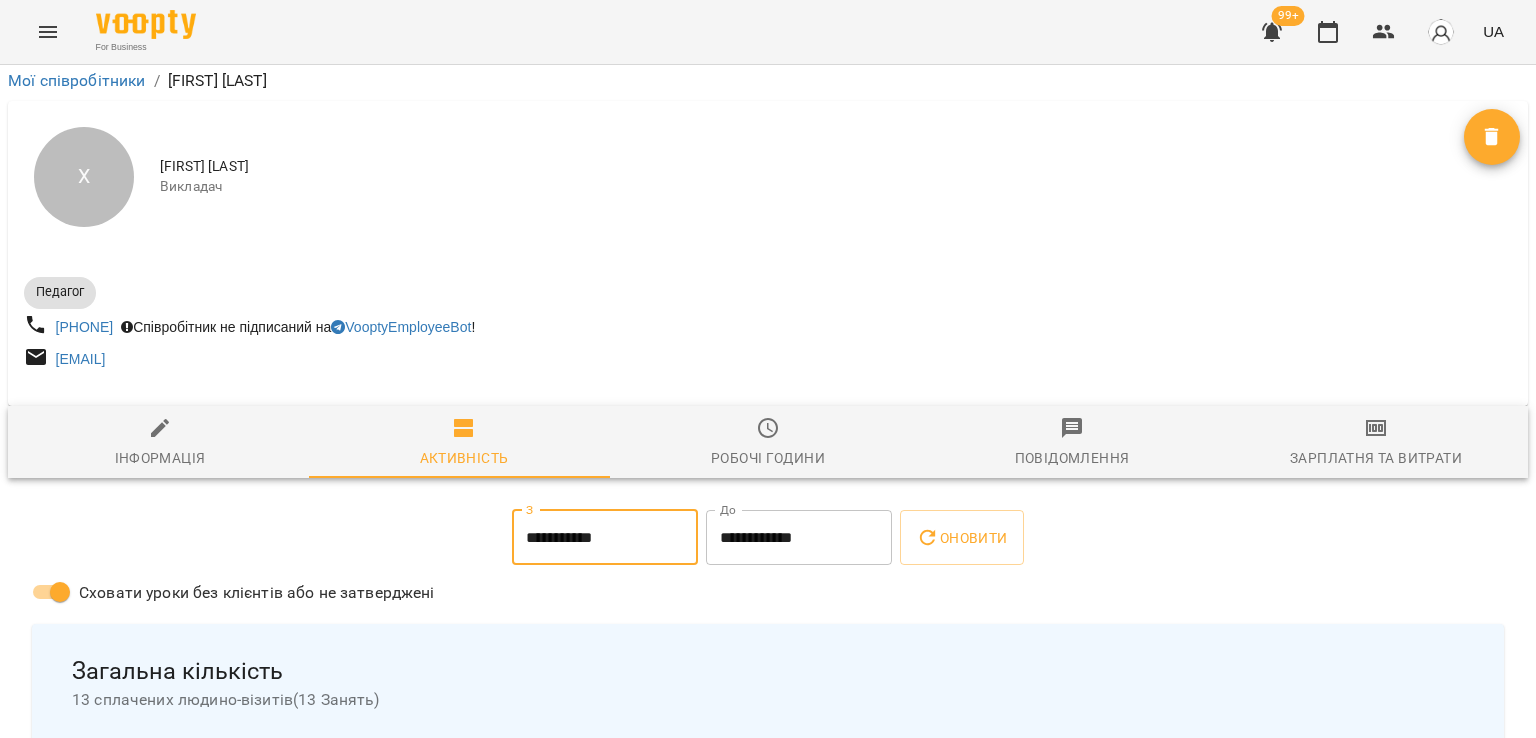 click on "**********" at bounding box center [799, 538] 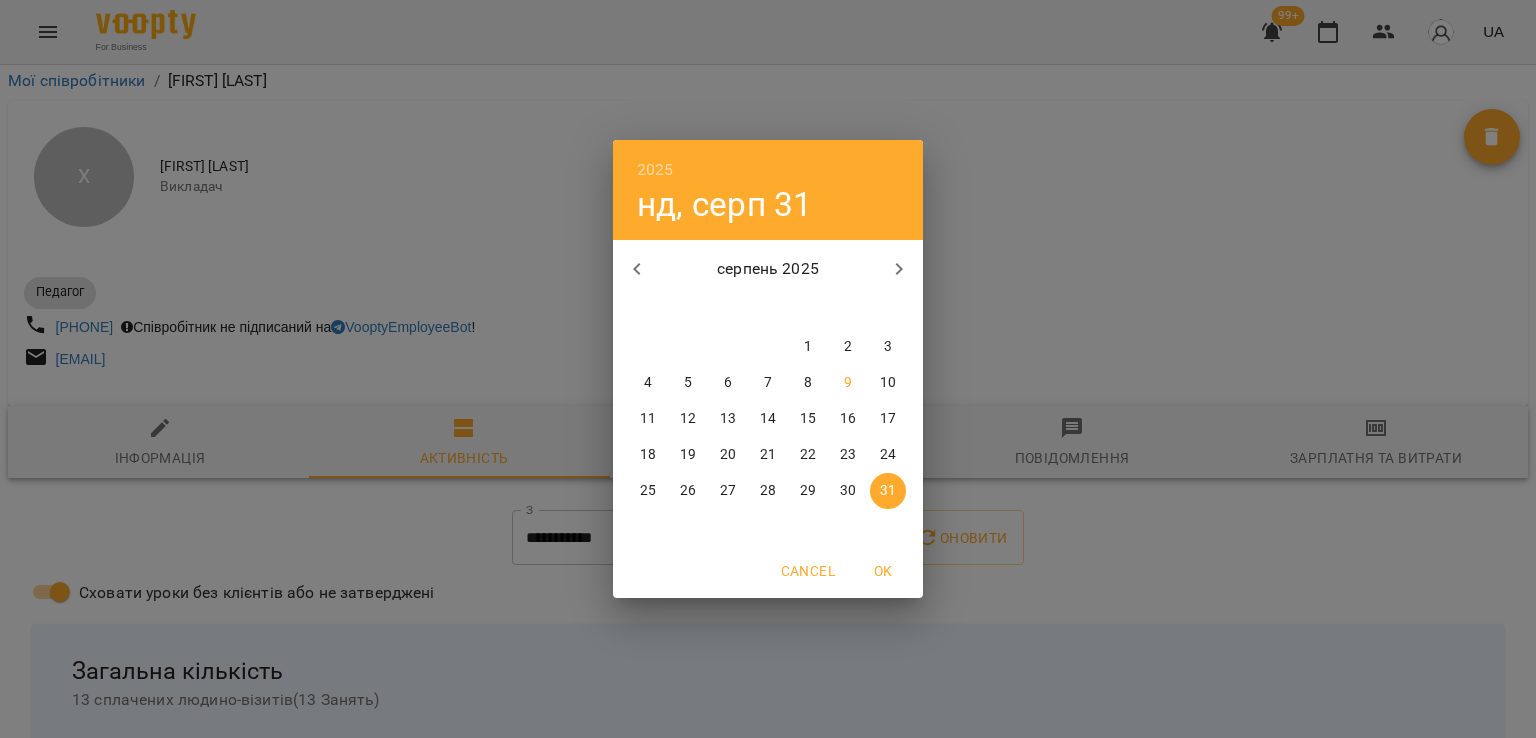 click 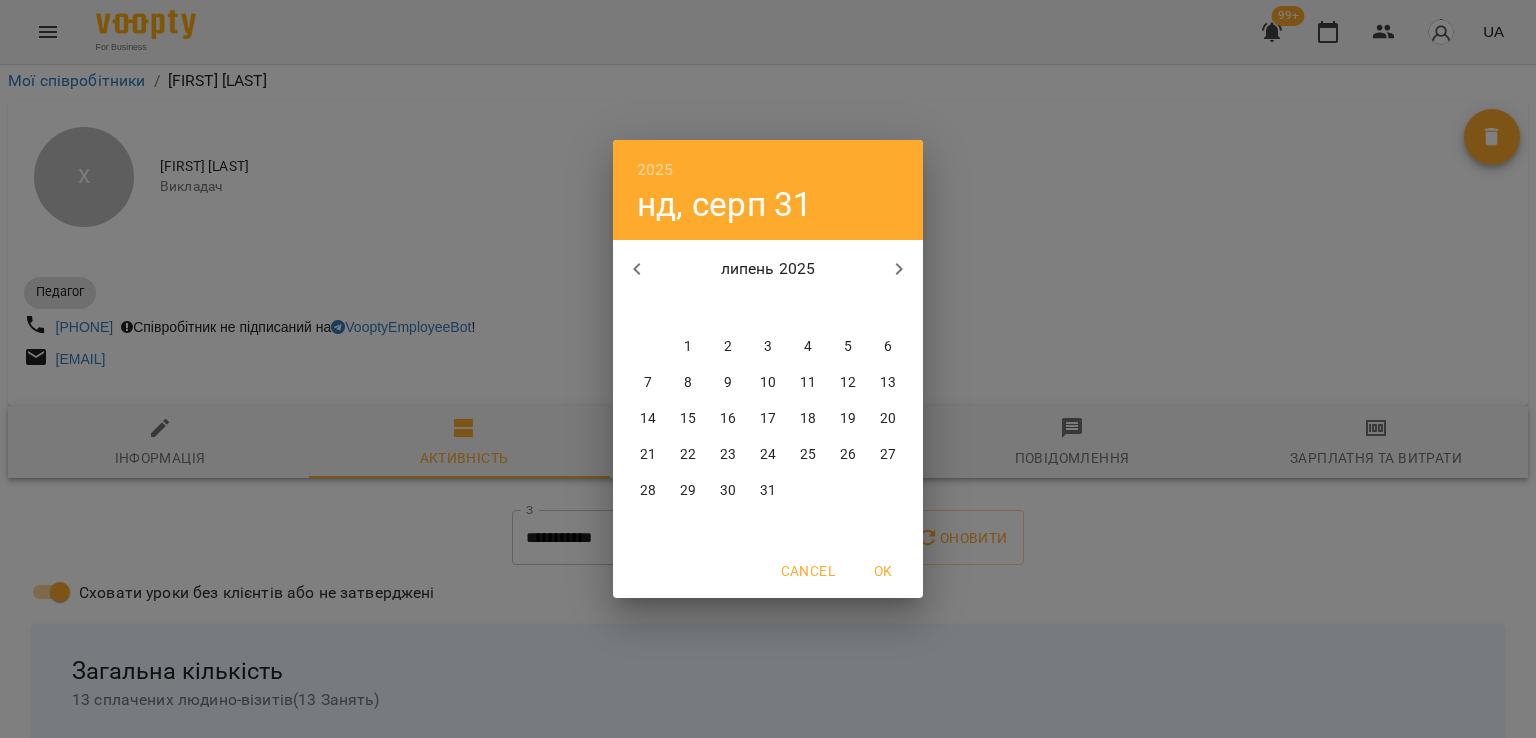 click on "31" at bounding box center (768, 491) 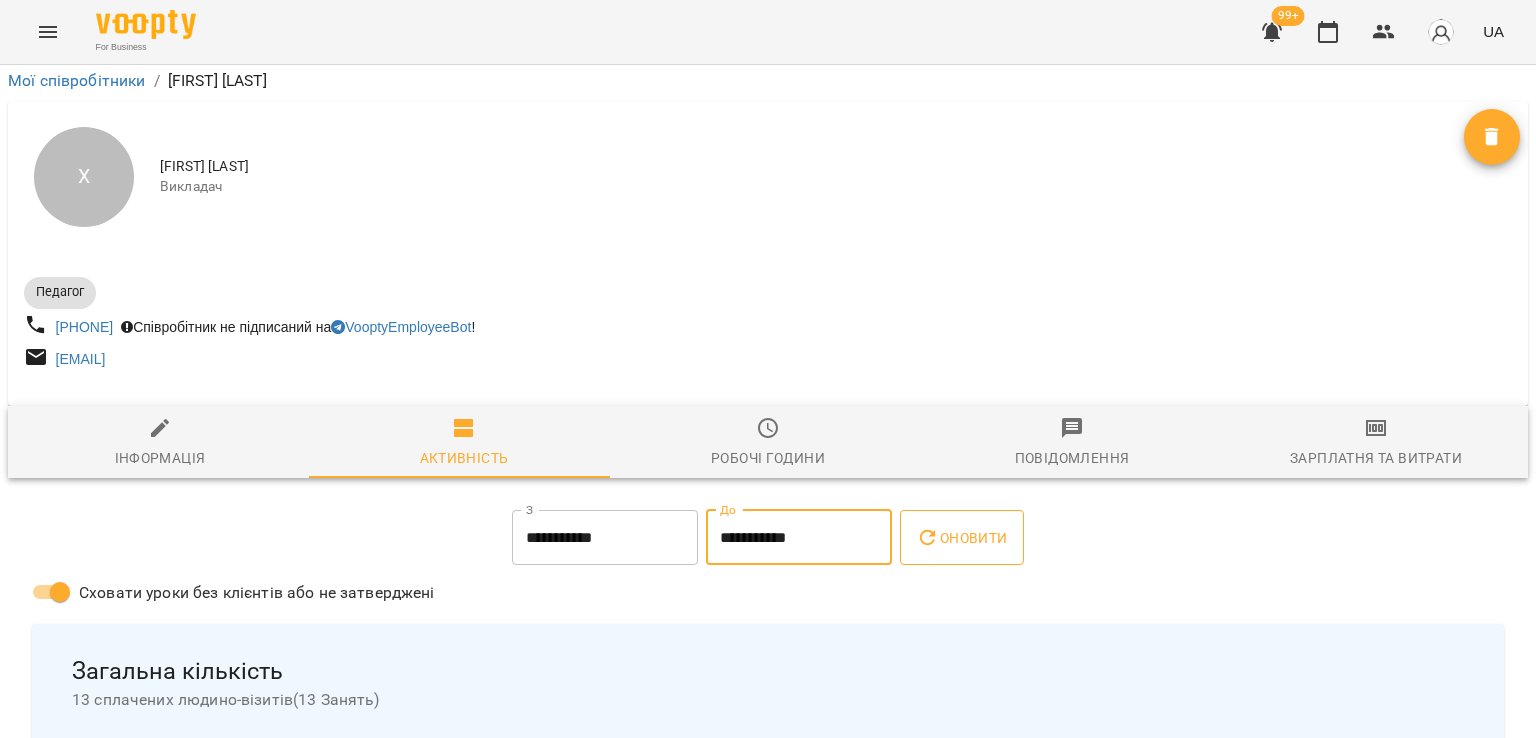 click on "Оновити" at bounding box center [961, 538] 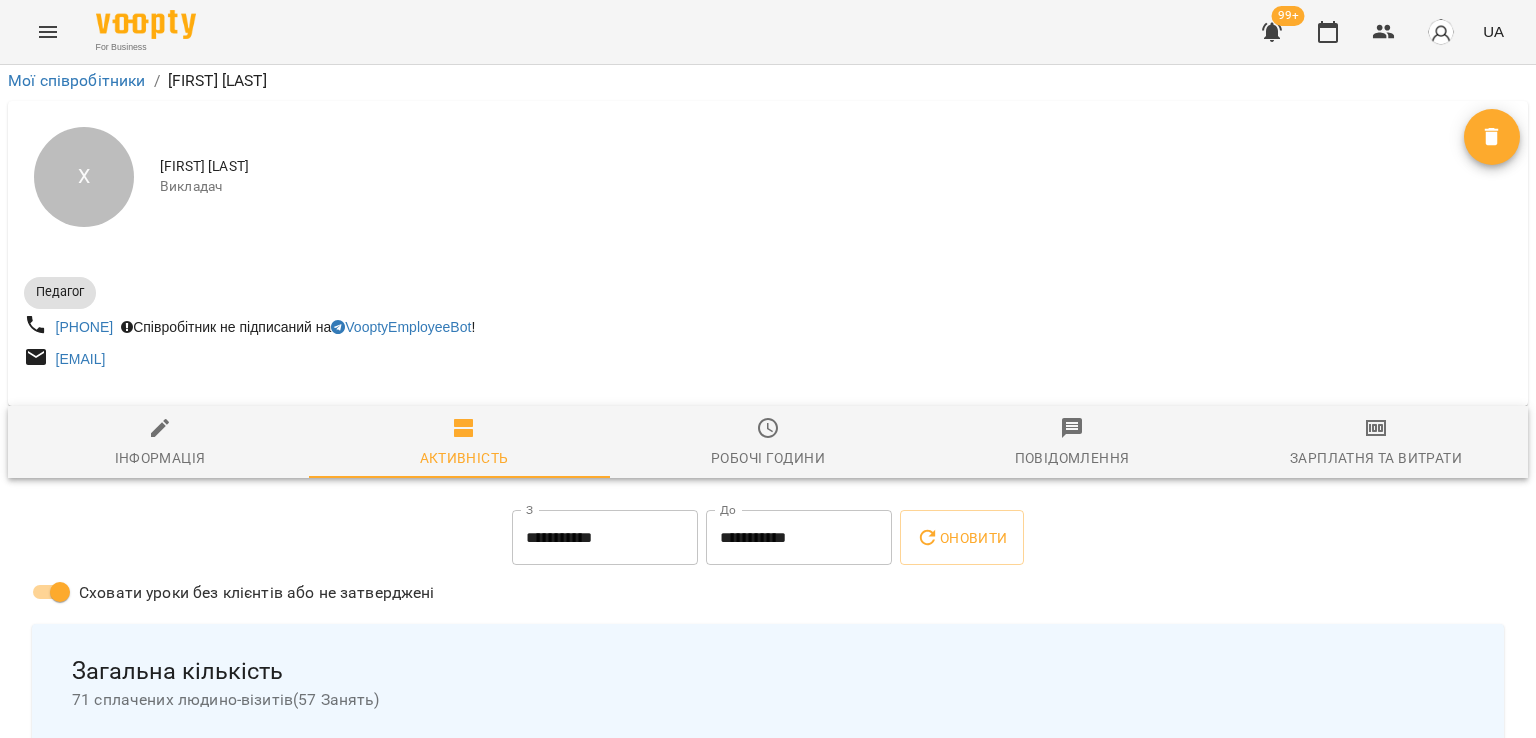 scroll, scrollTop: 100, scrollLeft: 0, axis: vertical 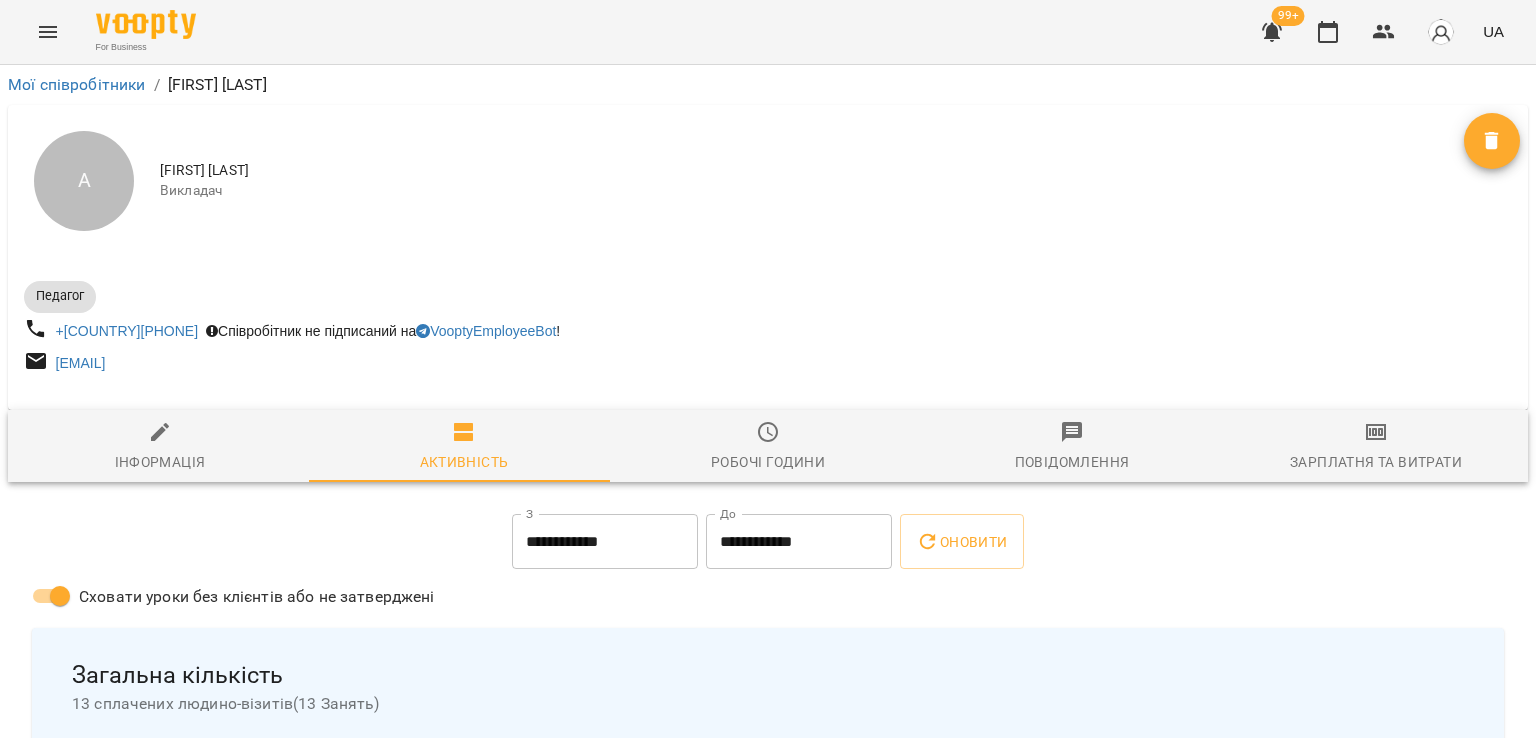 click on "**********" at bounding box center [605, 542] 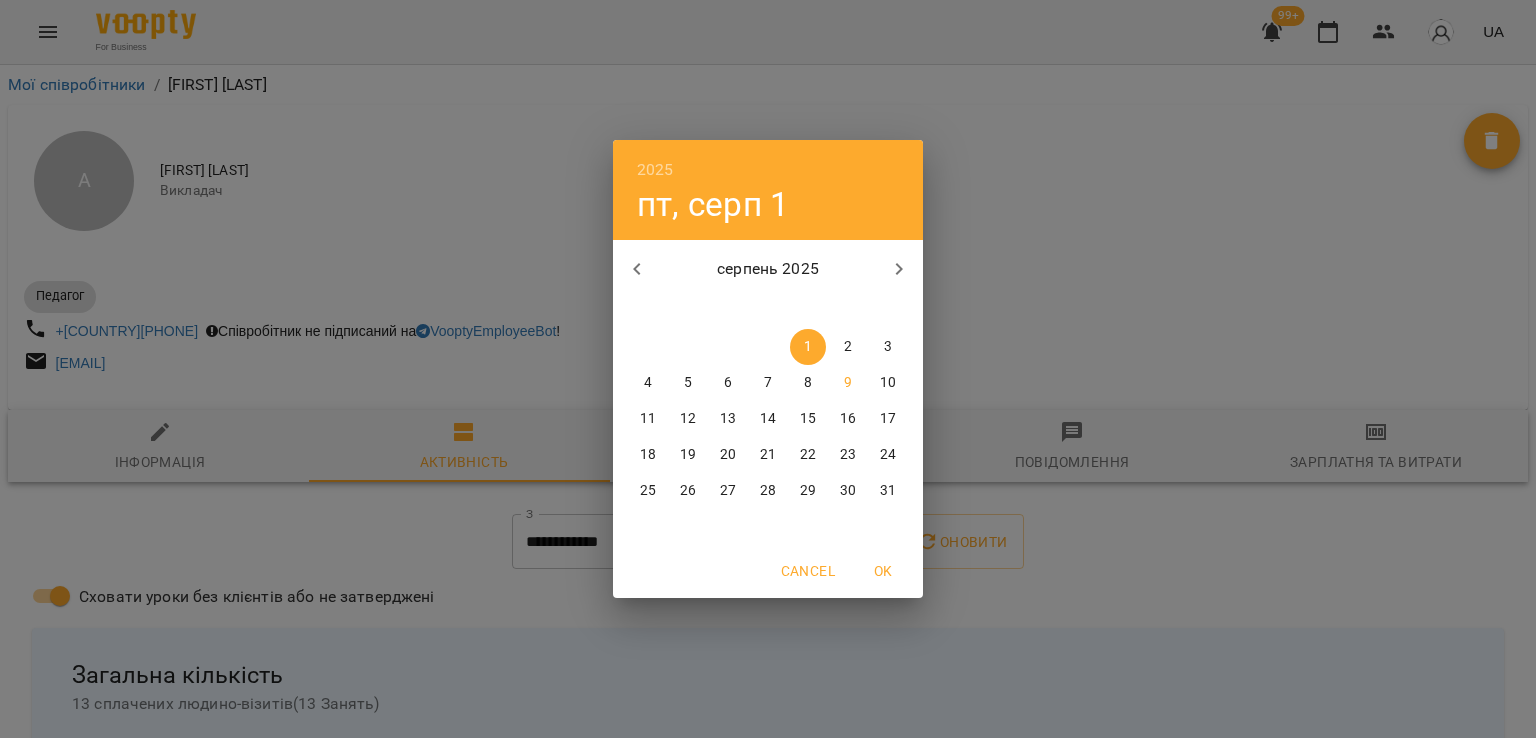 click at bounding box center (637, 269) 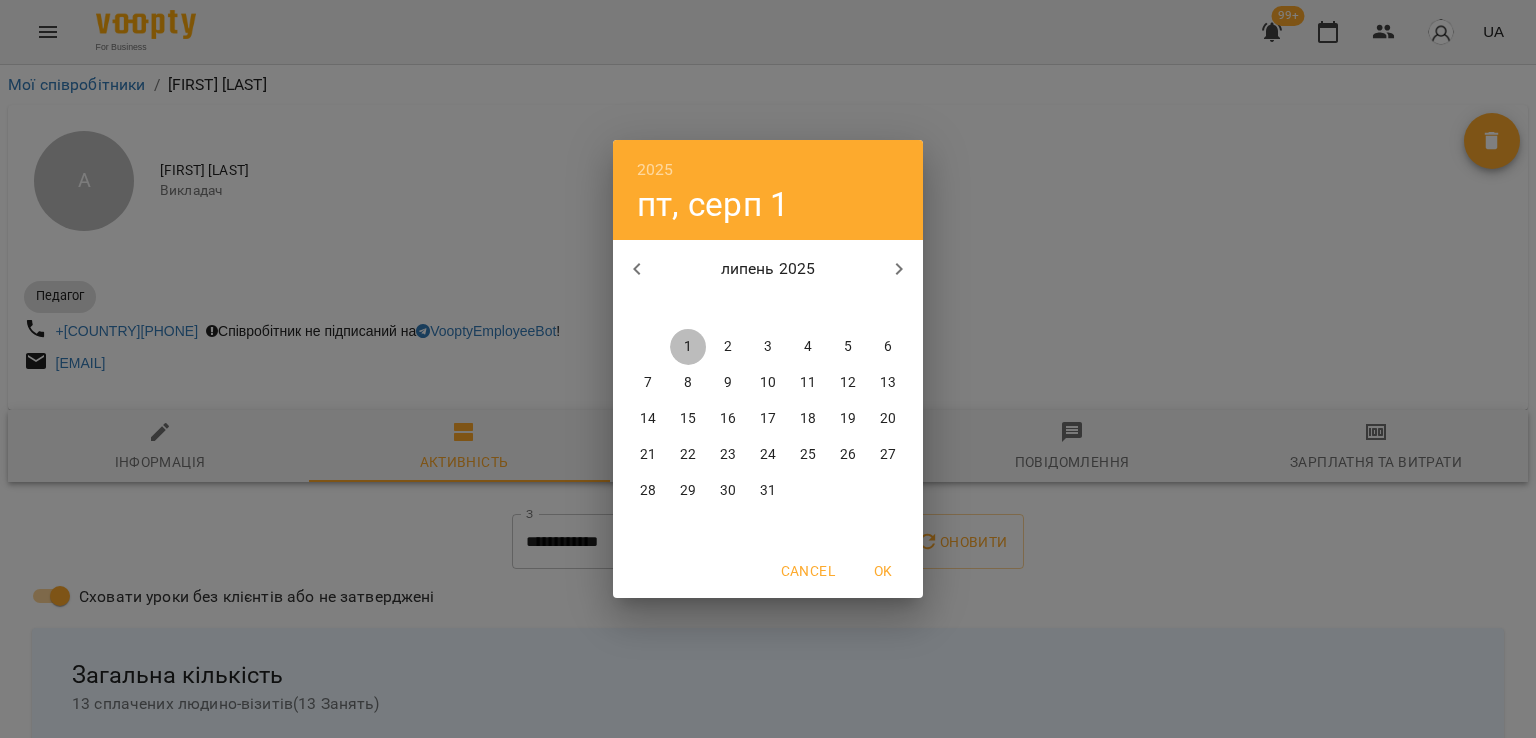 click on "1" at bounding box center (688, 347) 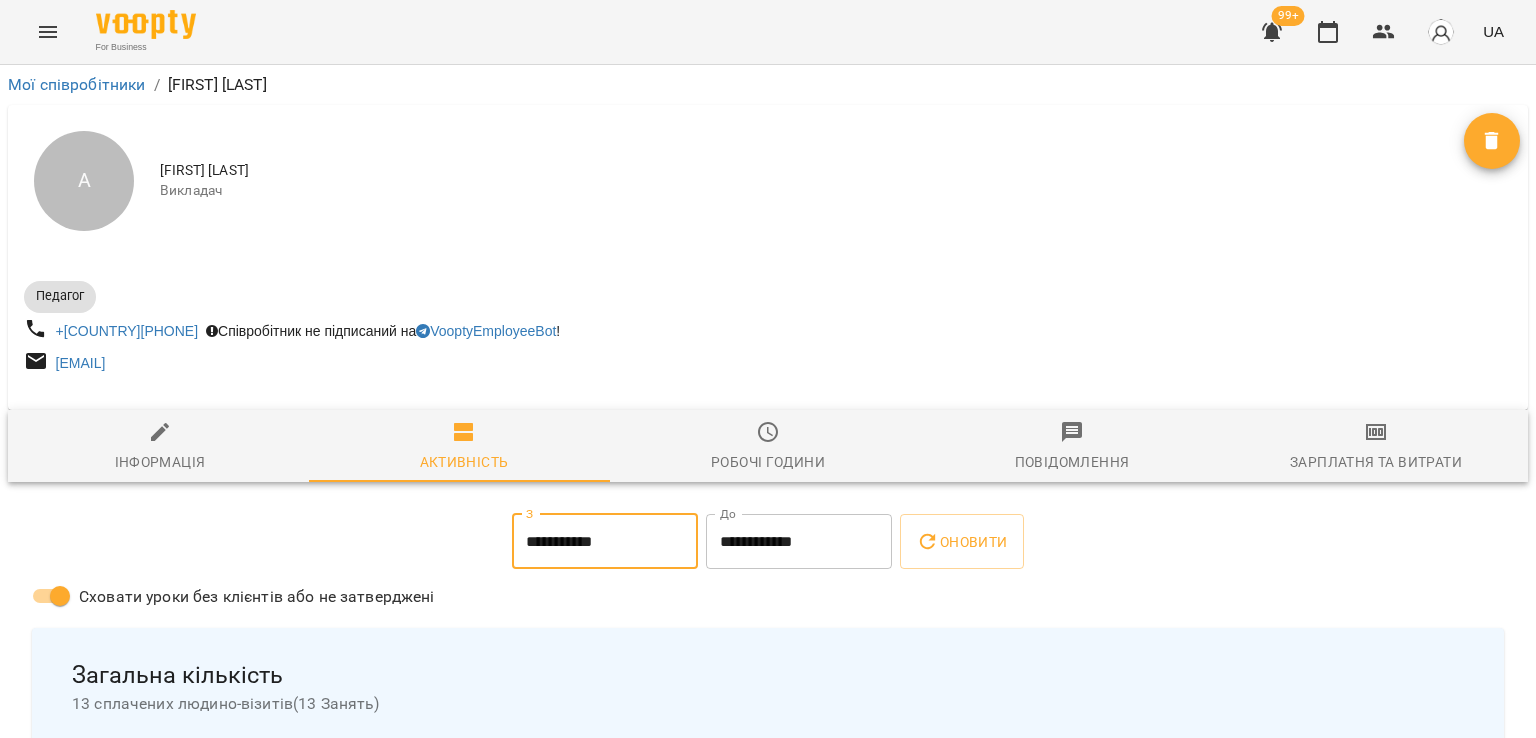 click on "**********" at bounding box center [799, 542] 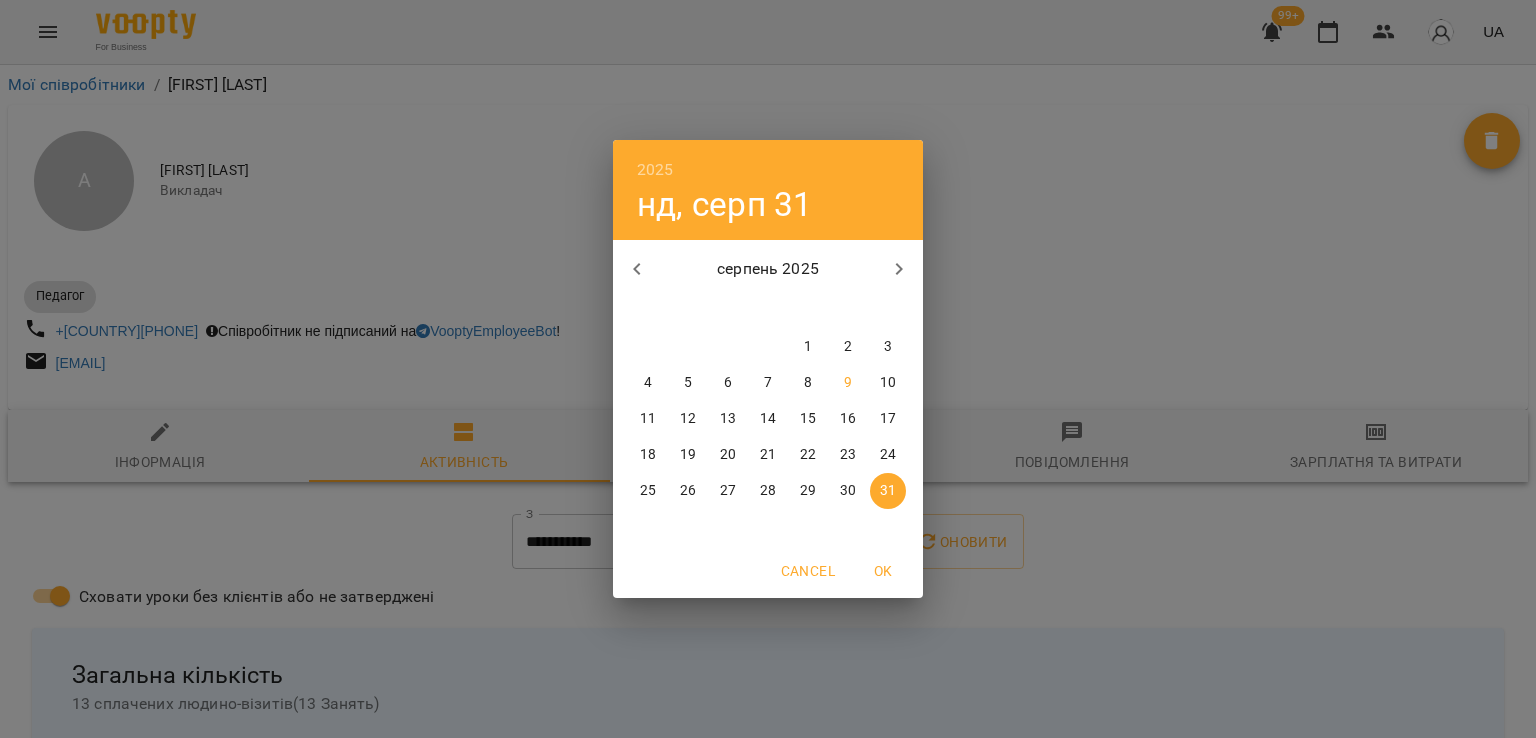 click at bounding box center (637, 269) 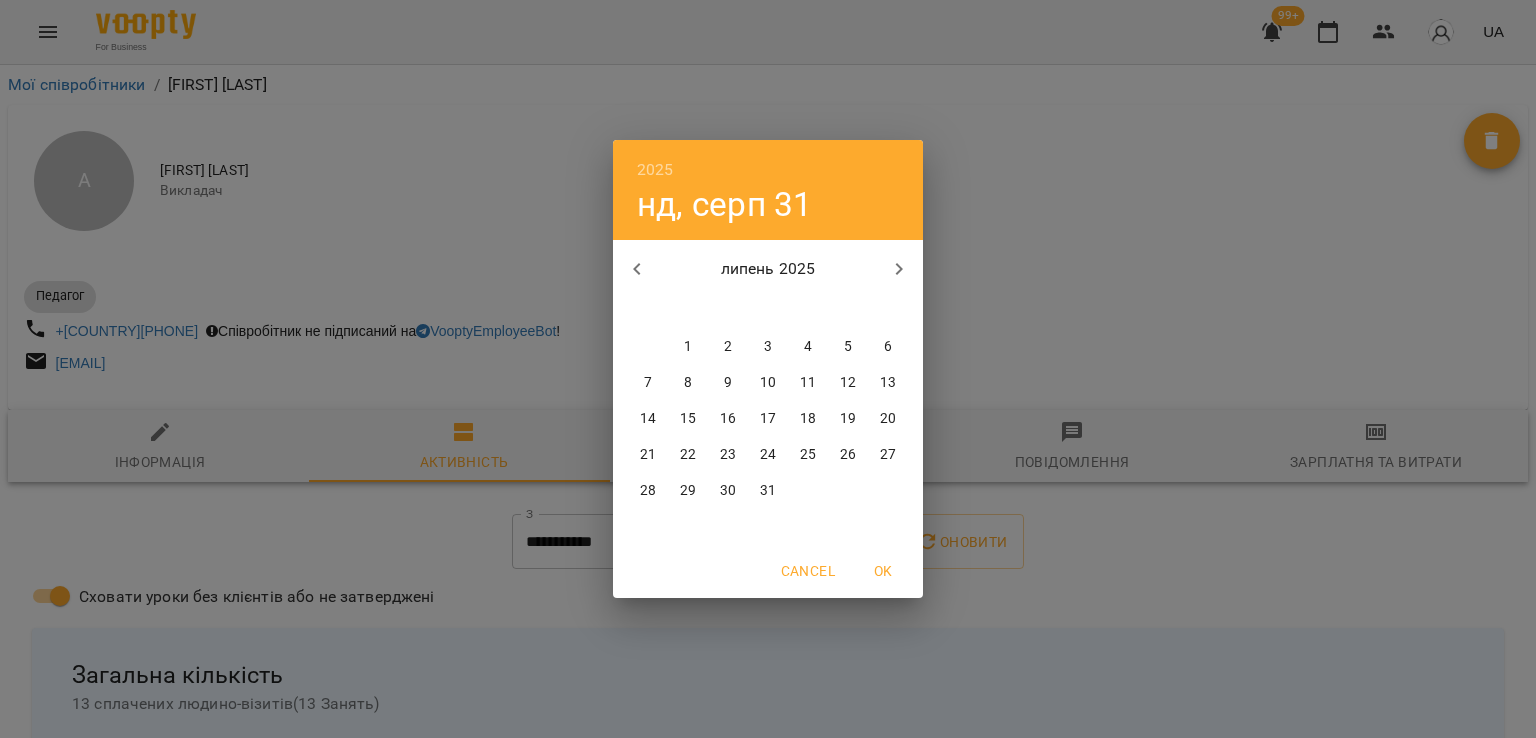click on "31" at bounding box center [768, 491] 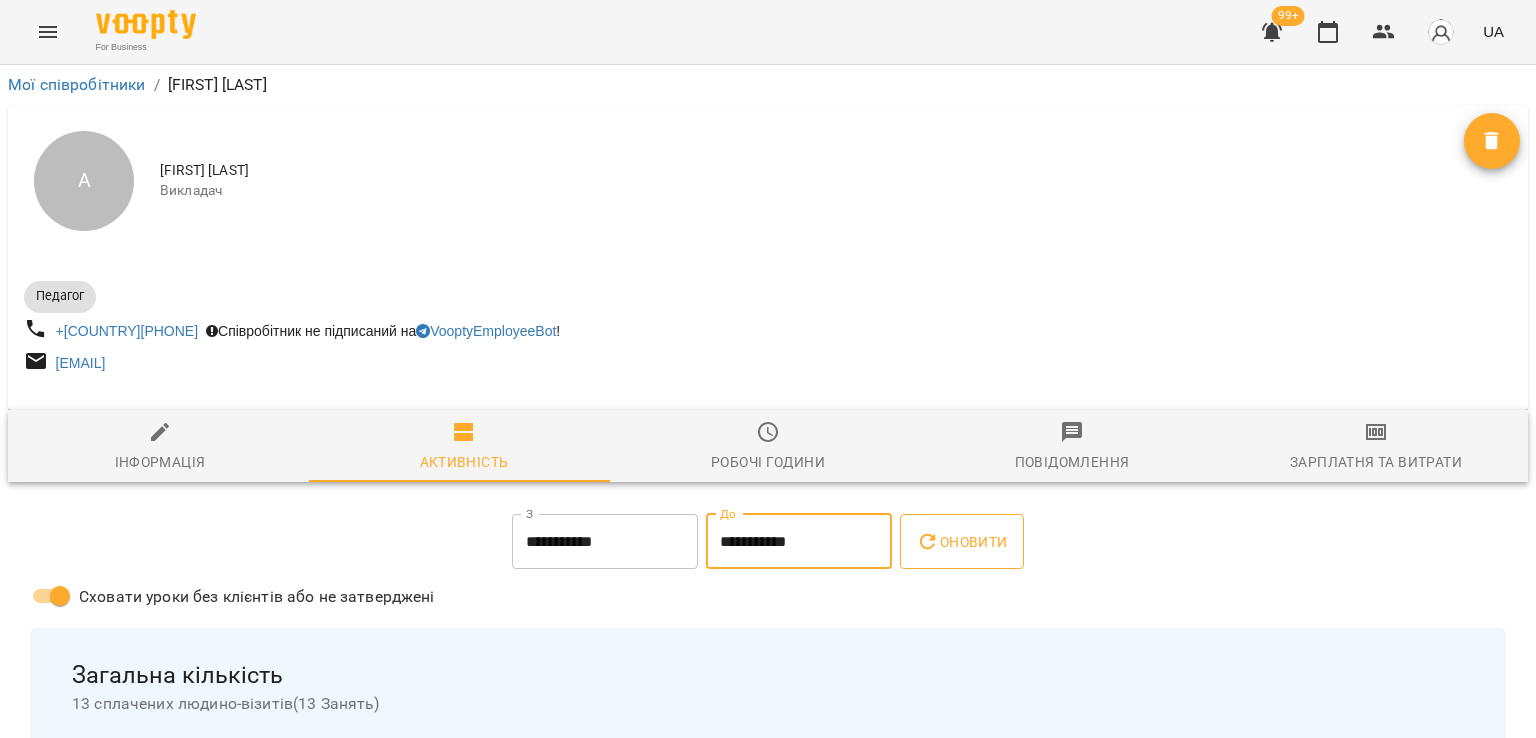 click on "Оновити" at bounding box center (961, 542) 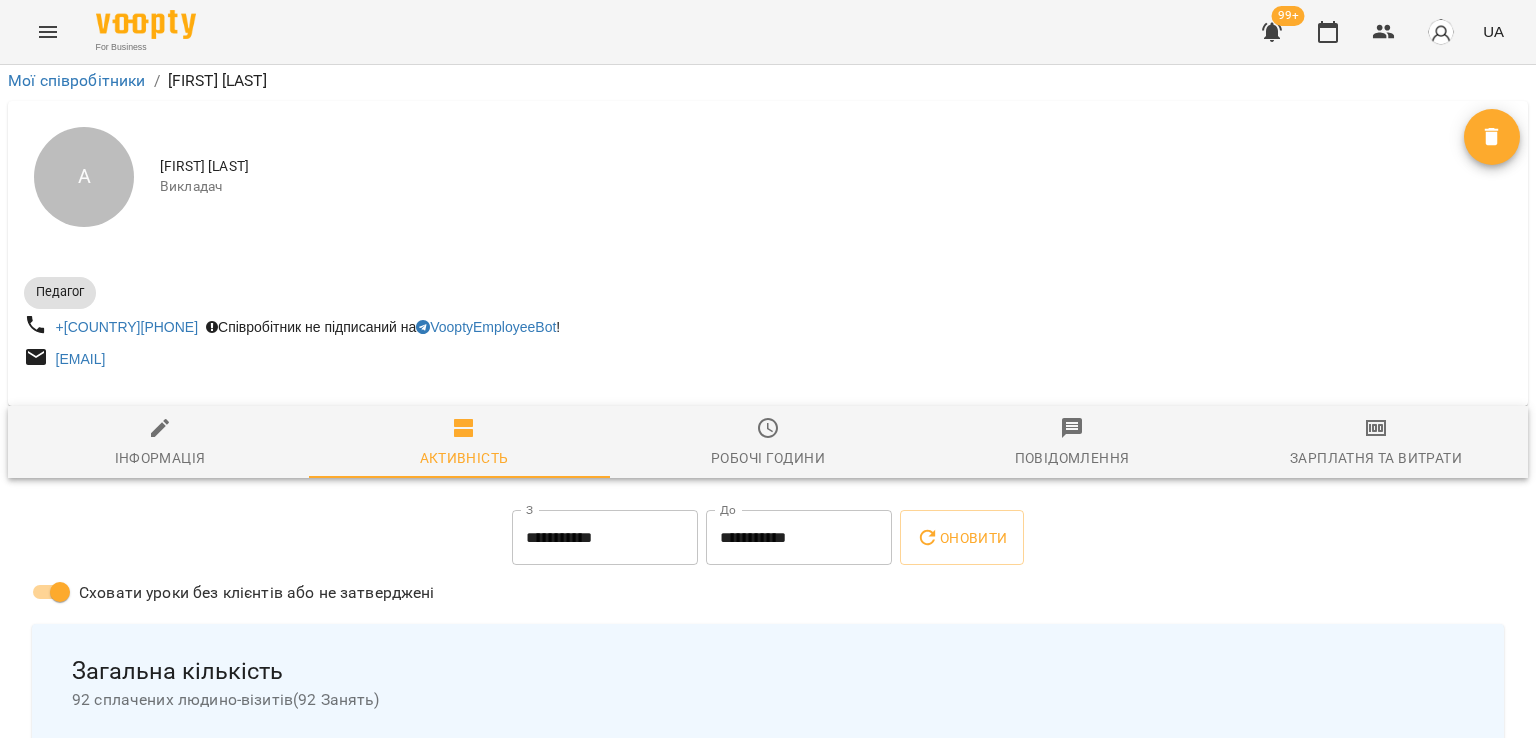 scroll, scrollTop: 0, scrollLeft: 0, axis: both 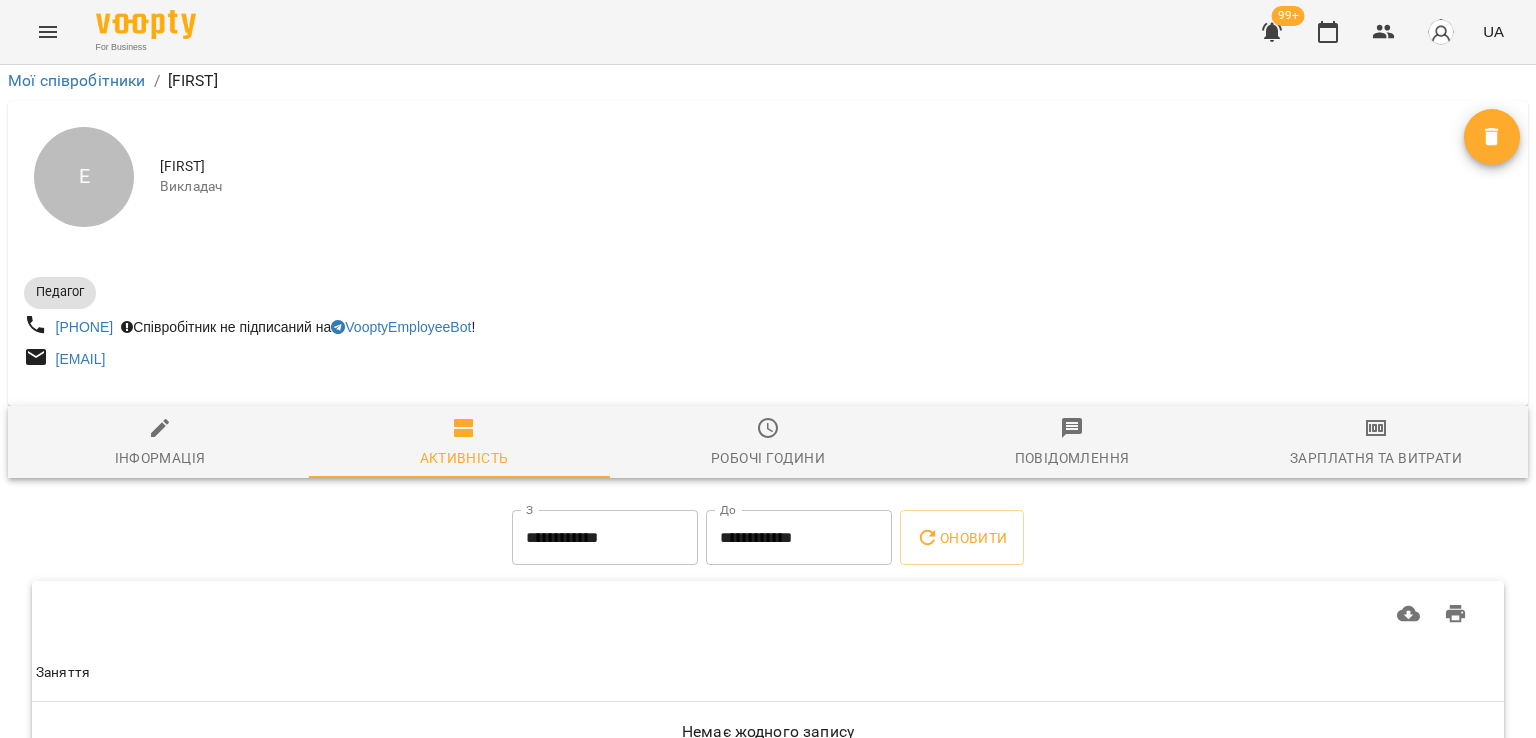 click on "**********" at bounding box center (605, 538) 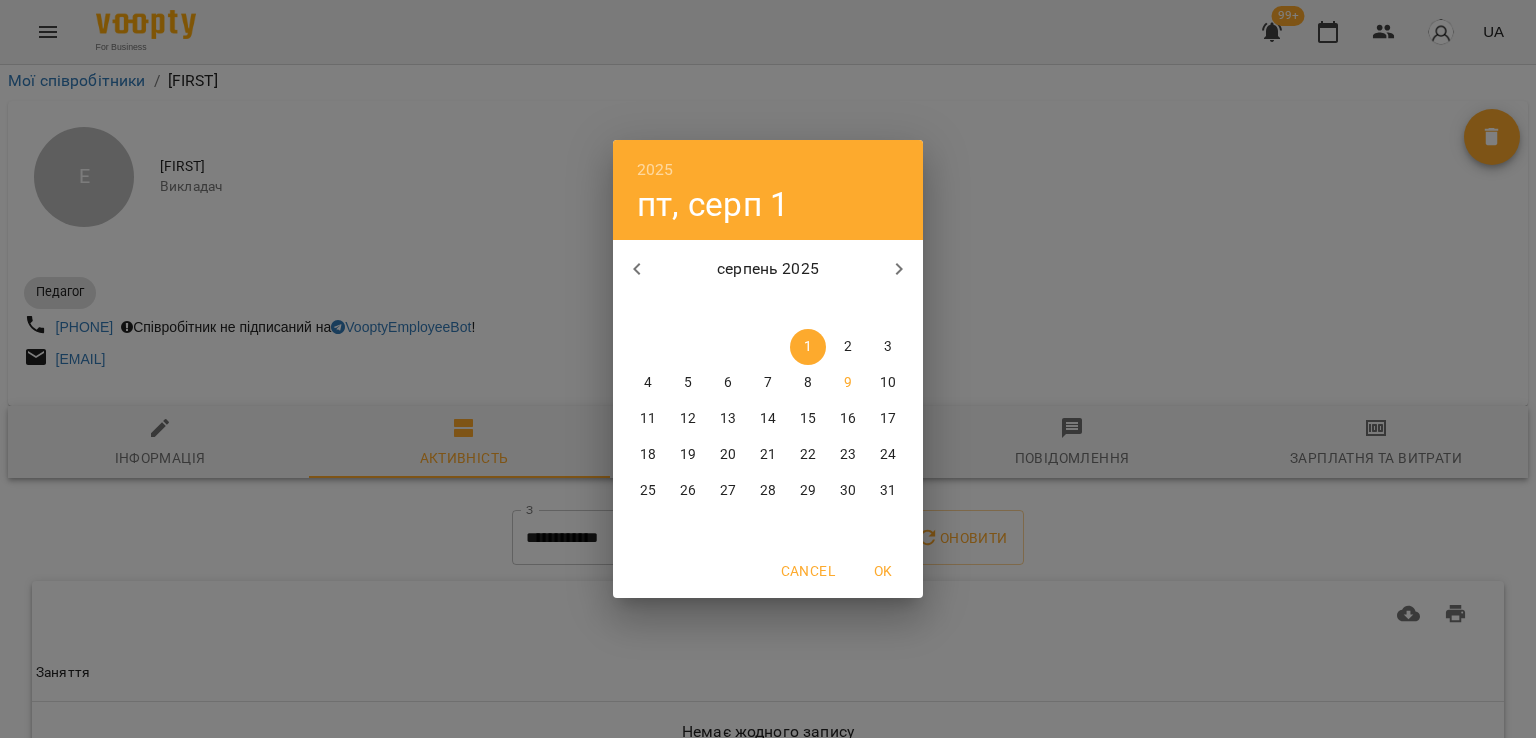 click at bounding box center (637, 269) 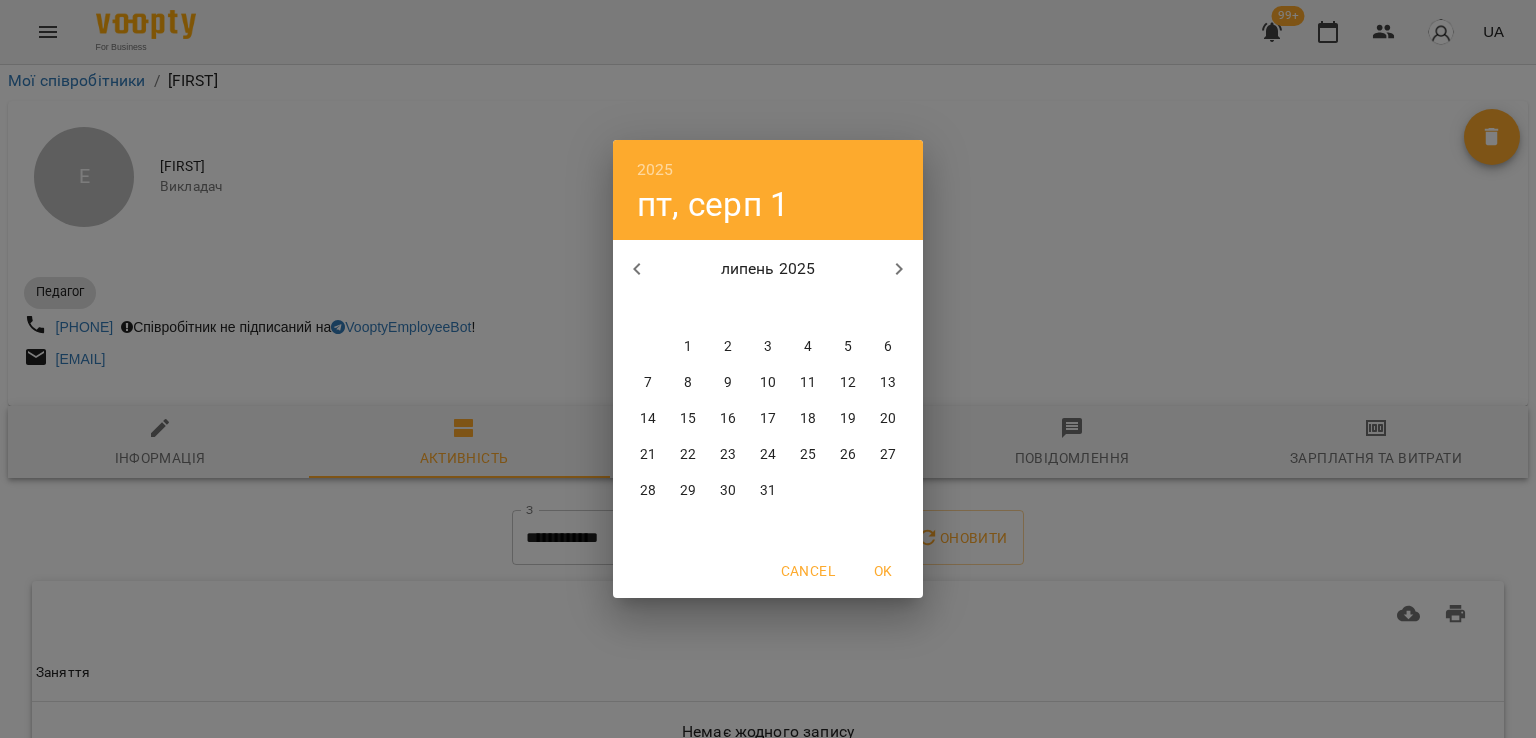 click on "1" at bounding box center (688, 347) 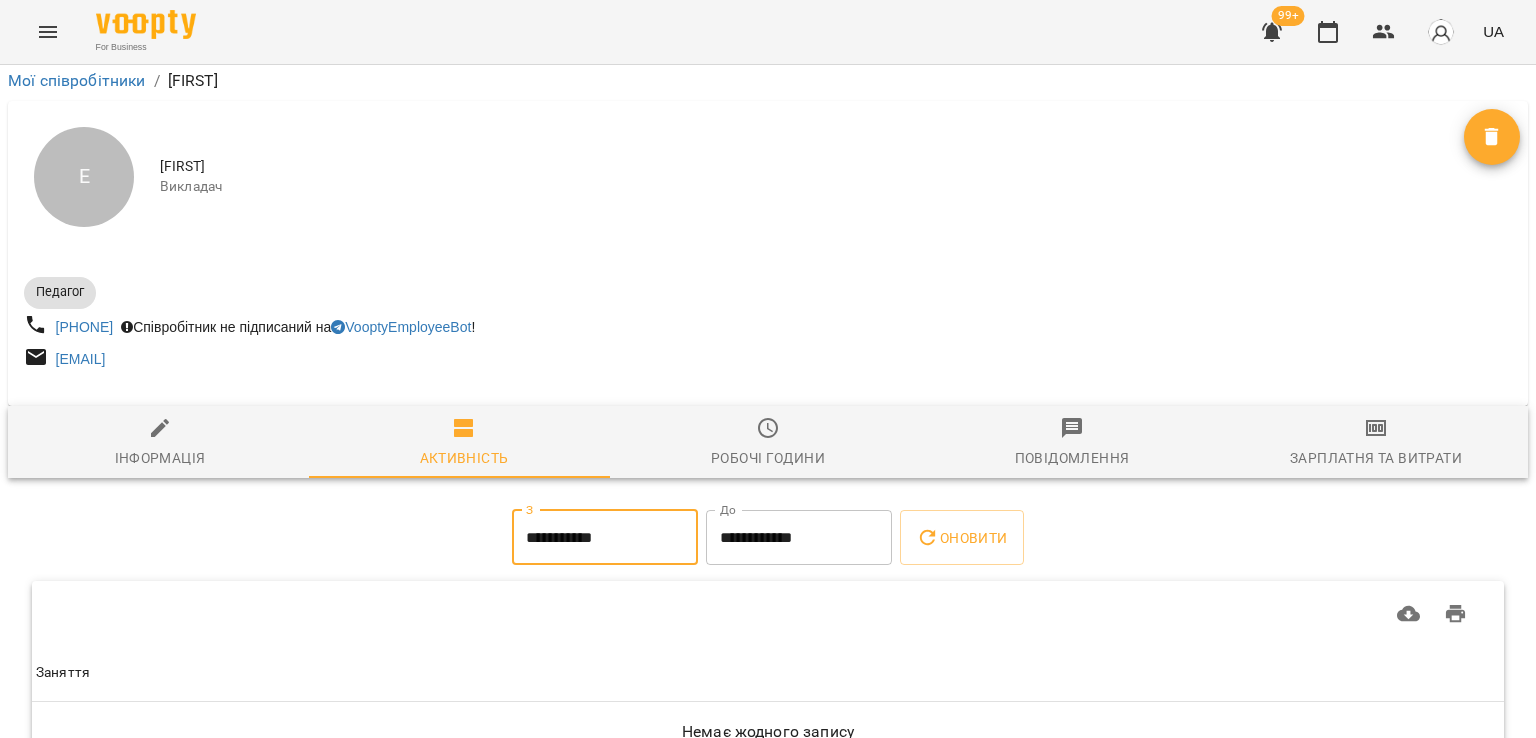 click on "**********" at bounding box center (799, 538) 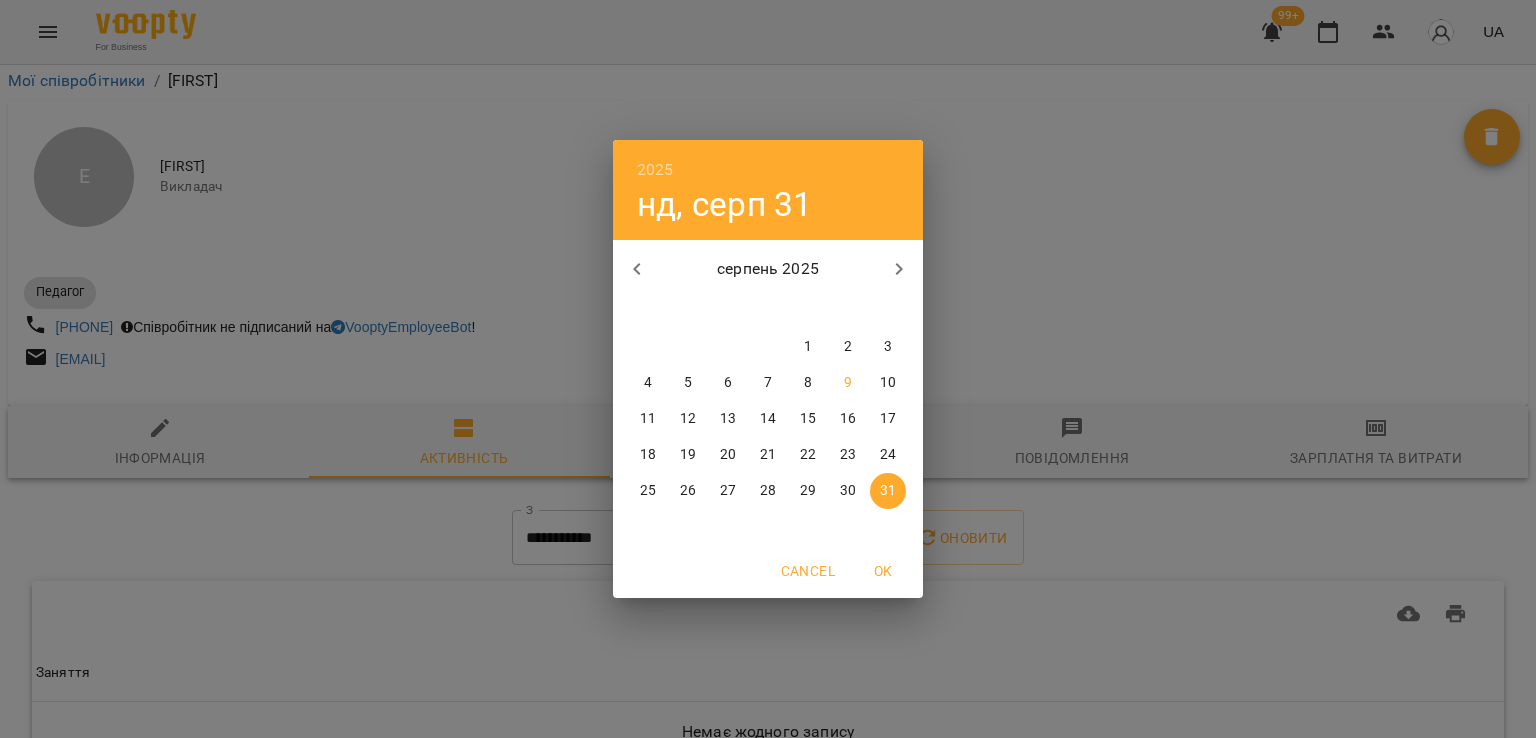 click 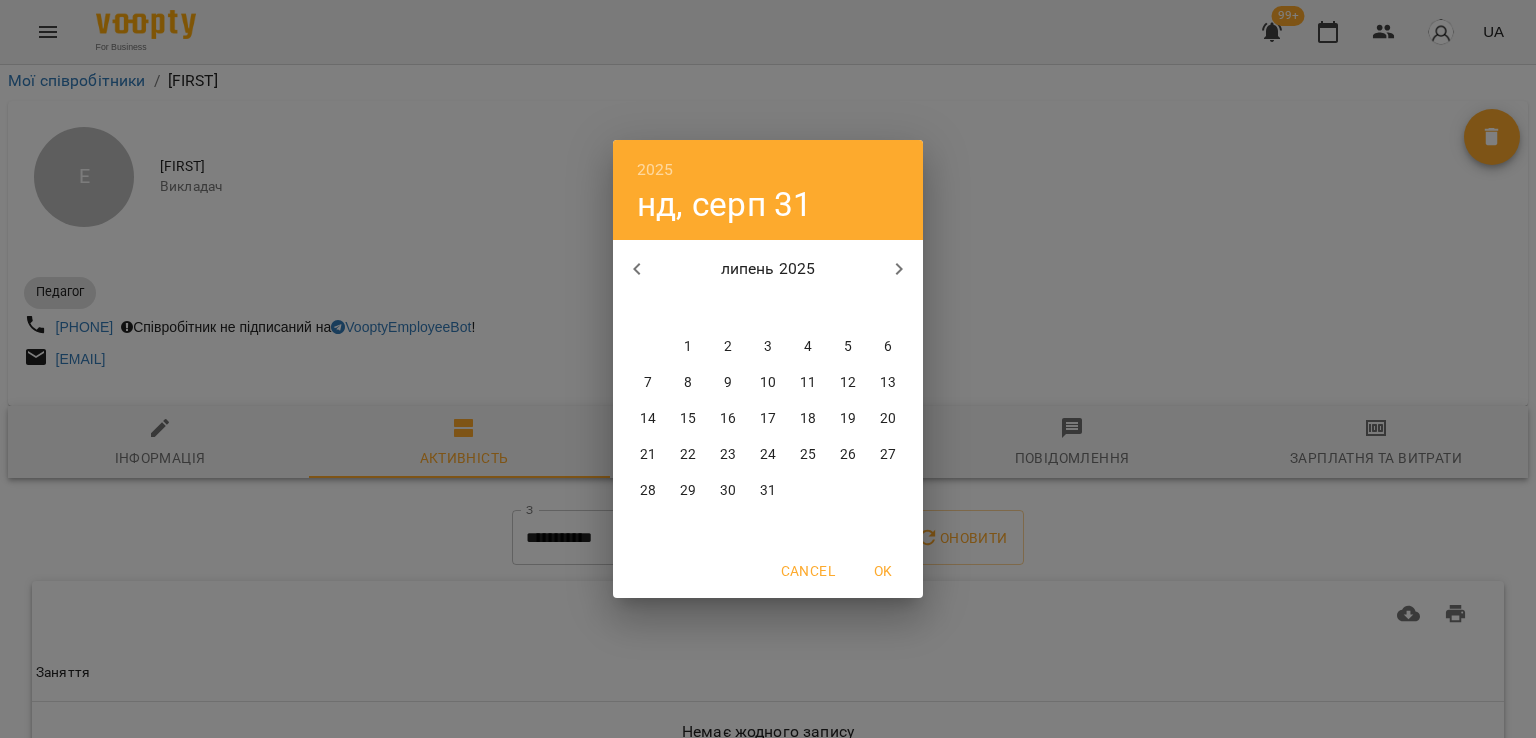 click on "31" at bounding box center [768, 491] 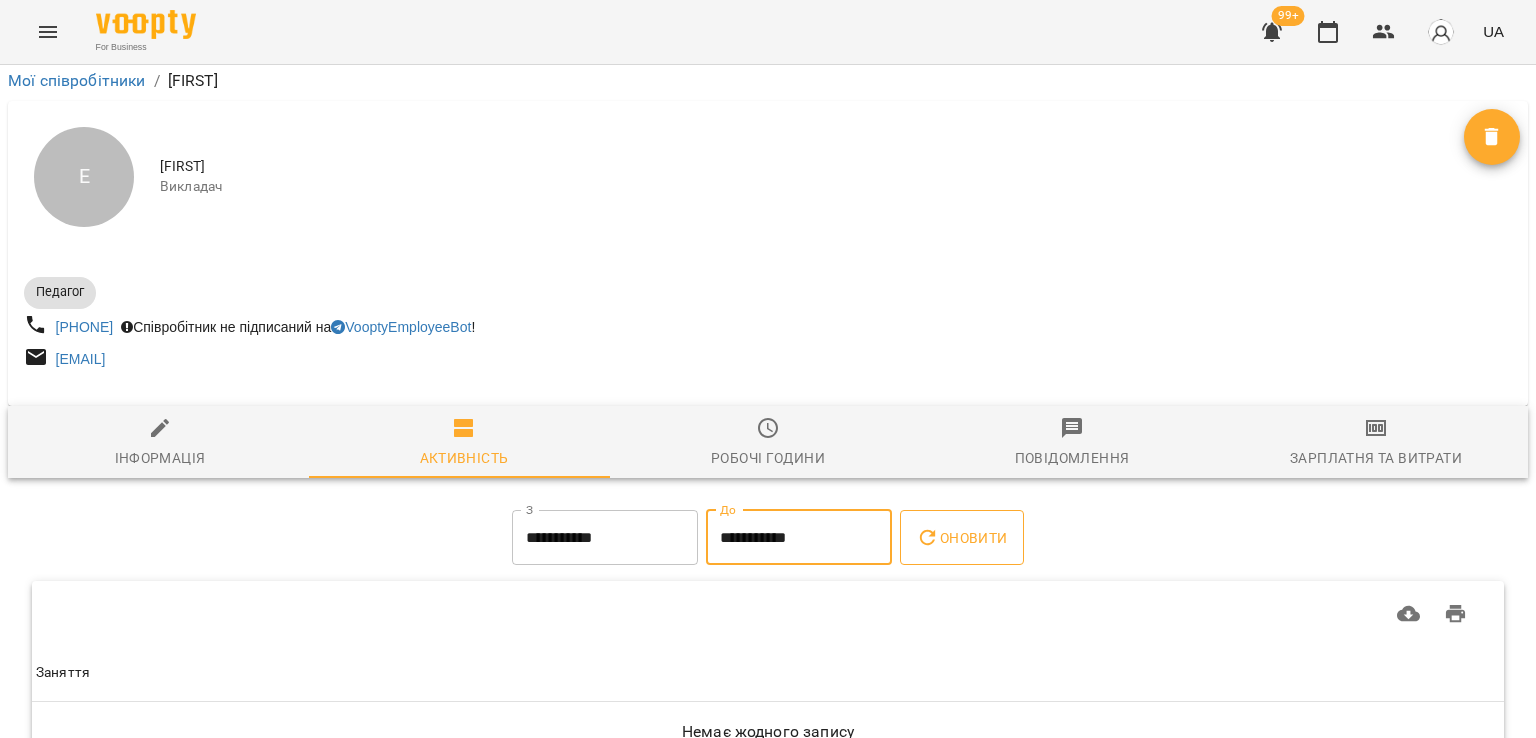 click on "Оновити" at bounding box center (961, 538) 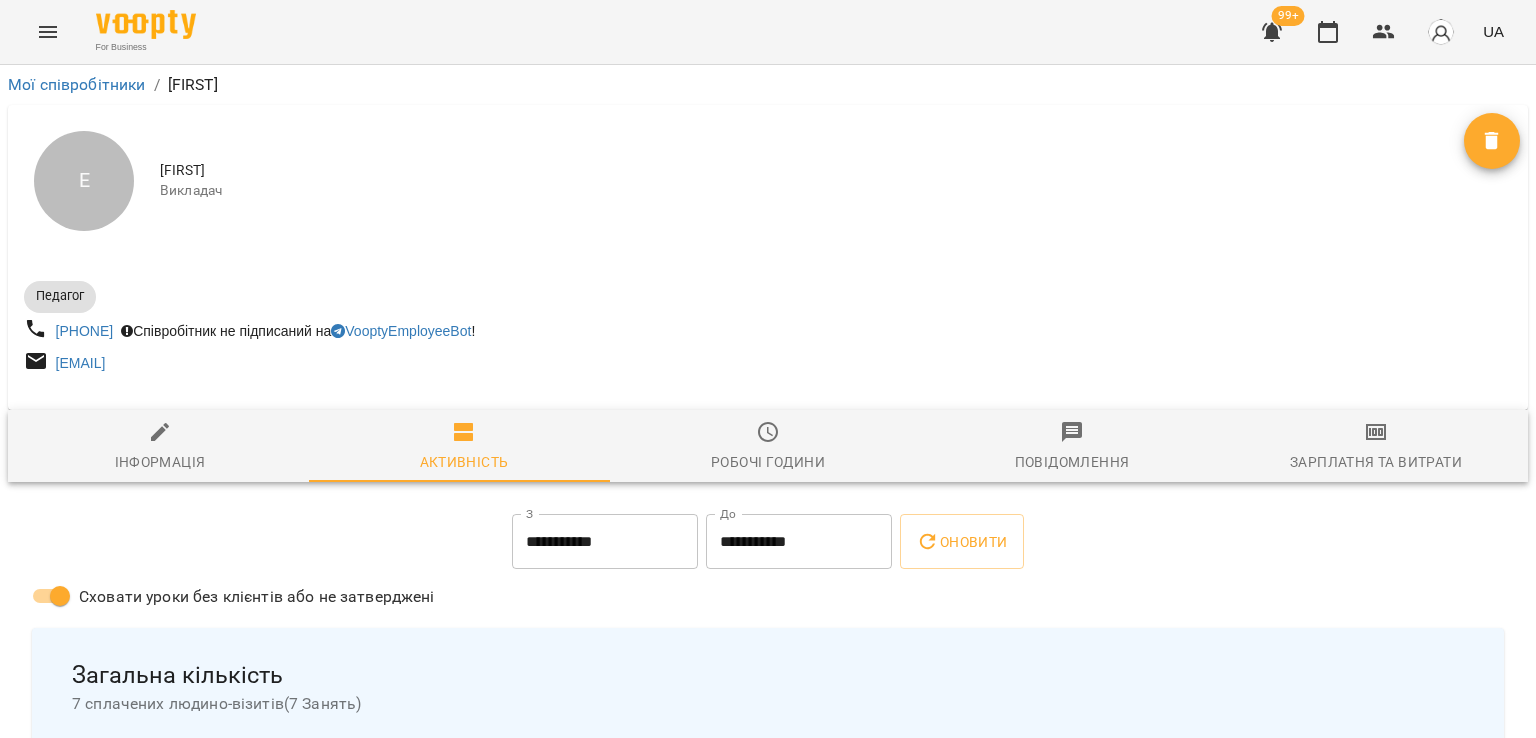 scroll, scrollTop: 300, scrollLeft: 0, axis: vertical 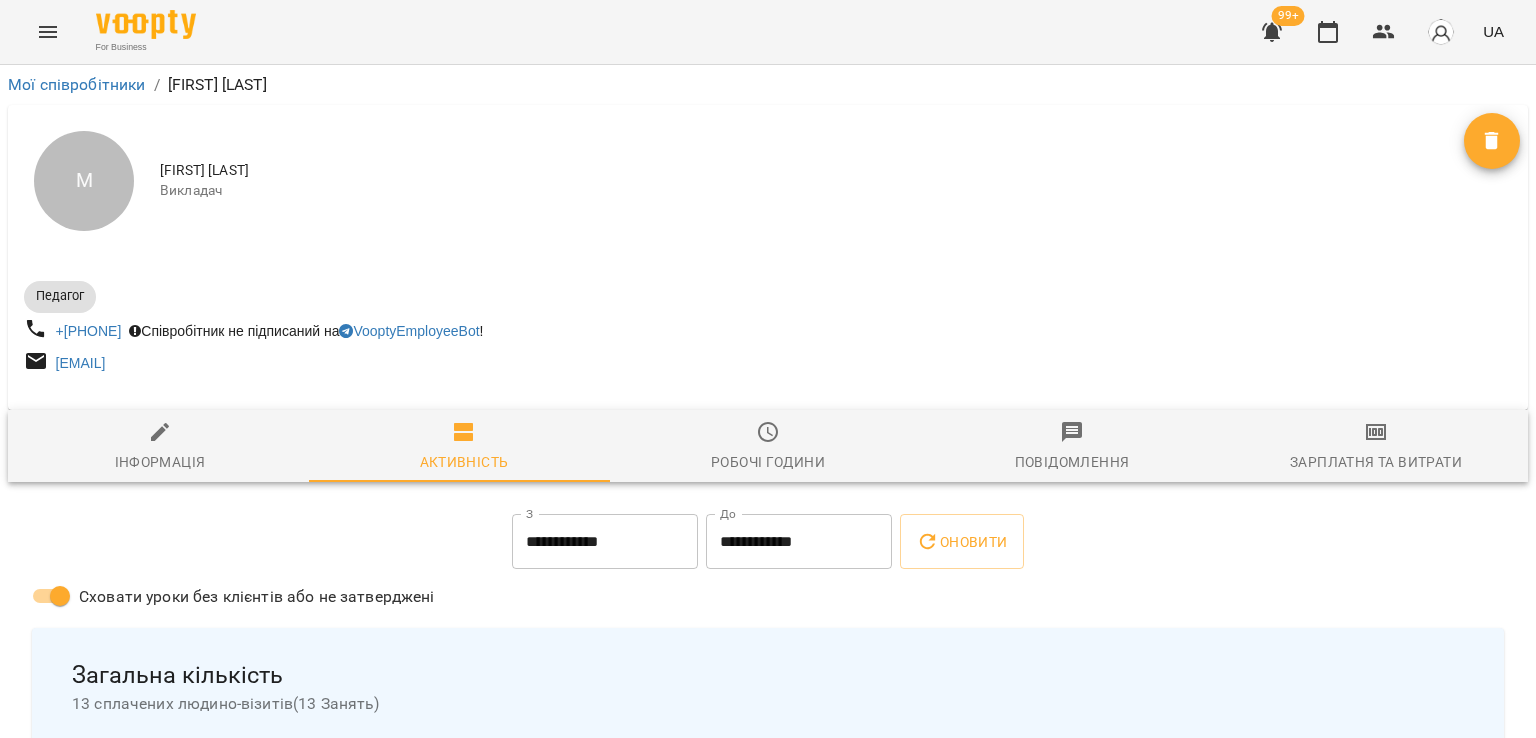 click on "**********" at bounding box center (605, 542) 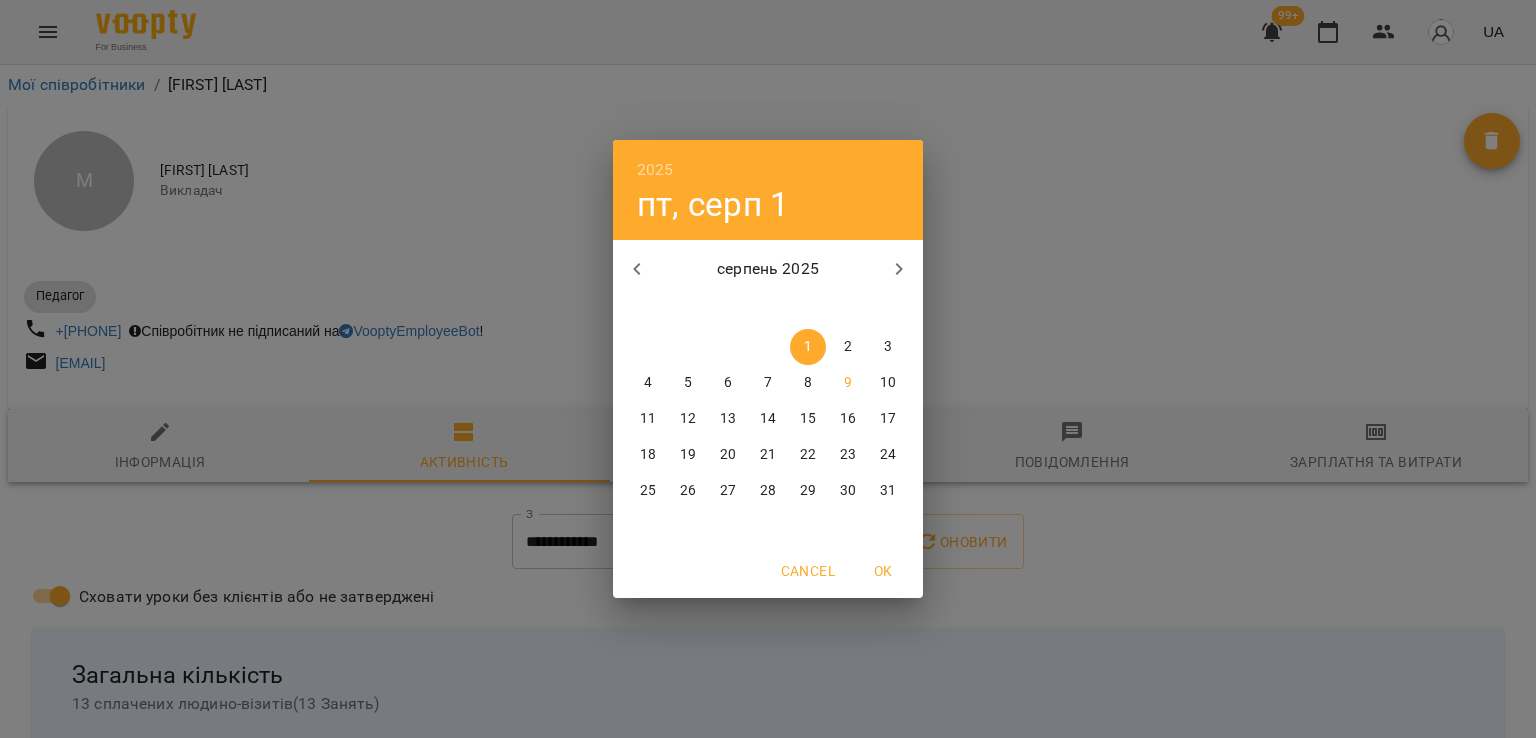 click 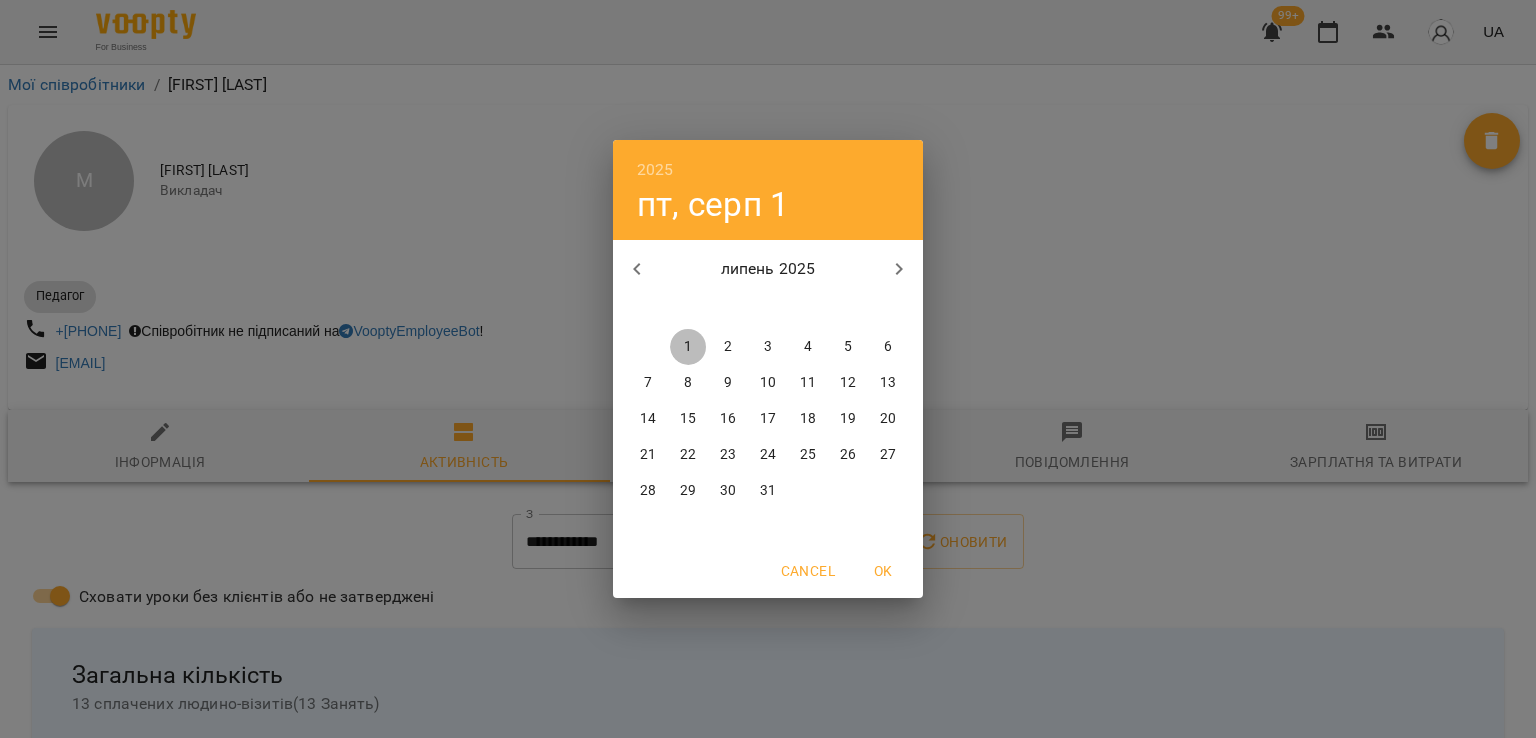 click on "1" at bounding box center (688, 347) 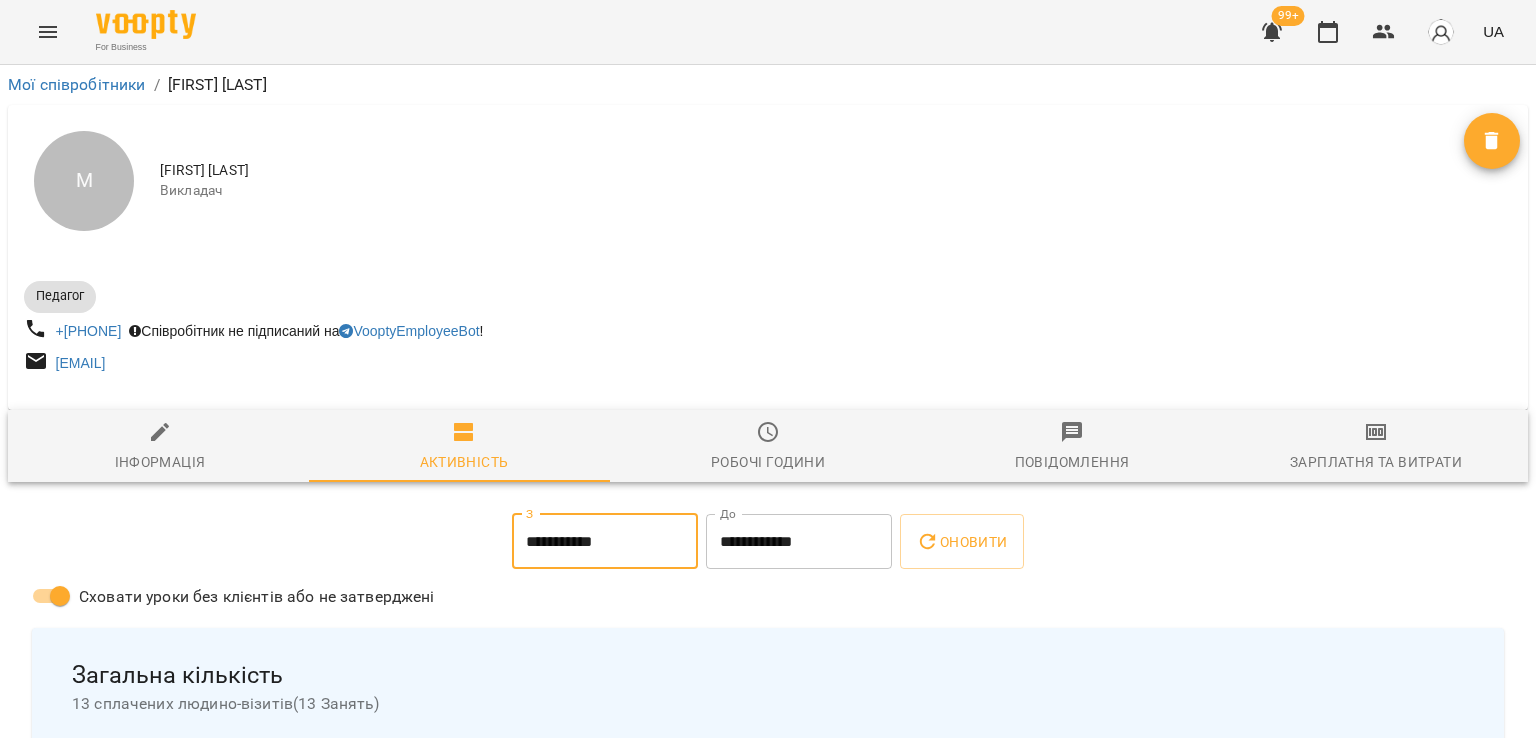 click on "**********" at bounding box center (799, 542) 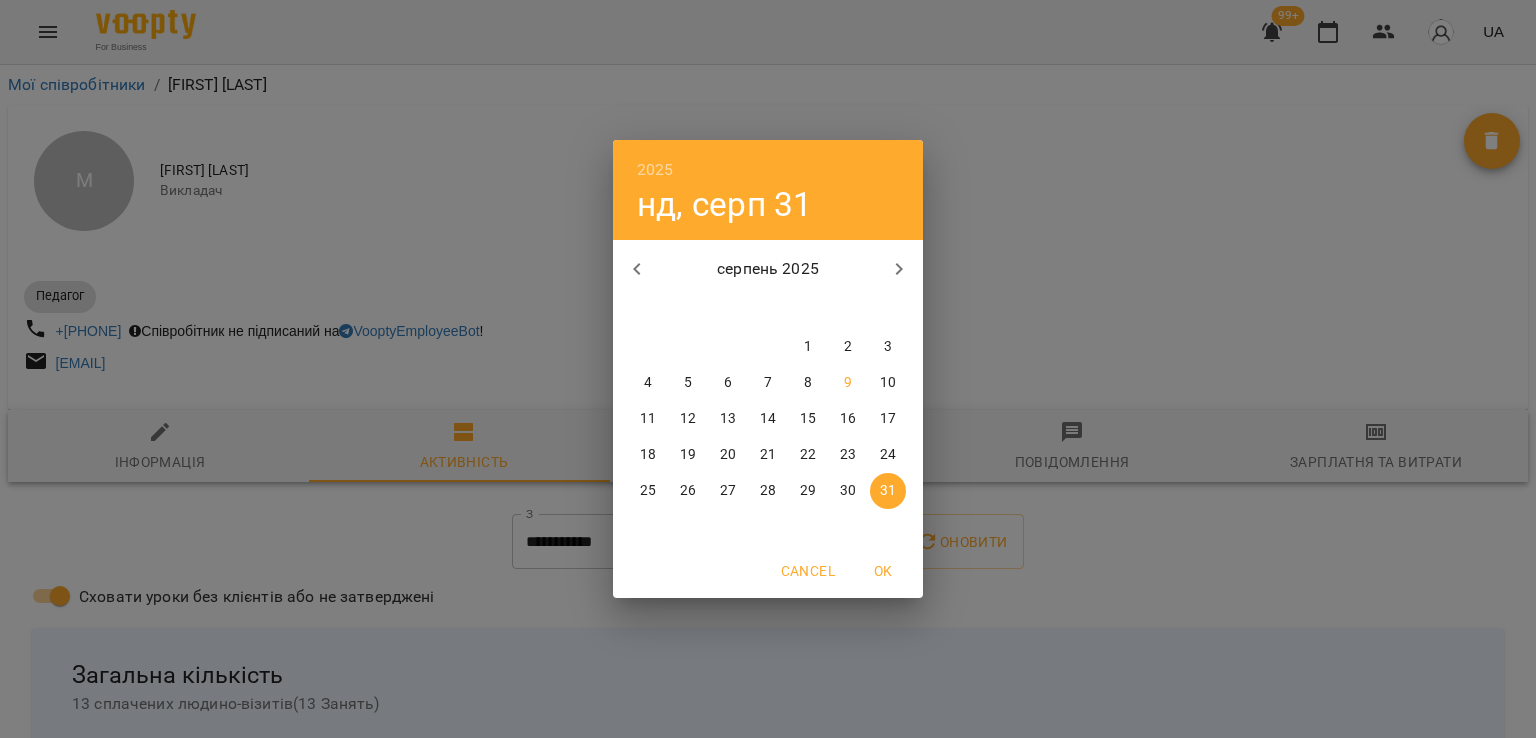 click 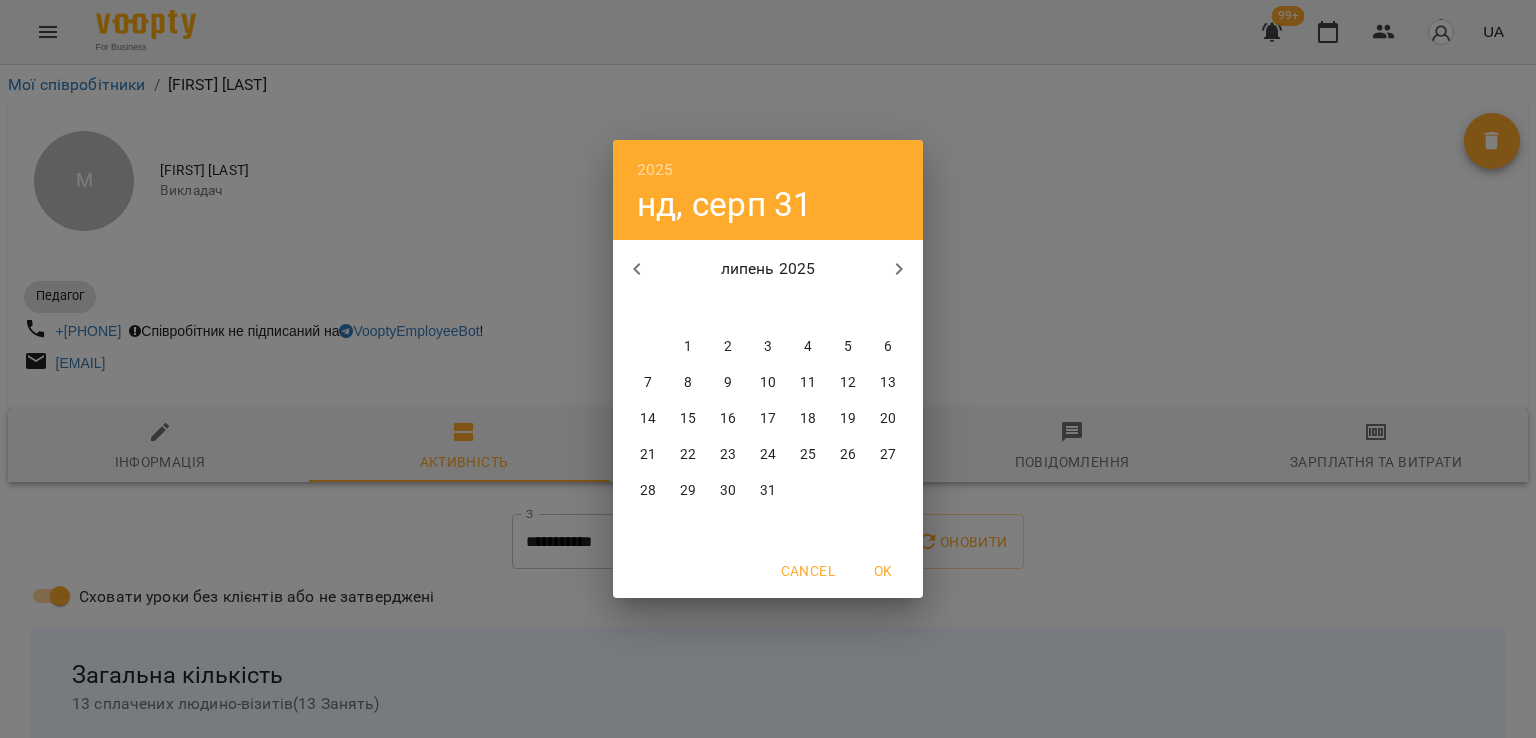 click on "31" at bounding box center (768, 491) 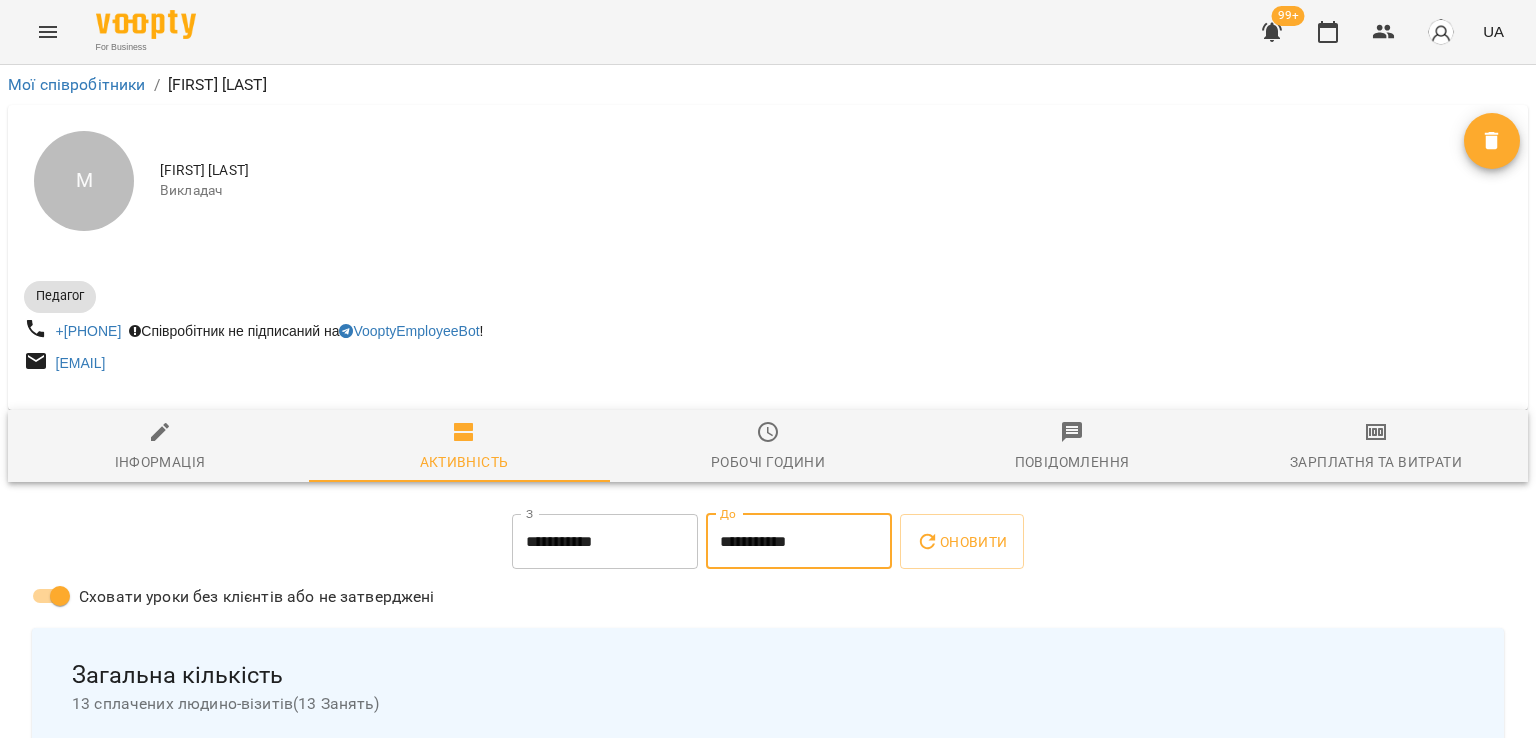 click 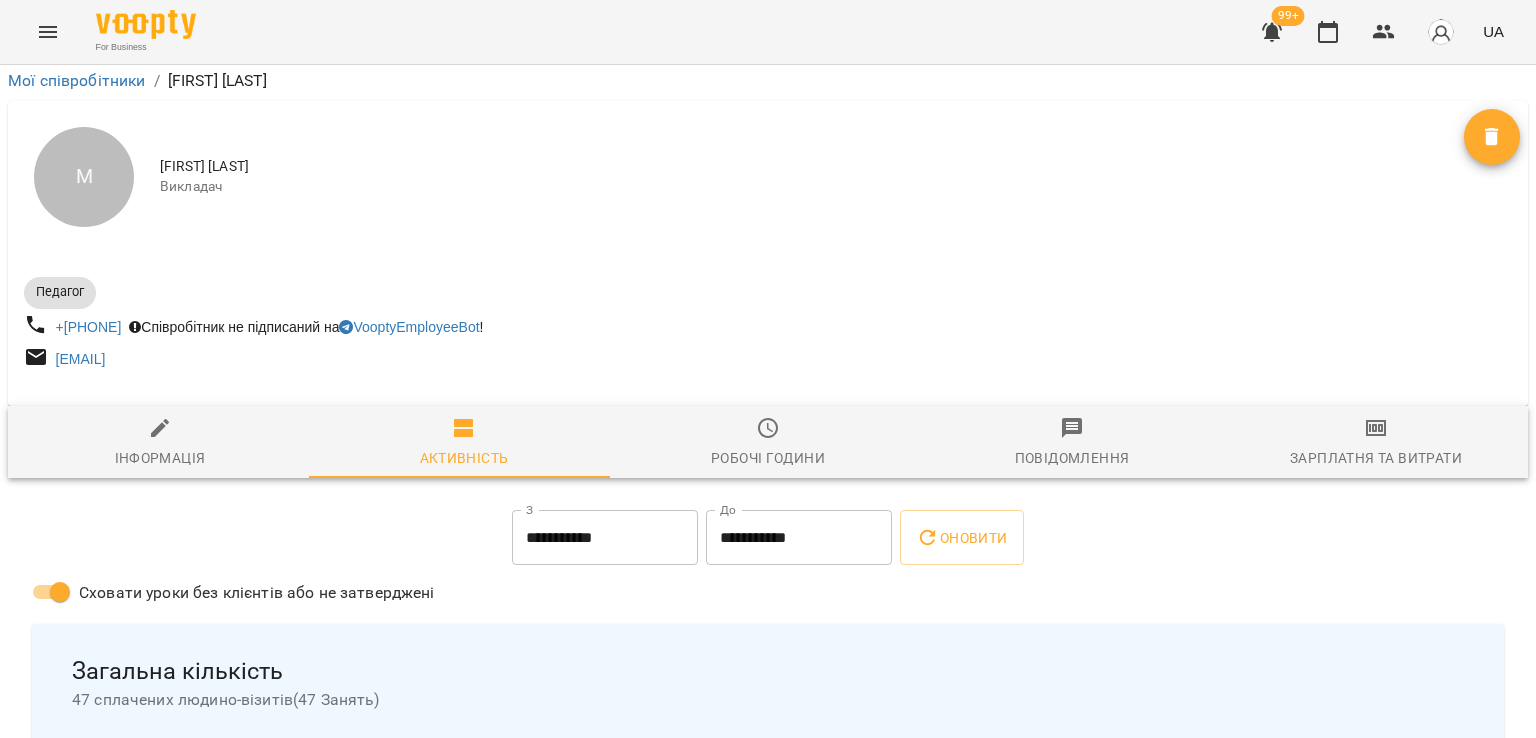 scroll, scrollTop: 0, scrollLeft: 0, axis: both 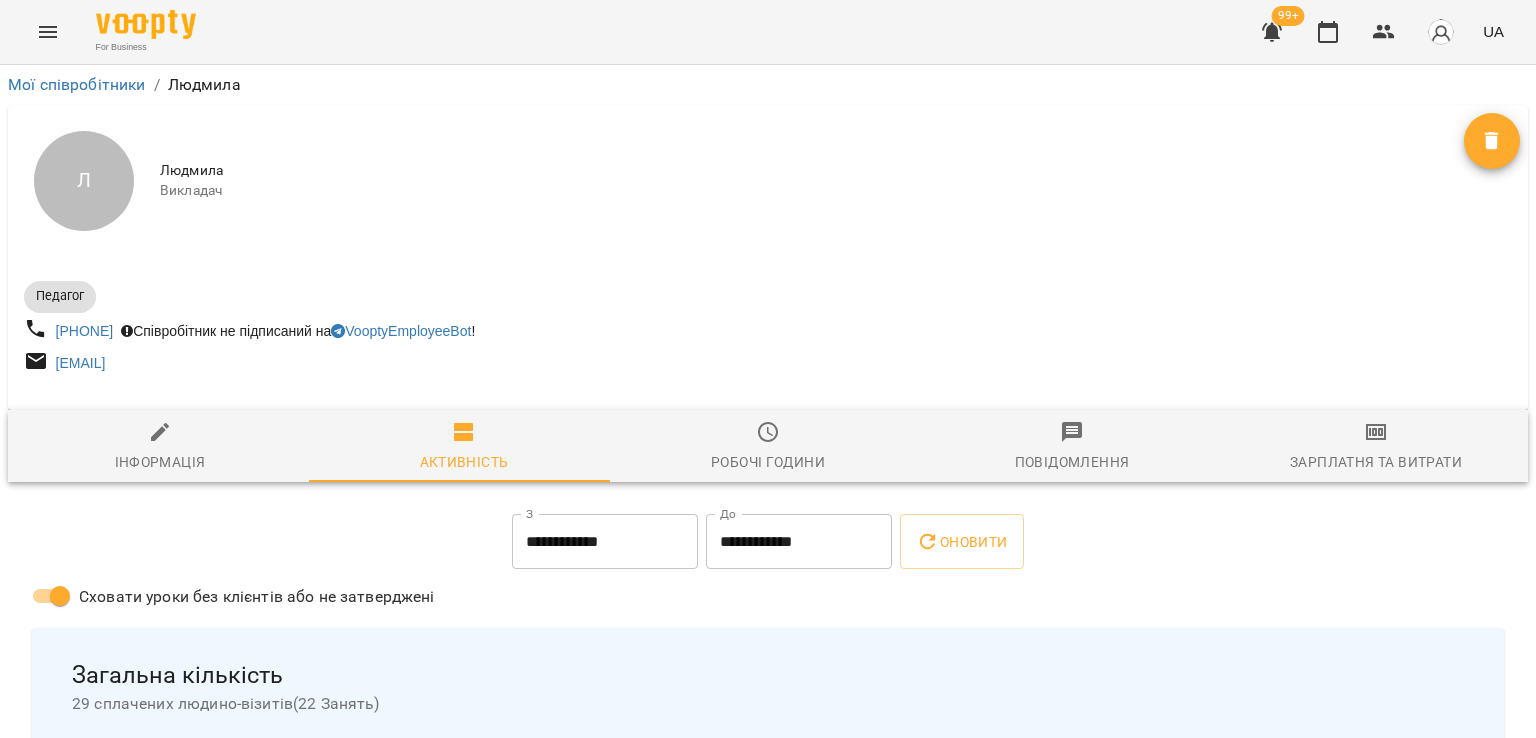 click on "**********" at bounding box center [605, 542] 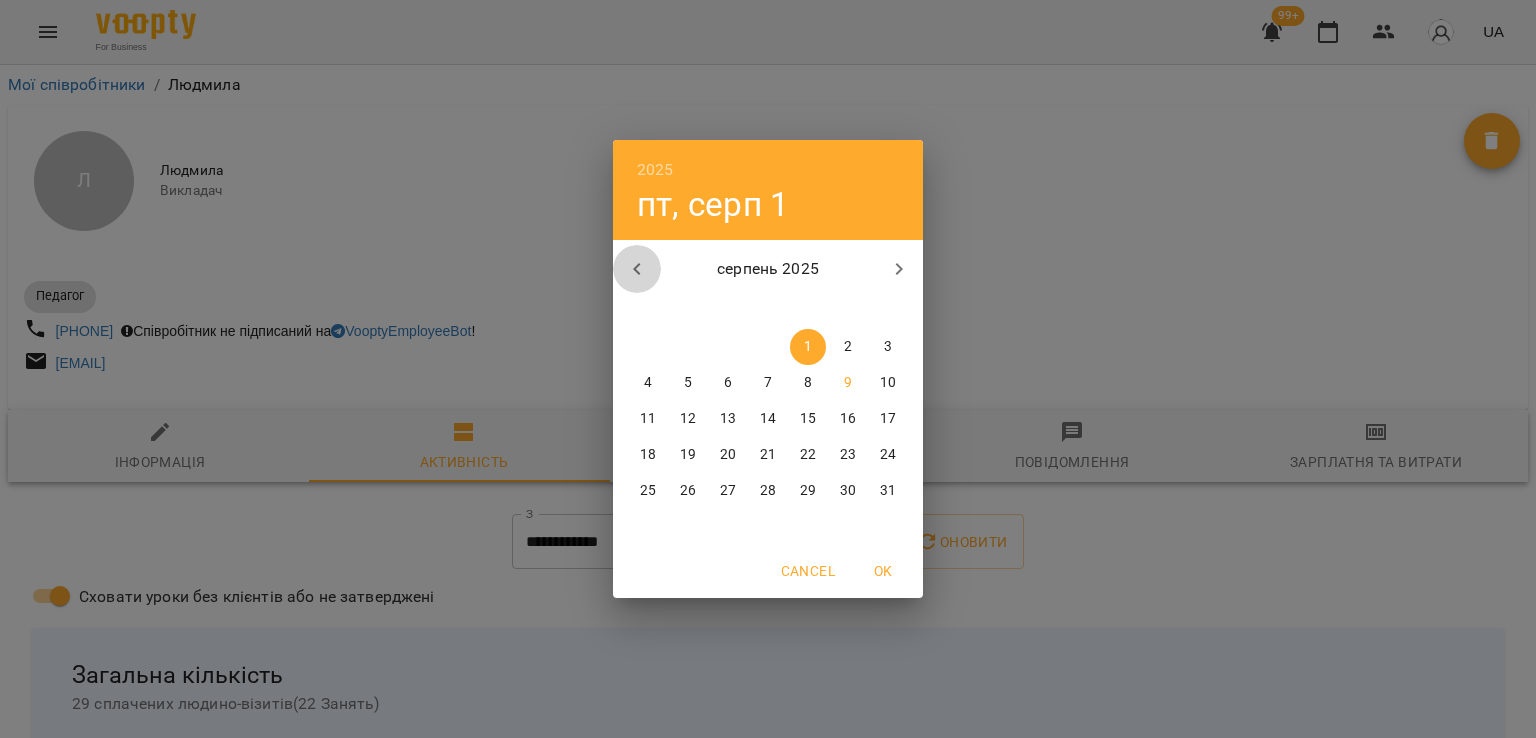 click at bounding box center (637, 269) 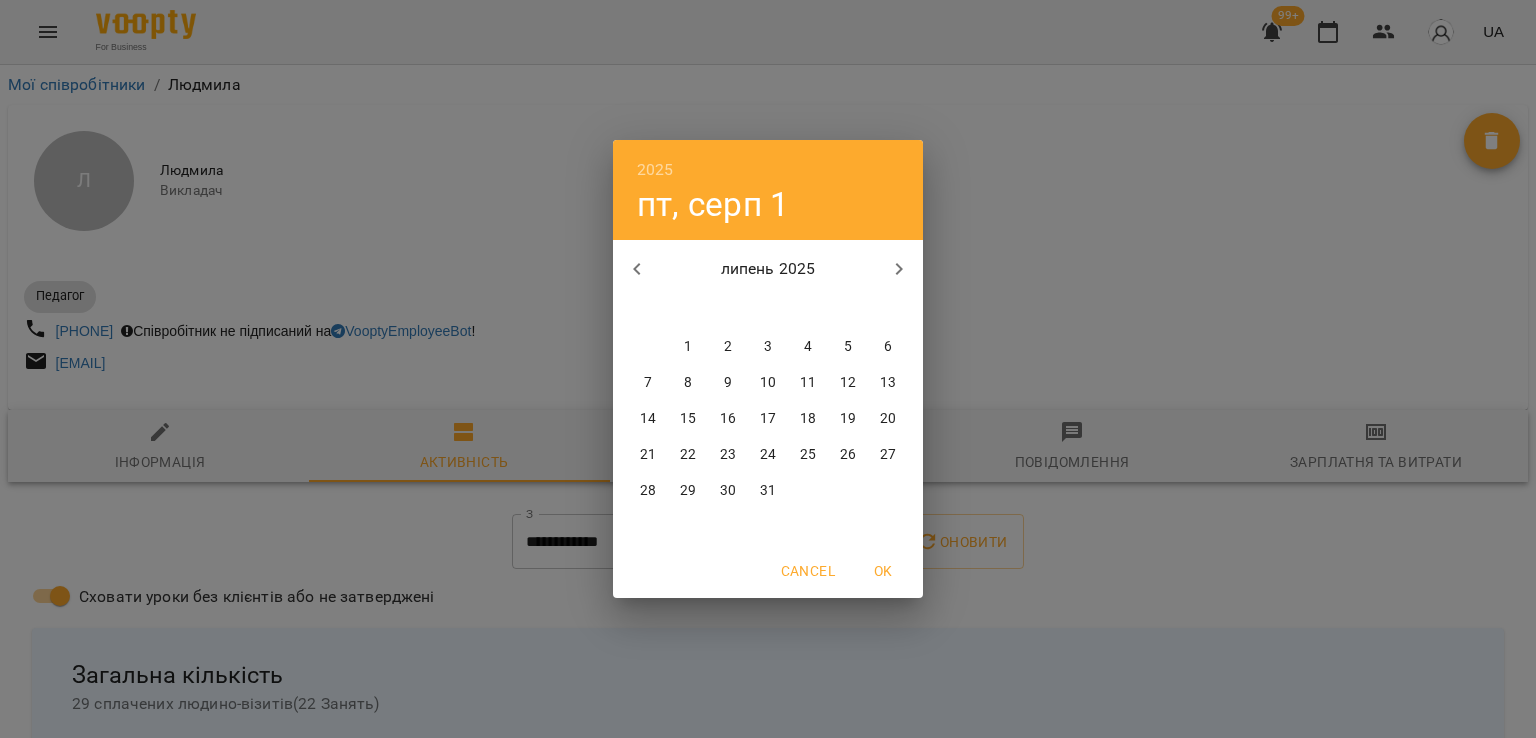click on "1" at bounding box center [688, 347] 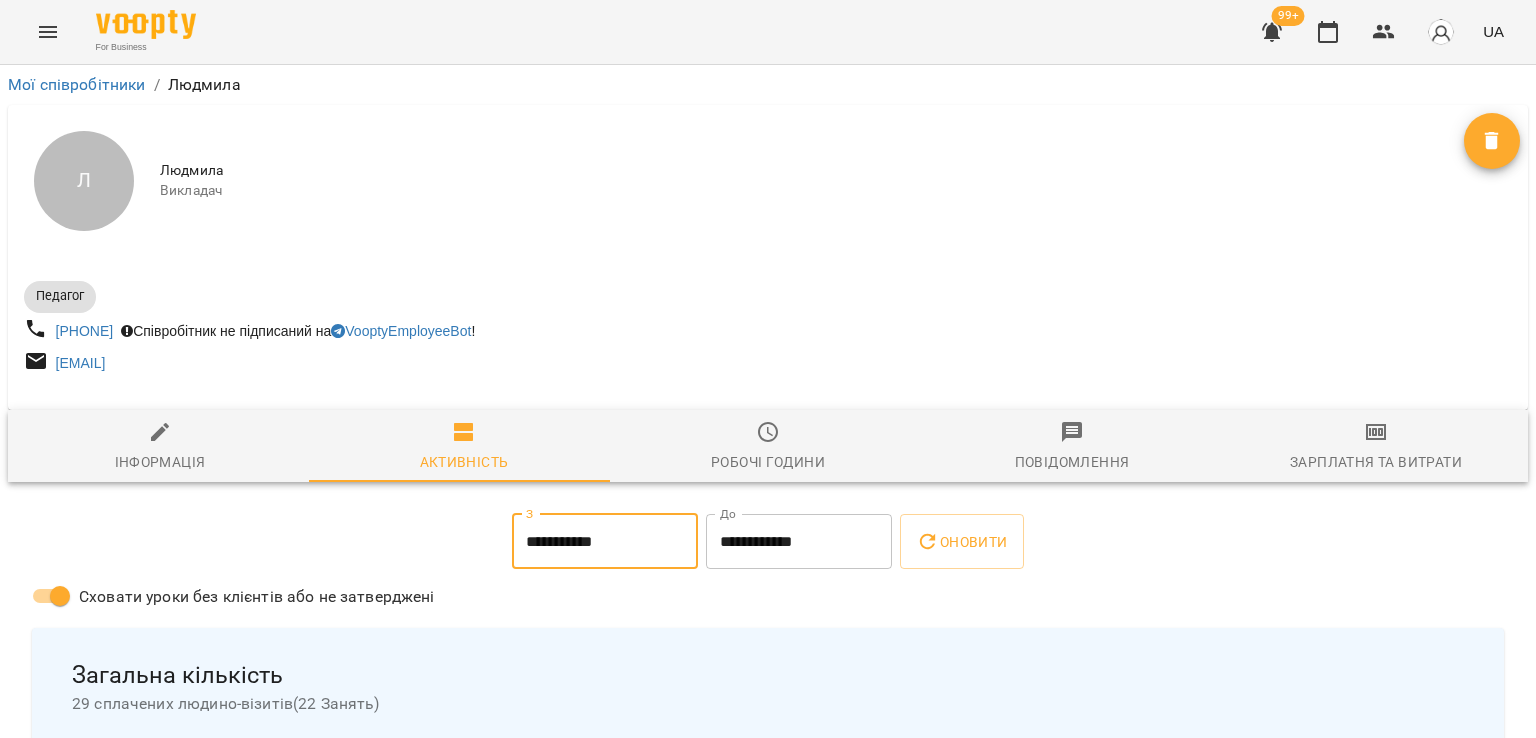 click on "**********" at bounding box center [799, 542] 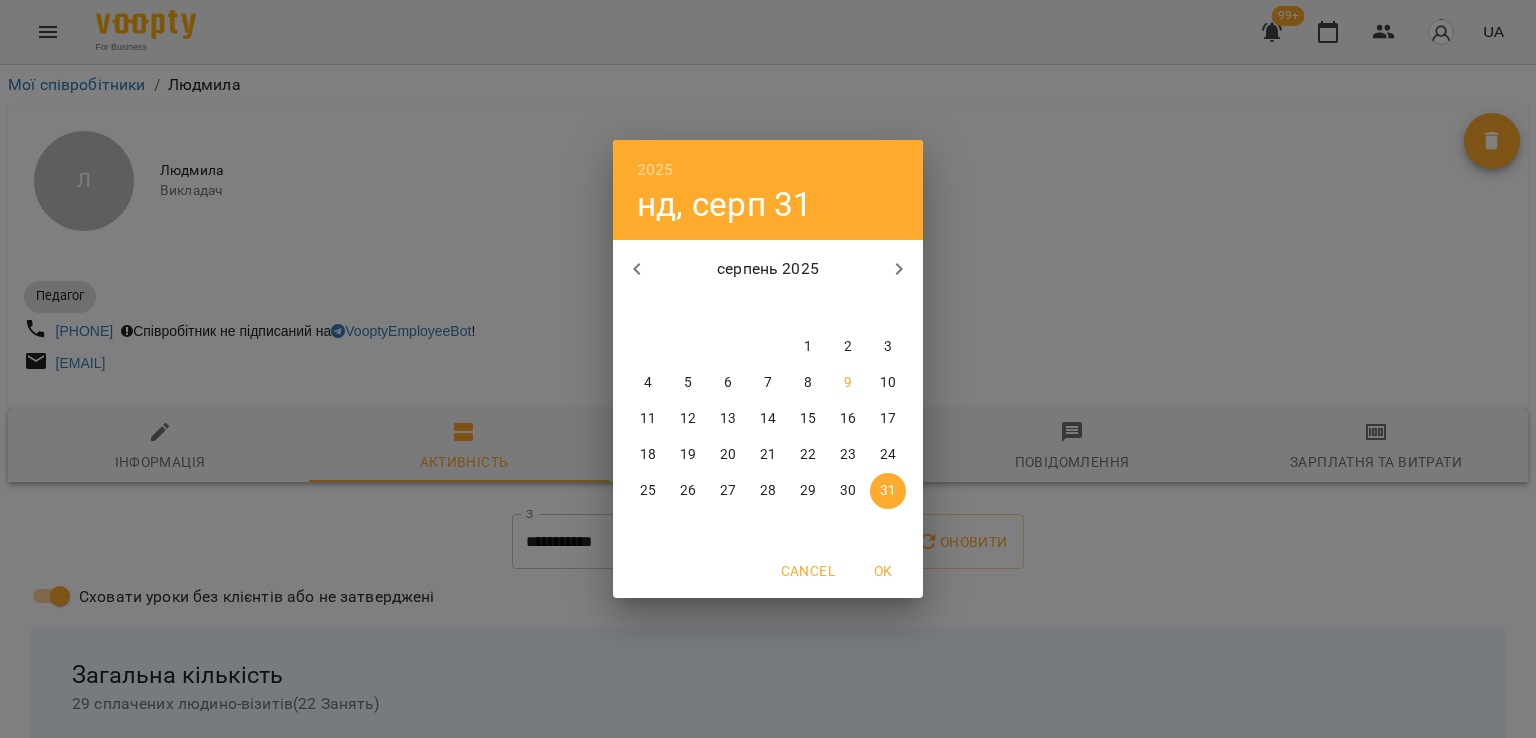 click at bounding box center [637, 269] 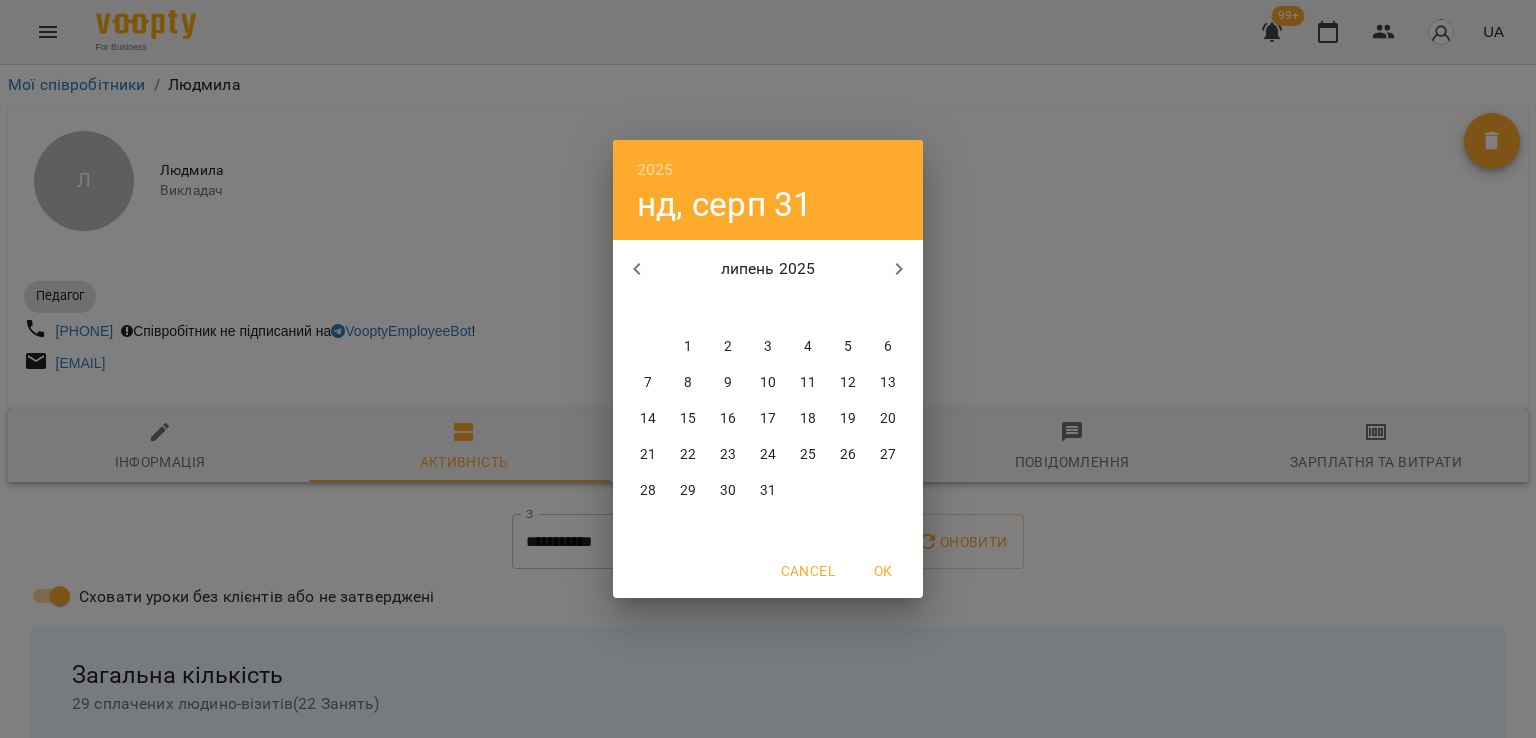 click on "31" at bounding box center [768, 491] 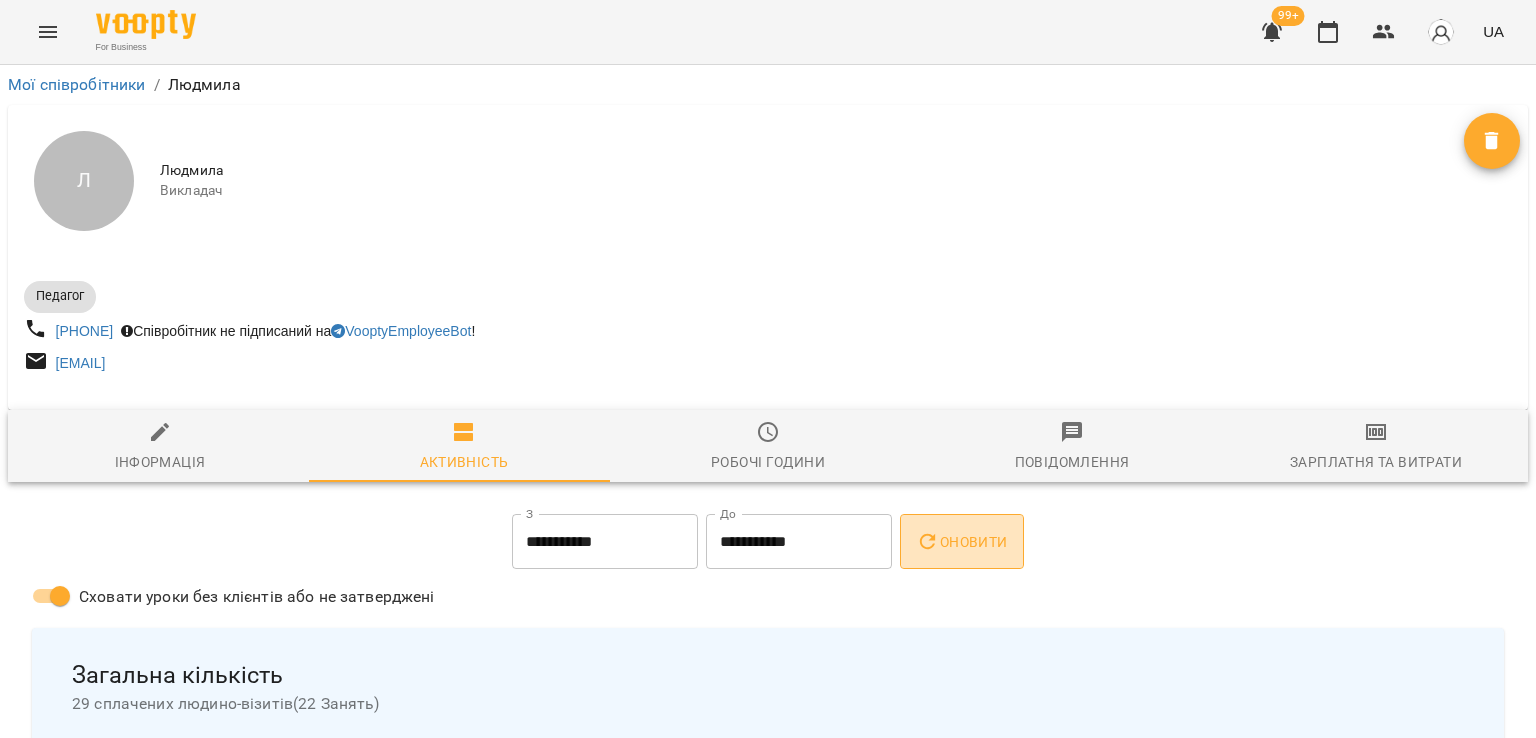 click on "Оновити" at bounding box center [961, 542] 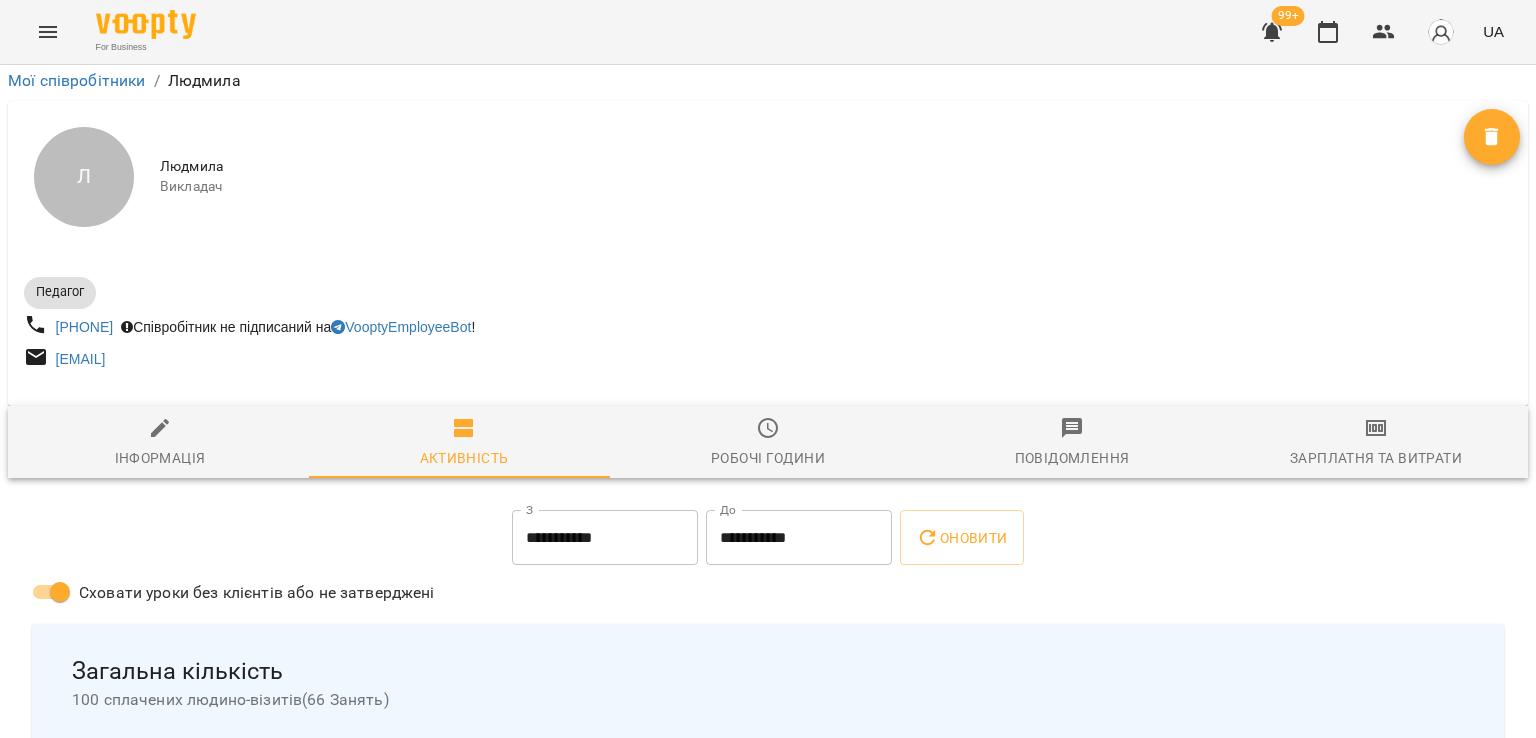 scroll, scrollTop: 0, scrollLeft: 0, axis: both 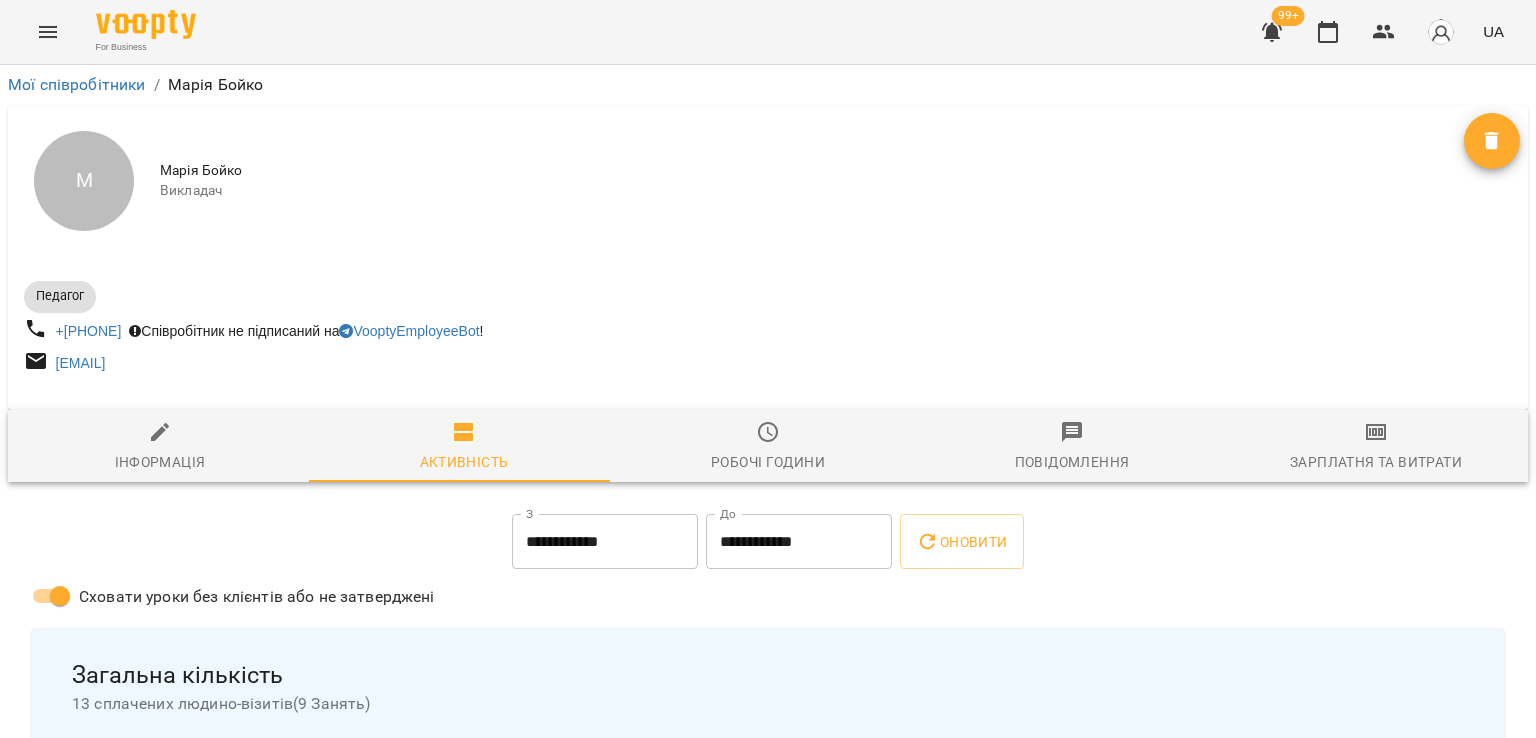 click on "**********" at bounding box center [605, 542] 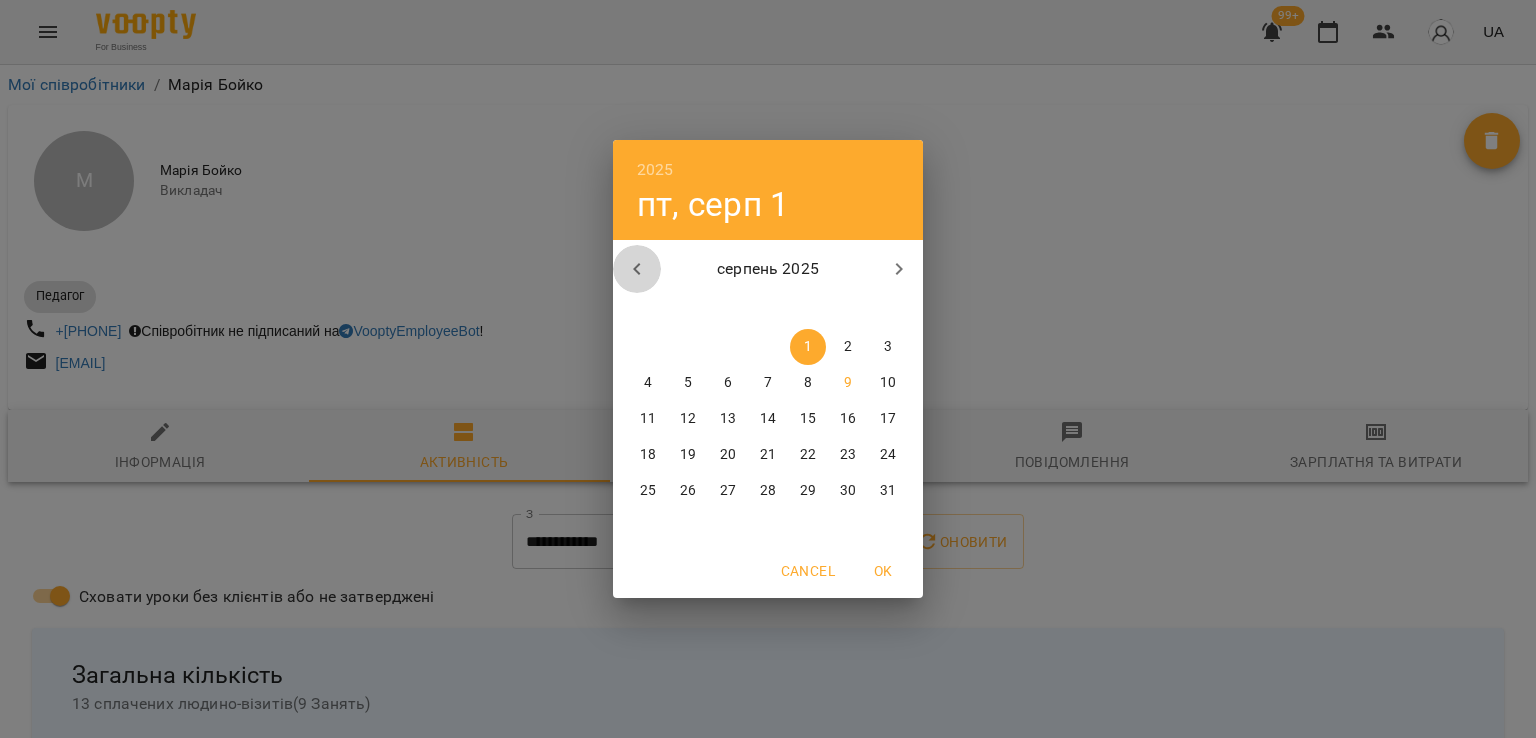 click at bounding box center [637, 269] 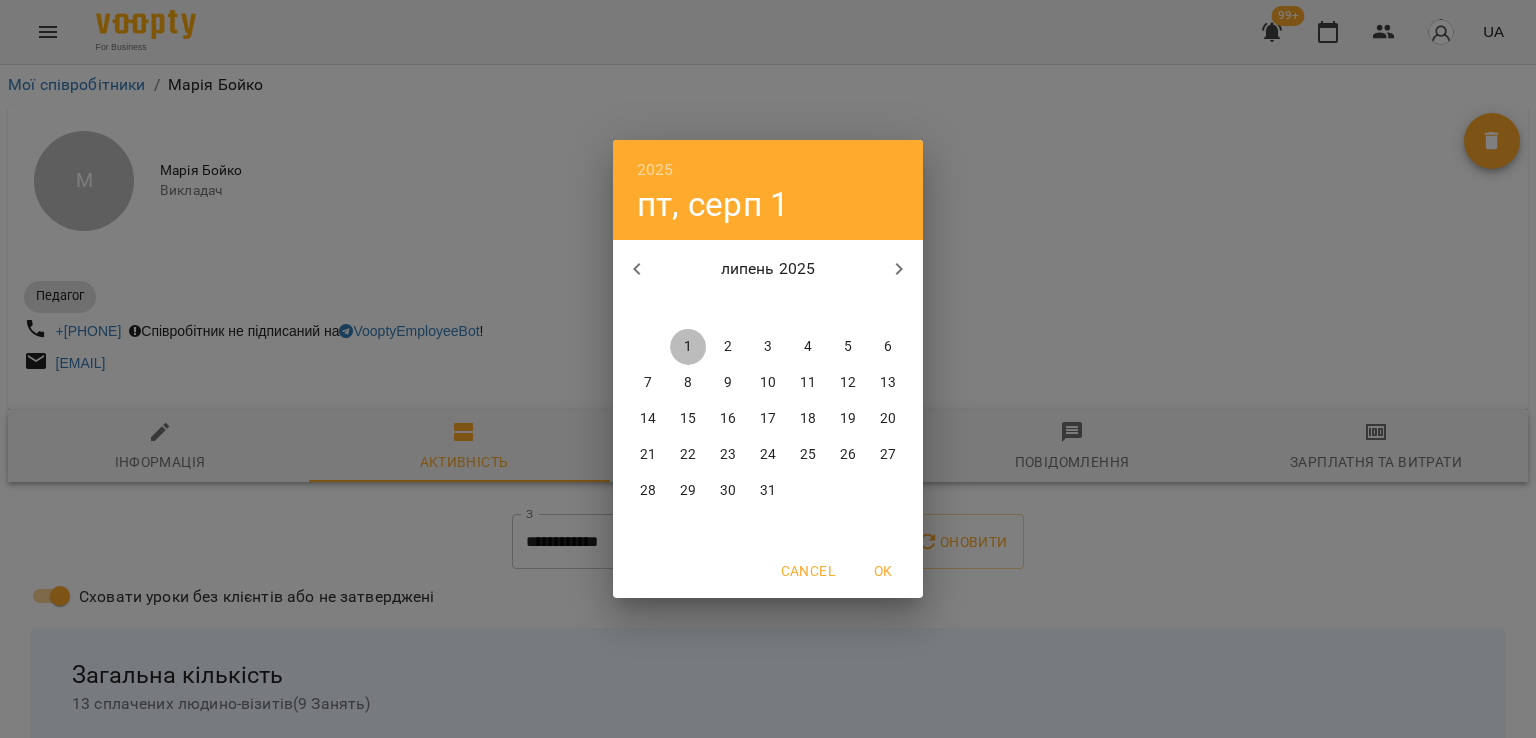 click on "1" at bounding box center (688, 347) 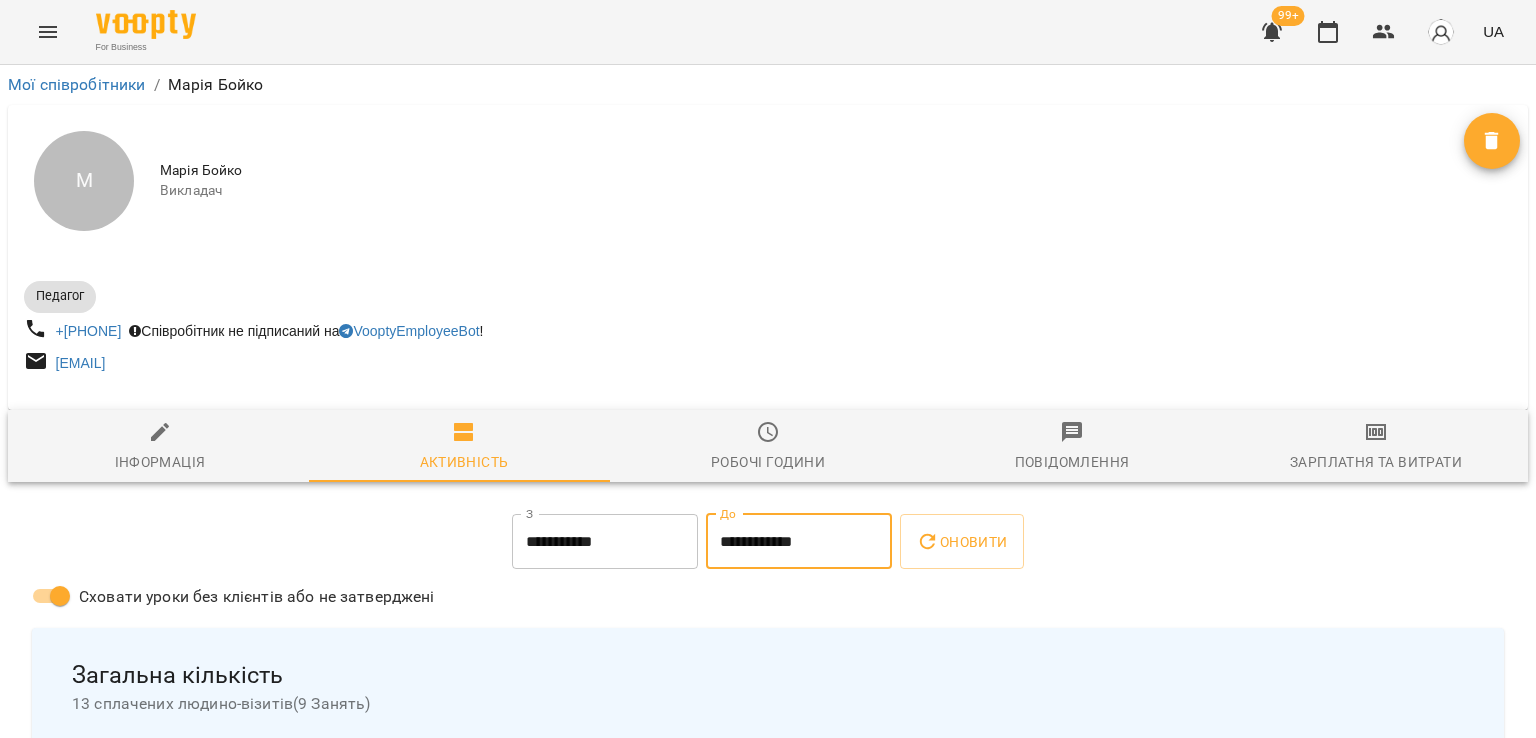 click on "**********" at bounding box center [799, 542] 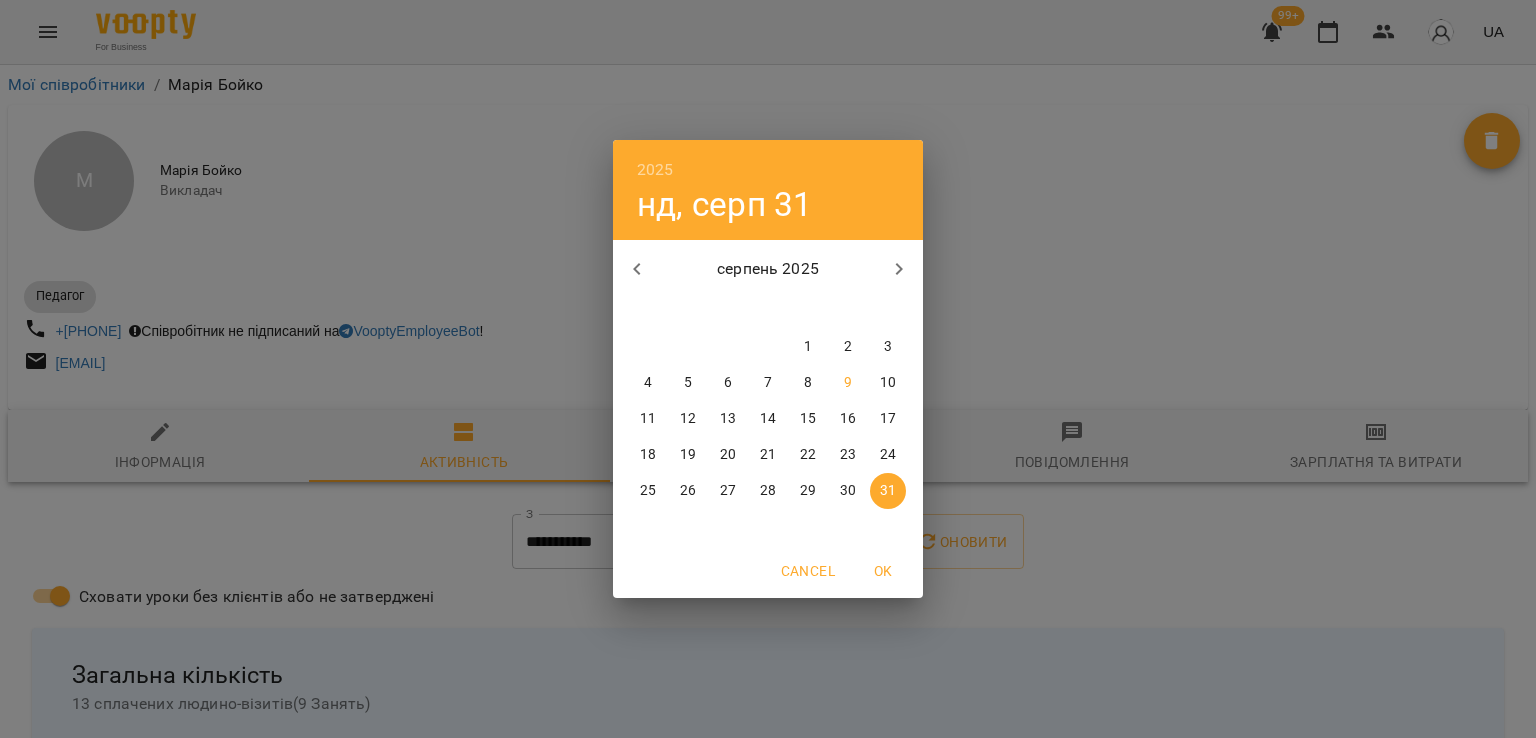 click 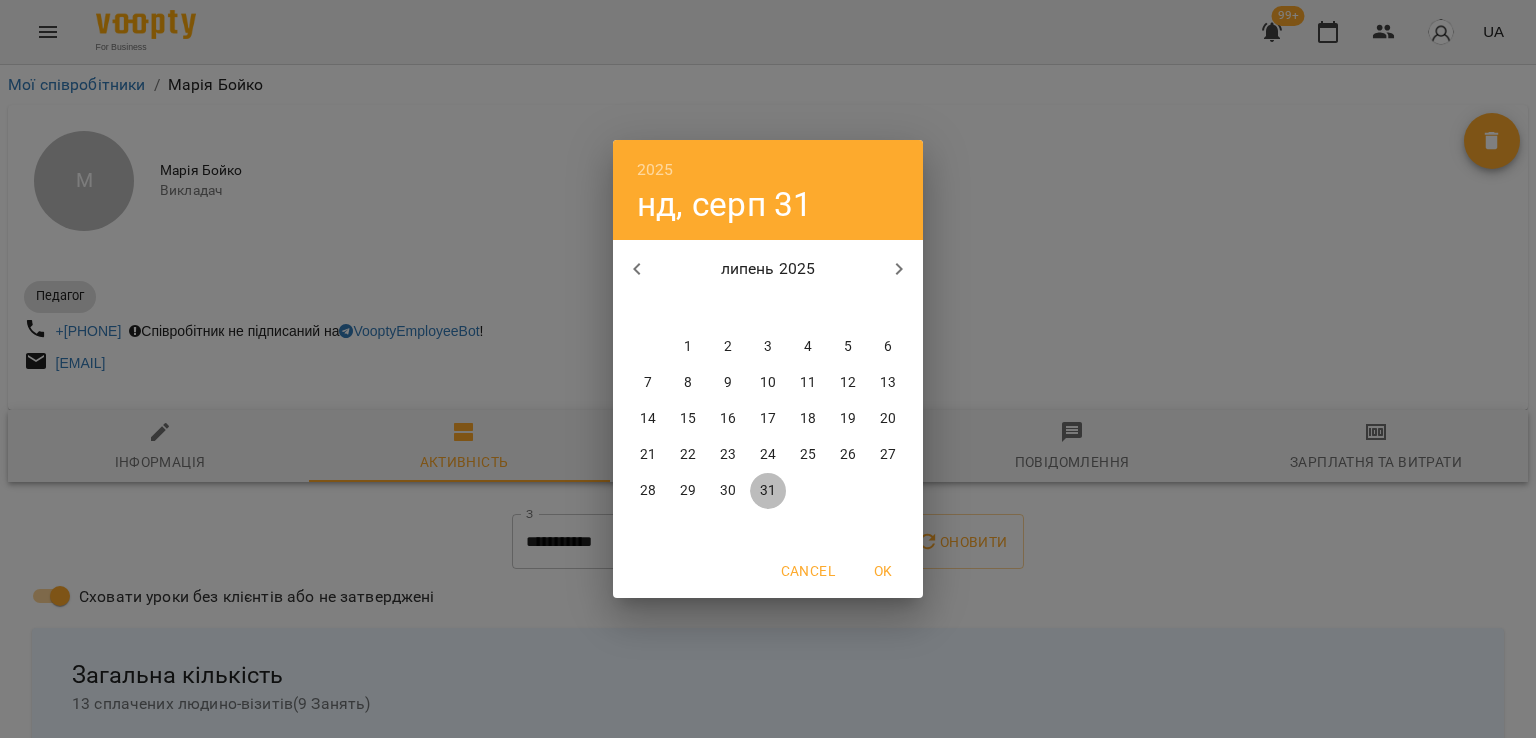 click on "31" at bounding box center (768, 491) 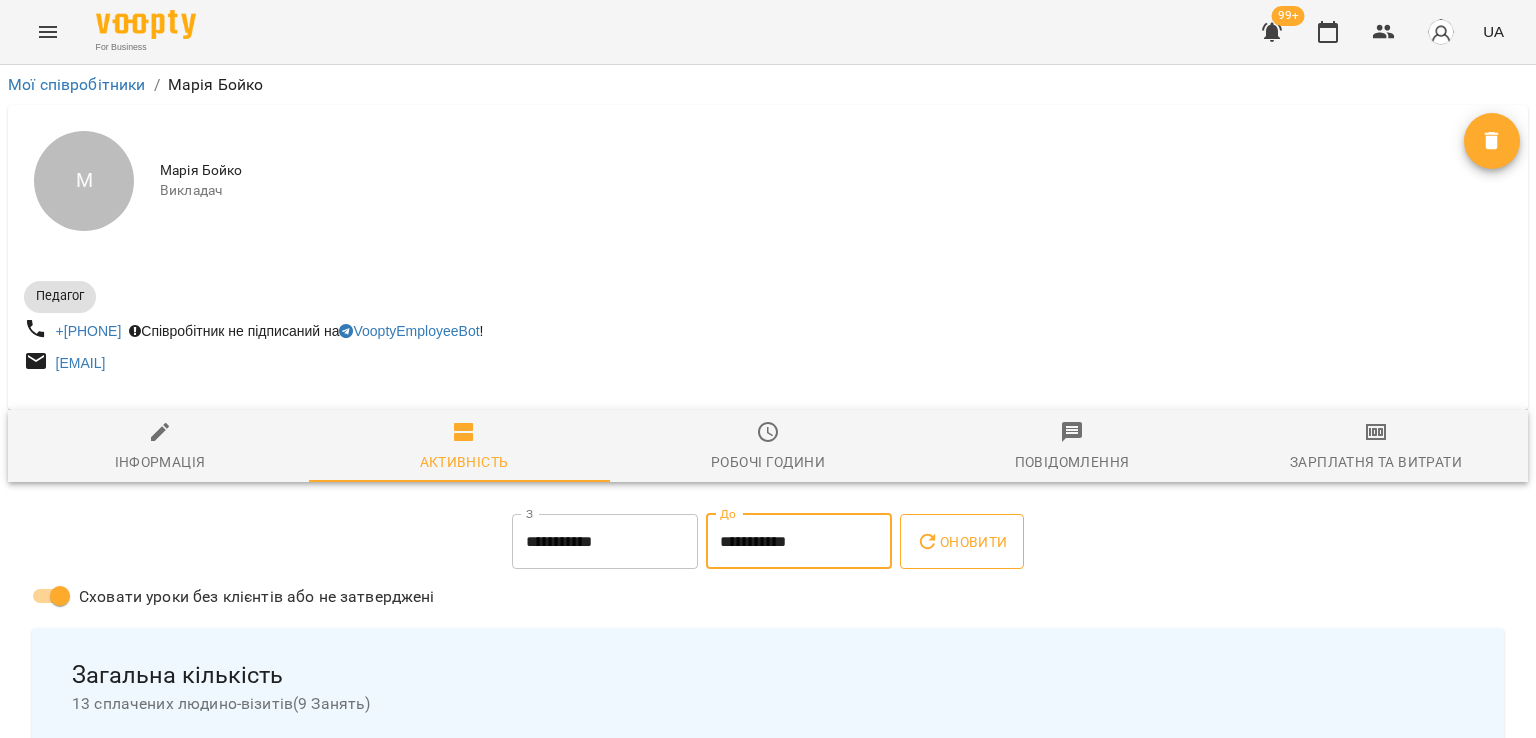 click on "Оновити" at bounding box center (961, 542) 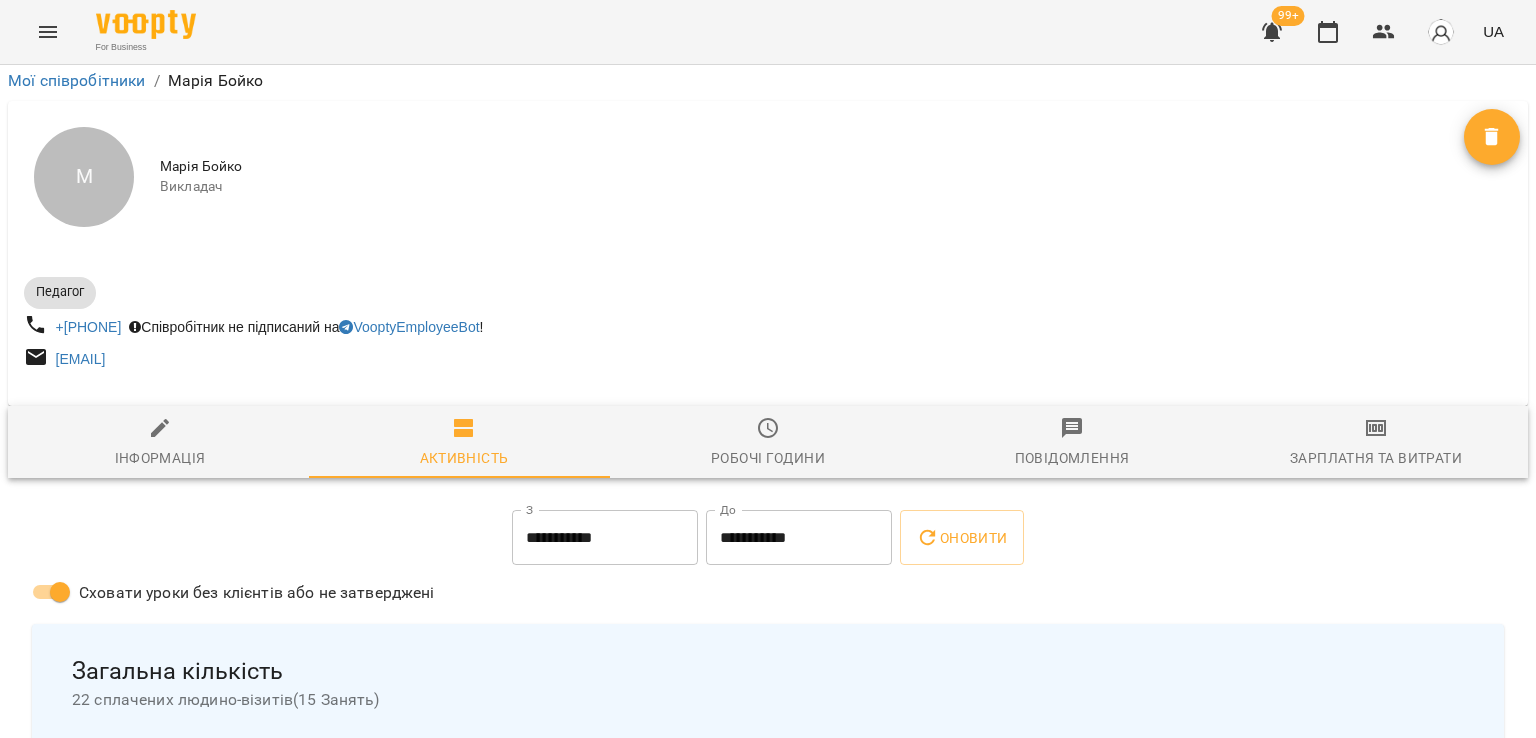 scroll, scrollTop: 0, scrollLeft: 0, axis: both 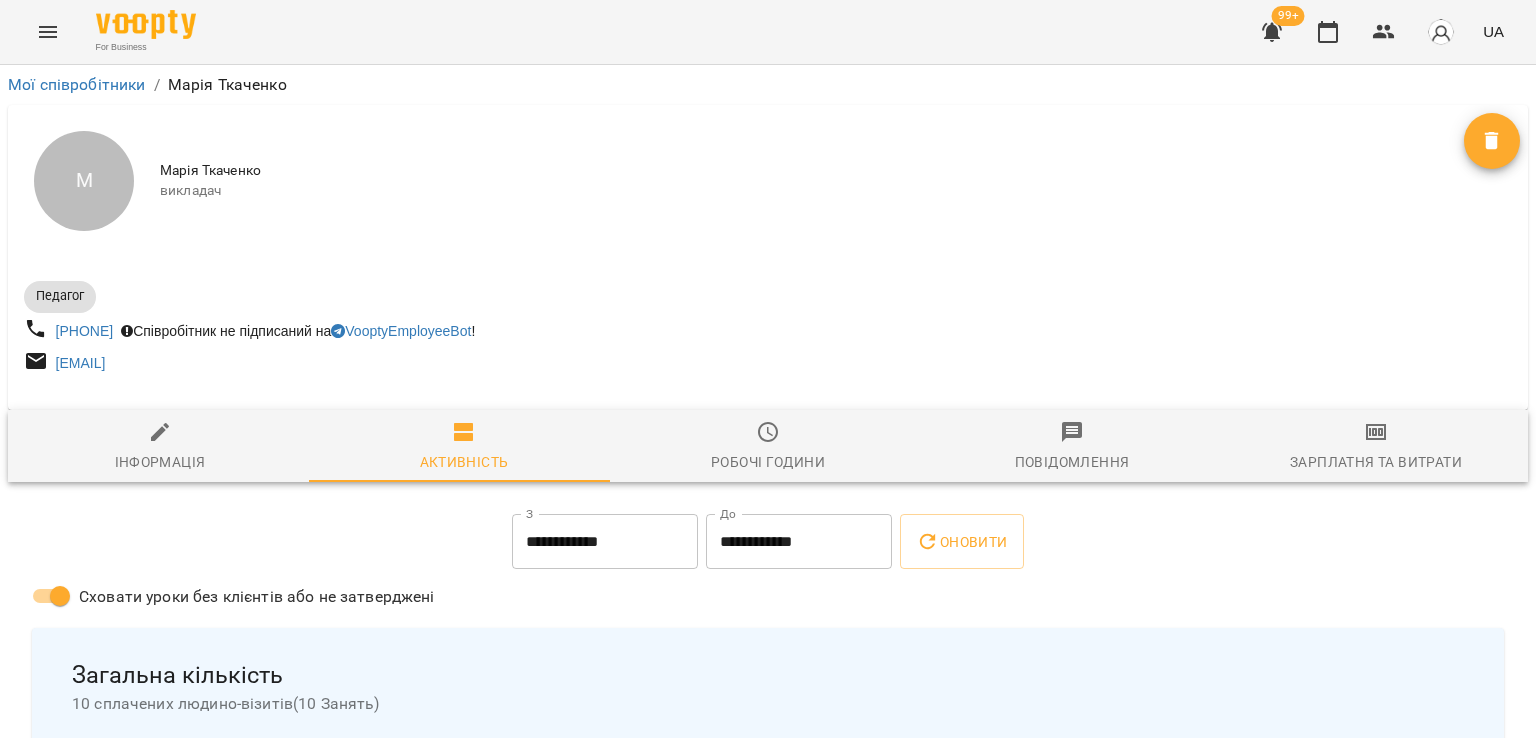 click on "**********" at bounding box center (605, 542) 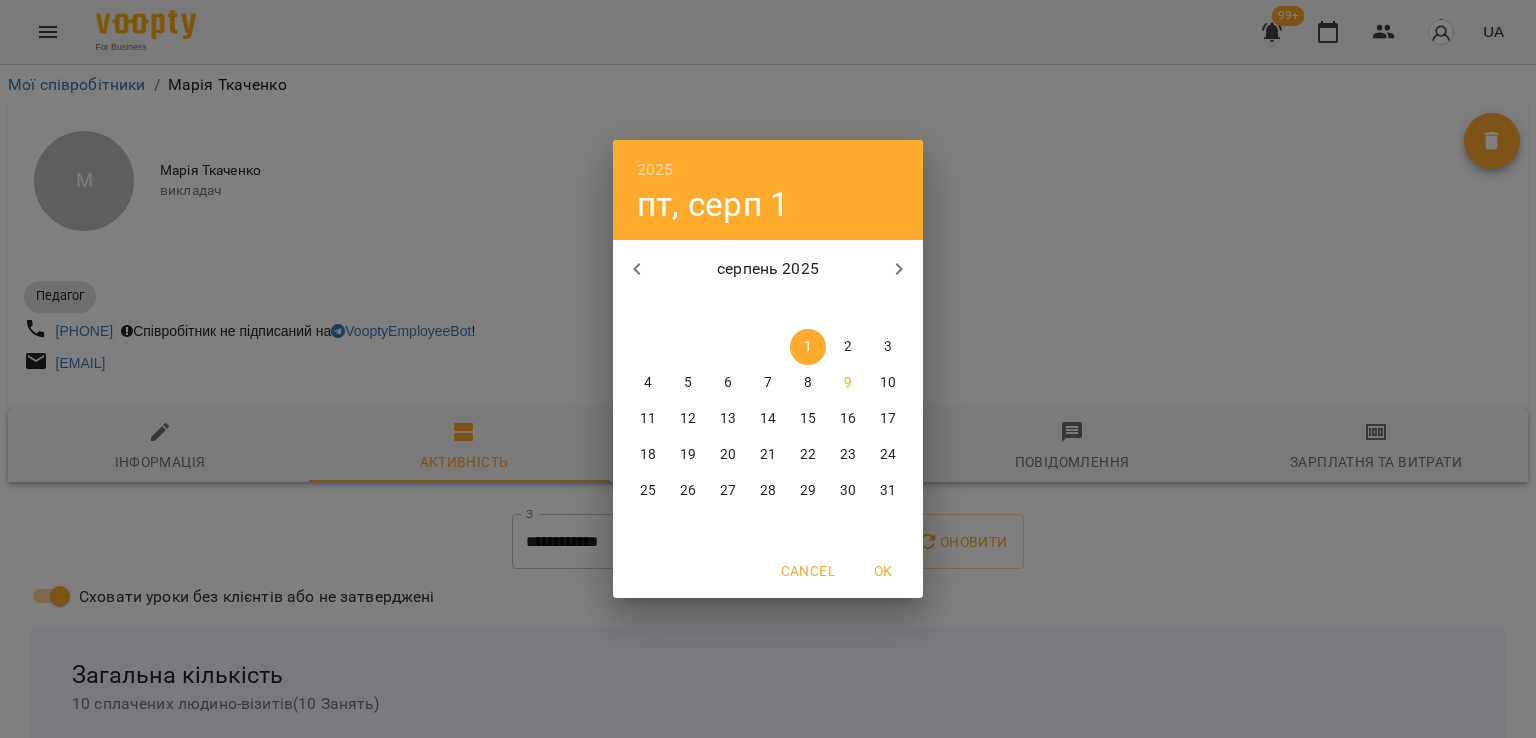 click 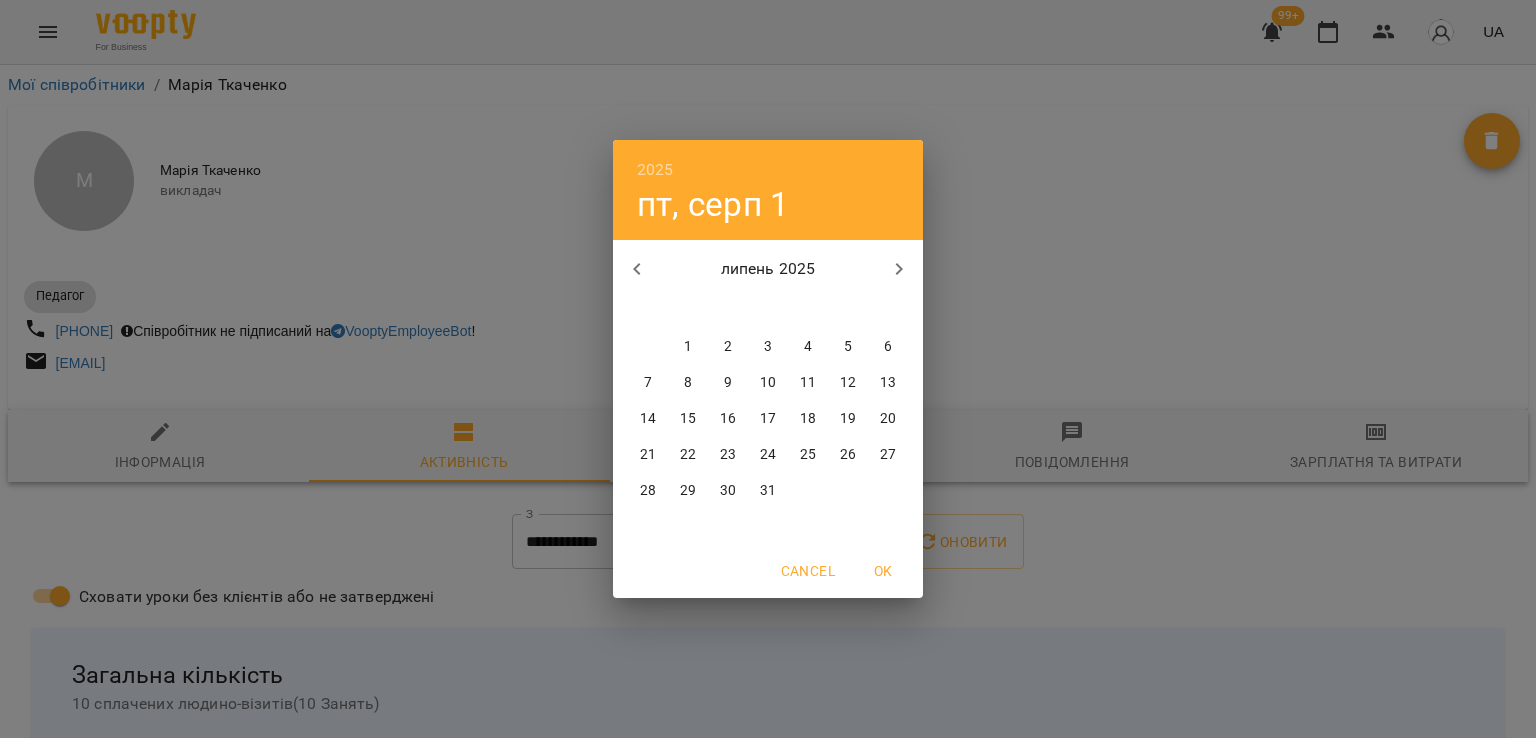 click on "1" at bounding box center (688, 347) 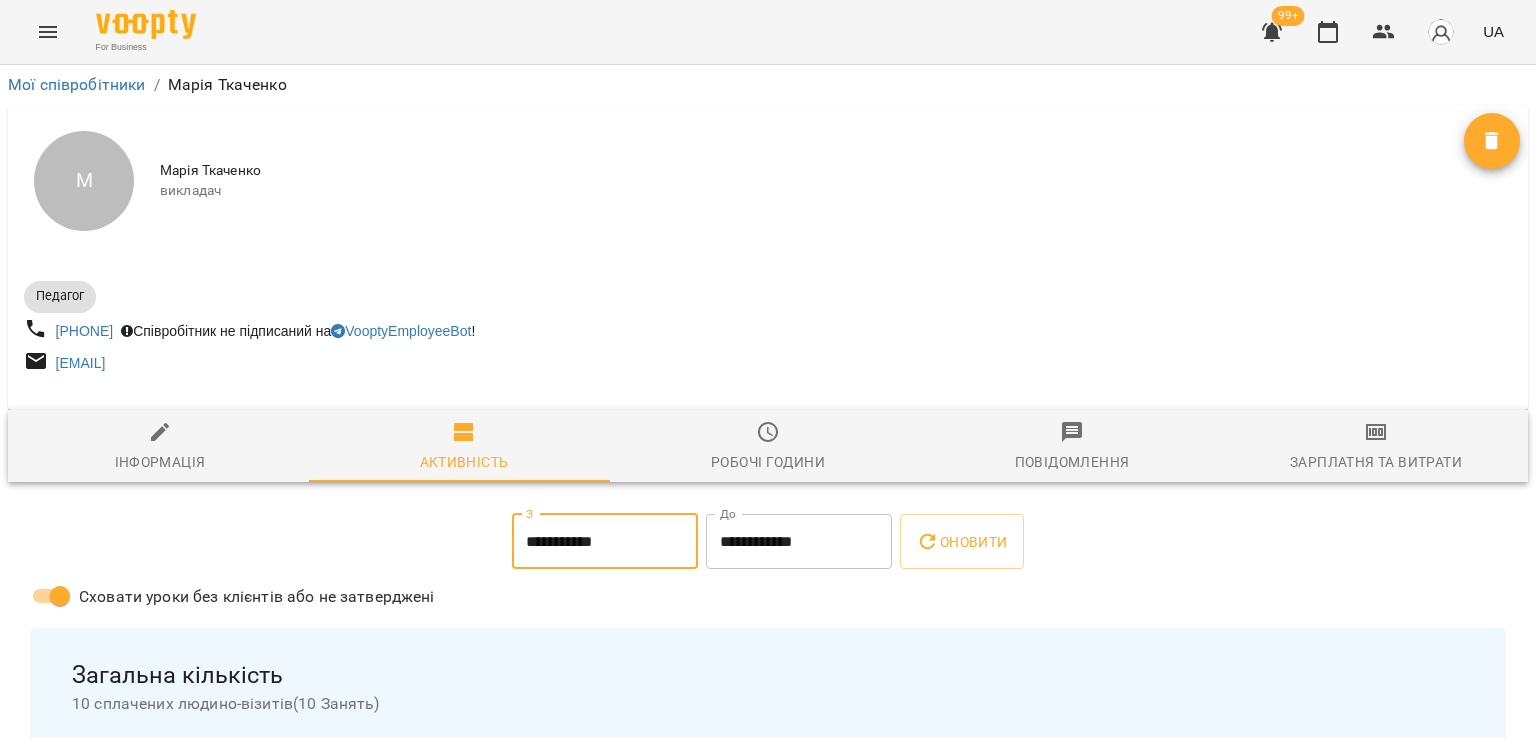 click on "**********" at bounding box center [799, 542] 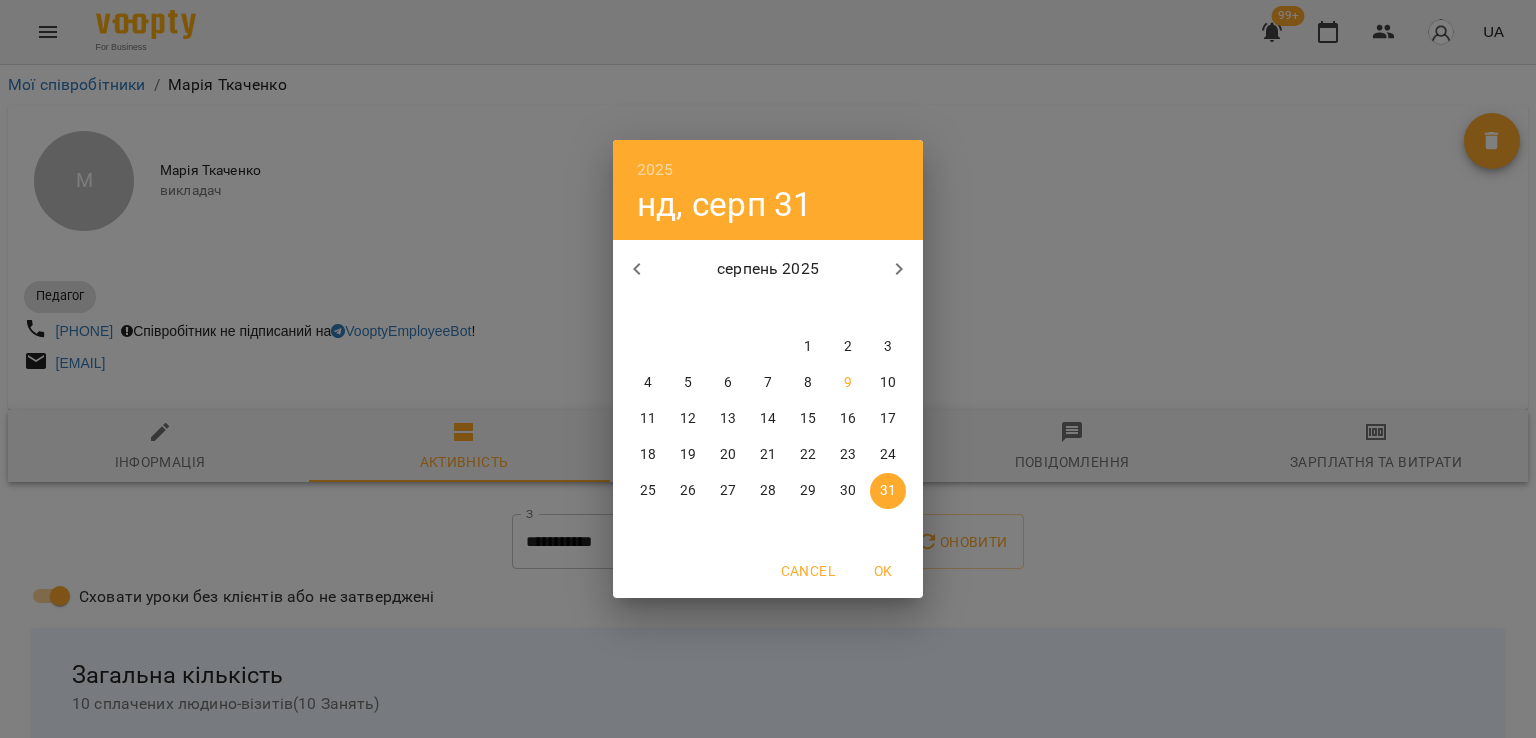 click at bounding box center [637, 269] 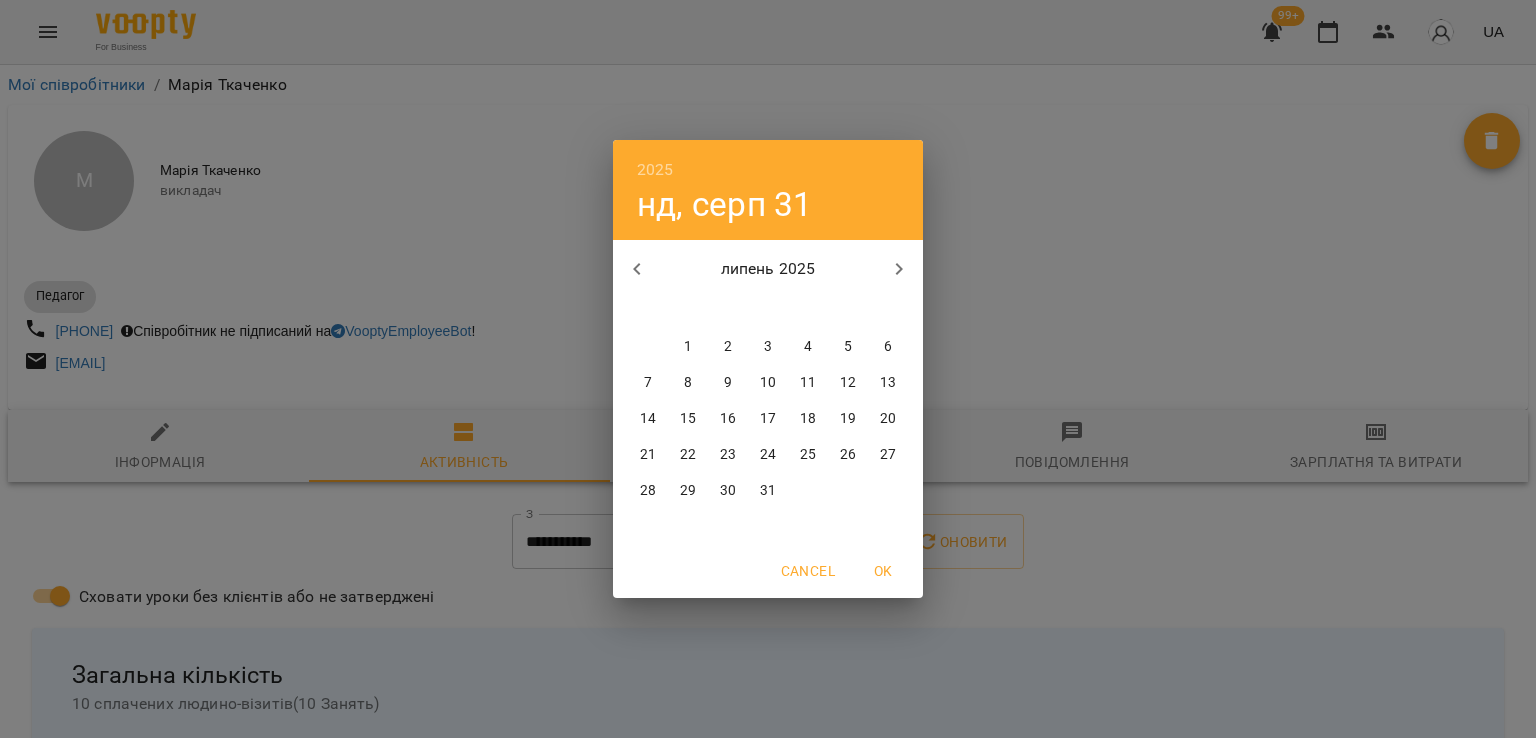 click on "31" at bounding box center (768, 491) 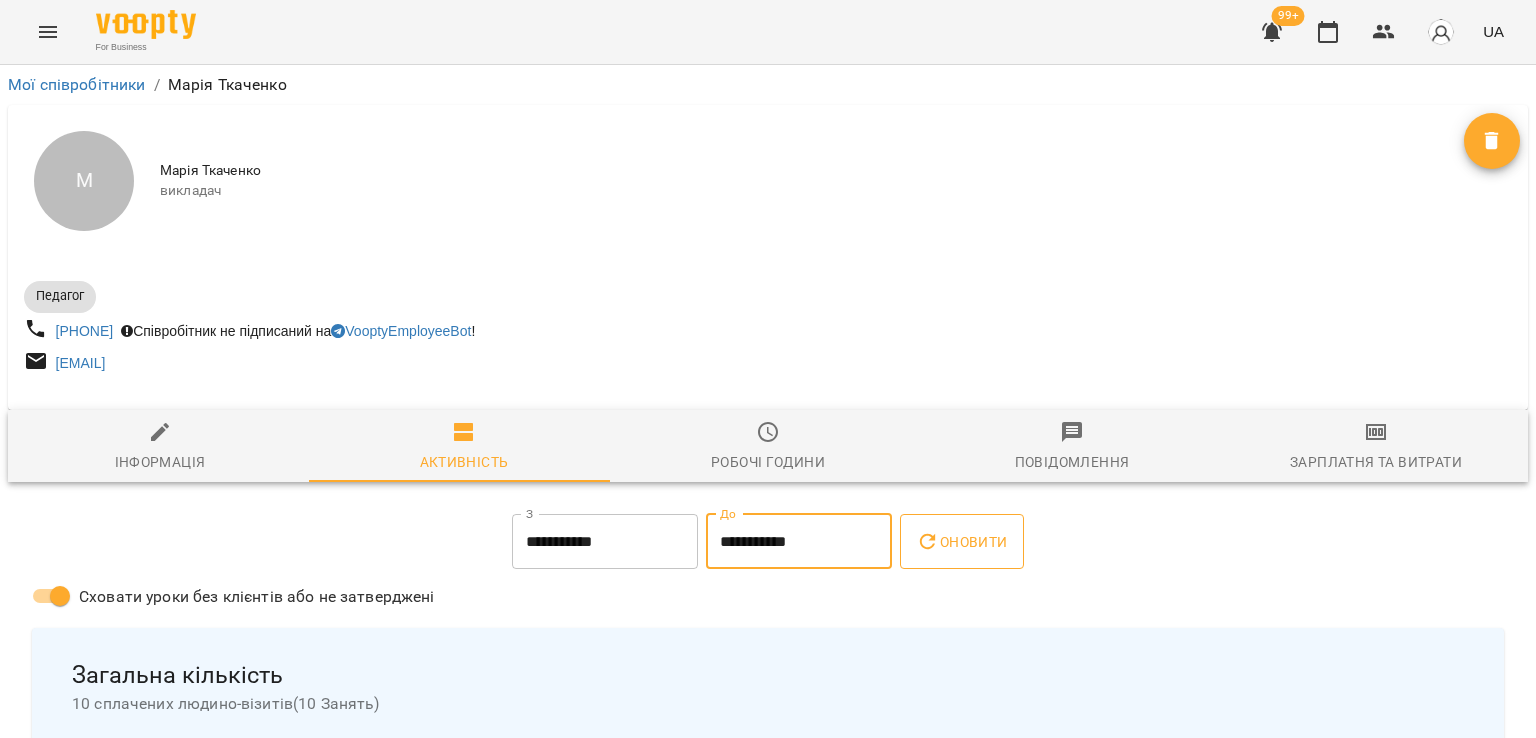click 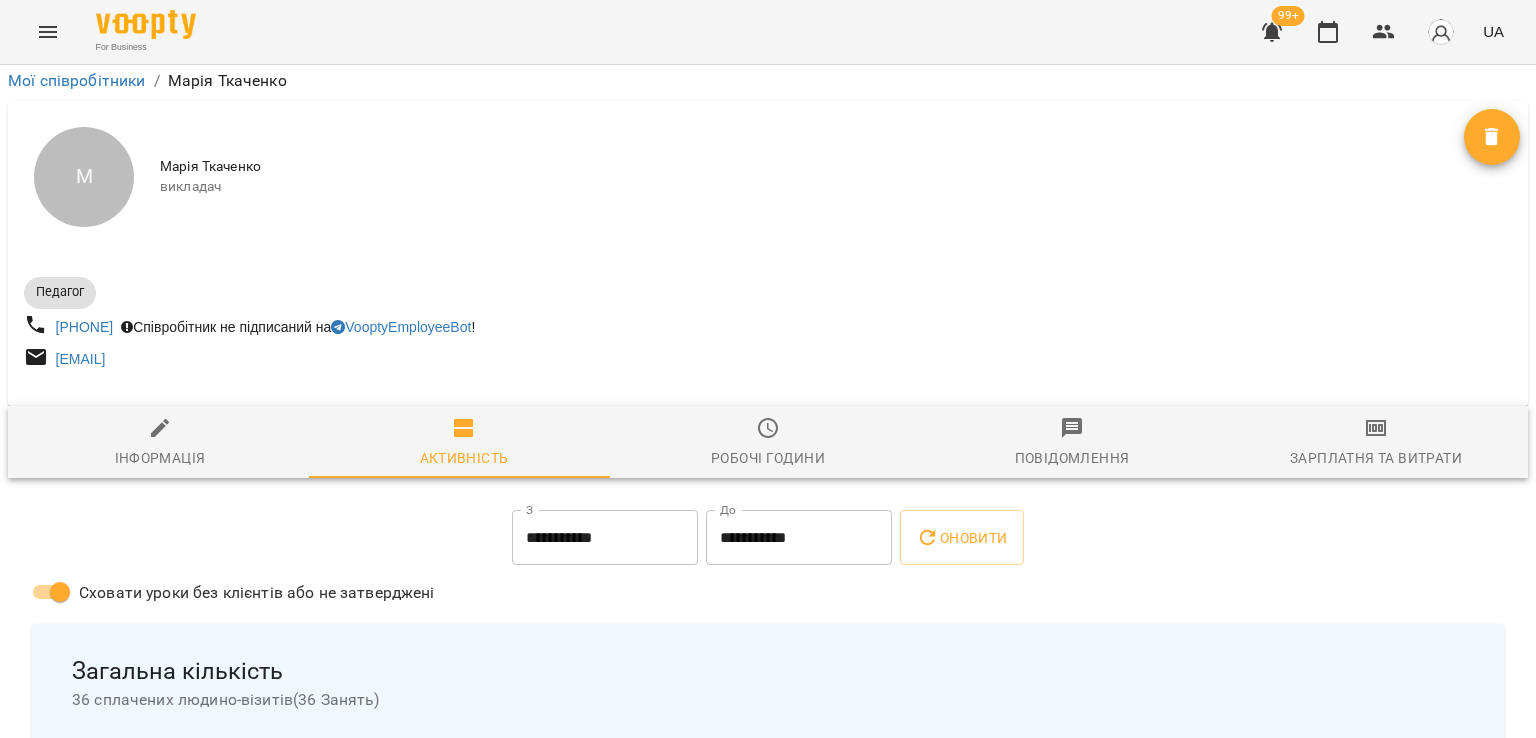 scroll, scrollTop: 0, scrollLeft: 0, axis: both 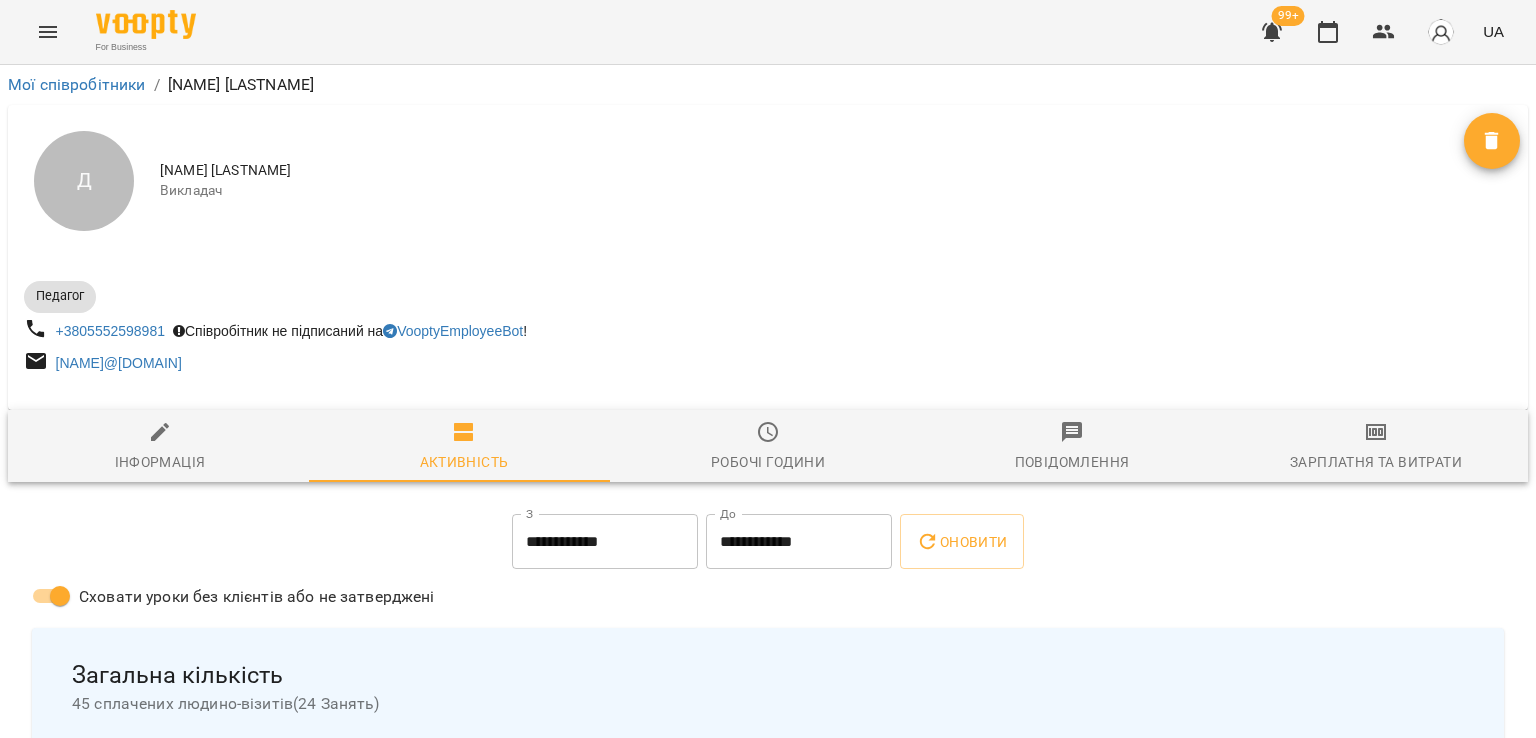 click on "**********" at bounding box center (605, 542) 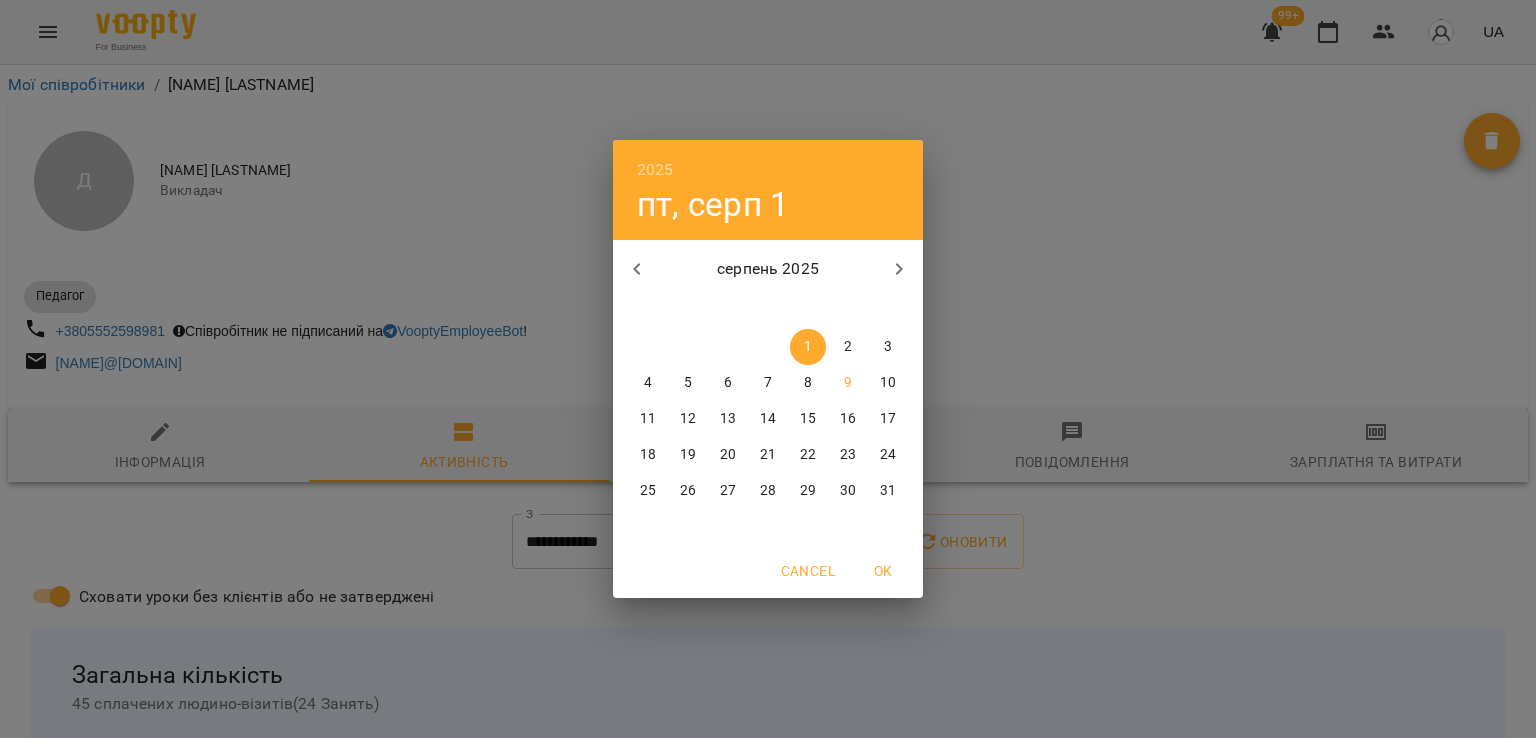 click 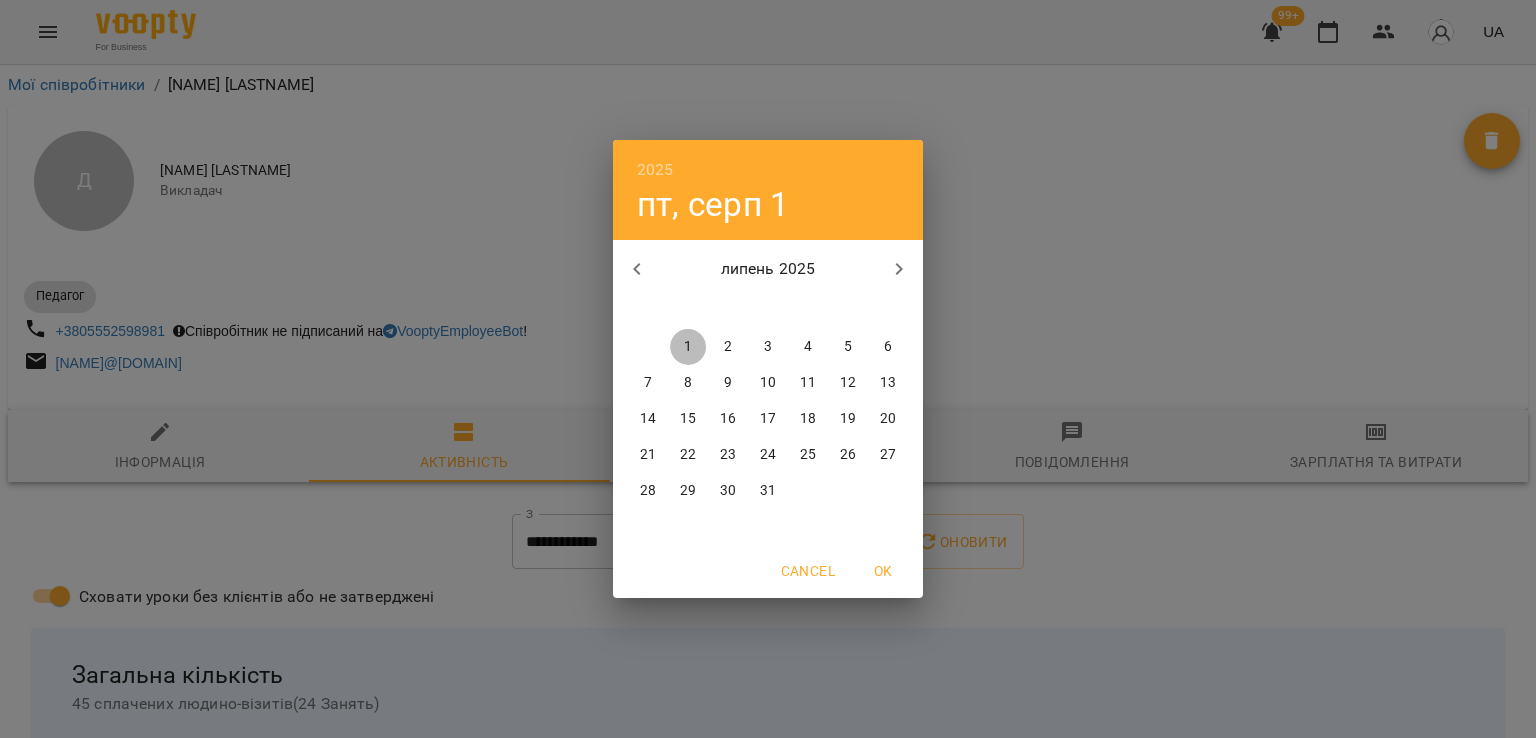 click on "1" at bounding box center [688, 347] 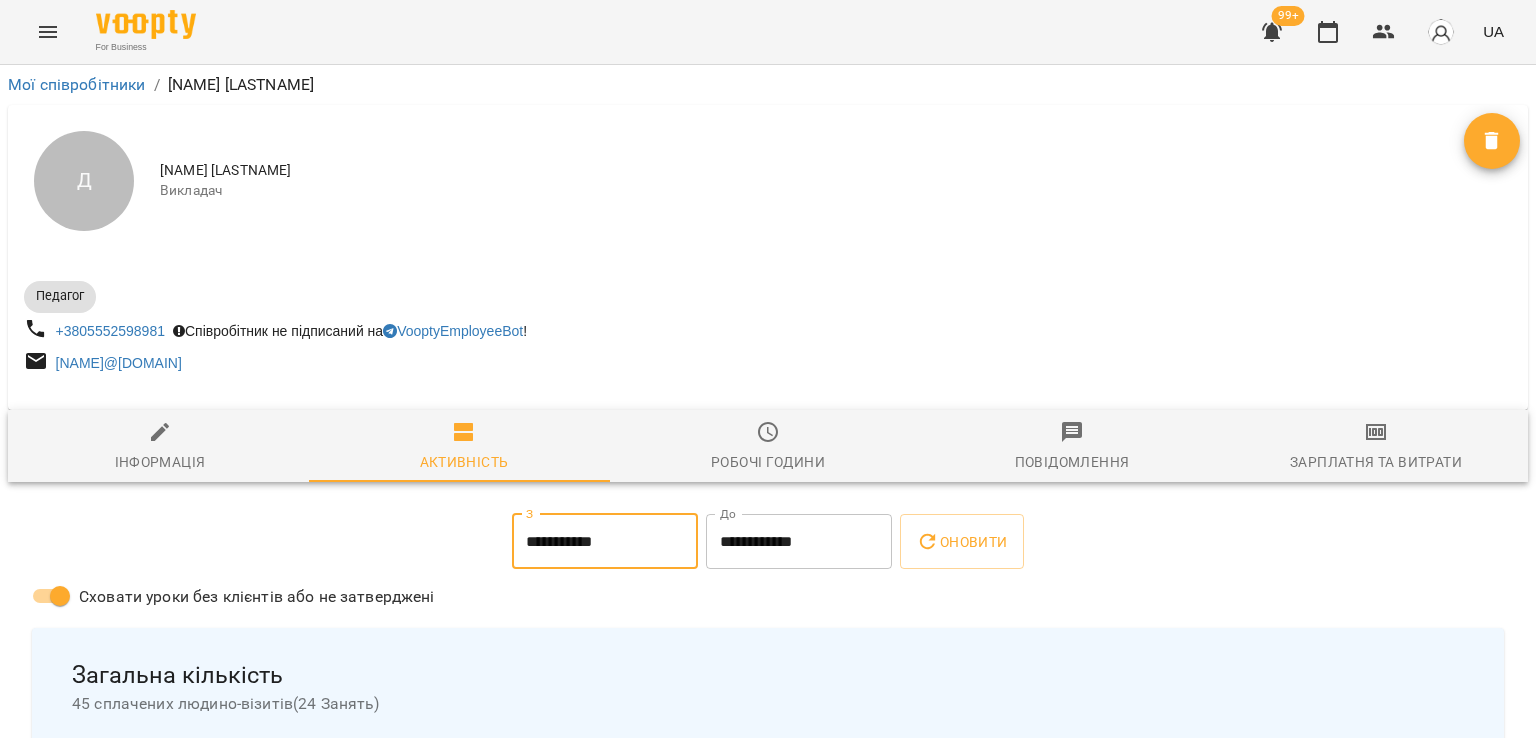 click on "Сховати уроки без клієнтів або не затверджені" at bounding box center [768, 598] 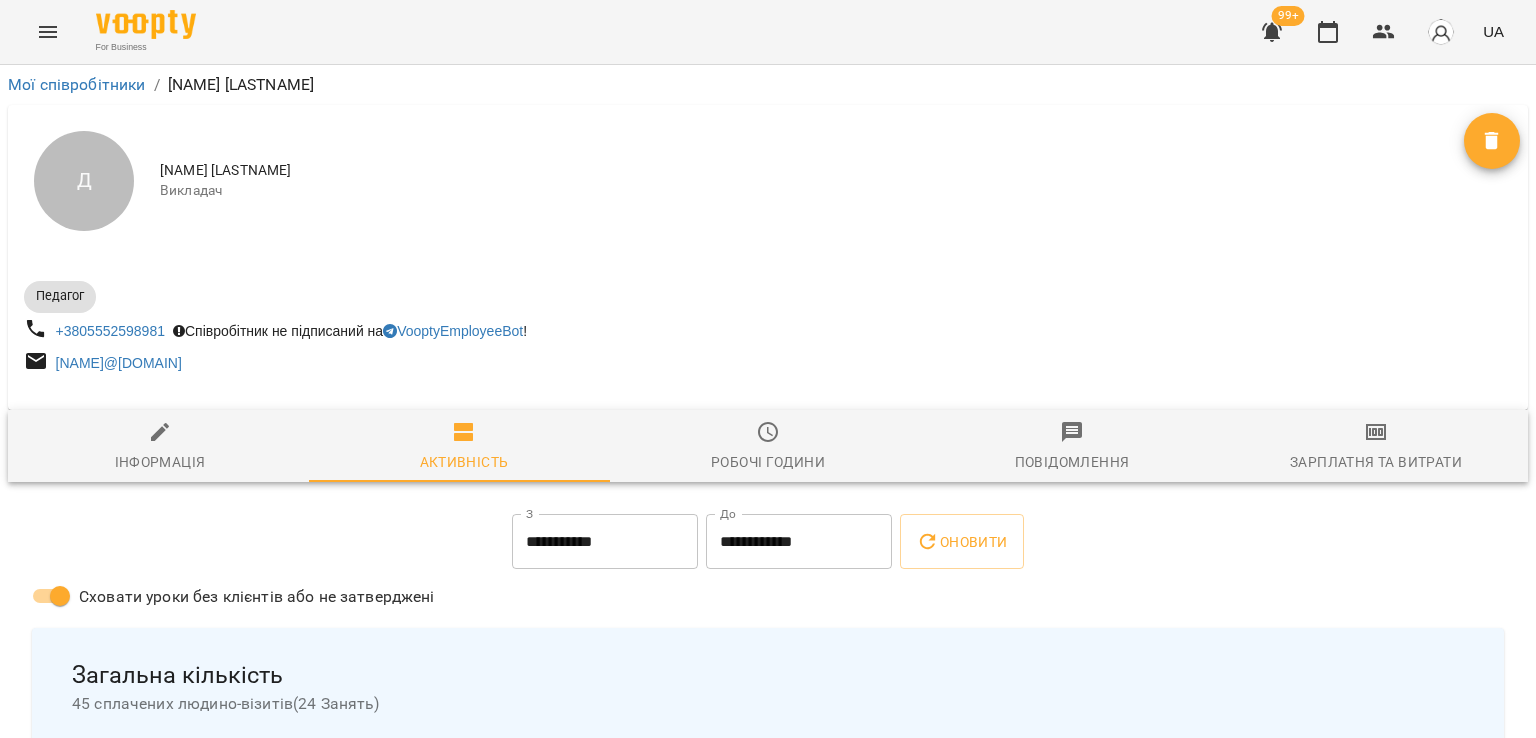 click on "**********" at bounding box center [799, 542] 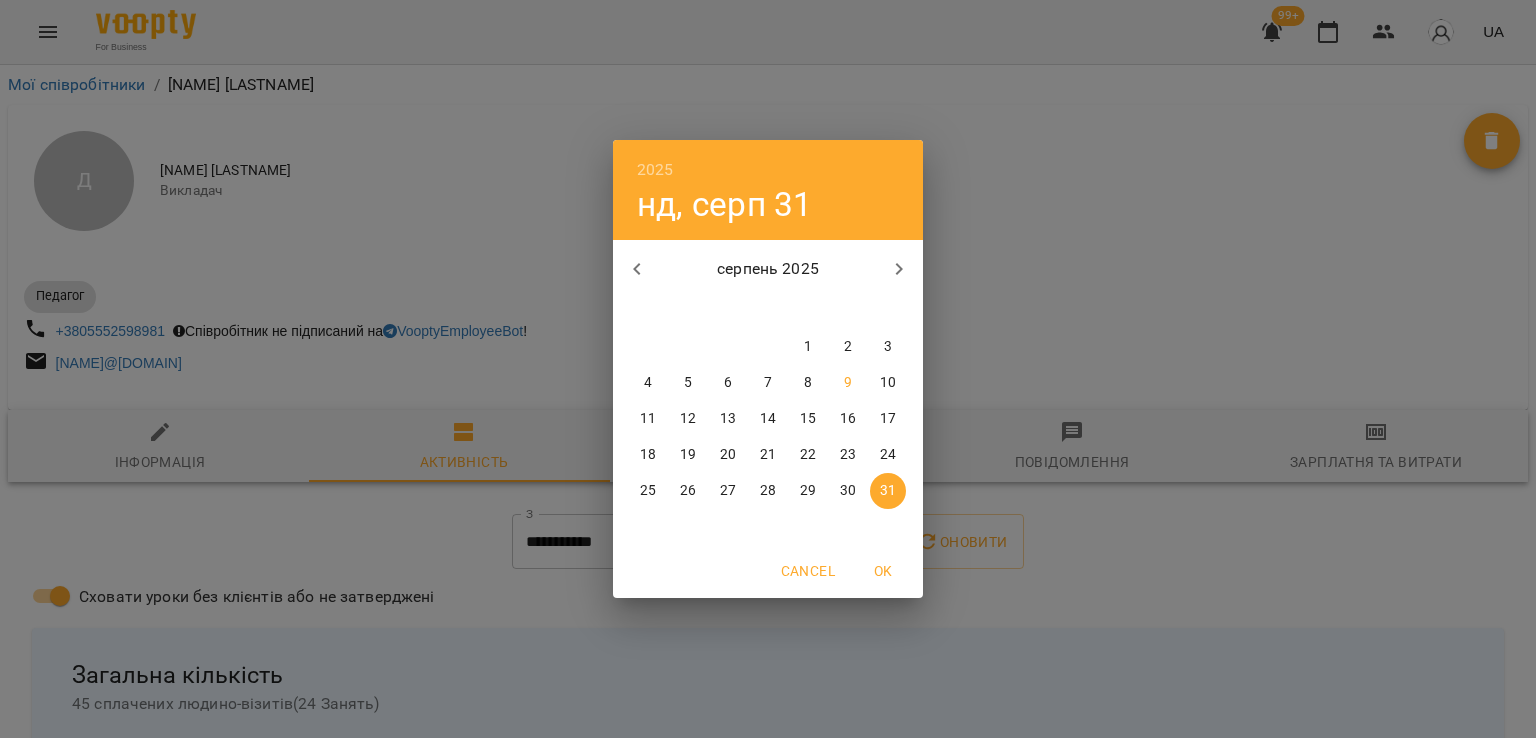 click 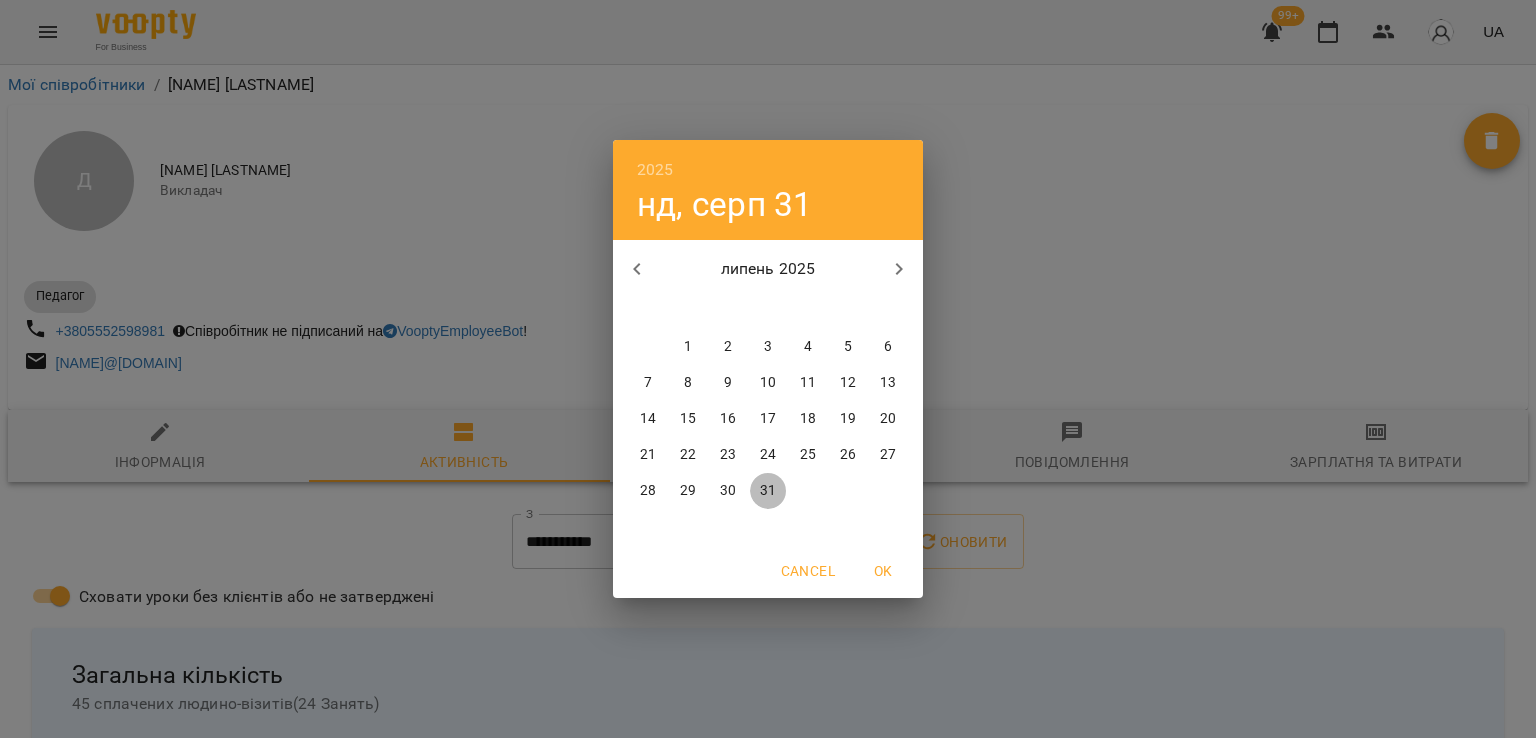 click on "31" at bounding box center [768, 491] 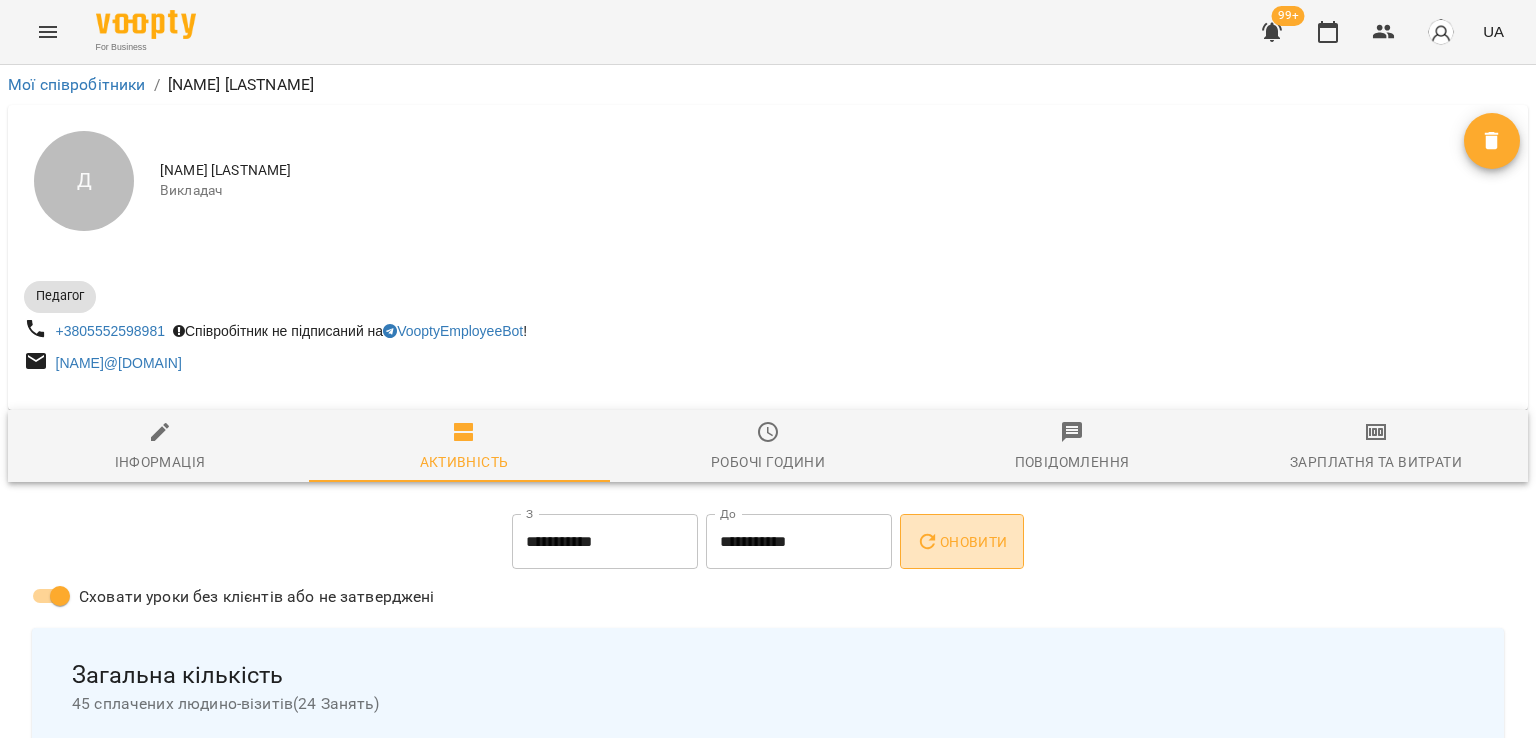 click on "Оновити" at bounding box center (961, 542) 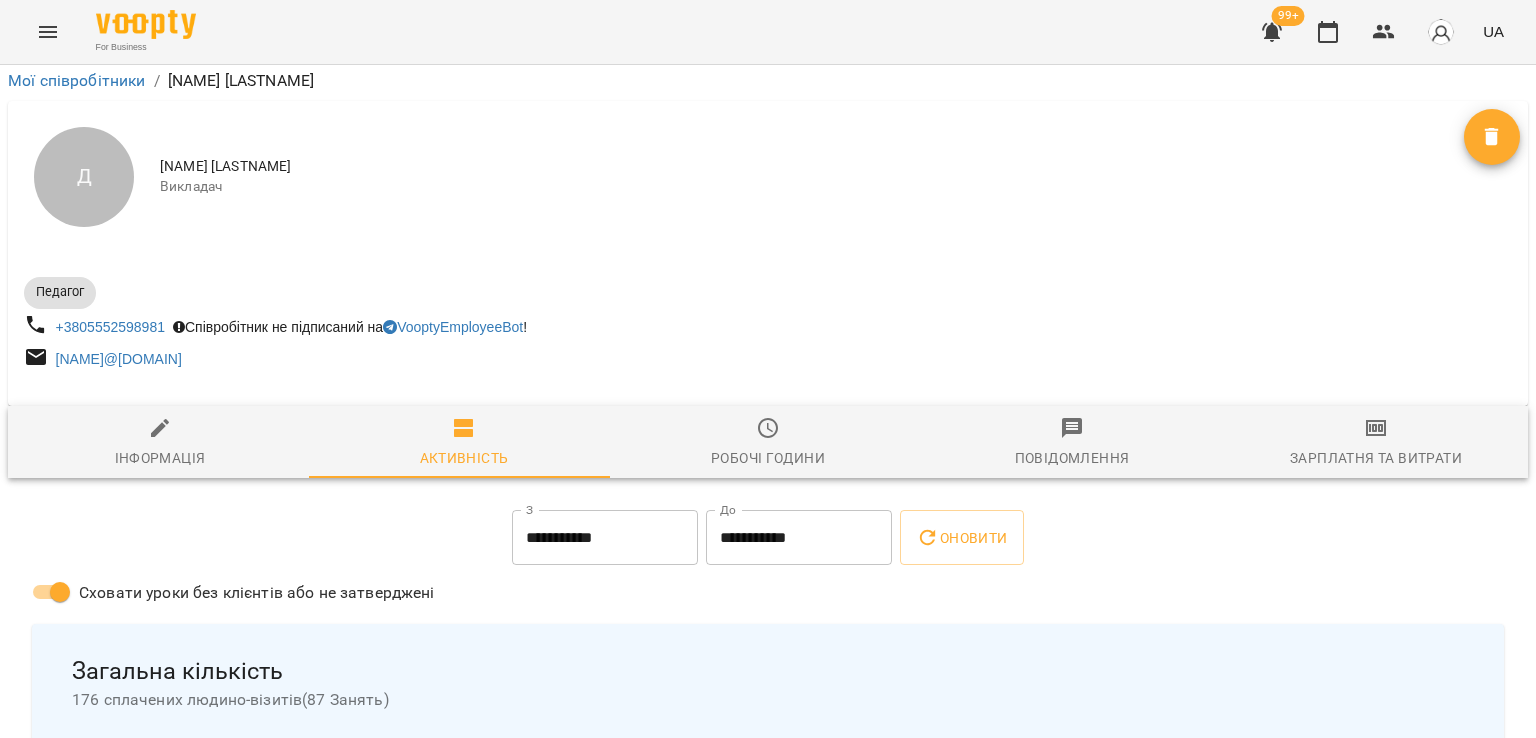 scroll, scrollTop: 0, scrollLeft: 0, axis: both 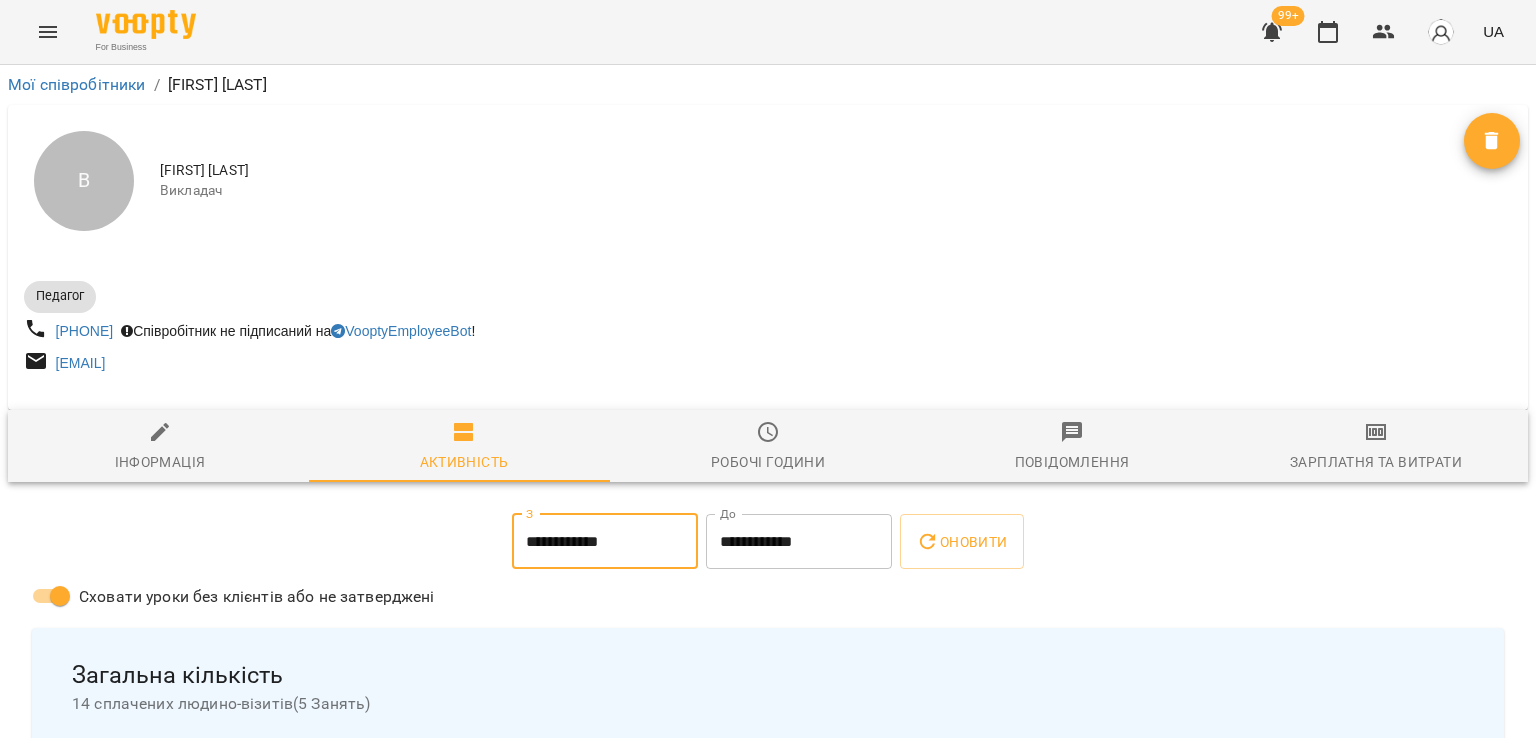 click on "**********" at bounding box center [605, 542] 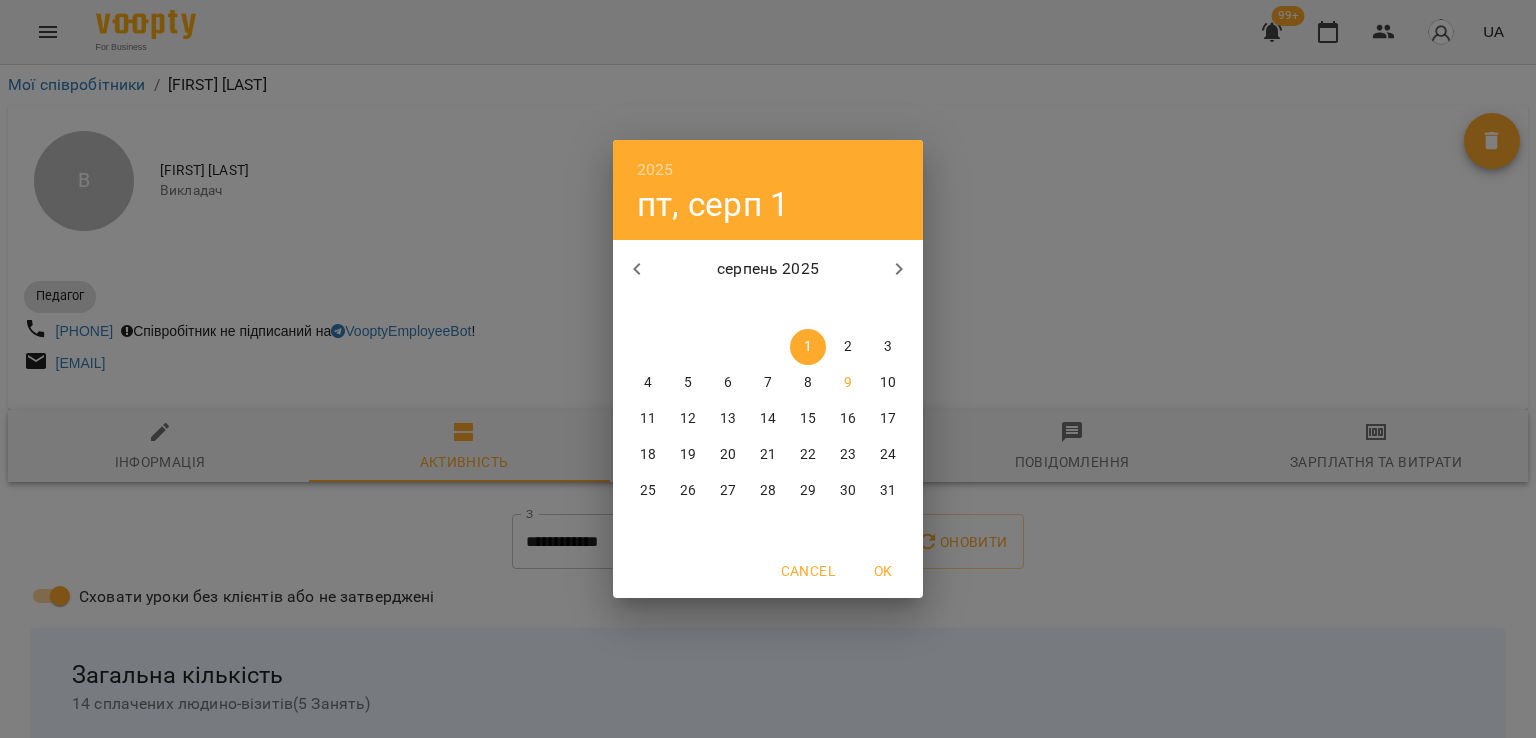 click 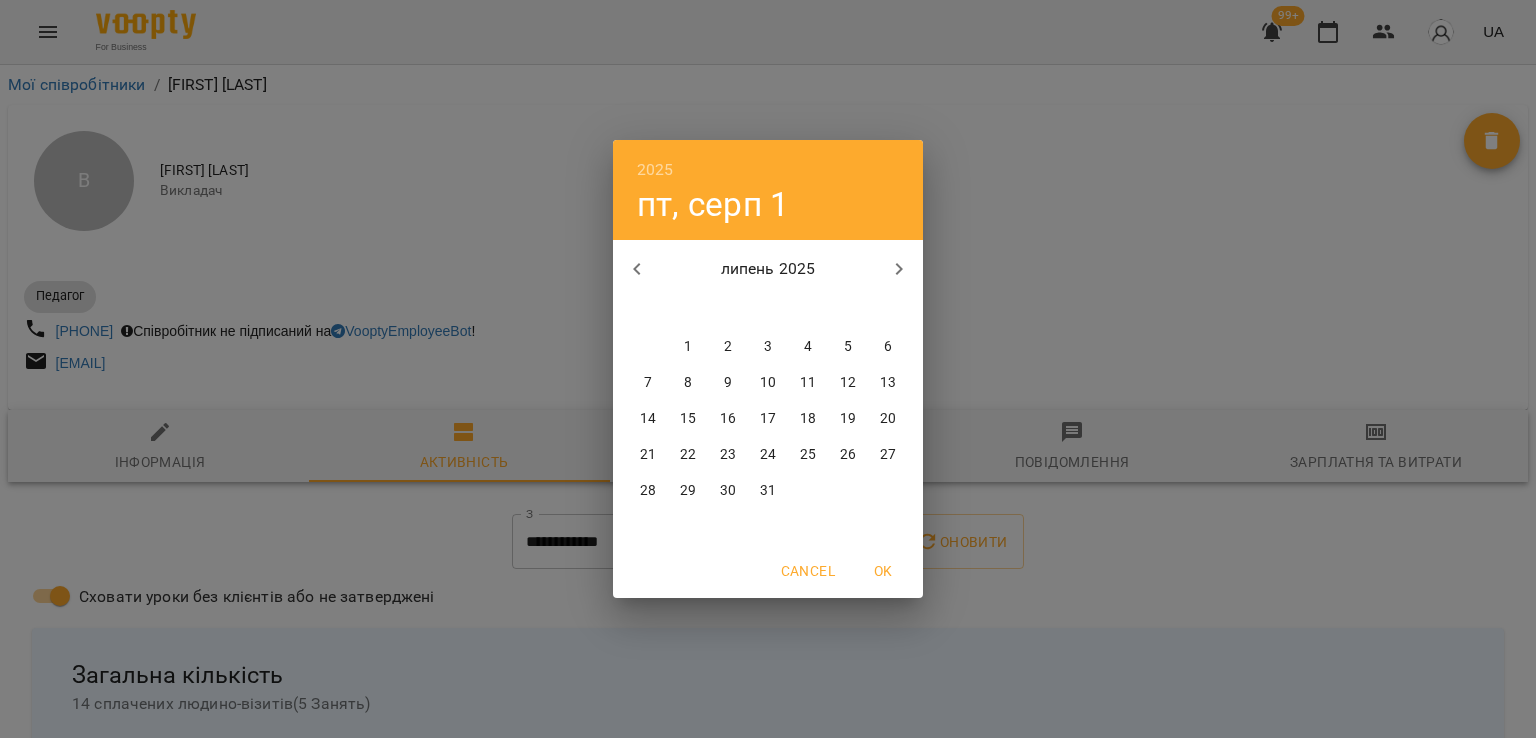 click on "1" at bounding box center (688, 347) 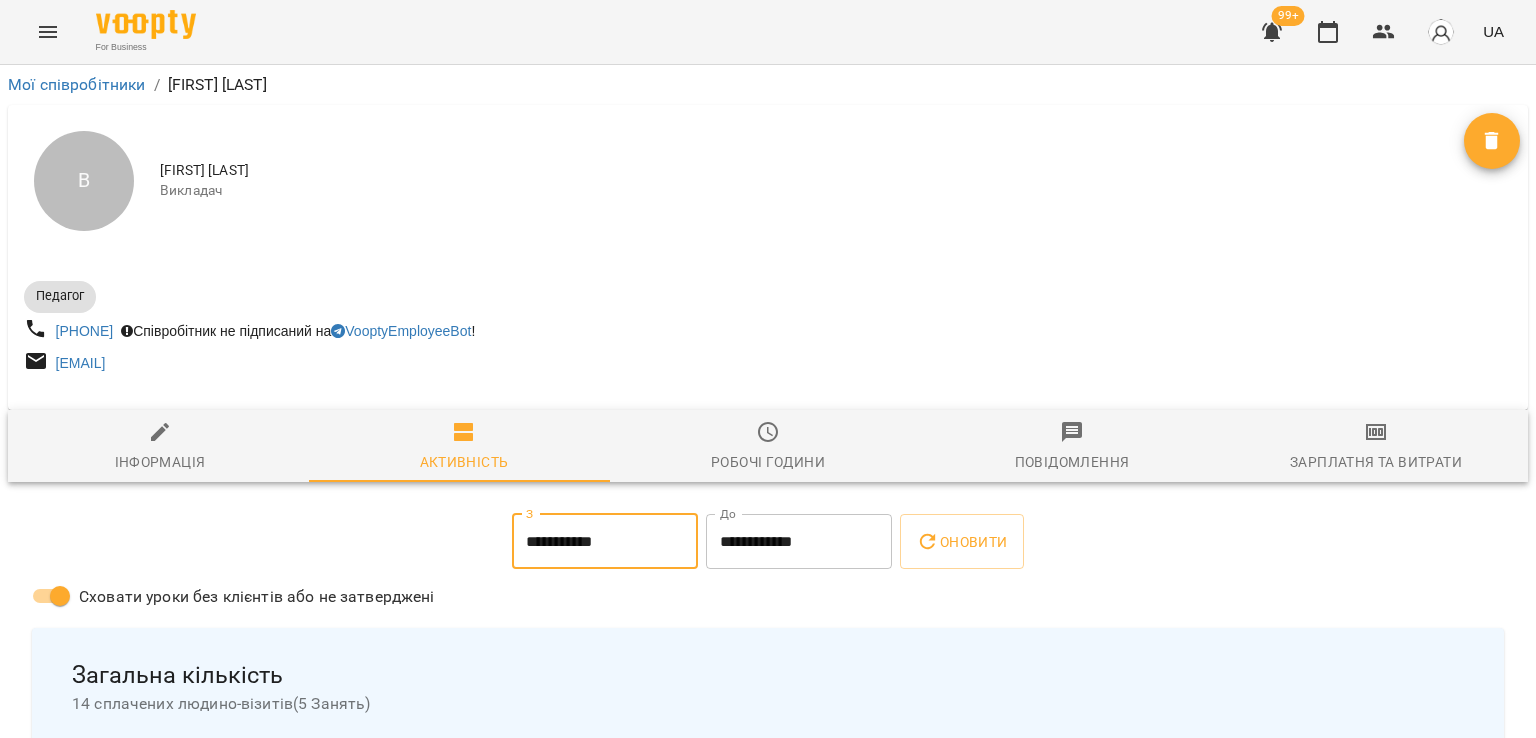 click on "**********" at bounding box center (799, 542) 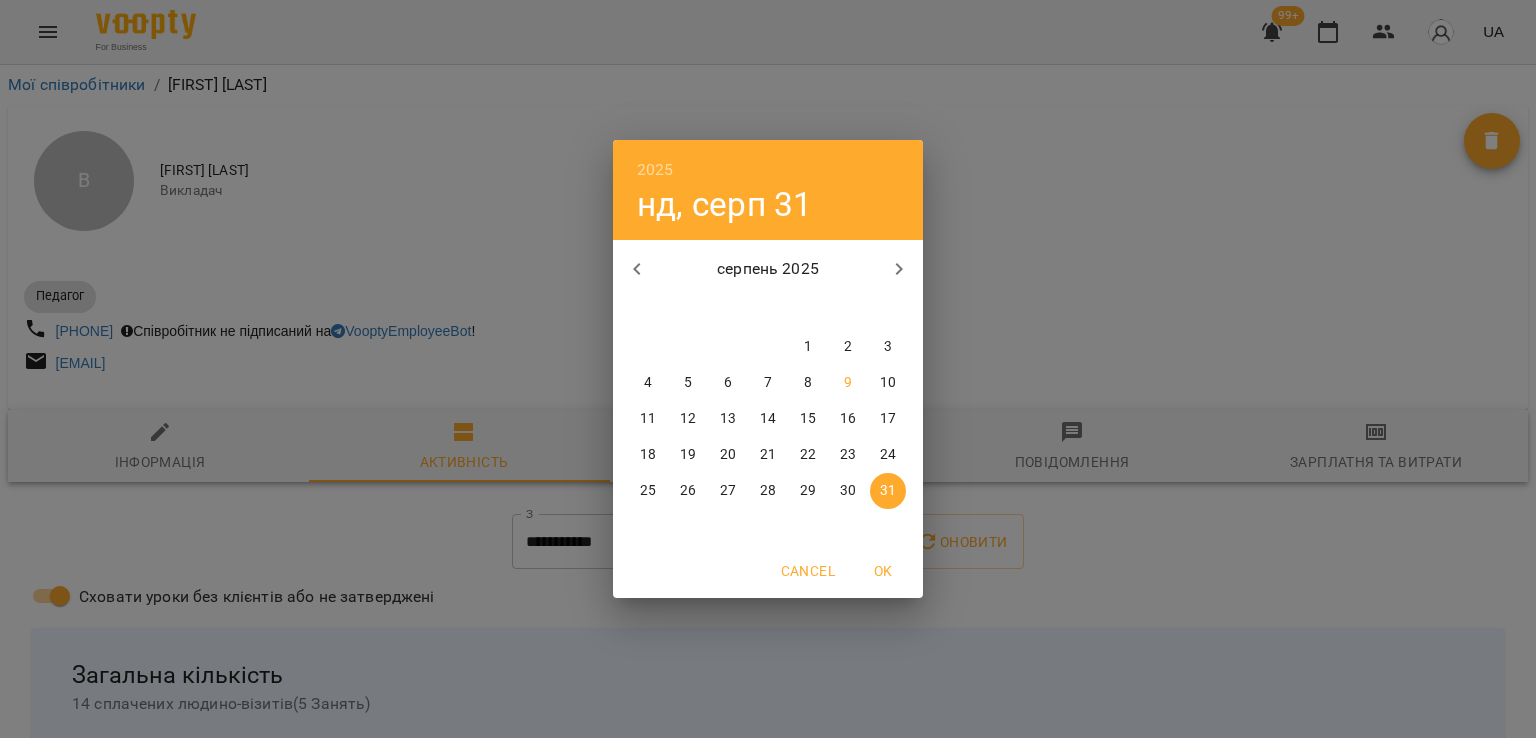 click at bounding box center [637, 269] 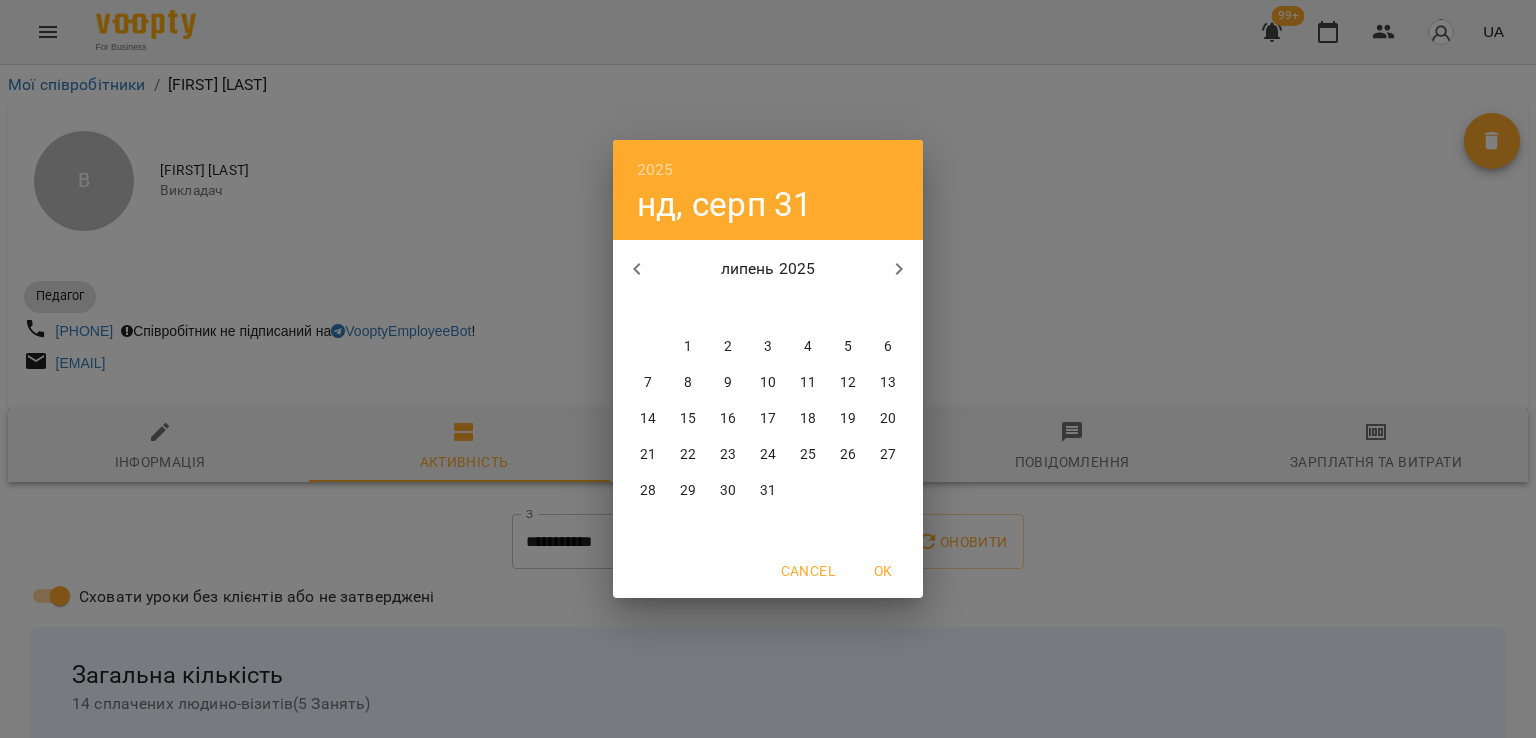 click on "31" at bounding box center (768, 491) 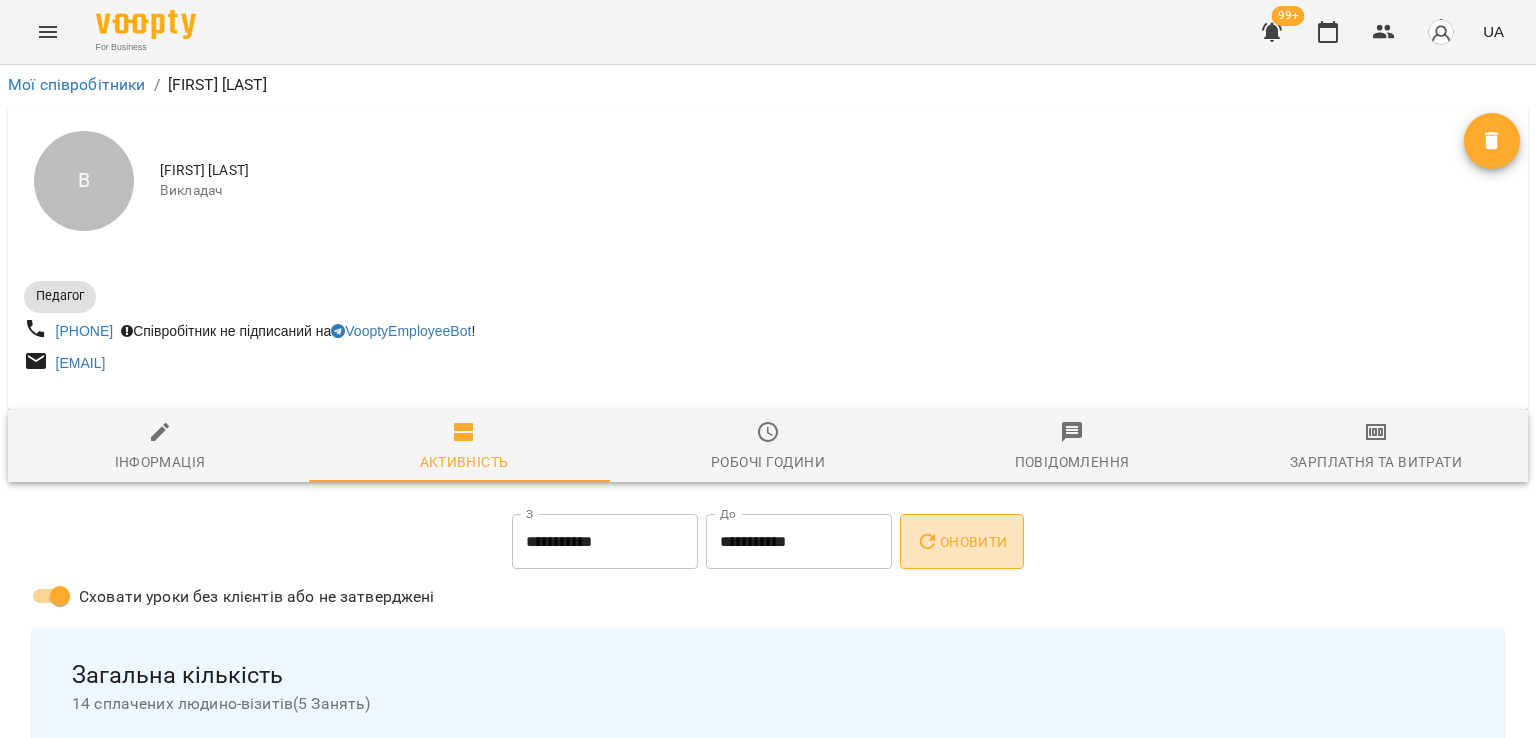 click on "Оновити" at bounding box center (961, 542) 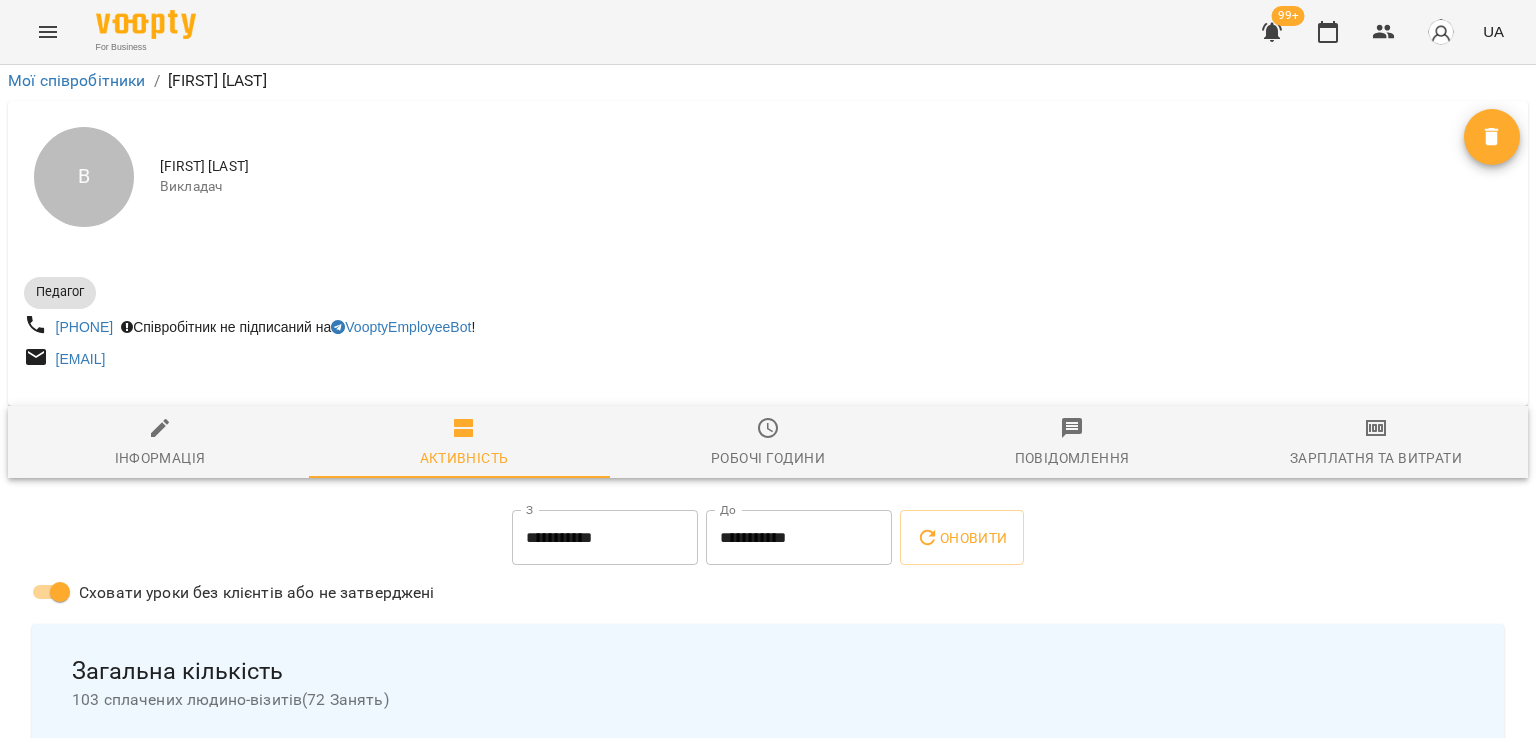scroll, scrollTop: 0, scrollLeft: 0, axis: both 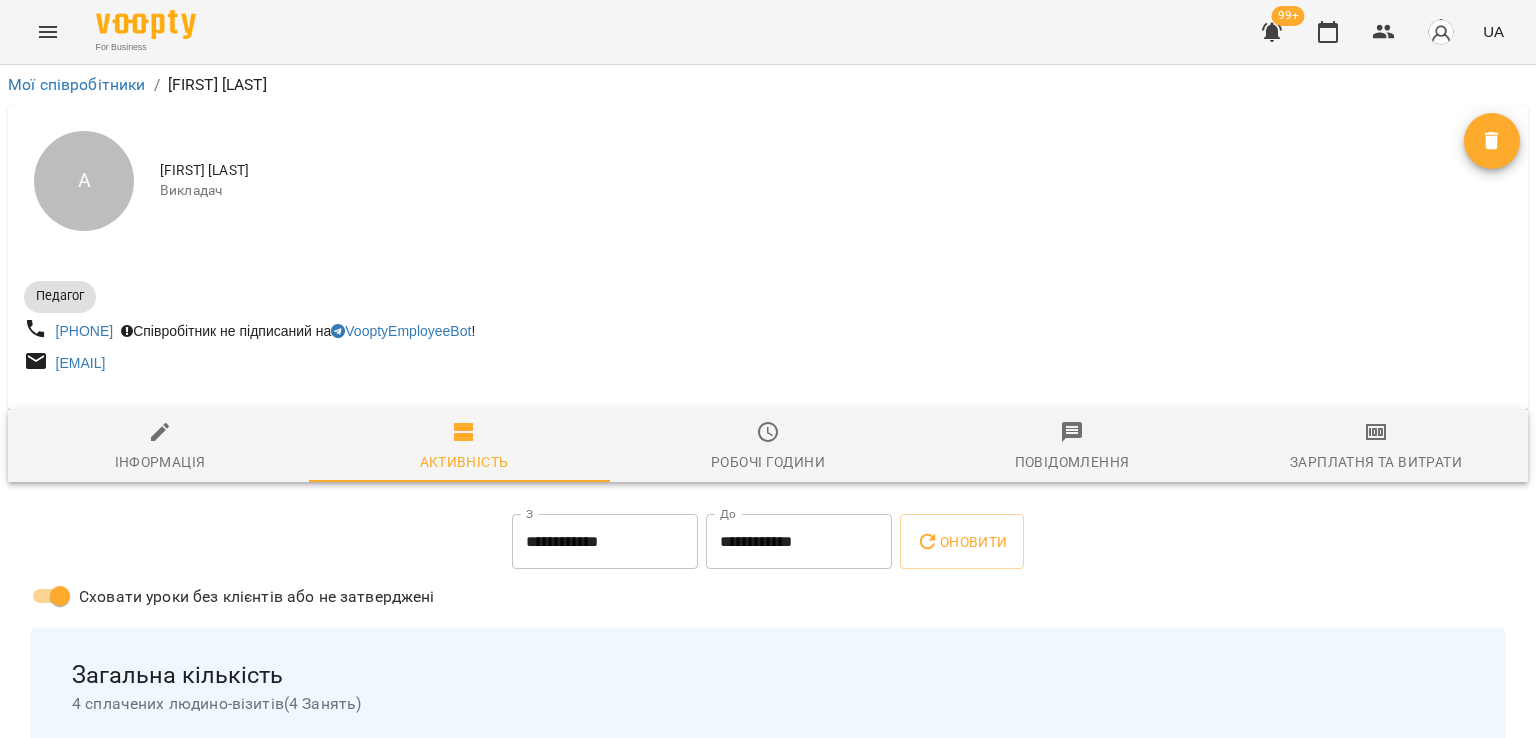 click on "**********" at bounding box center (605, 542) 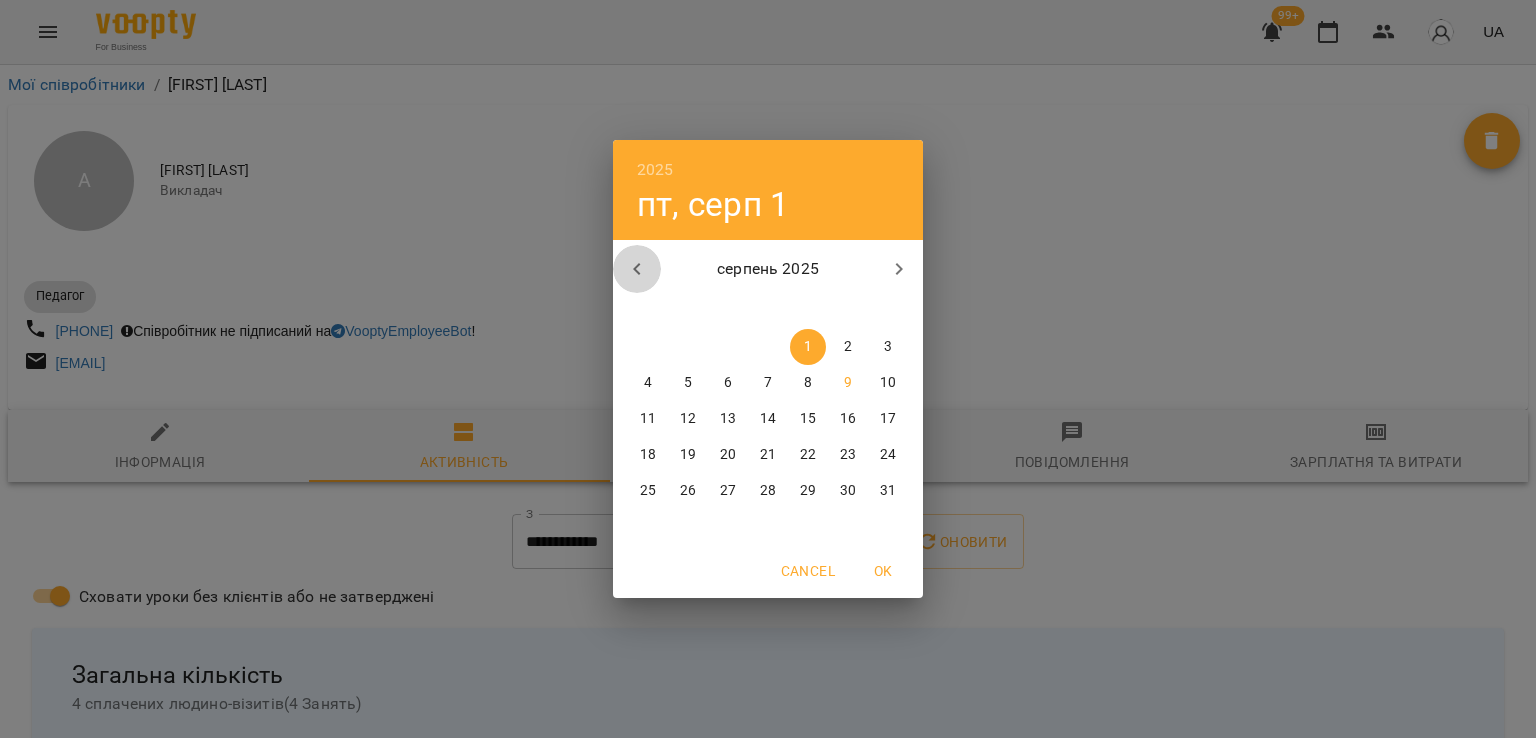click 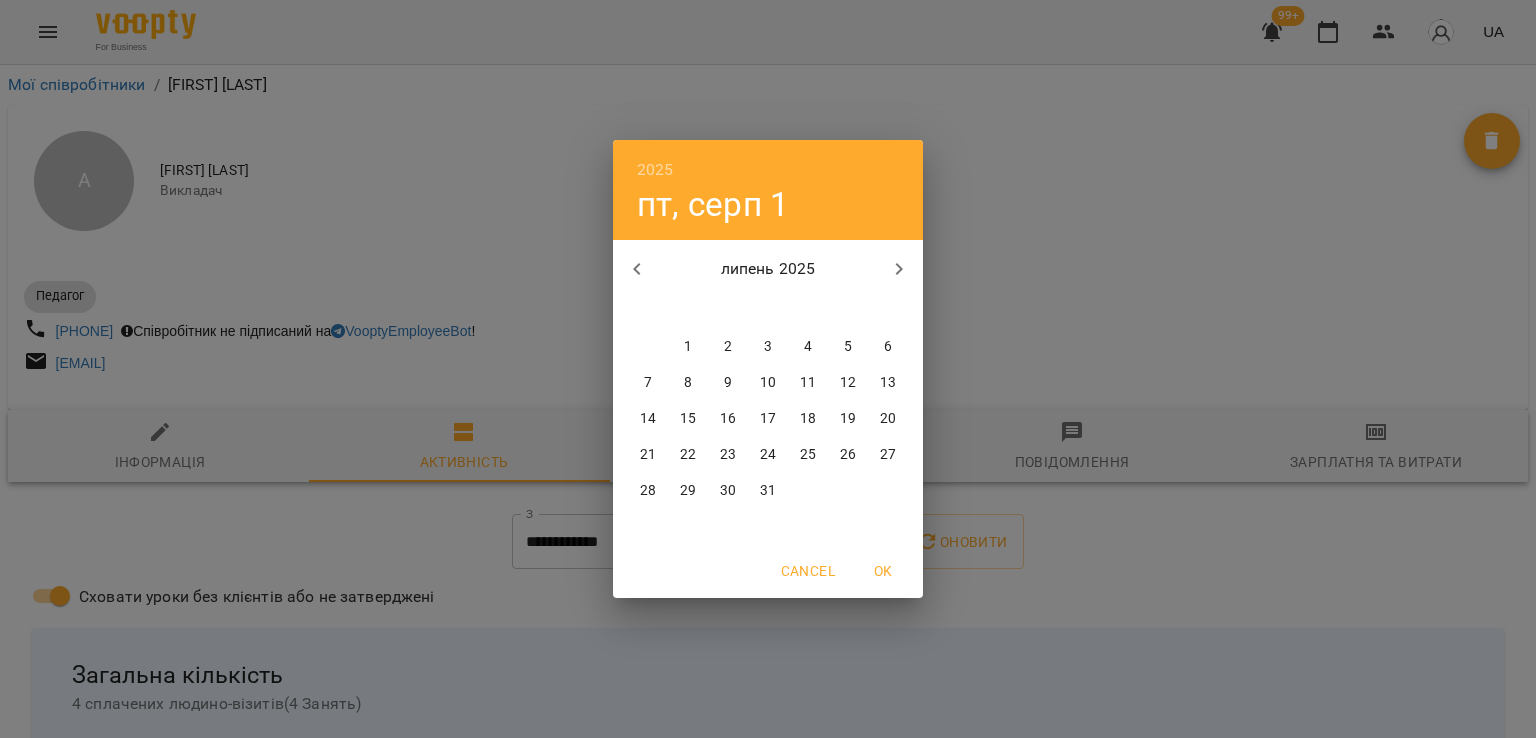 click on "1" at bounding box center (688, 347) 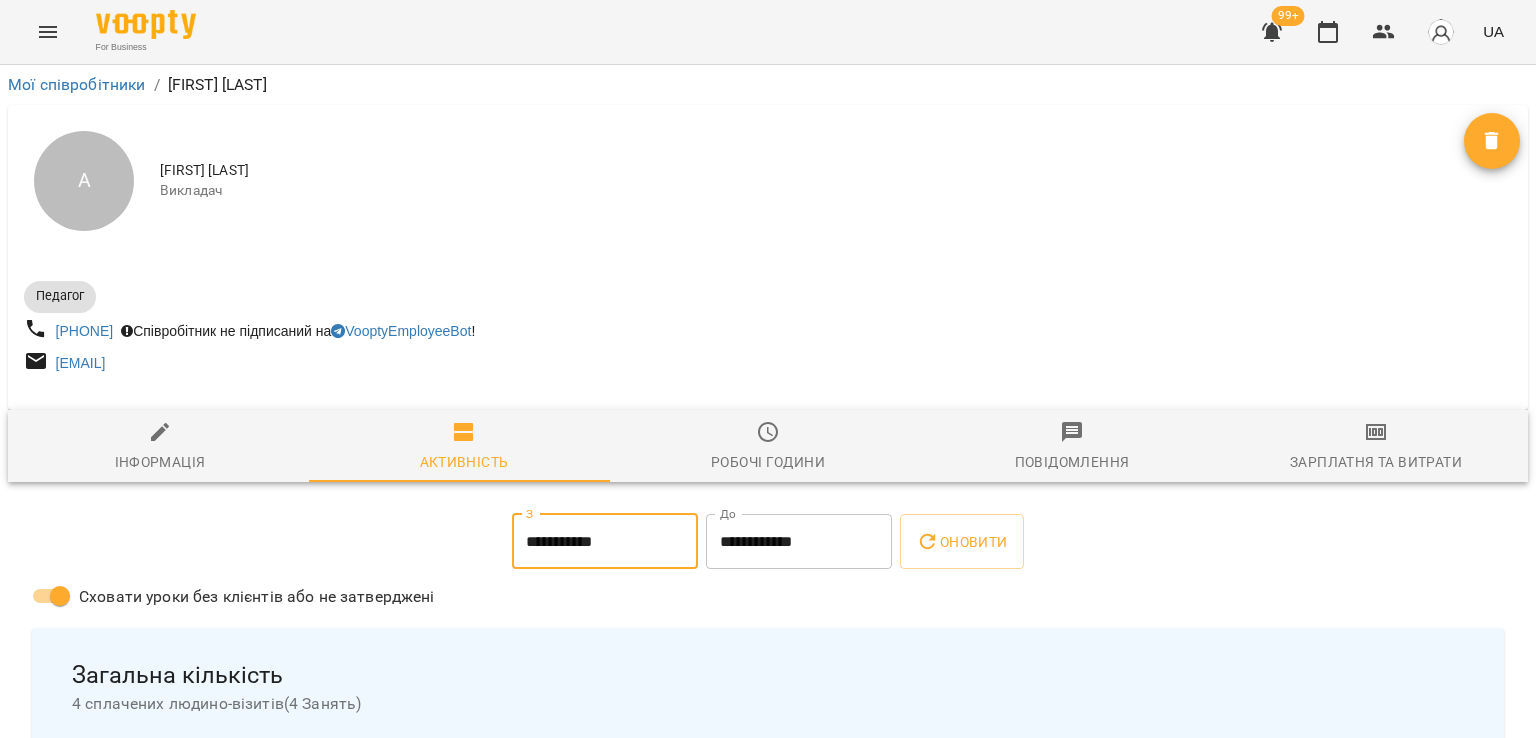 type on "**********" 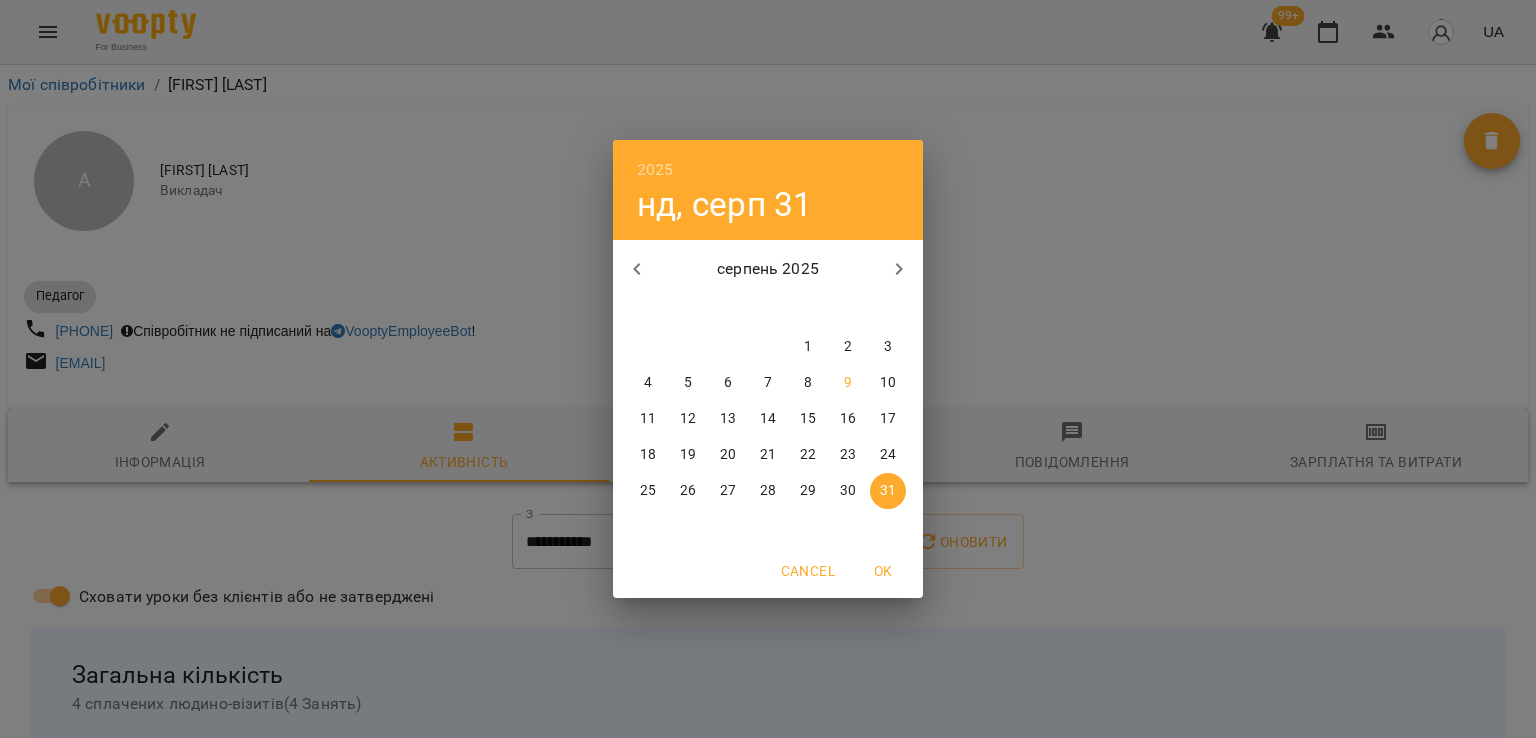 click 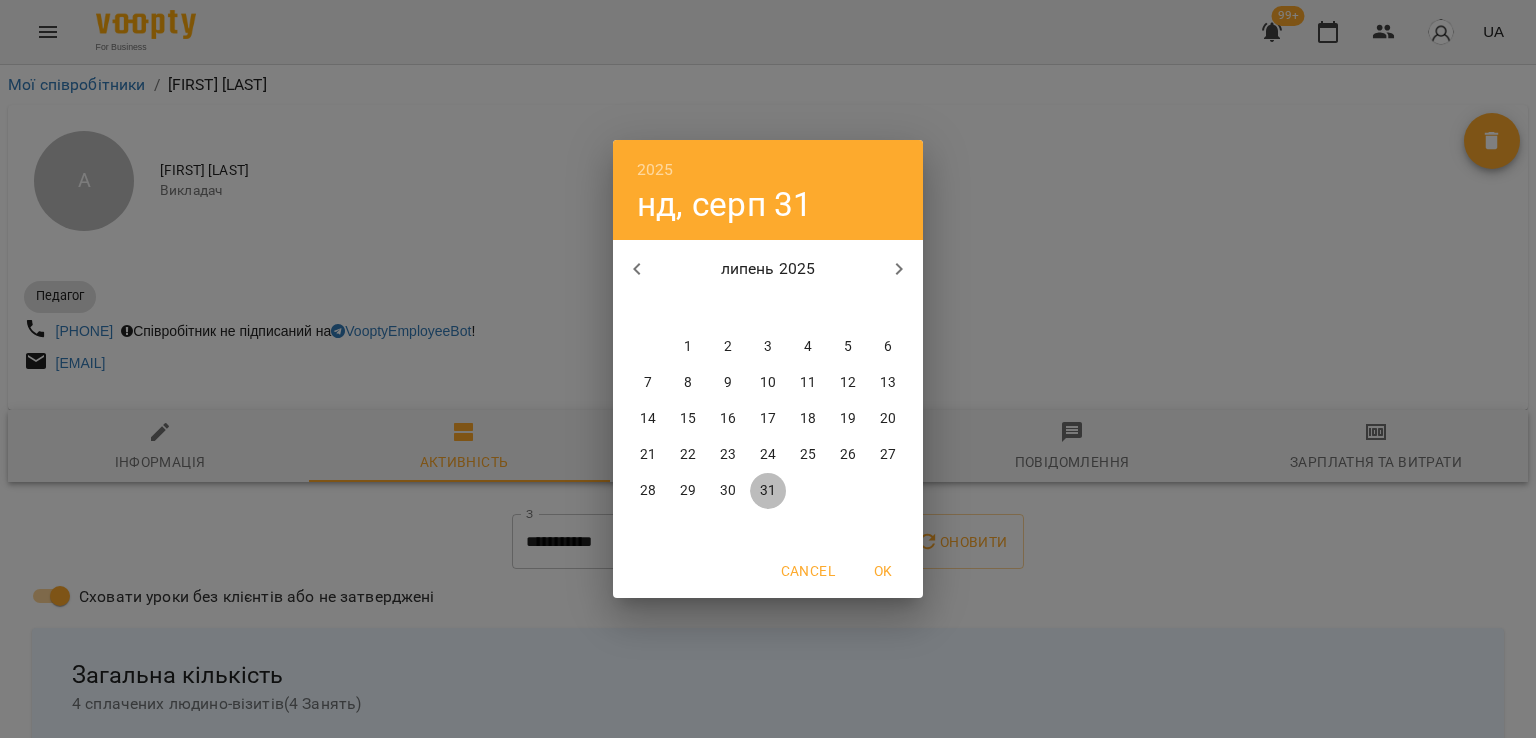 click on "31" at bounding box center (768, 491) 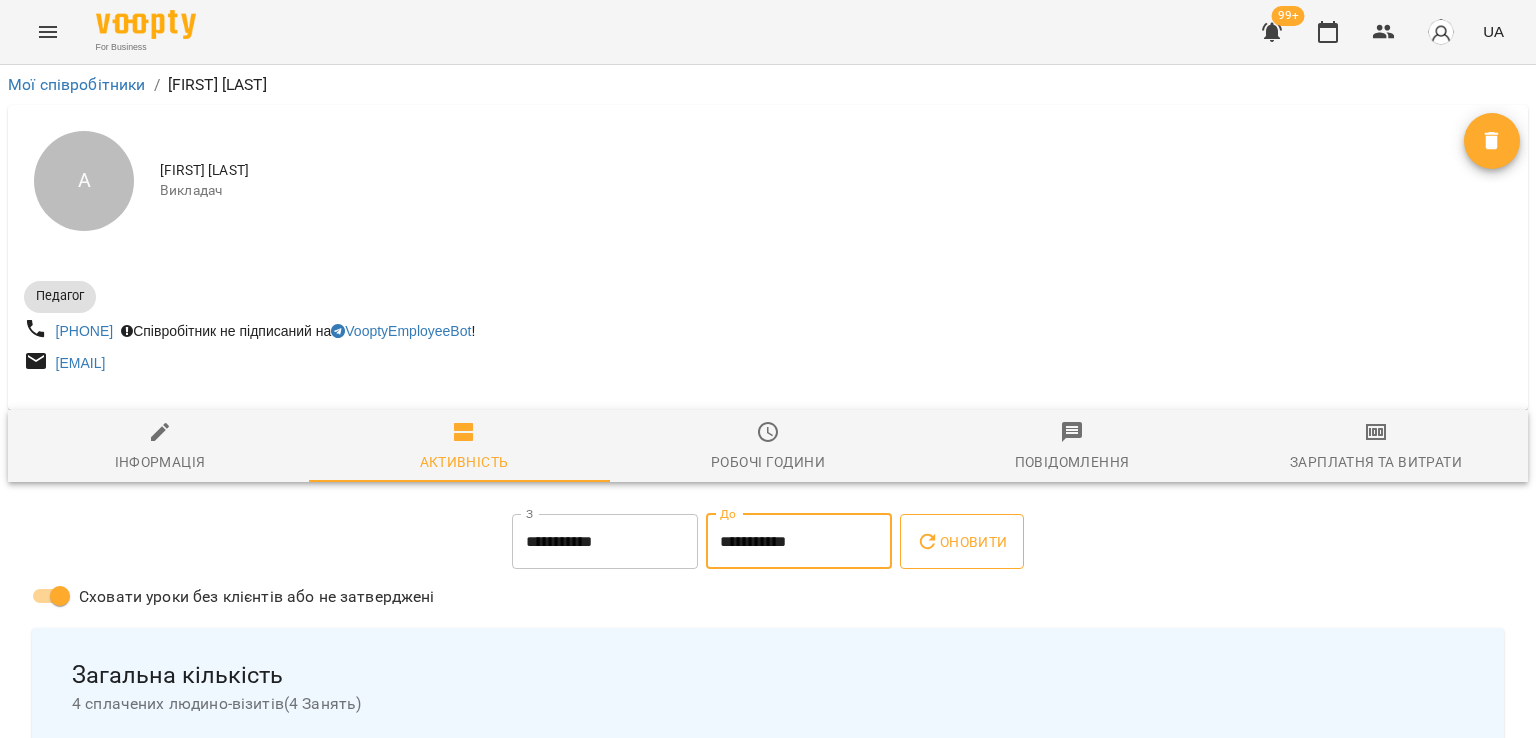 click on "Оновити" at bounding box center [961, 542] 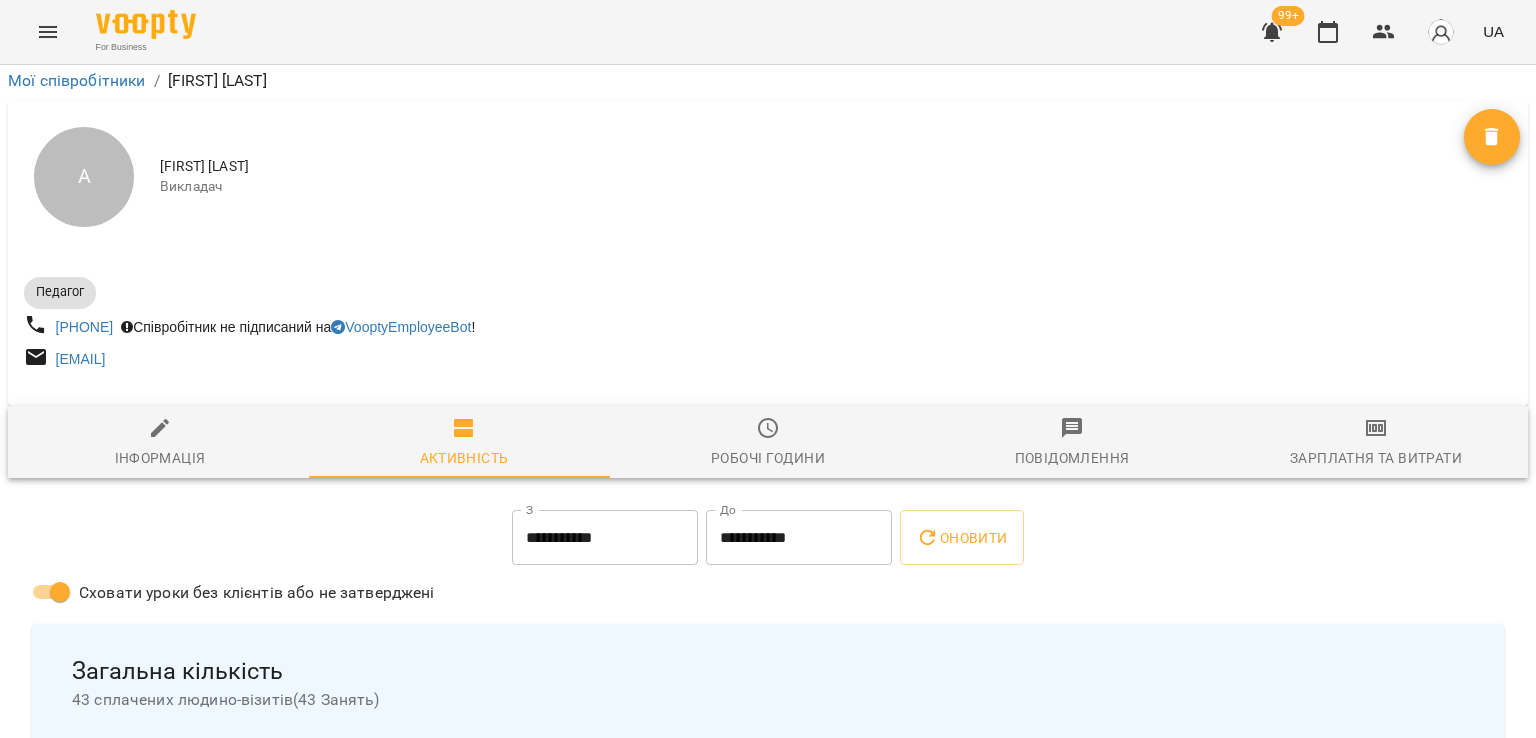 scroll, scrollTop: 0, scrollLeft: 0, axis: both 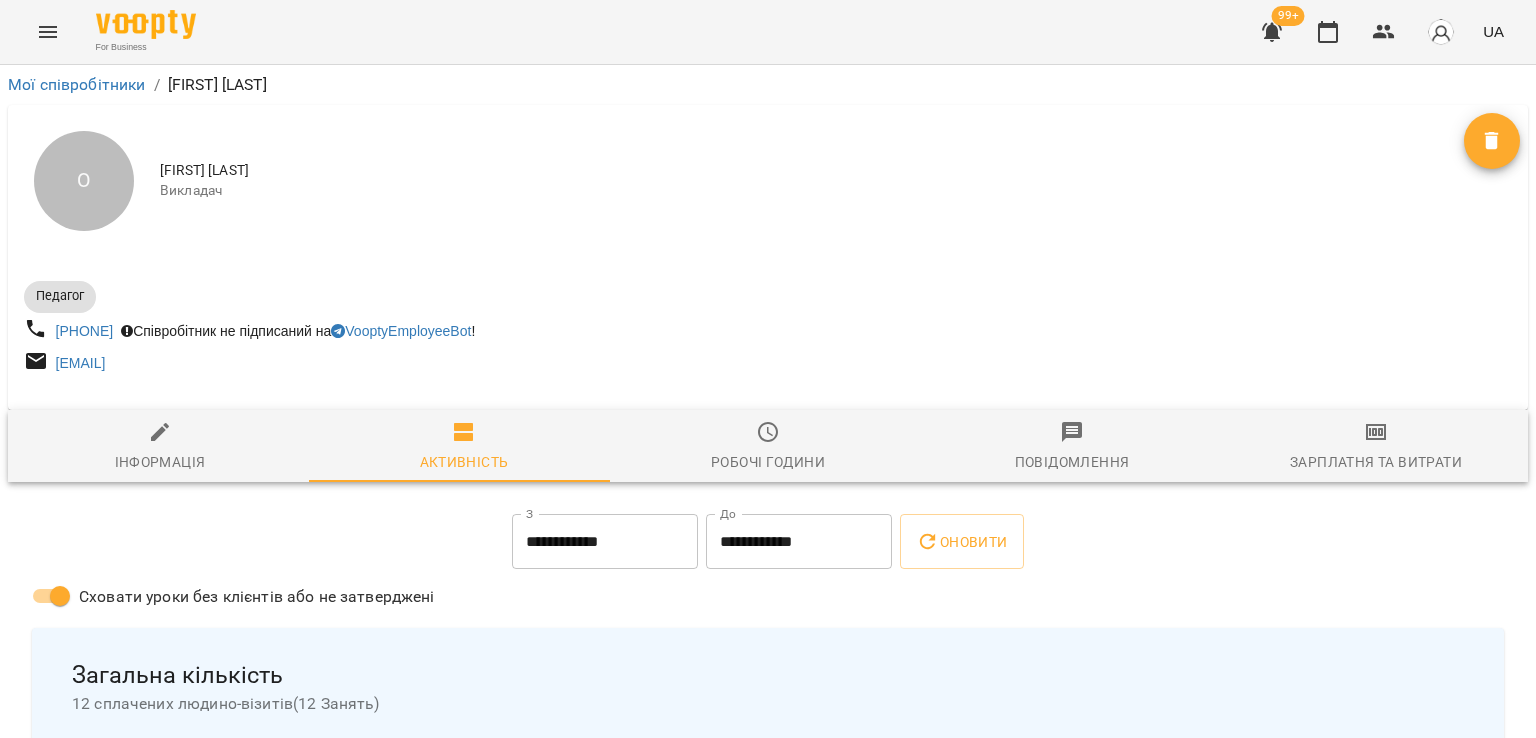 click on "Сховати уроки без клієнтів або не затверджені" at bounding box center (768, 598) 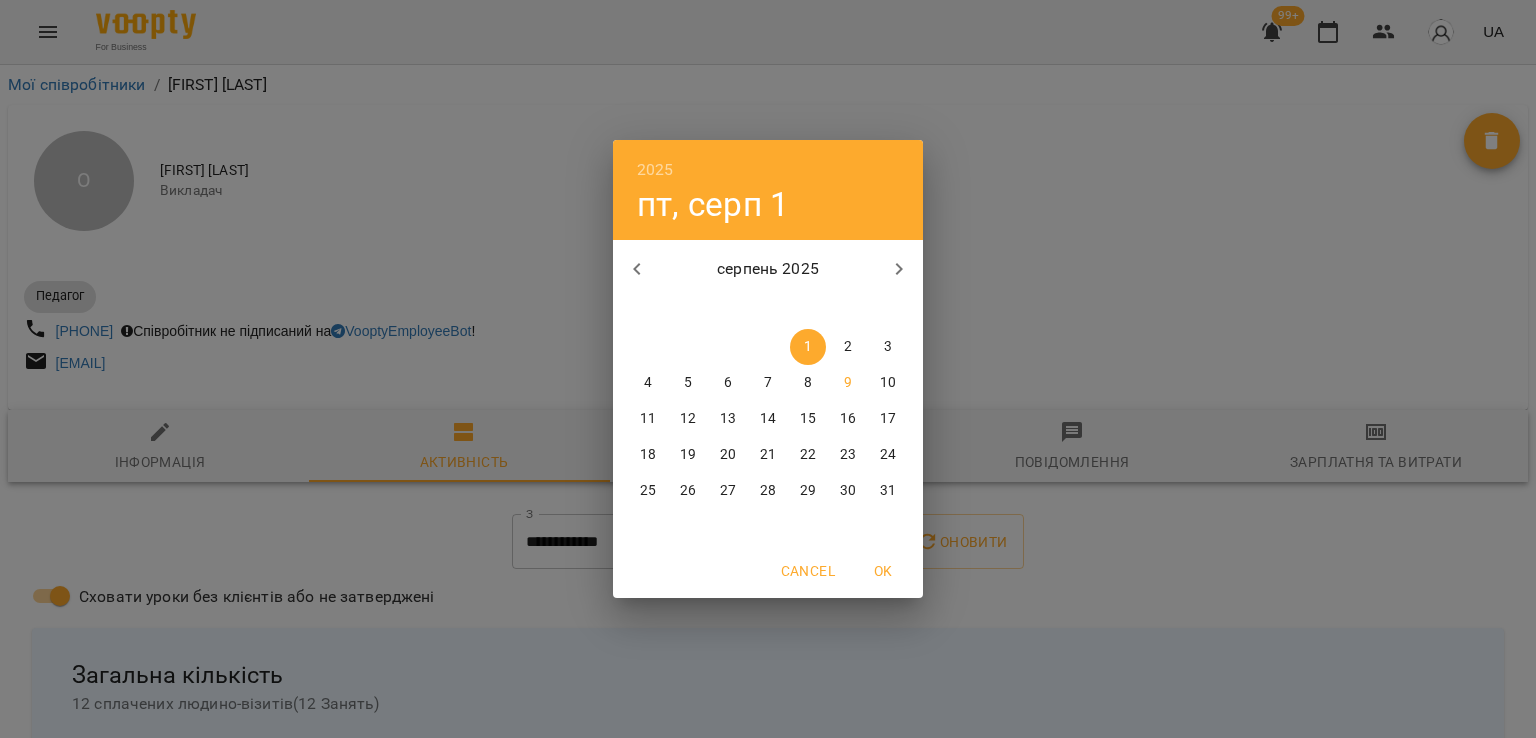 click 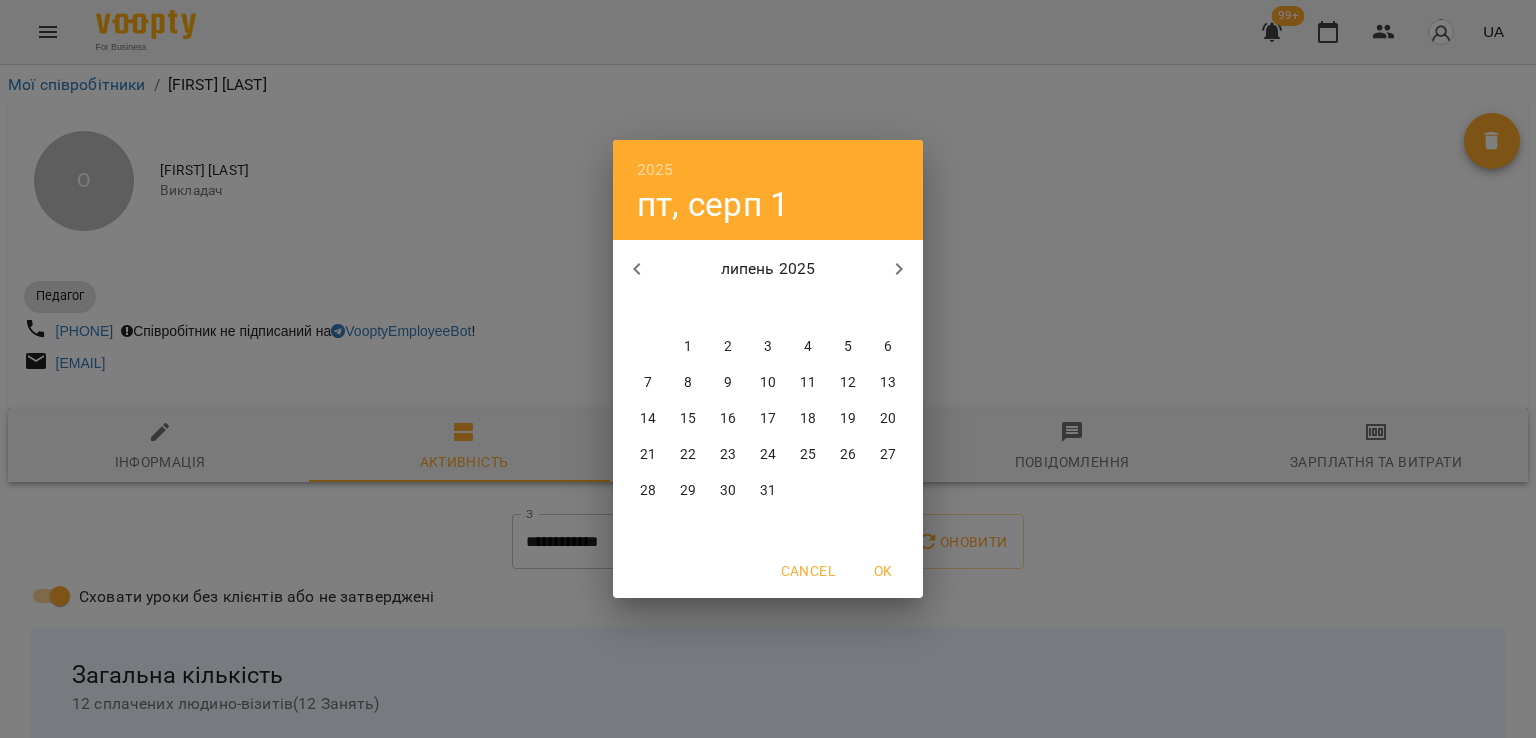click on "1" at bounding box center [688, 347] 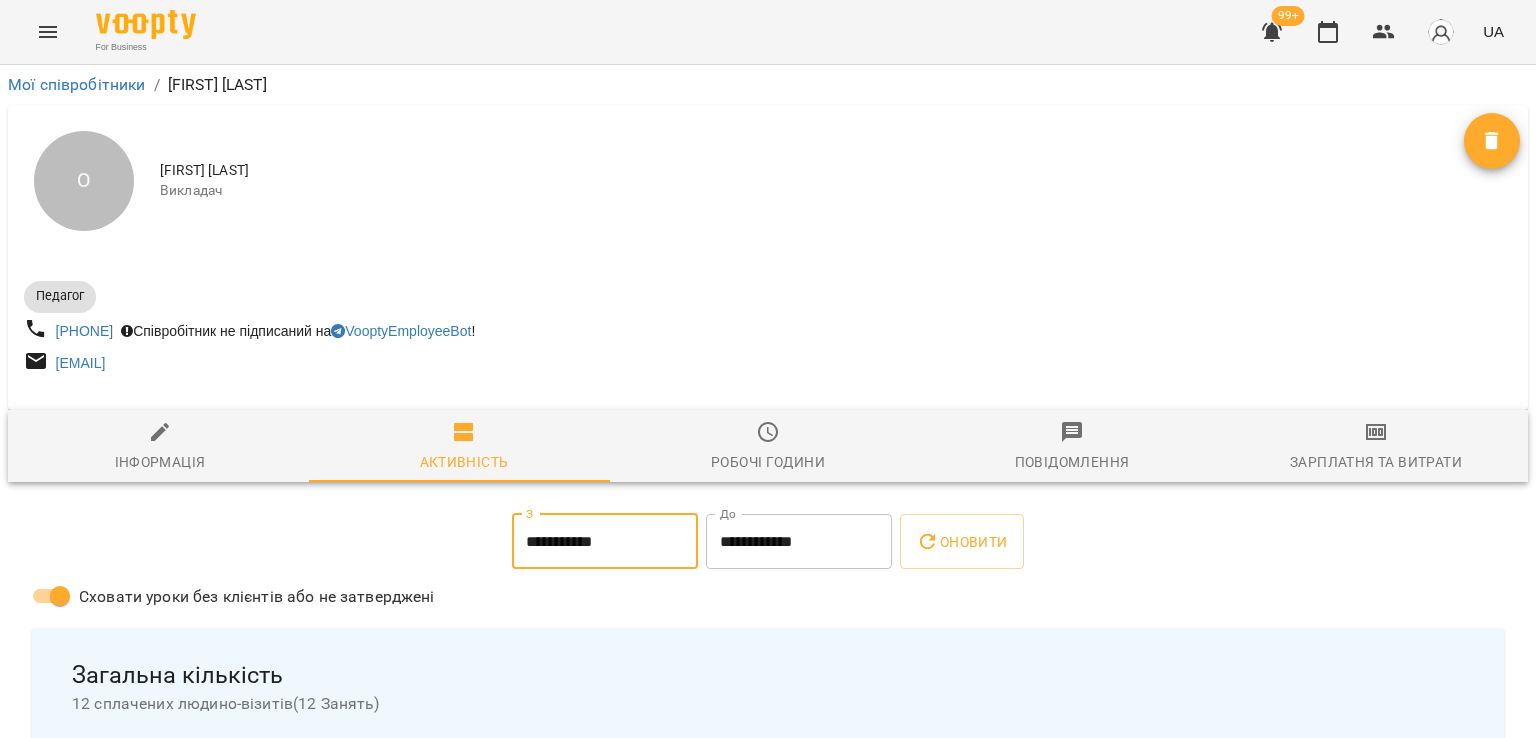 click on "**********" at bounding box center (799, 542) 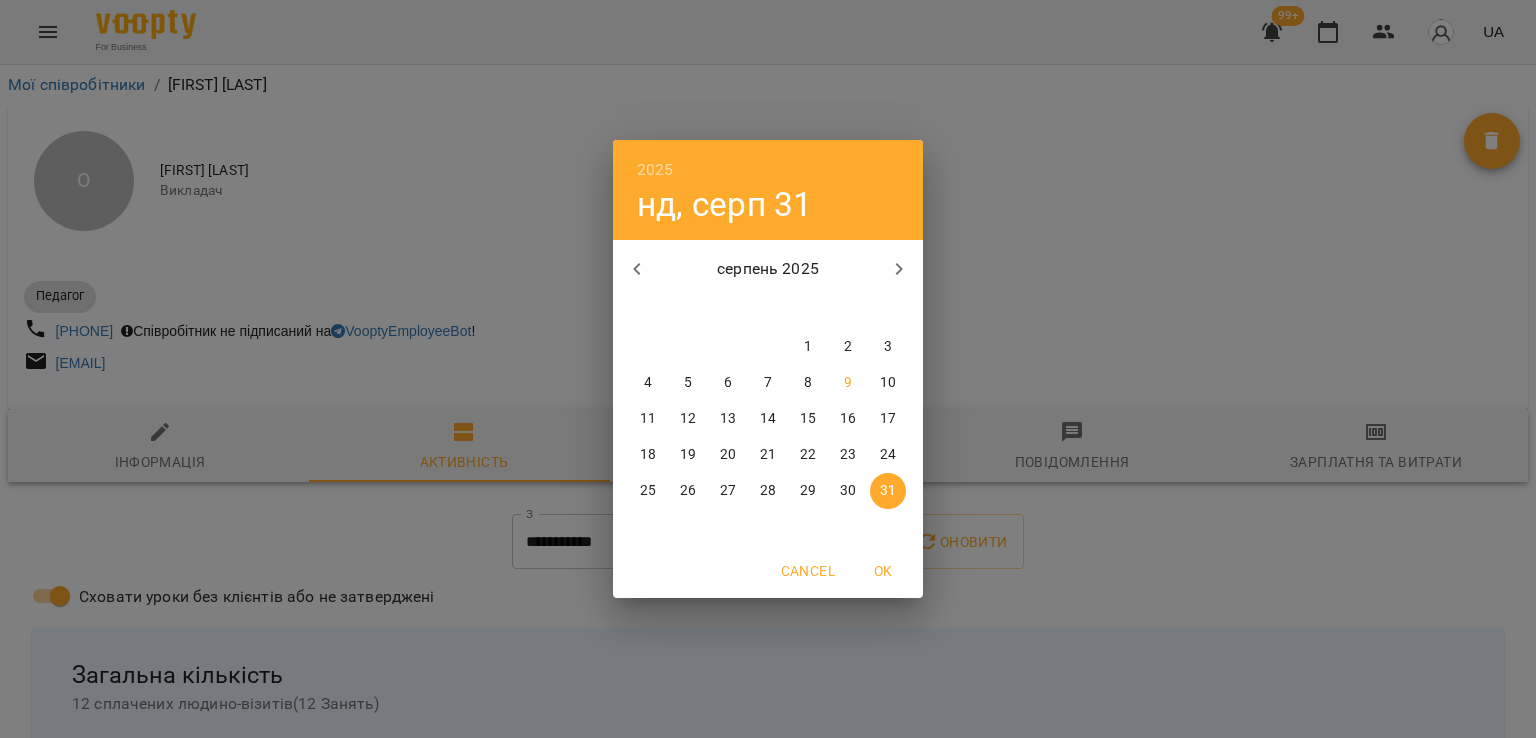 click at bounding box center [637, 269] 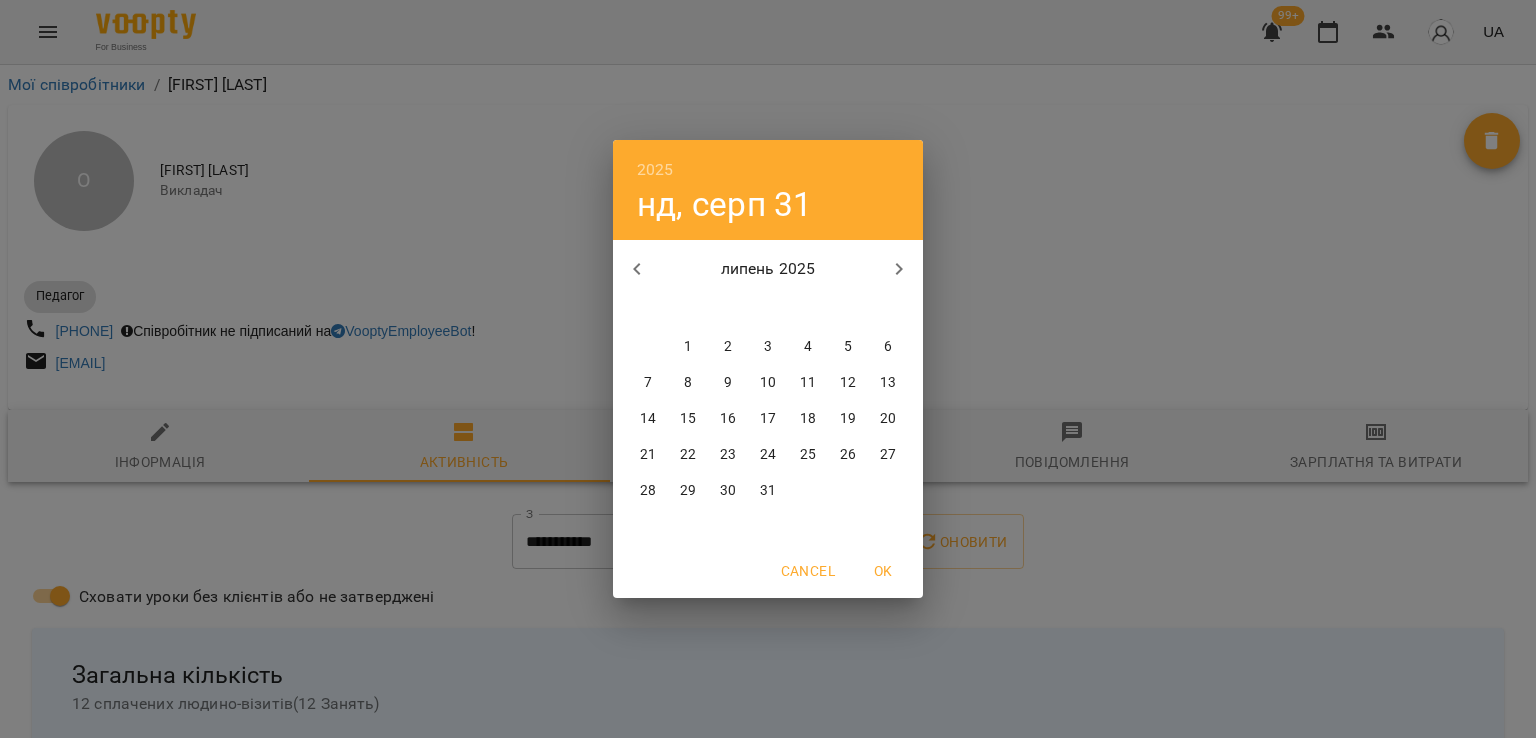 click on "31" at bounding box center [768, 491] 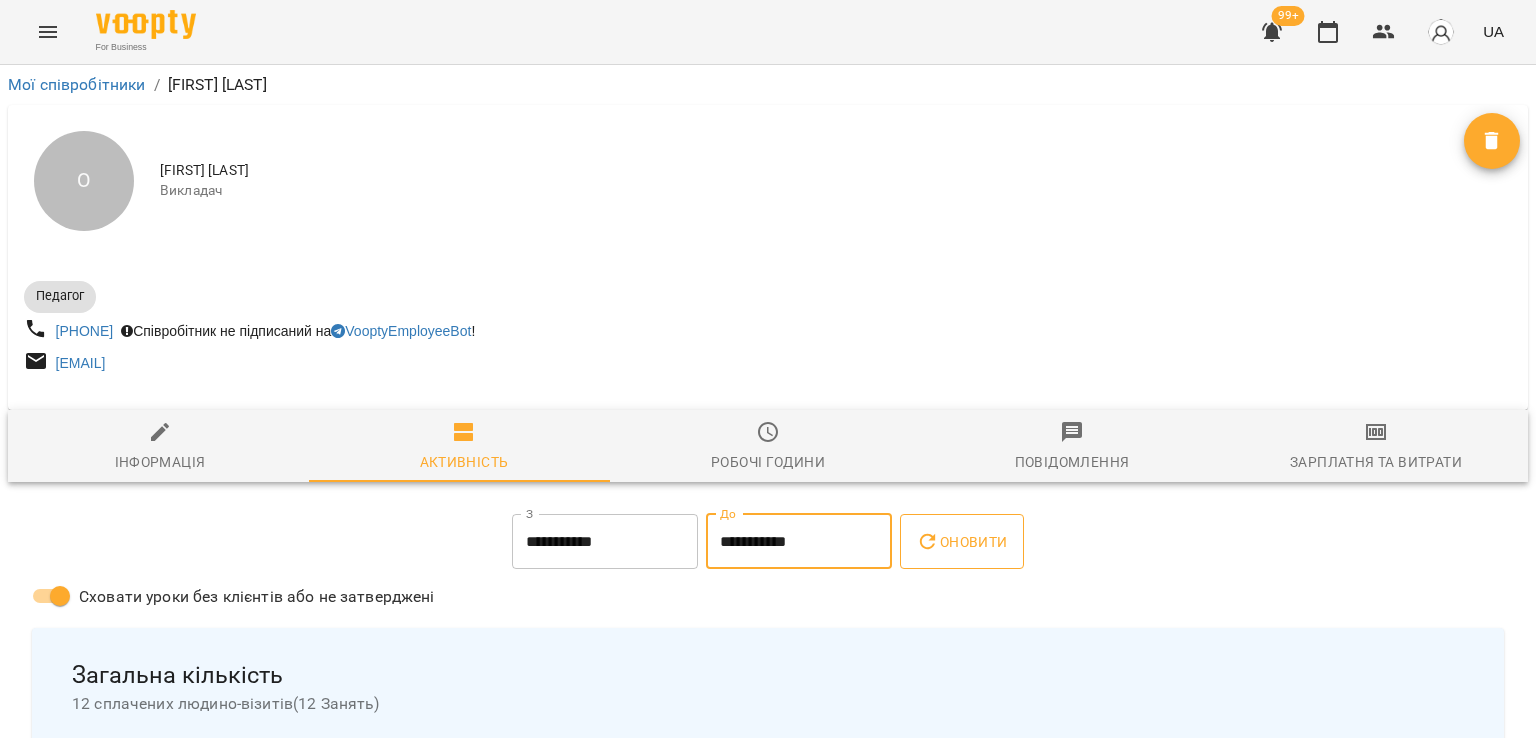click on "Оновити" at bounding box center [961, 542] 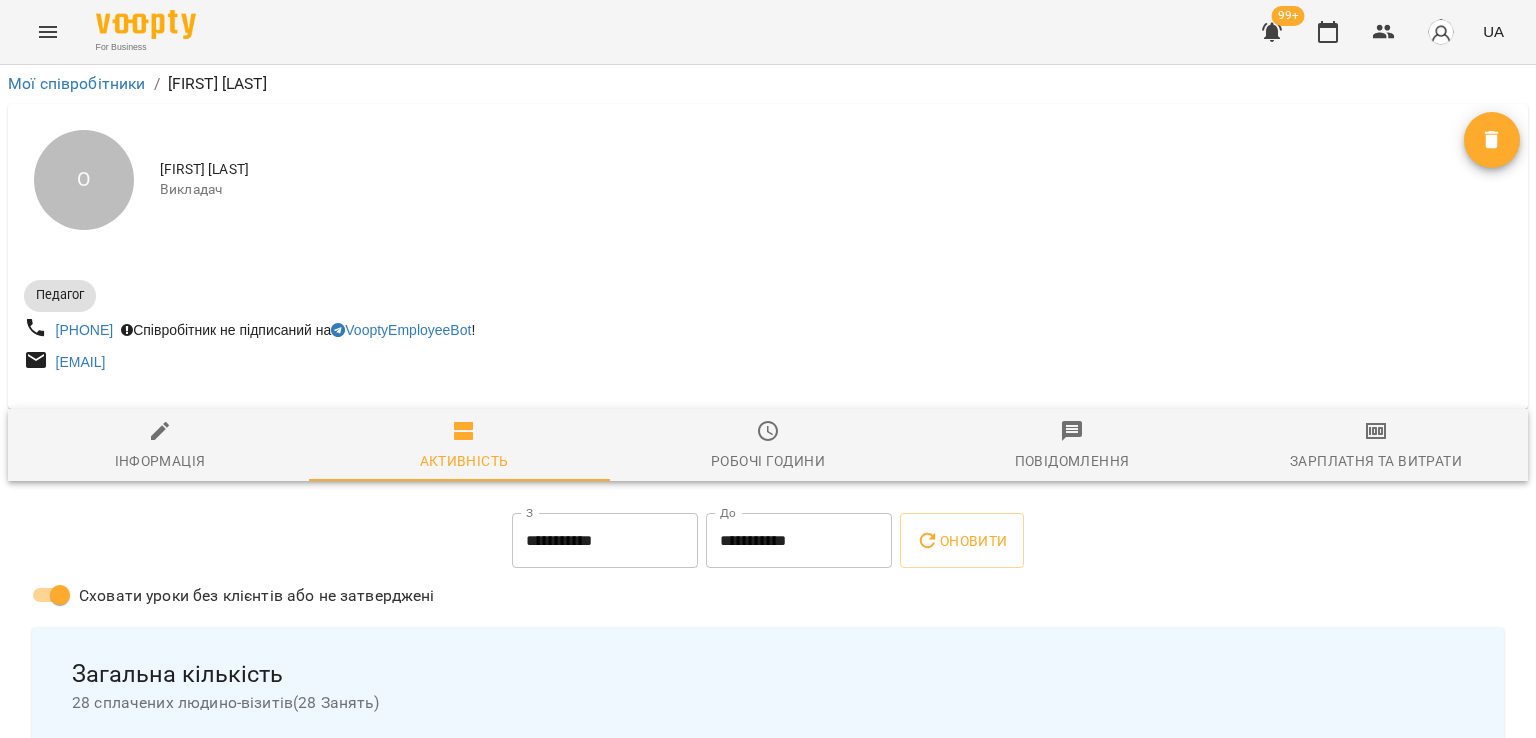 scroll, scrollTop: 0, scrollLeft: 0, axis: both 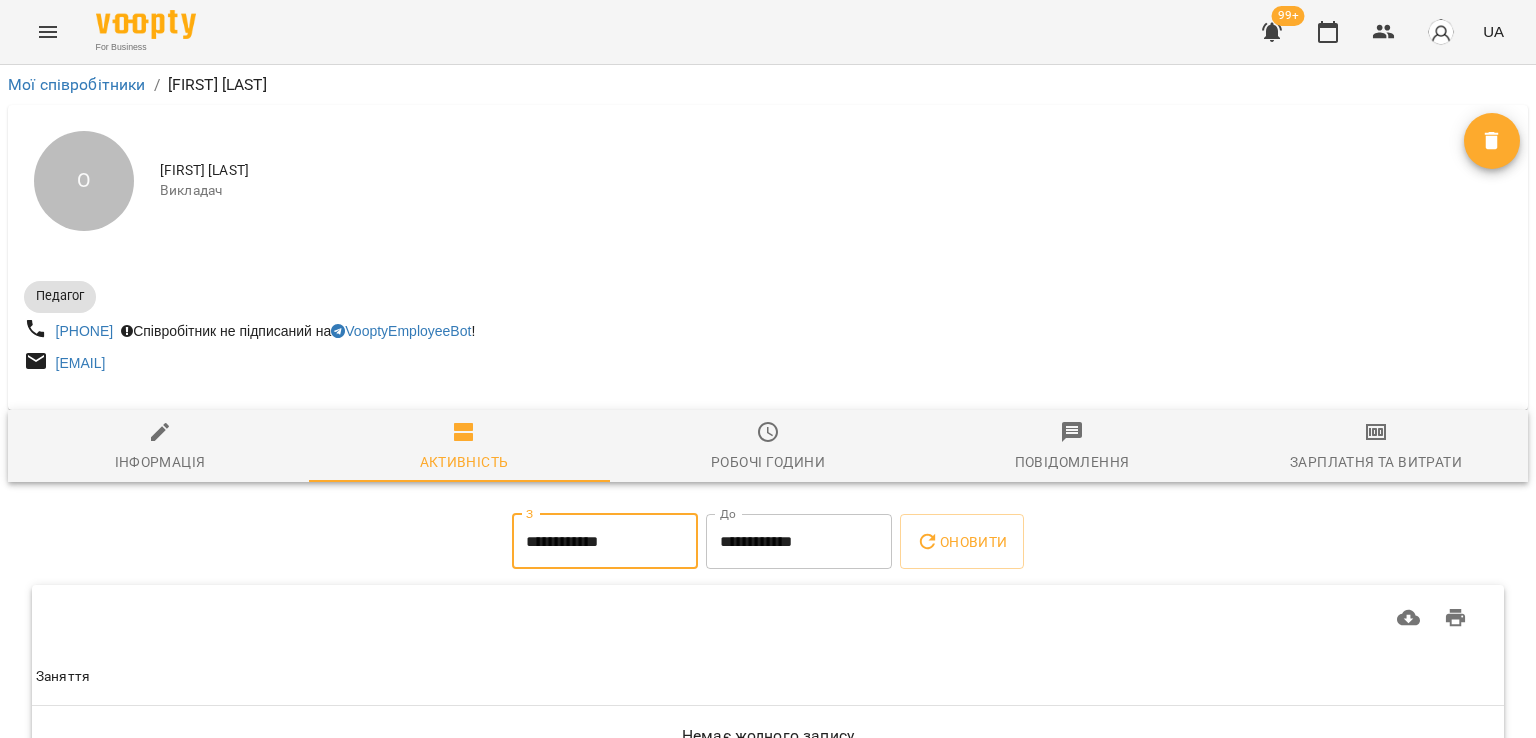 click on "**********" at bounding box center (605, 542) 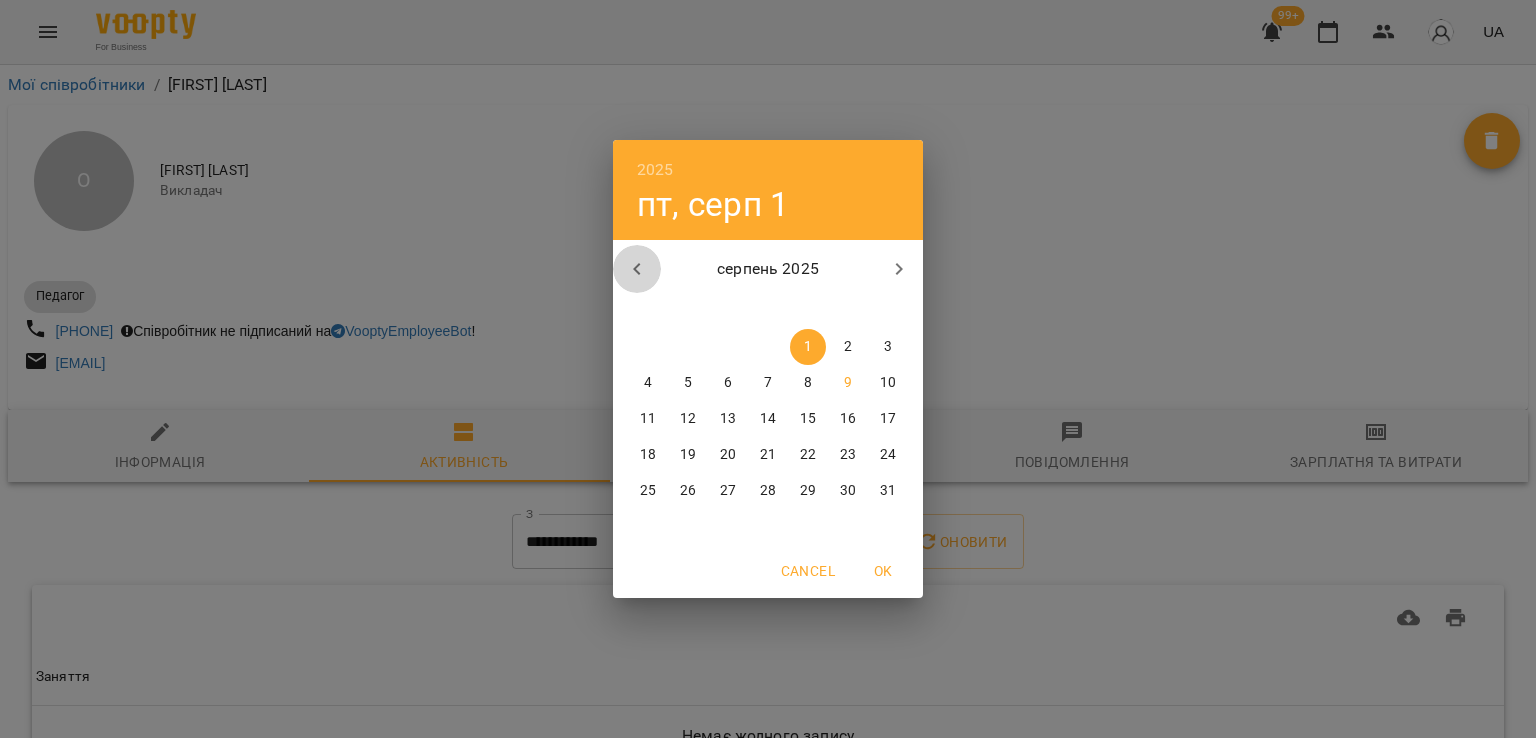 click at bounding box center (637, 269) 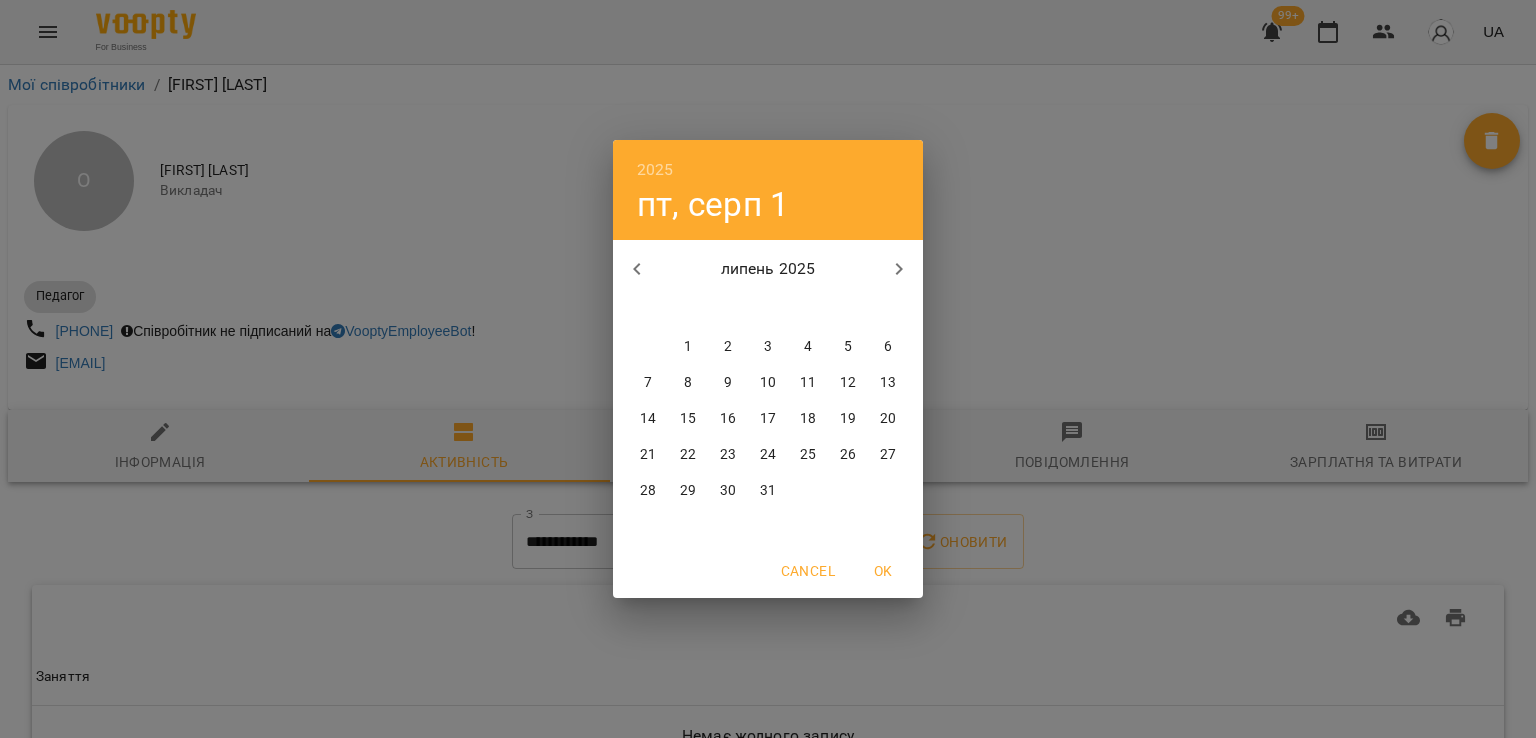 click on "1" at bounding box center [688, 347] 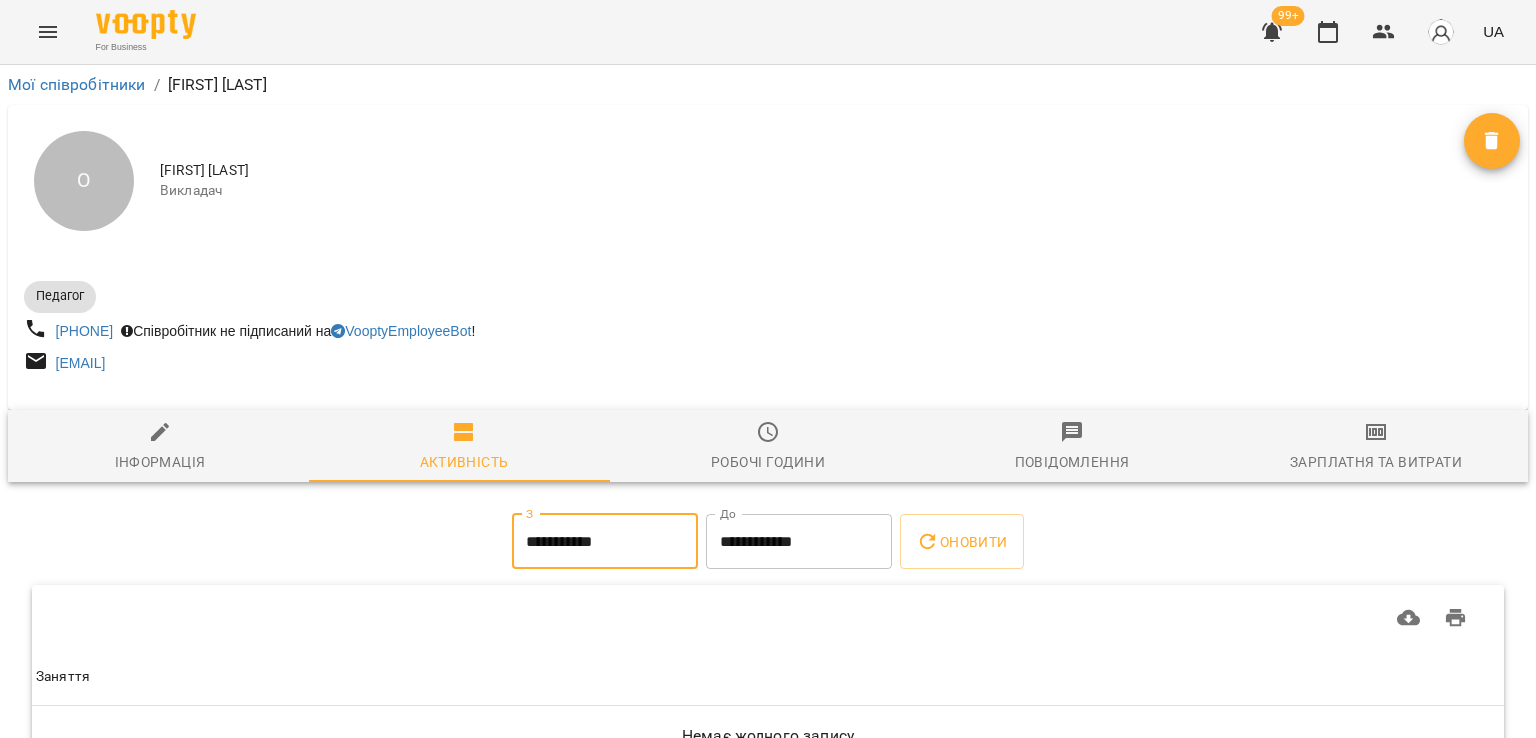 click on "**********" at bounding box center [799, 542] 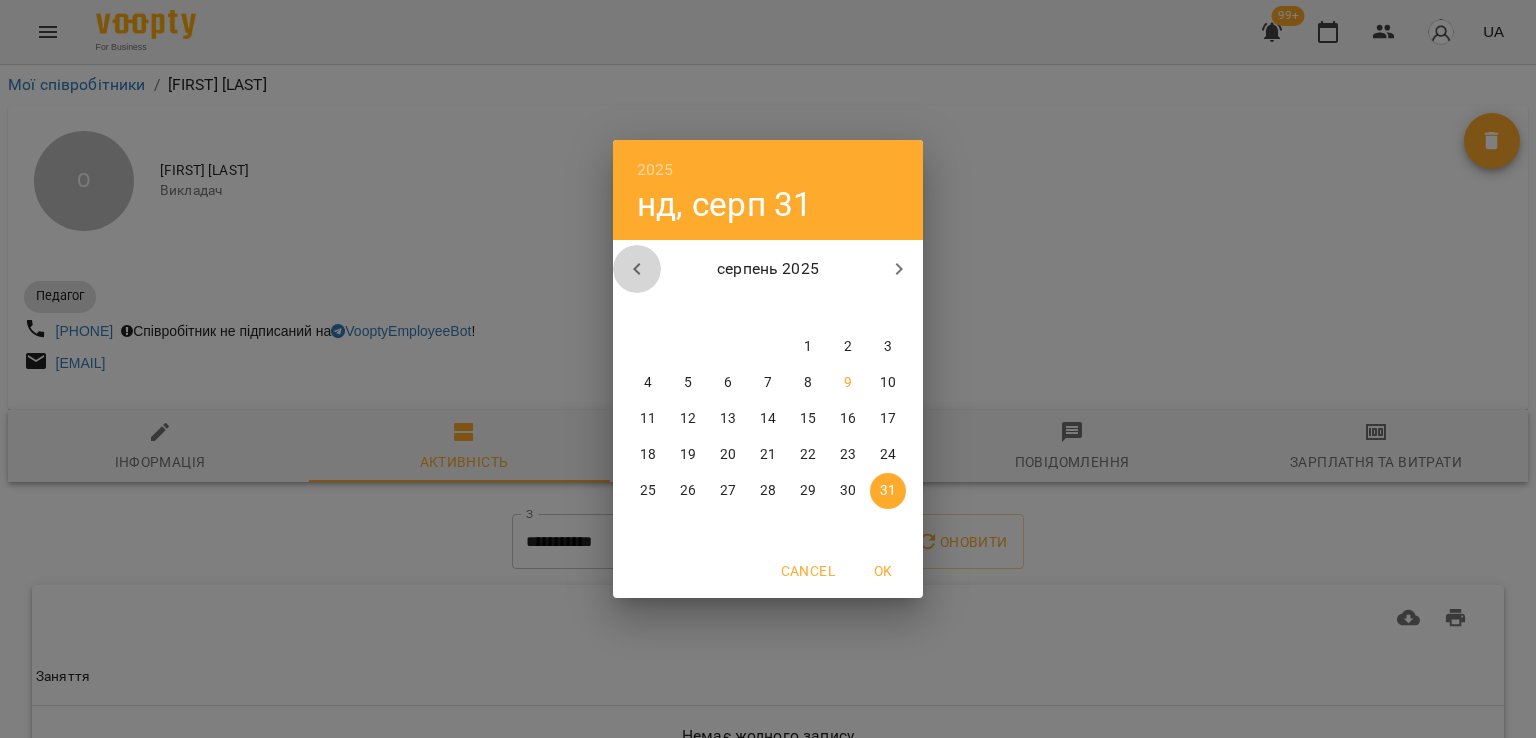 click 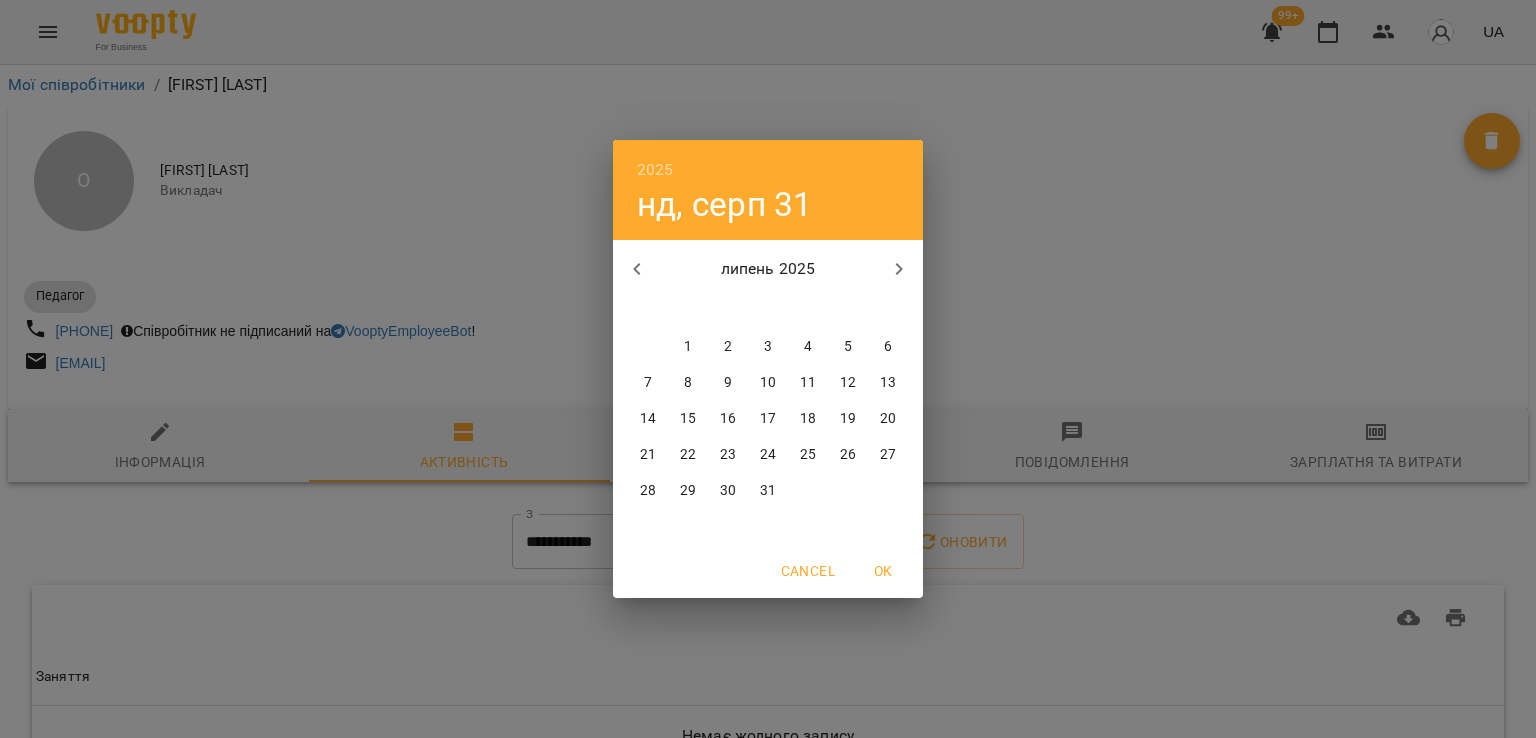 click on "31" at bounding box center (768, 491) 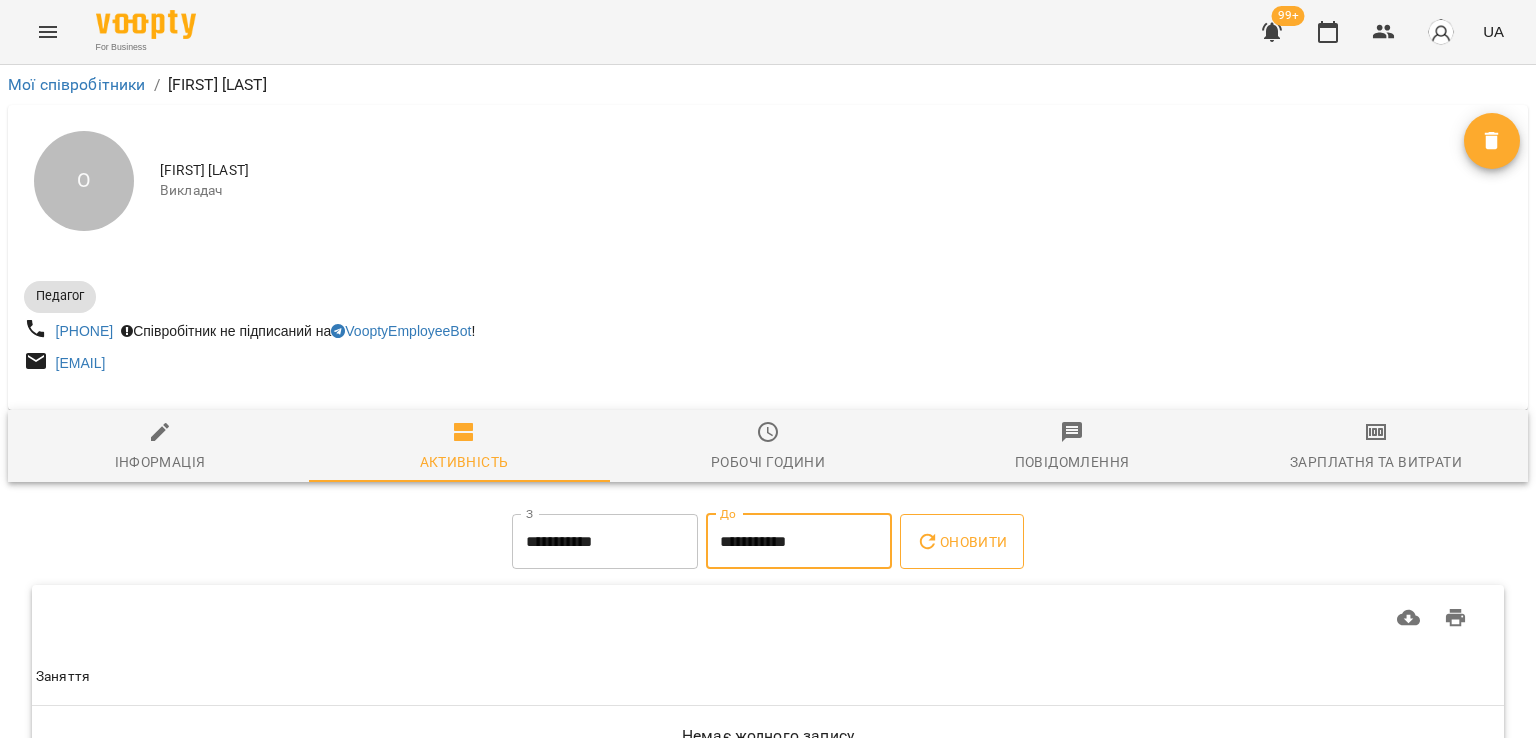 click on "Оновити" at bounding box center (961, 542) 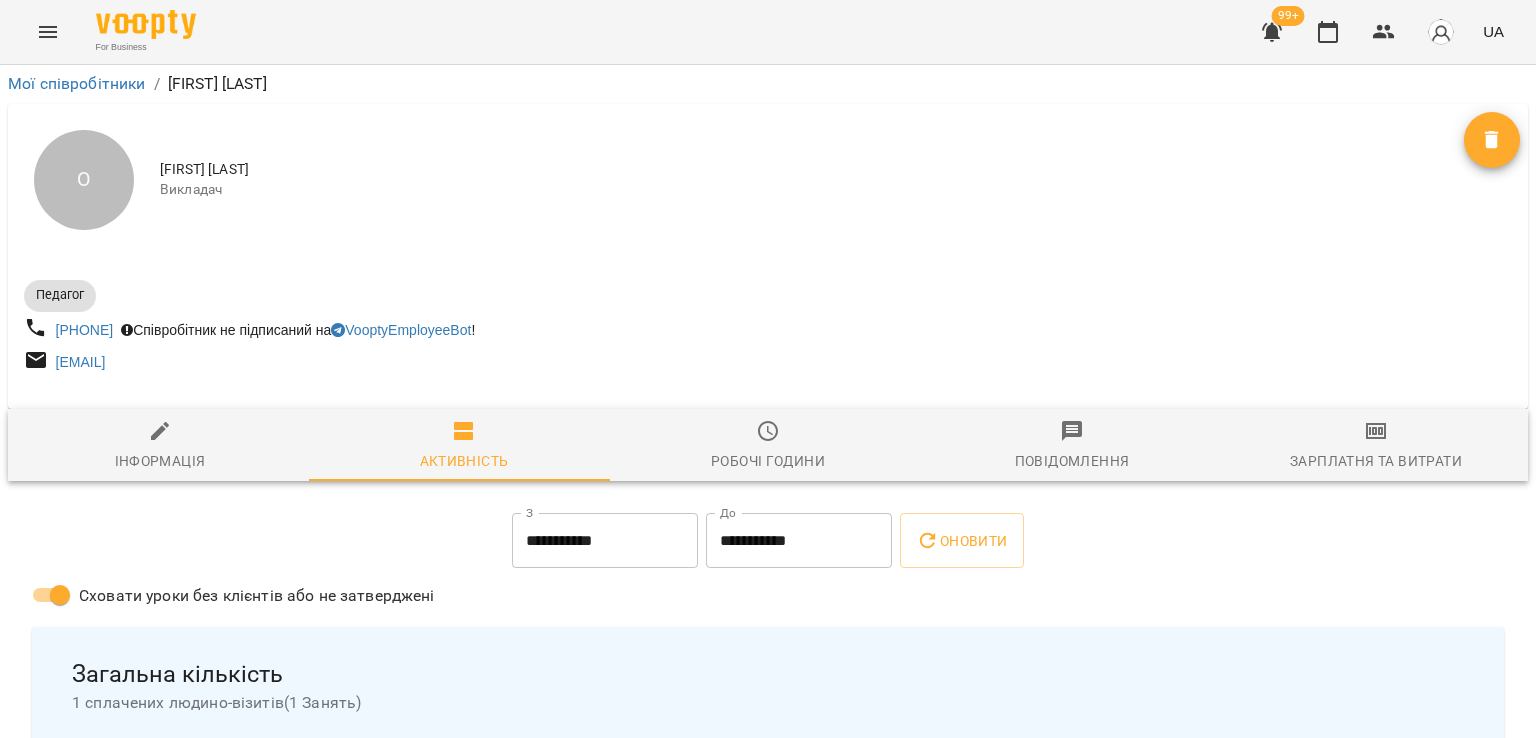scroll, scrollTop: 0, scrollLeft: 0, axis: both 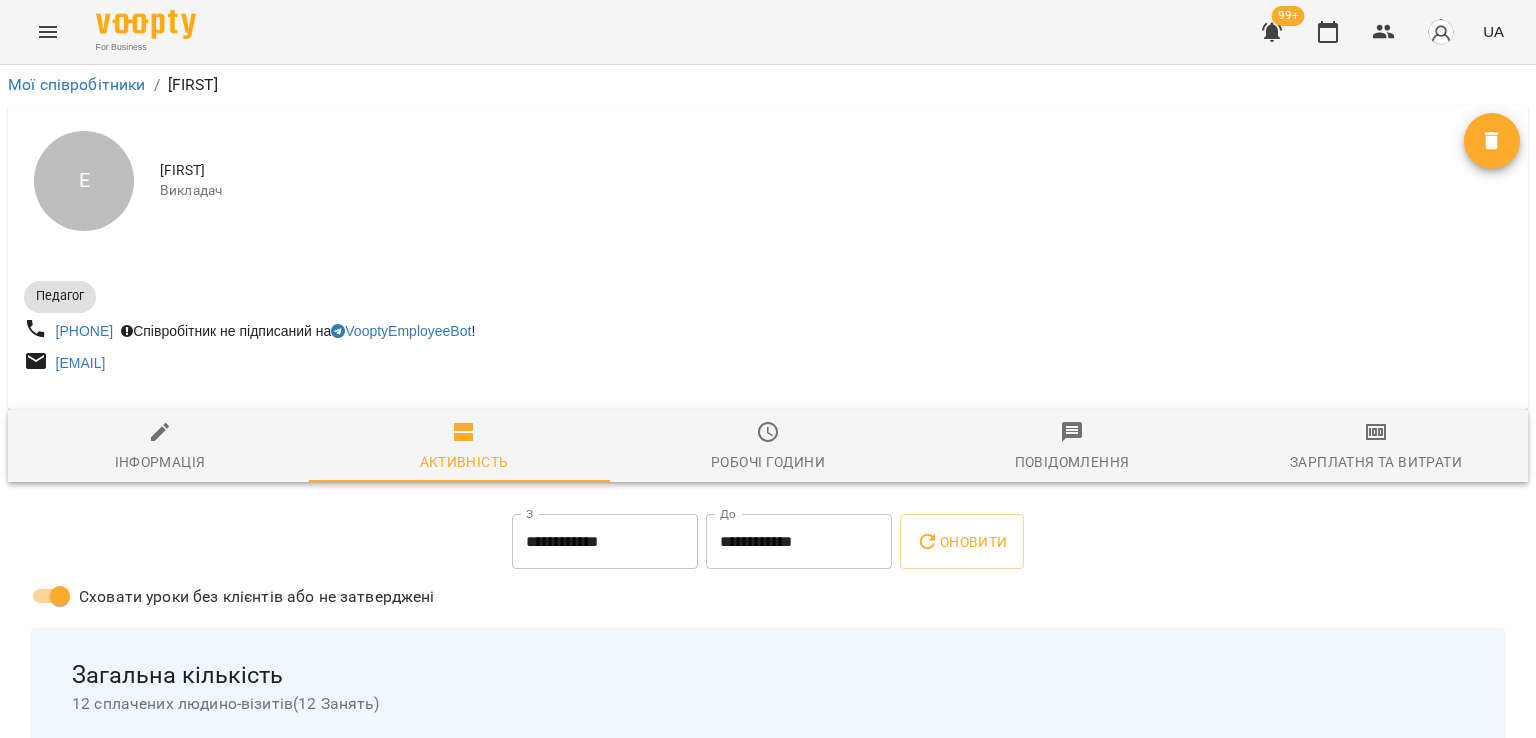 click on "**********" at bounding box center [605, 542] 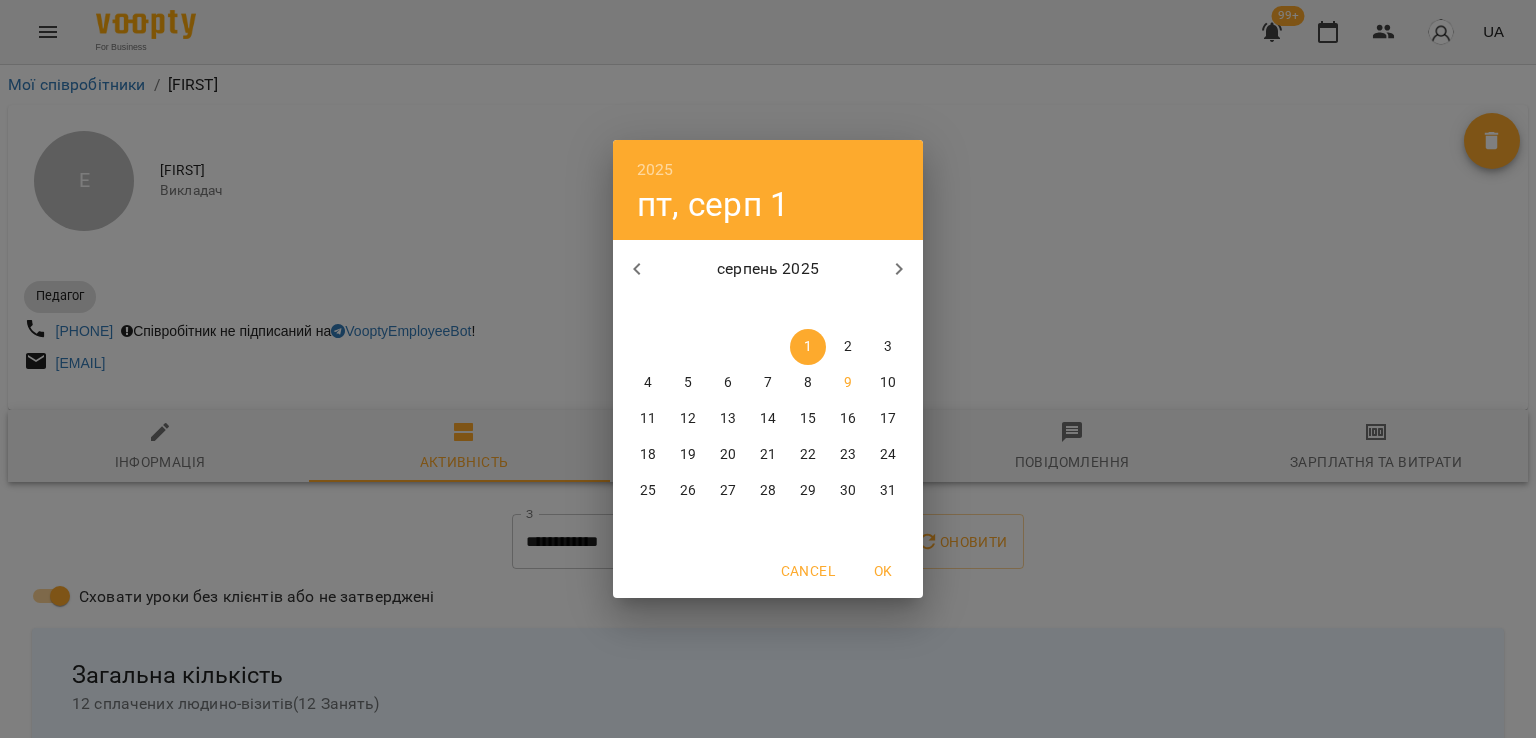 click 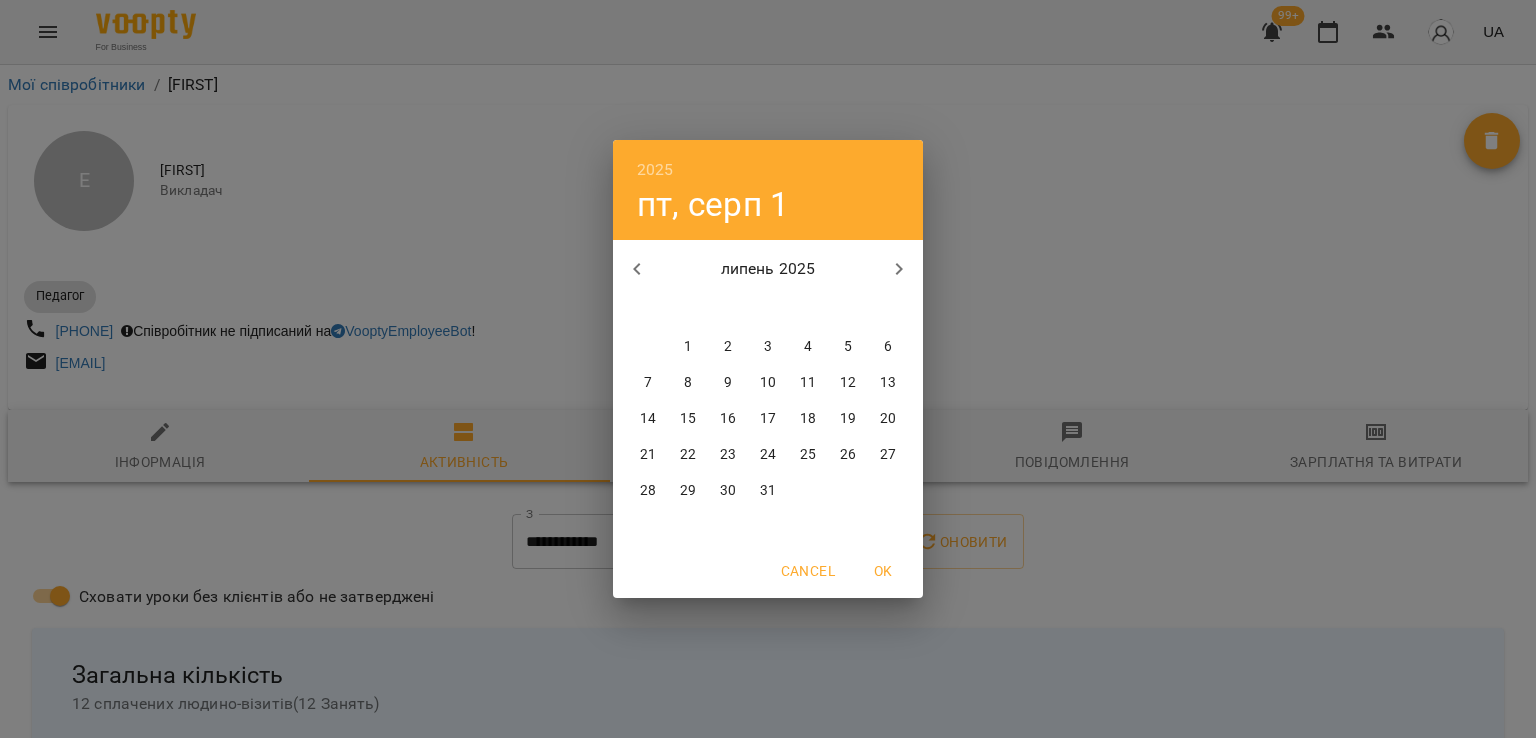 click on "1" at bounding box center (688, 347) 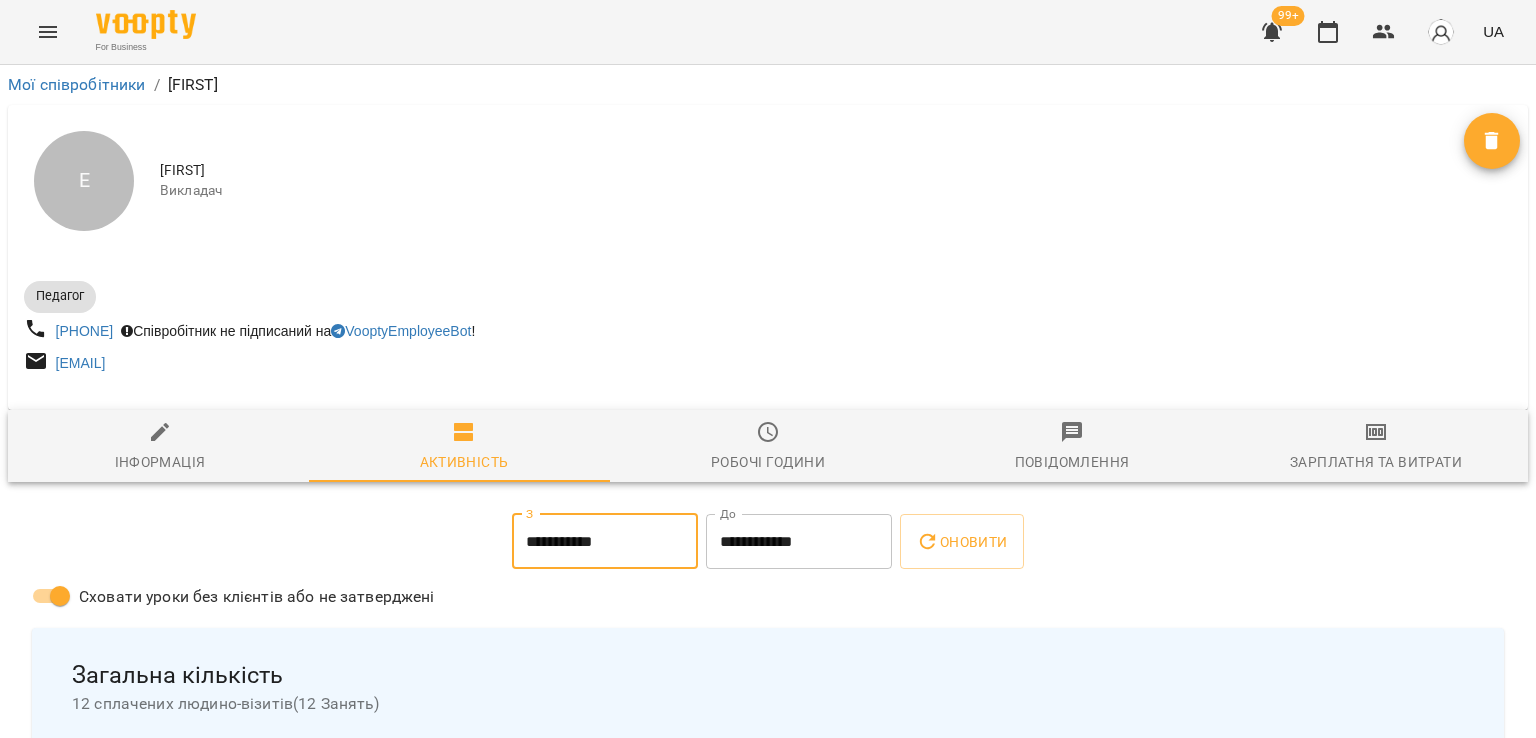 click on "**********" at bounding box center (799, 542) 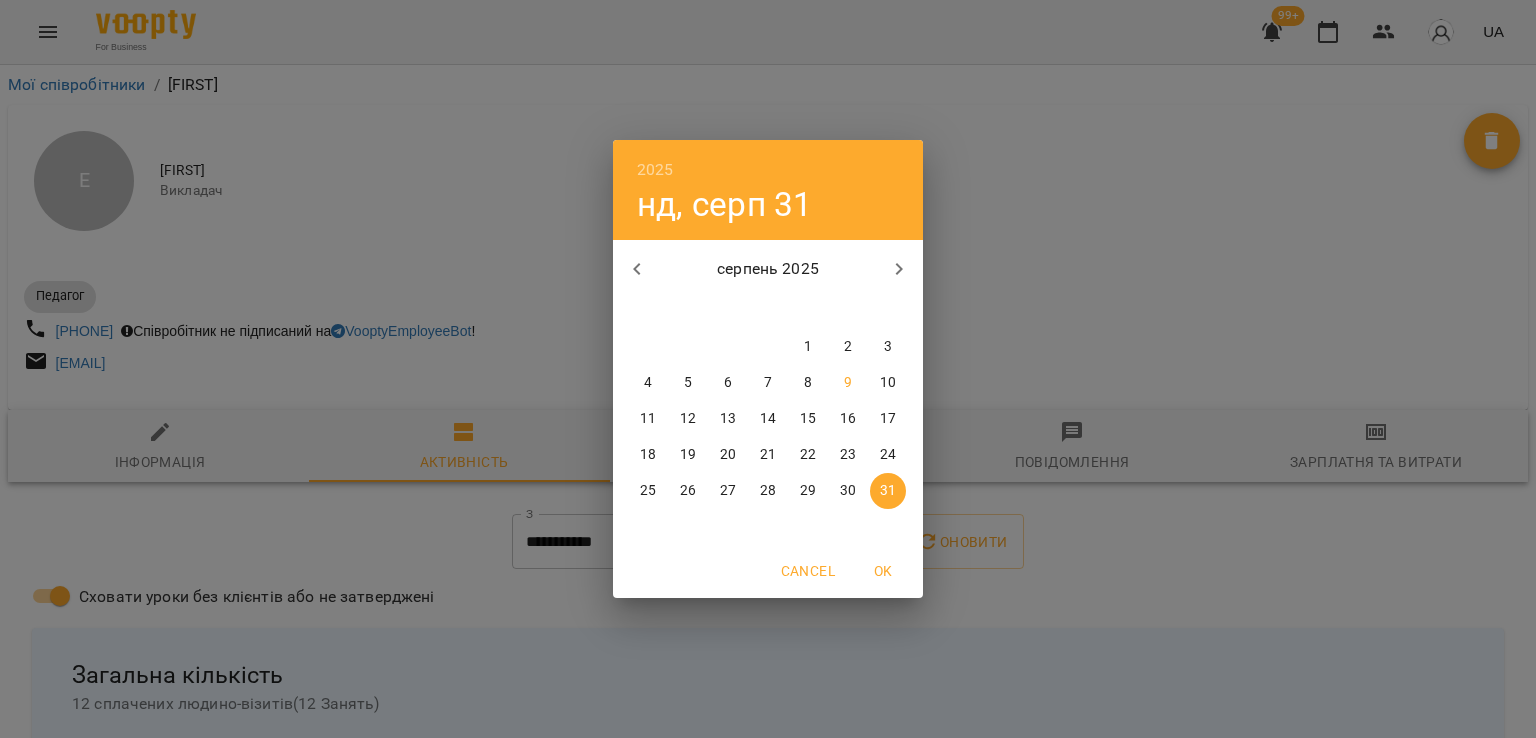 click at bounding box center (637, 269) 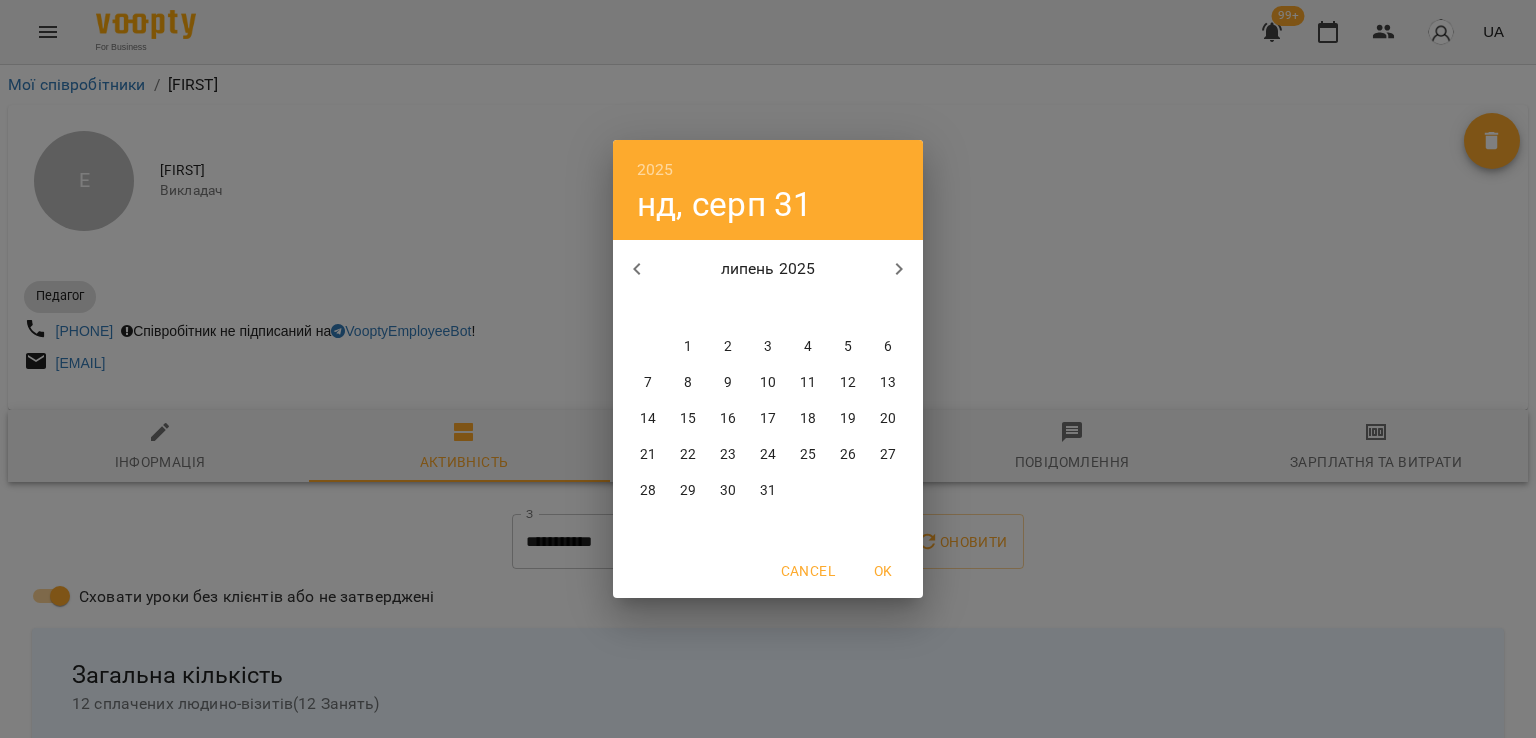 click on "31" at bounding box center [768, 491] 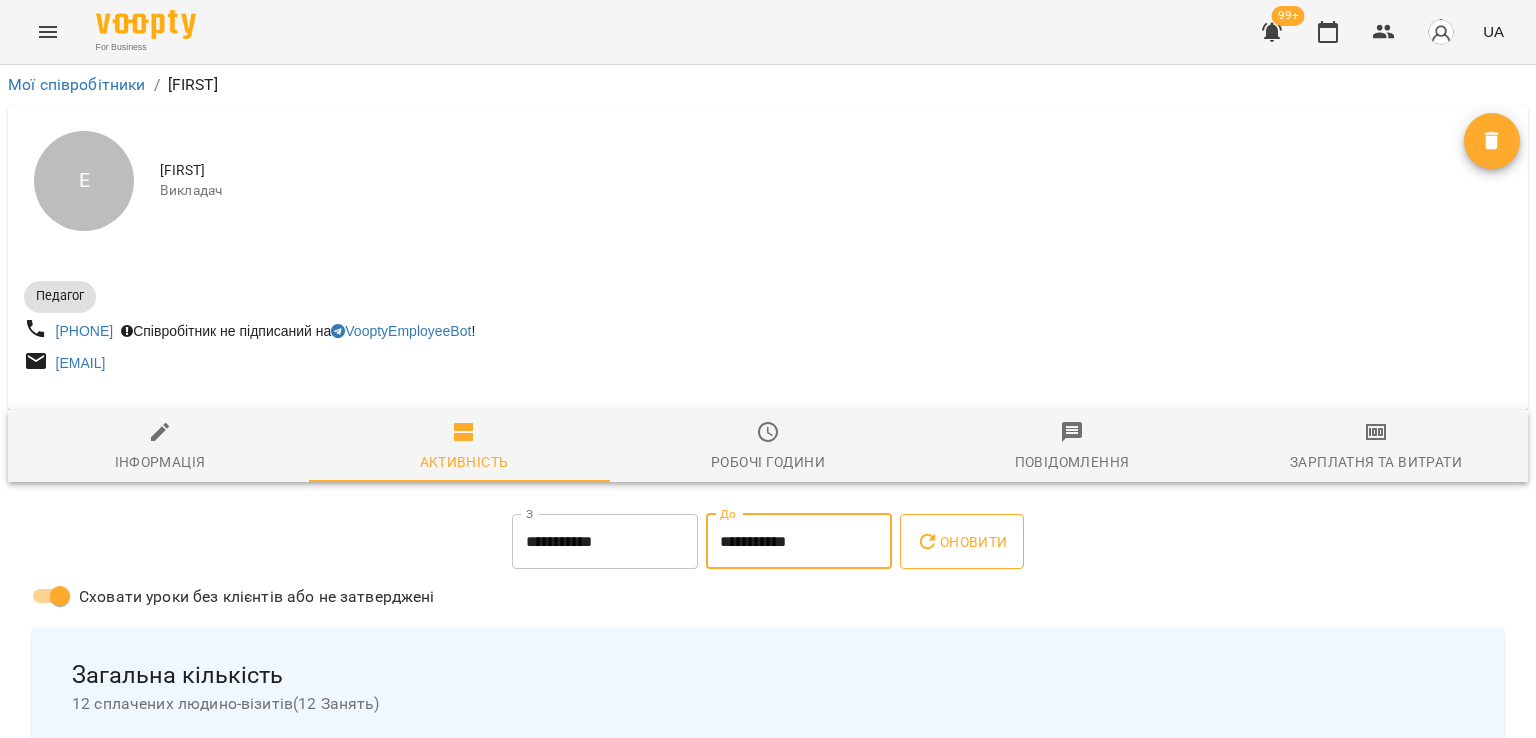 click on "Оновити" at bounding box center [961, 542] 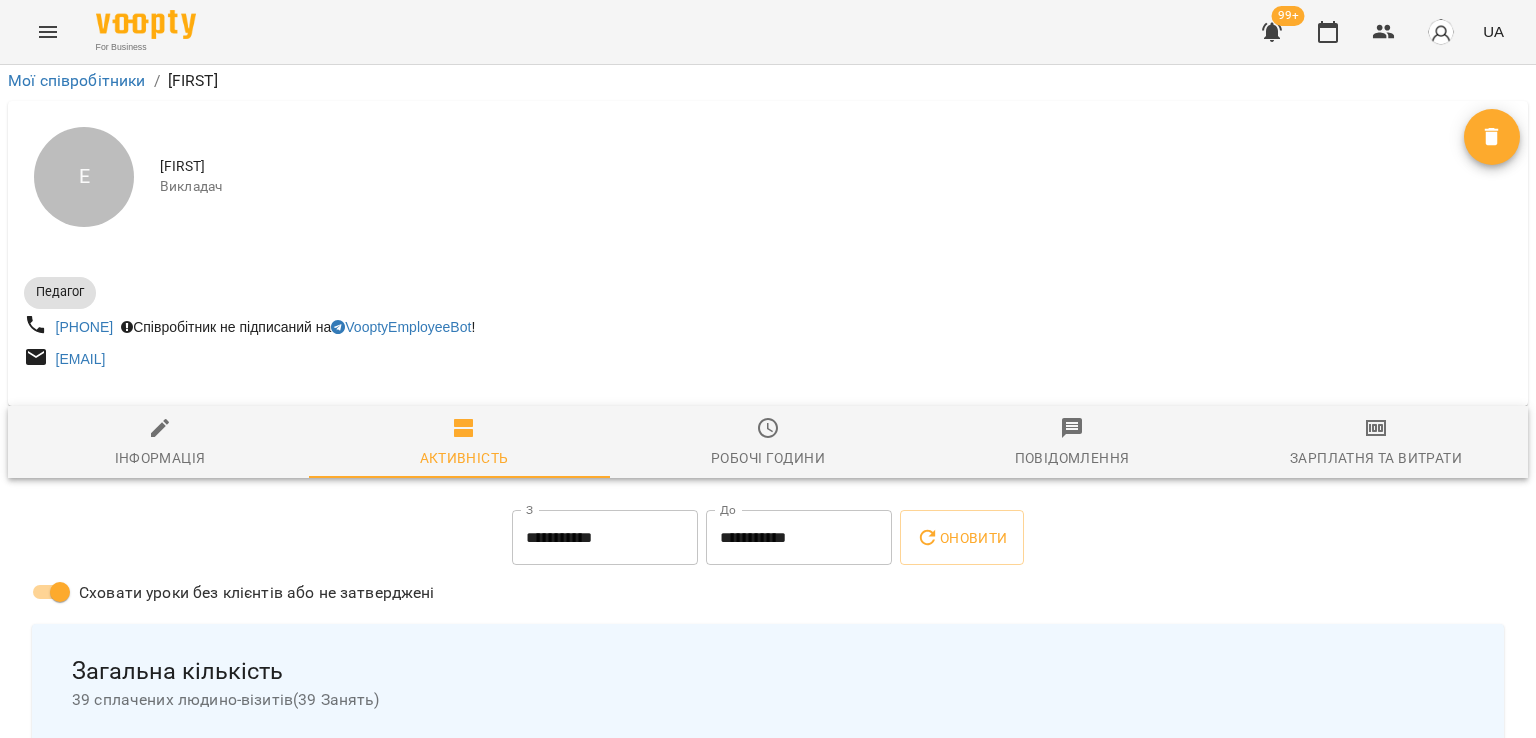scroll, scrollTop: 0, scrollLeft: 0, axis: both 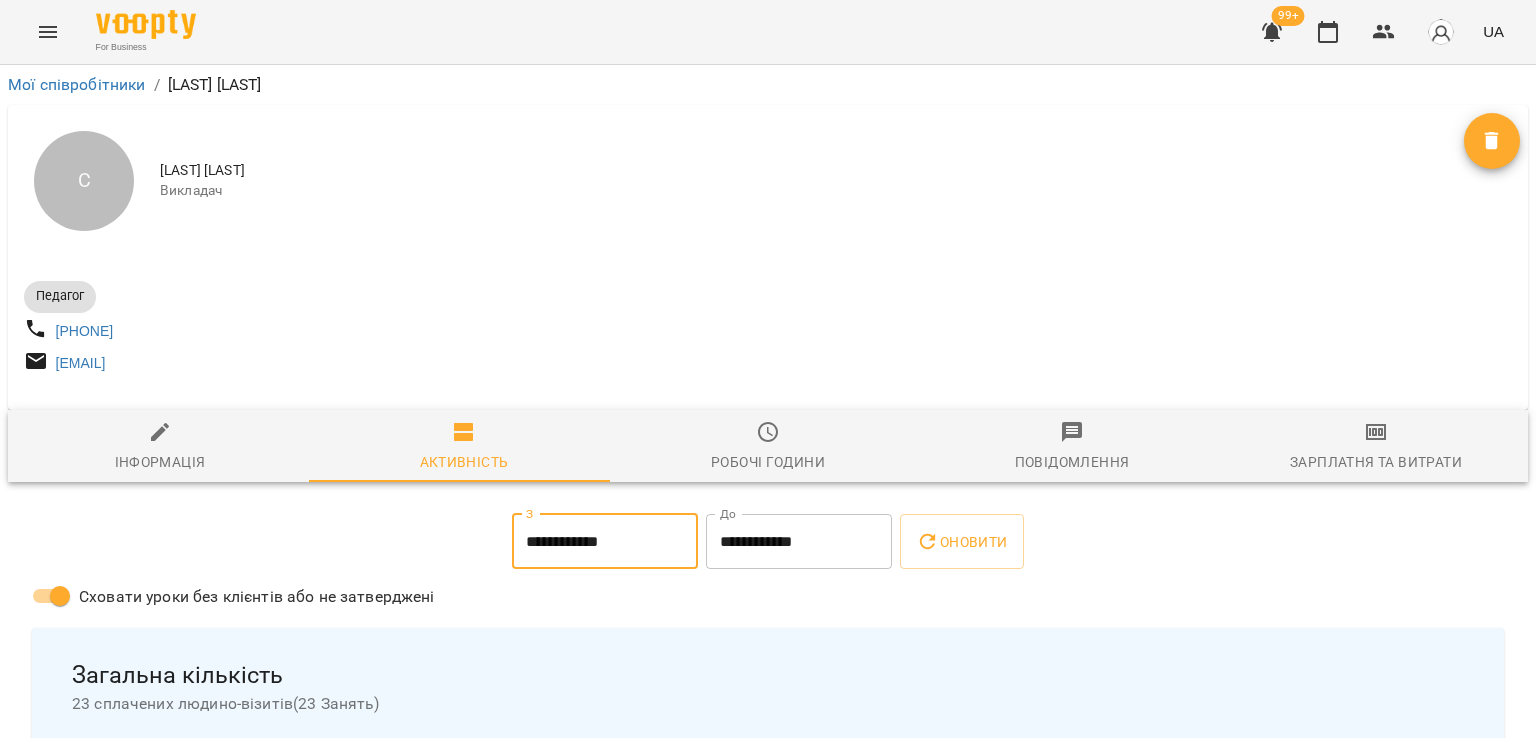 click on "**********" at bounding box center (605, 542) 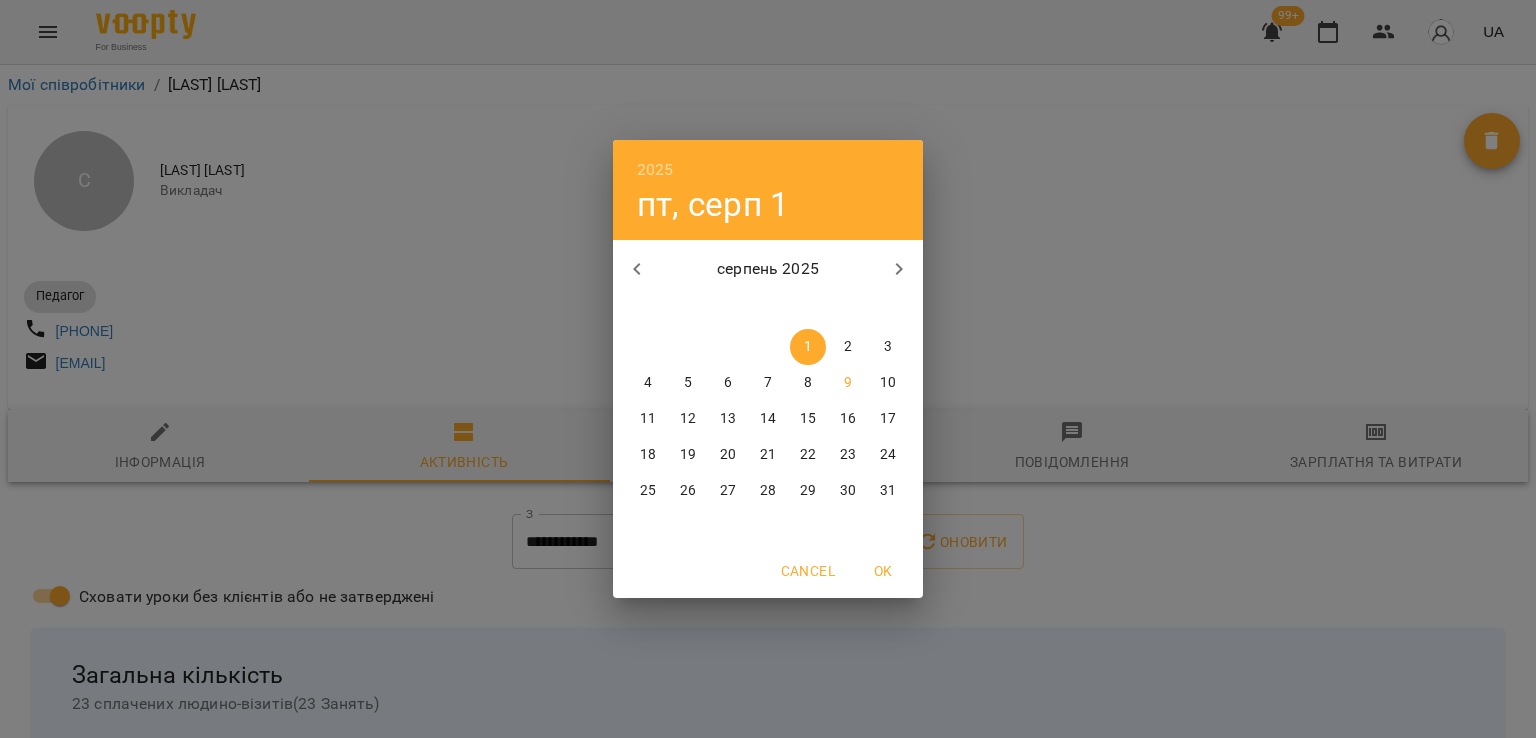click 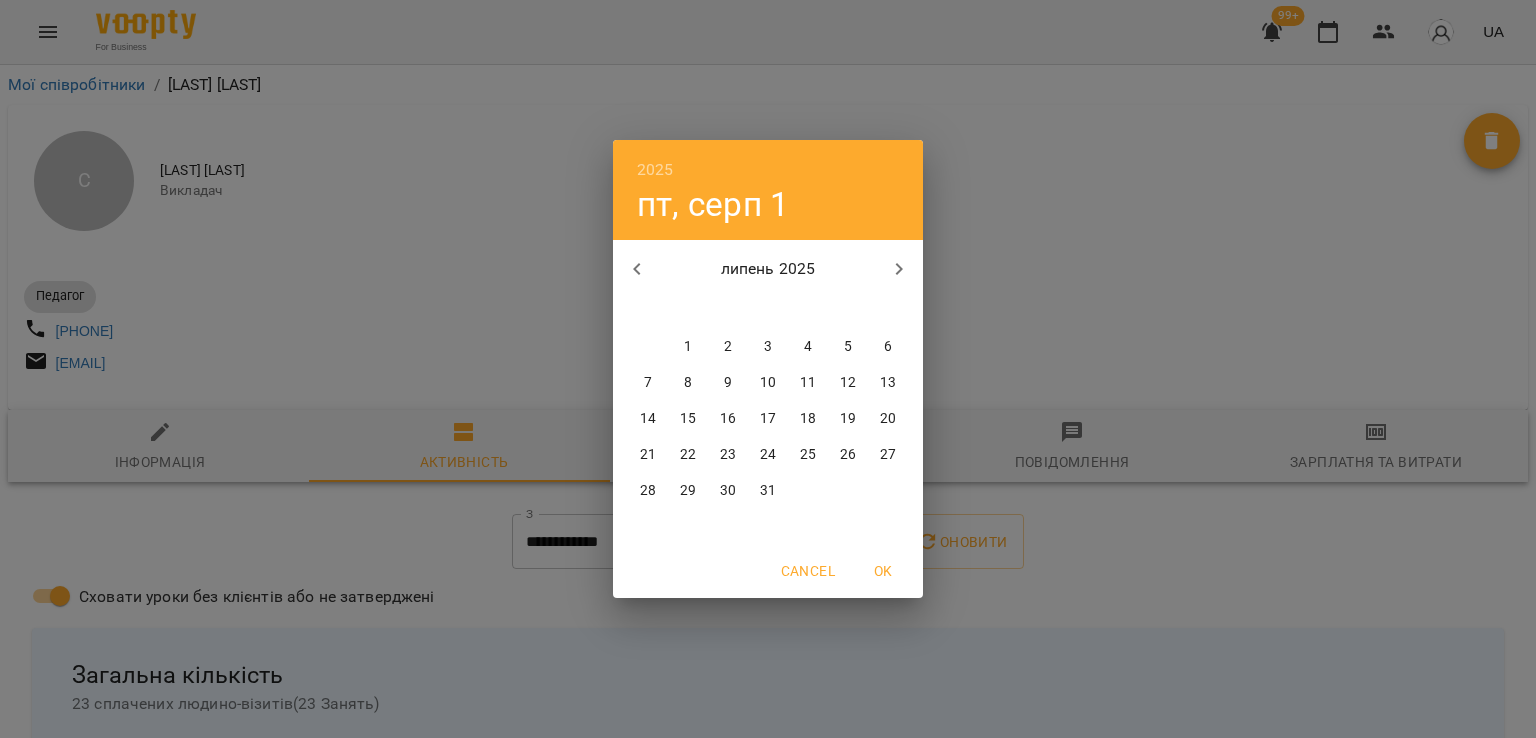 click on "1" at bounding box center (688, 347) 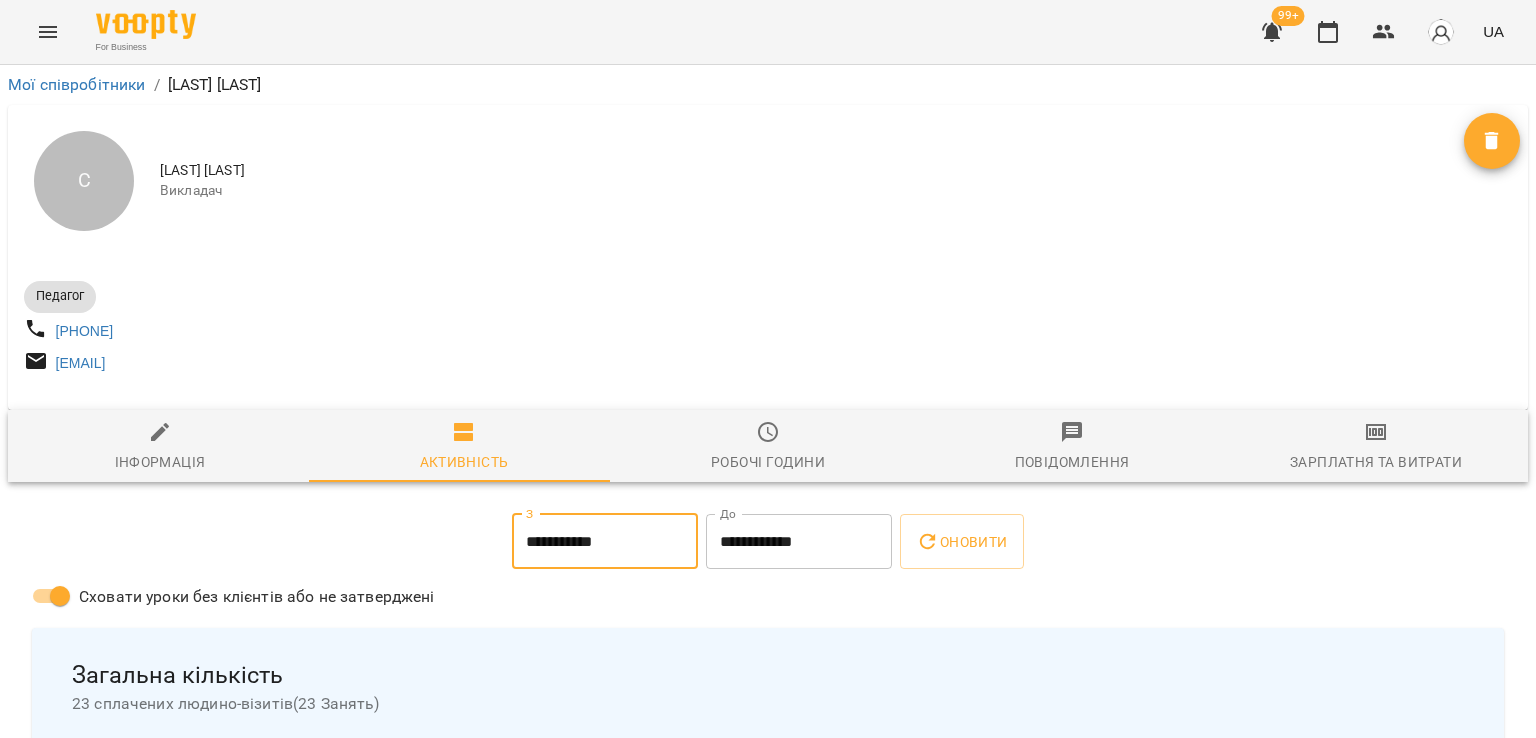 click on "**********" at bounding box center (799, 542) 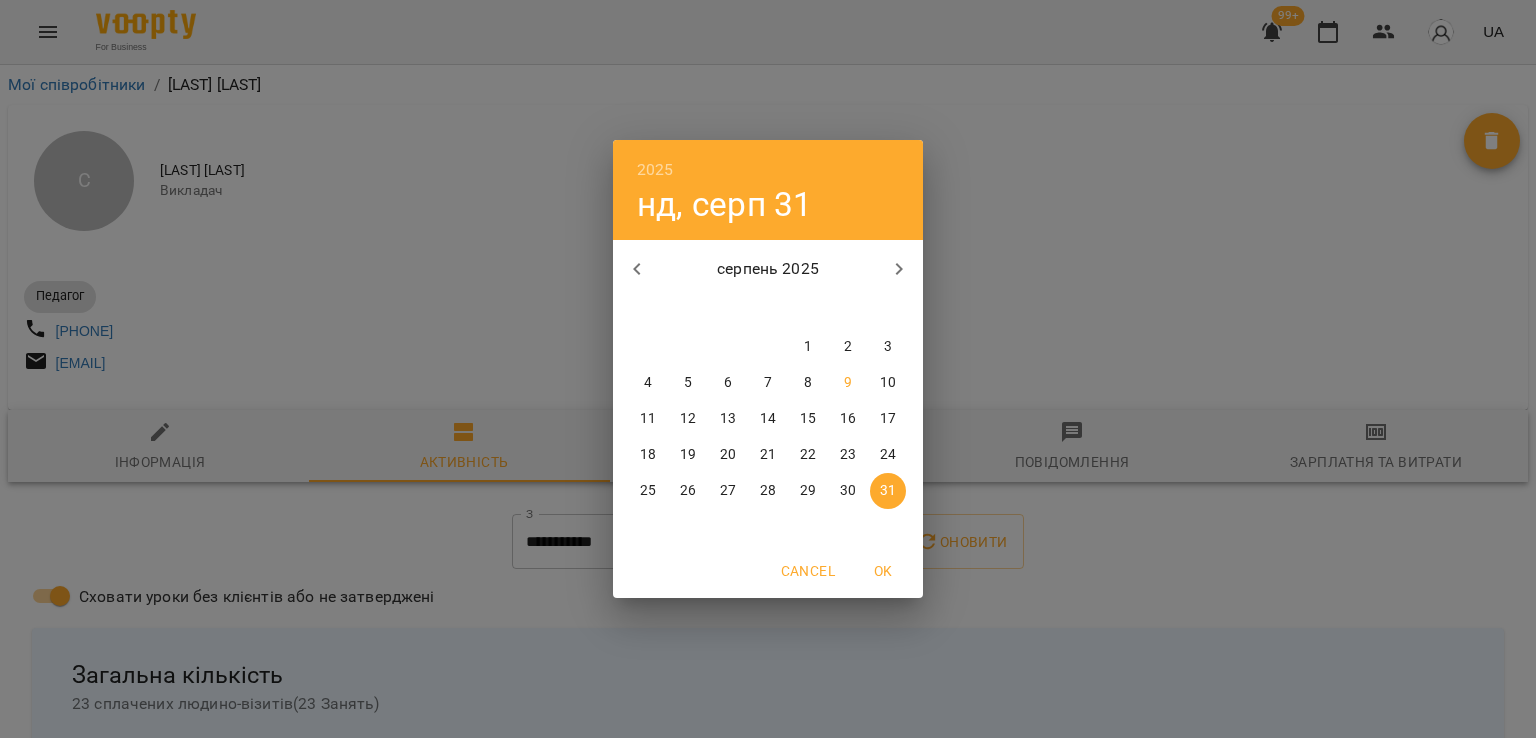 click at bounding box center (637, 269) 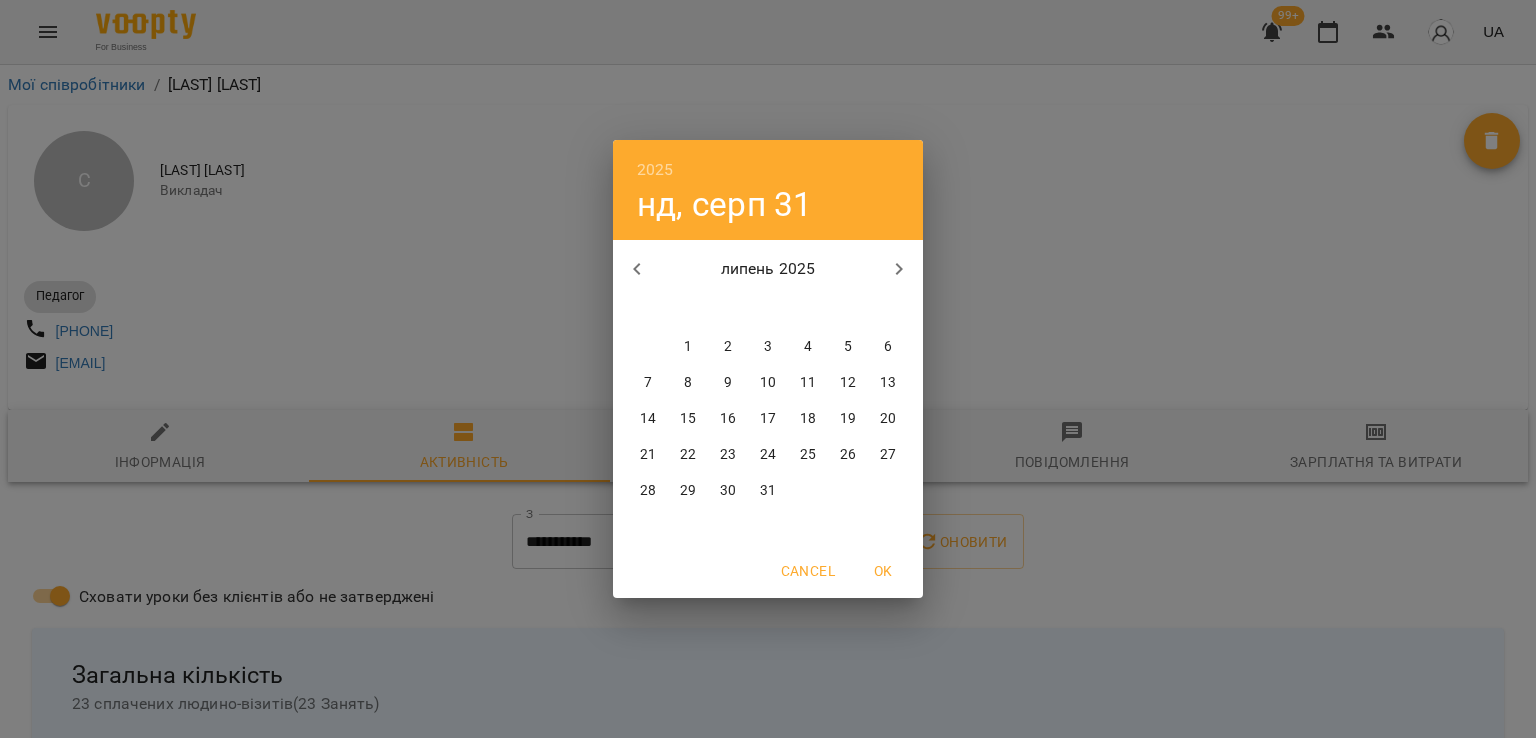 click on "31" at bounding box center (768, 491) 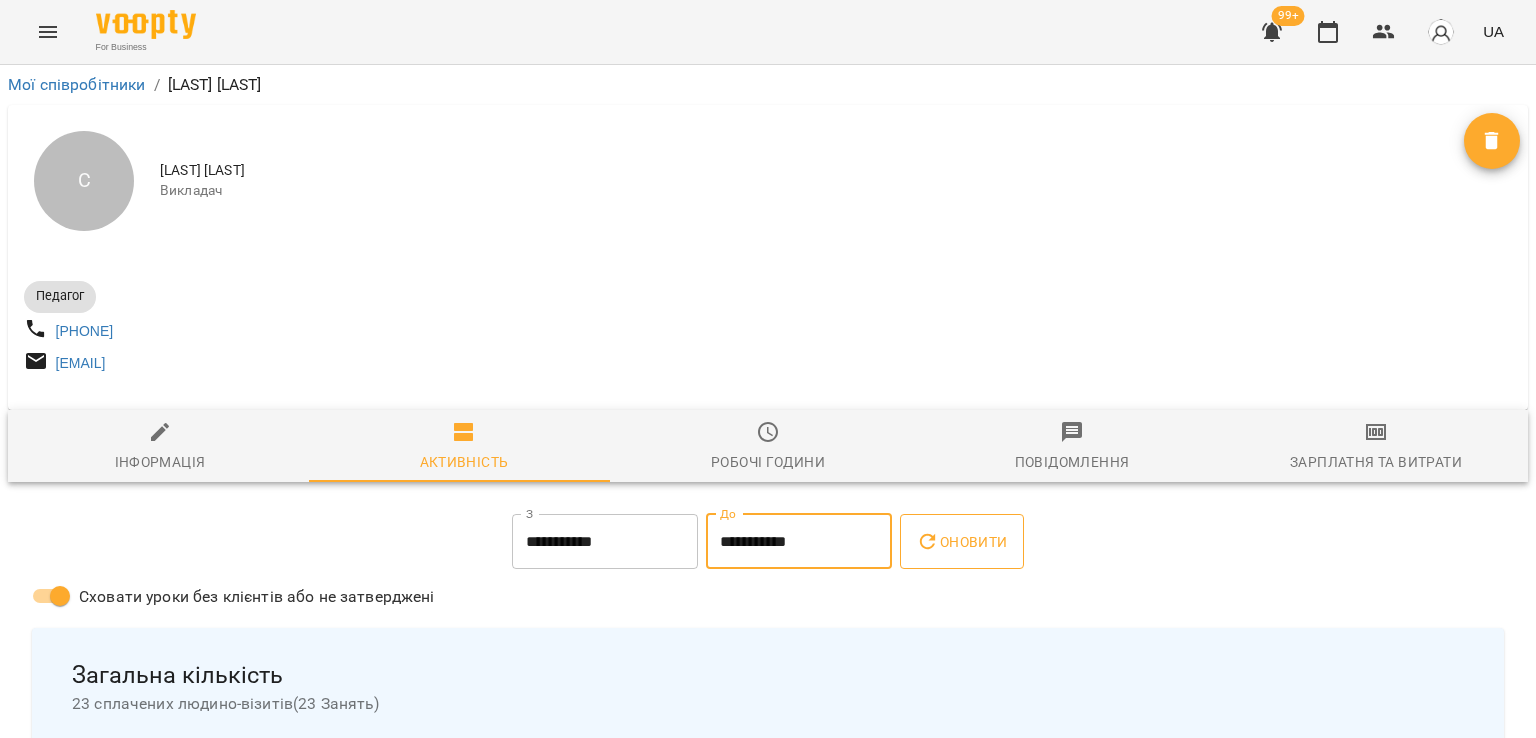 click on "Оновити" at bounding box center (961, 542) 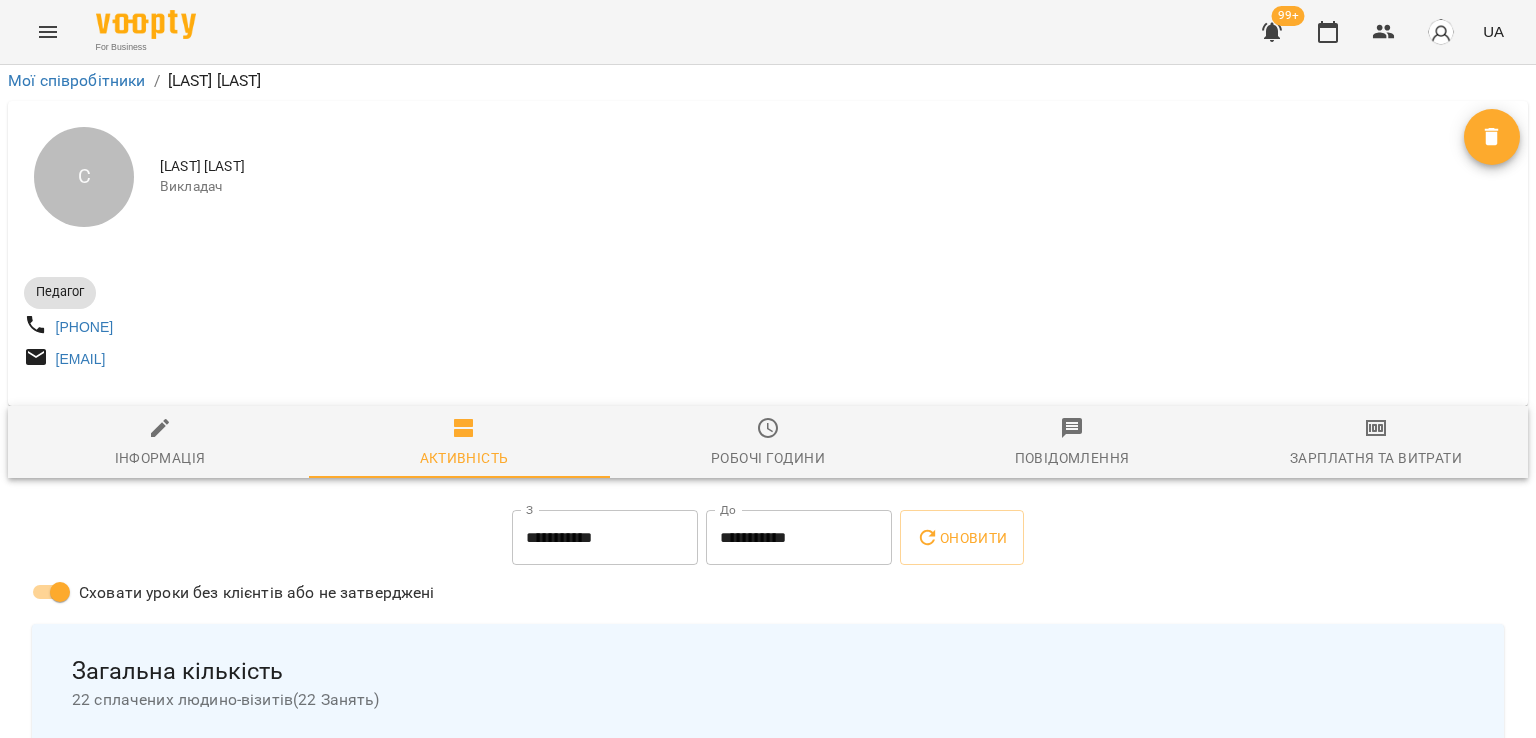 scroll, scrollTop: 0, scrollLeft: 0, axis: both 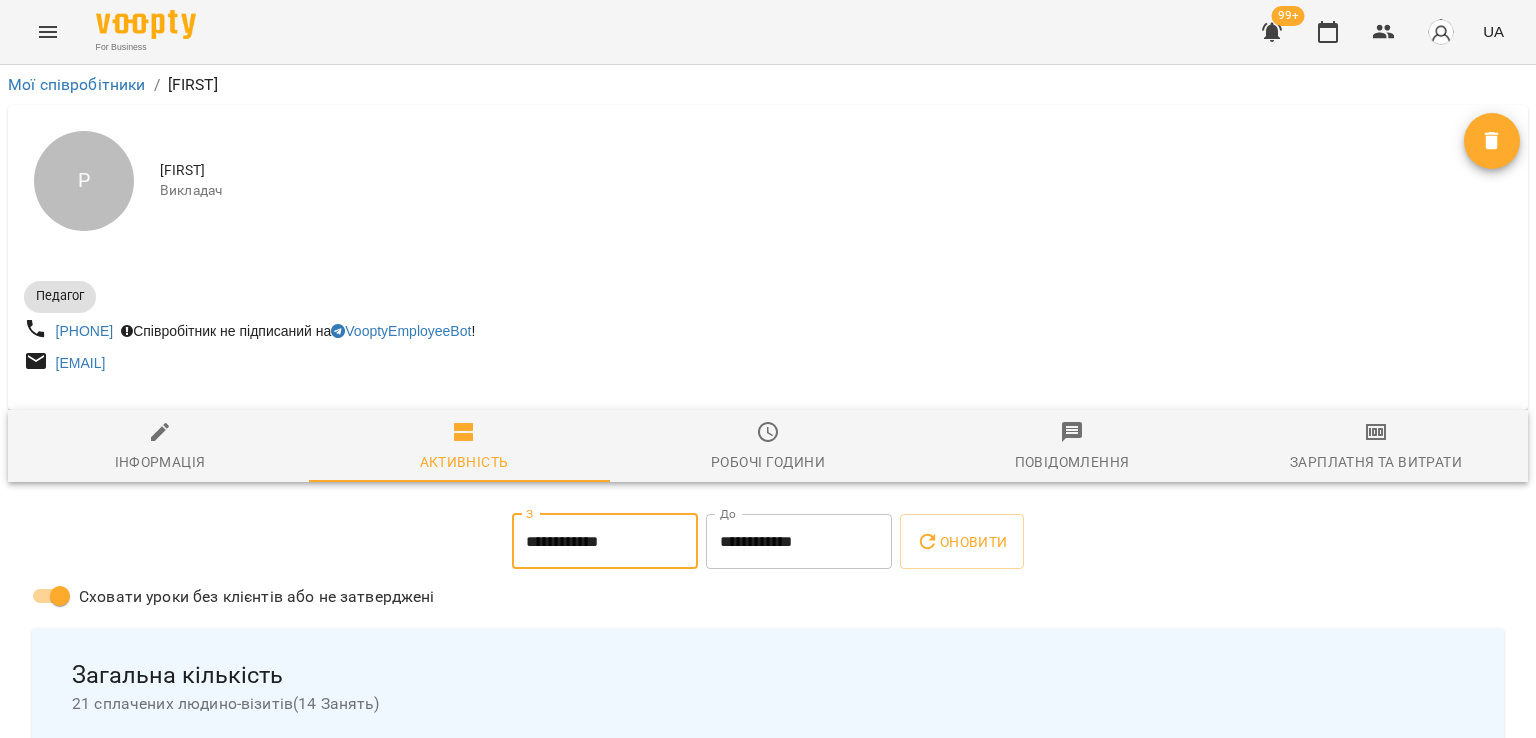 click on "**********" at bounding box center (605, 542) 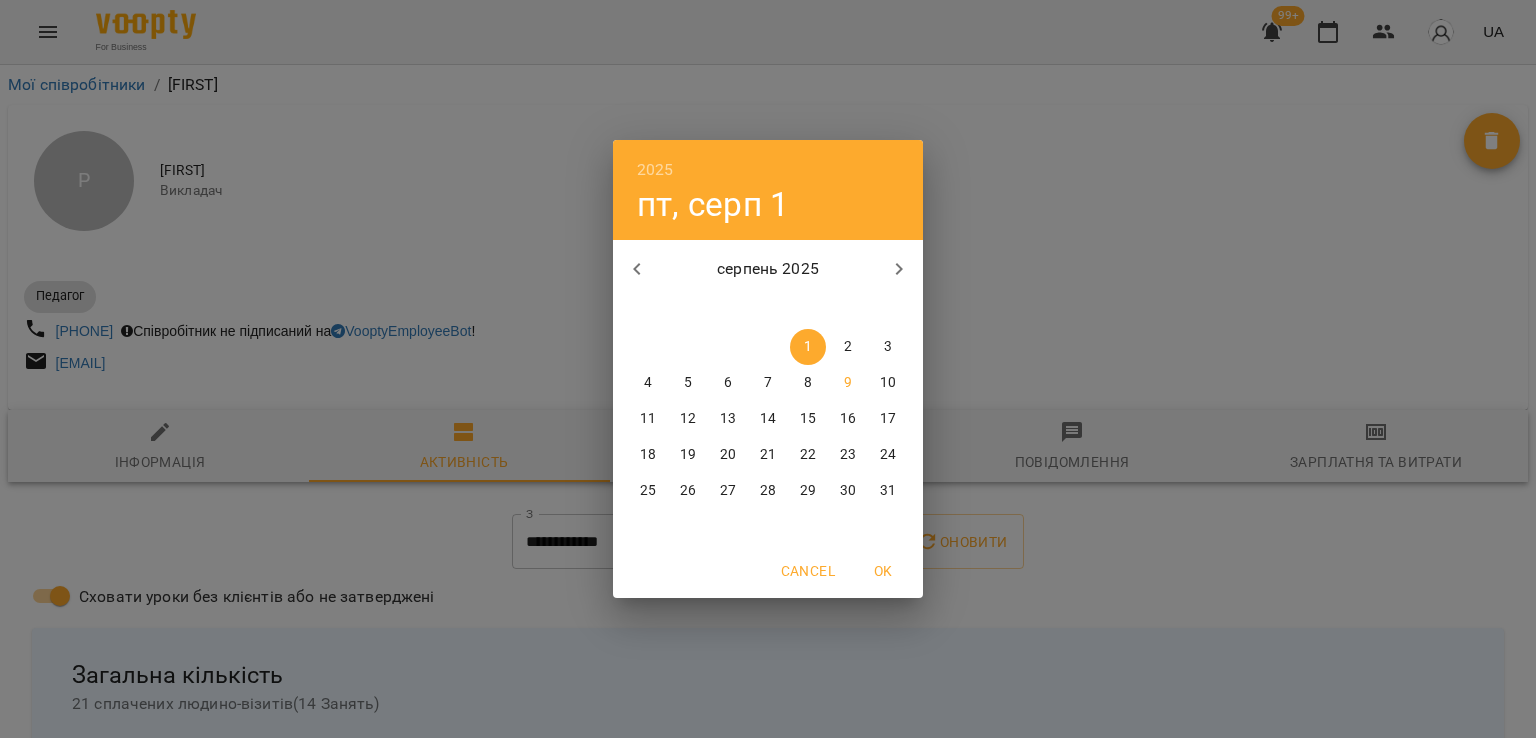 click at bounding box center [637, 269] 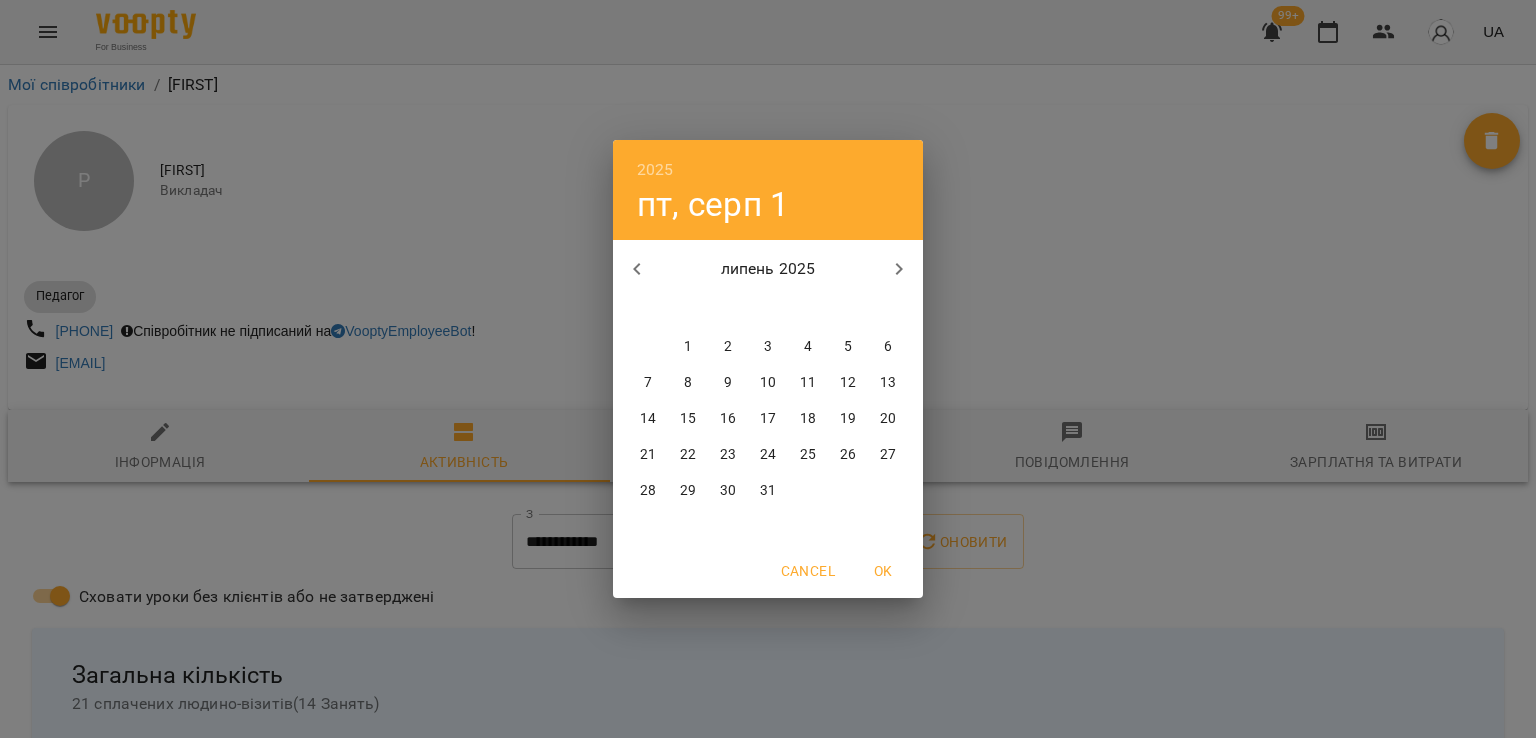 click on "1" at bounding box center [688, 347] 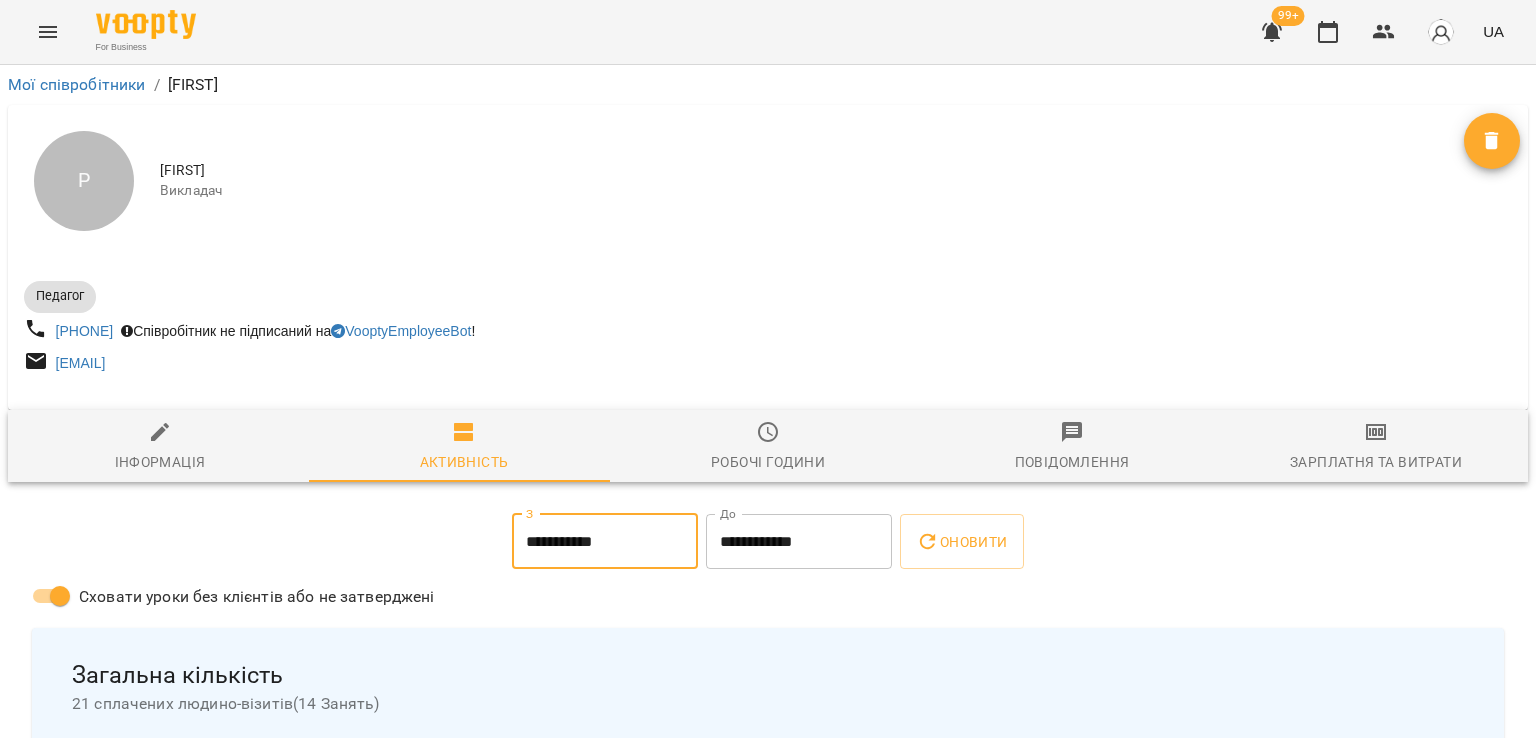 click on "**********" at bounding box center [799, 542] 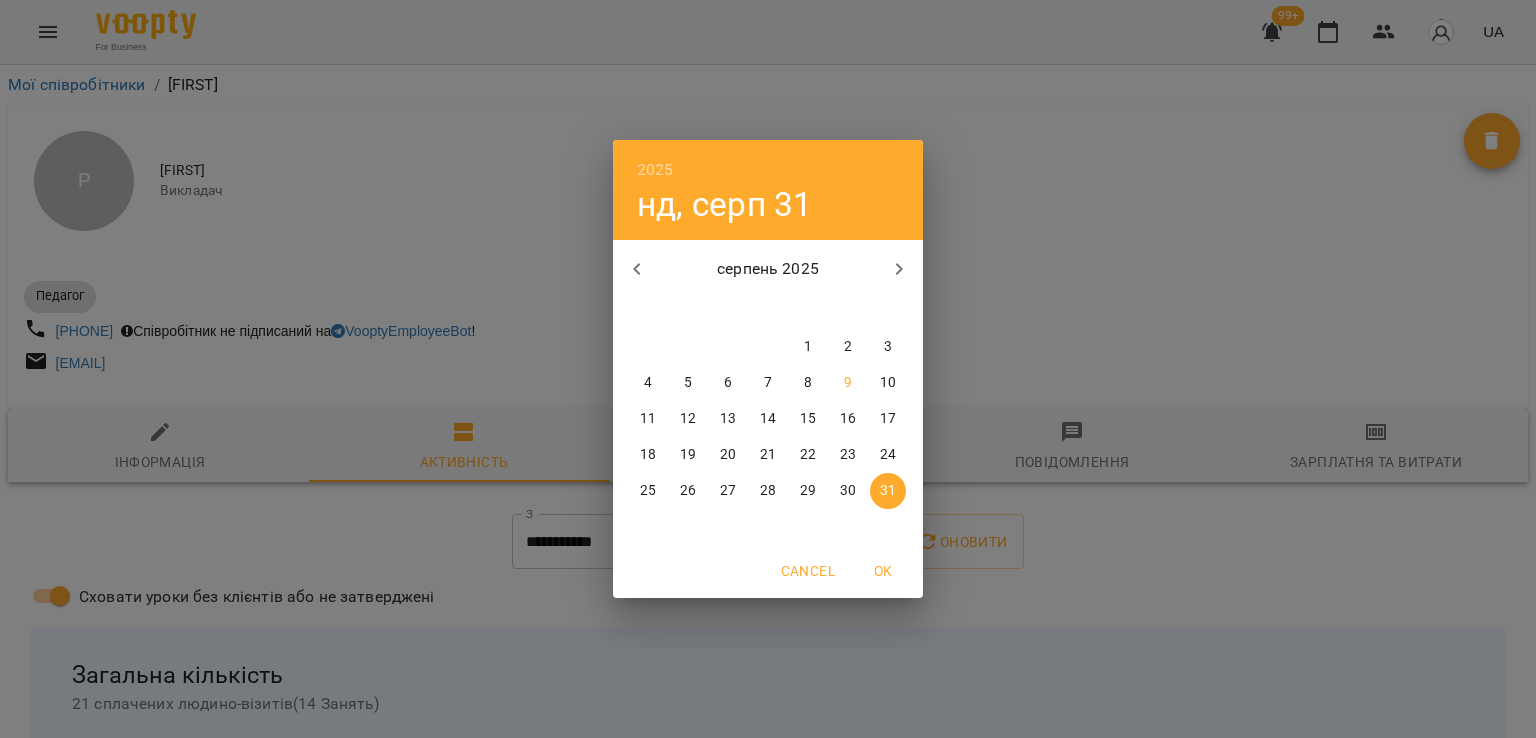 click at bounding box center [637, 269] 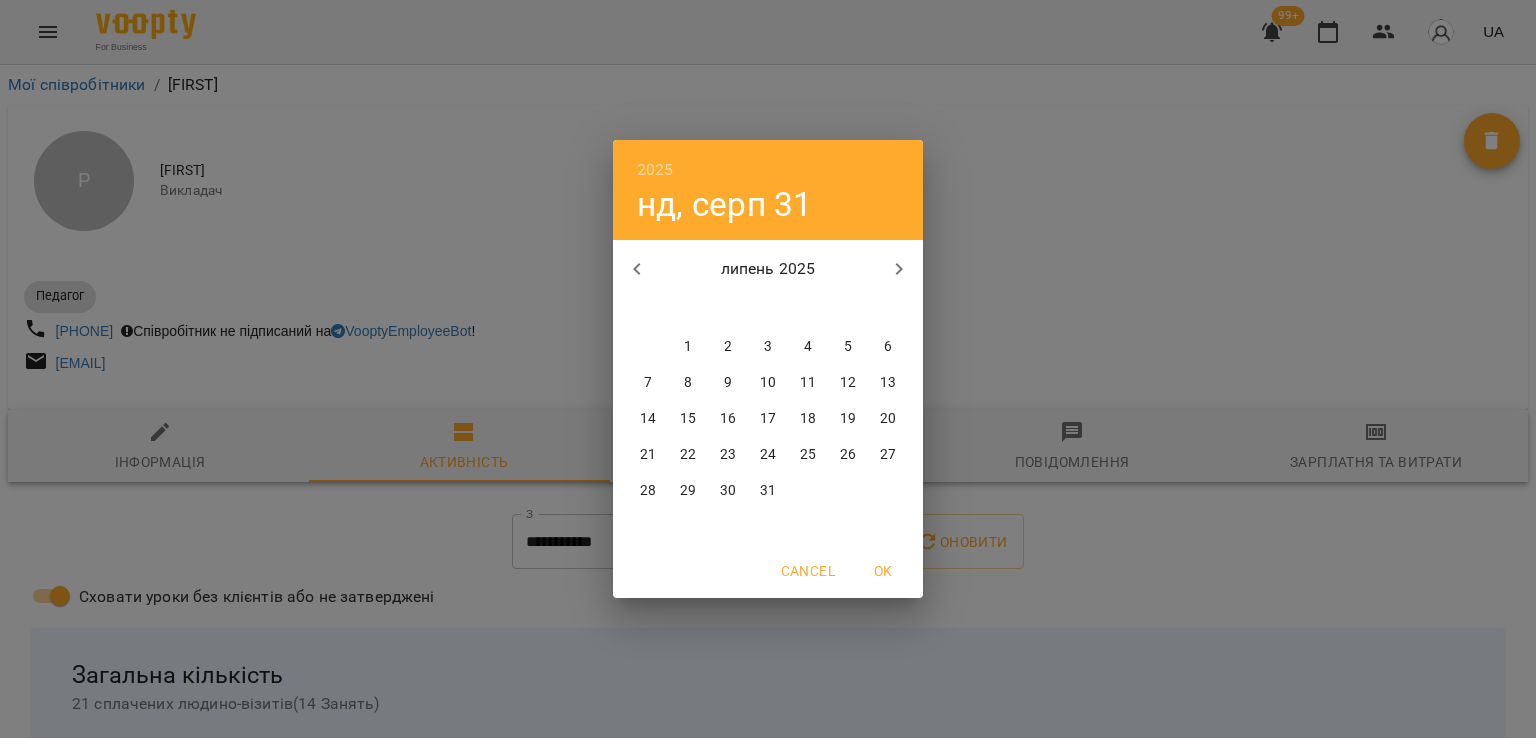 click on "31" at bounding box center [768, 491] 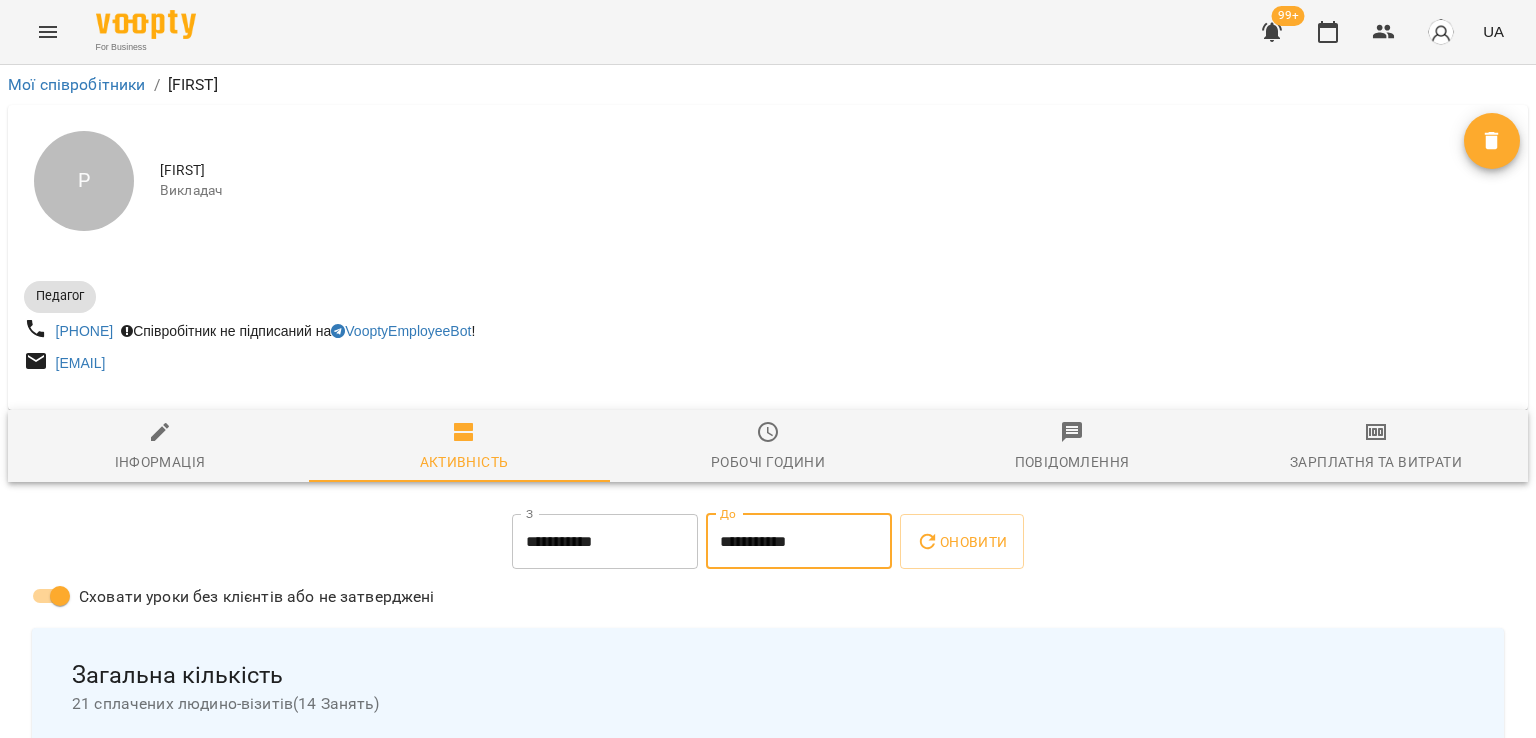 click 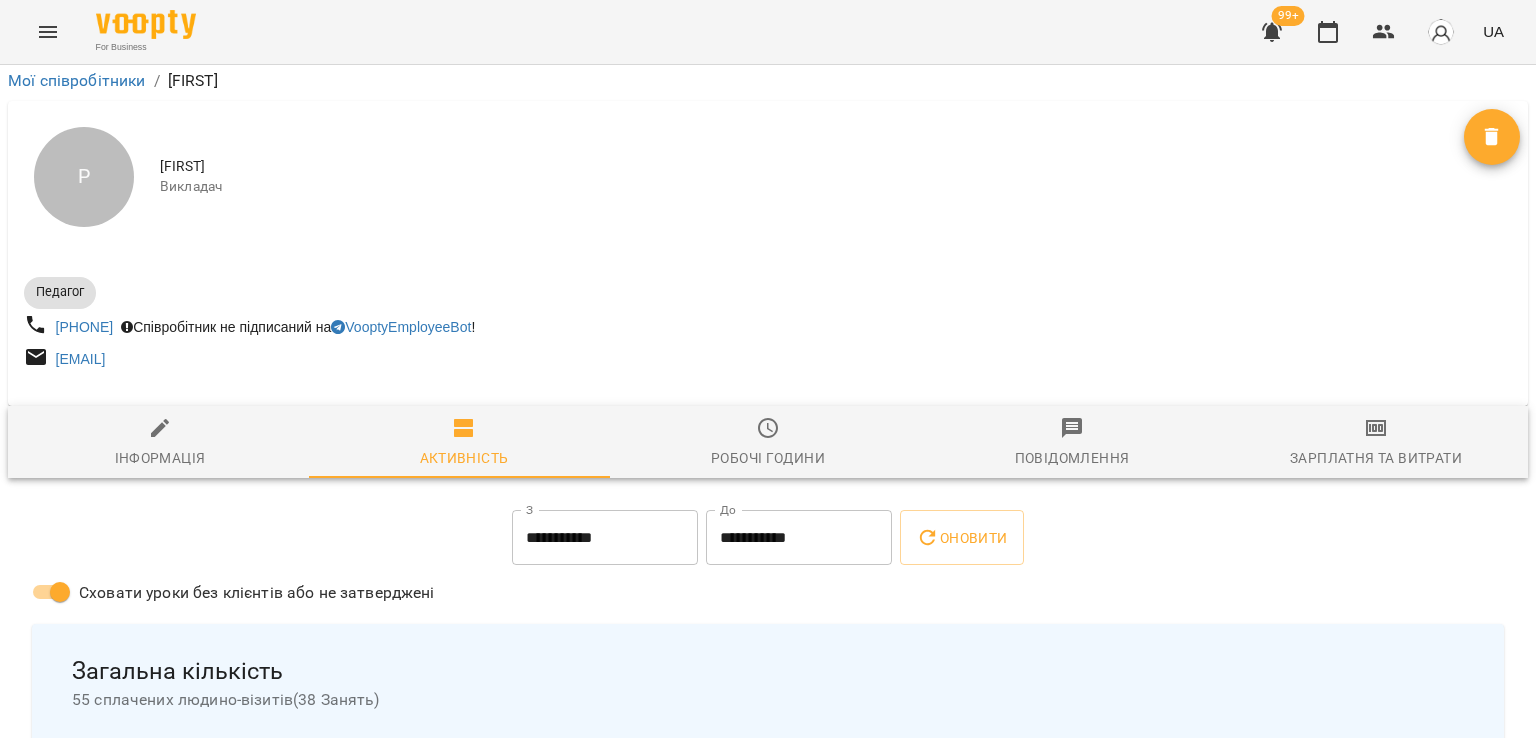 scroll, scrollTop: 0, scrollLeft: 0, axis: both 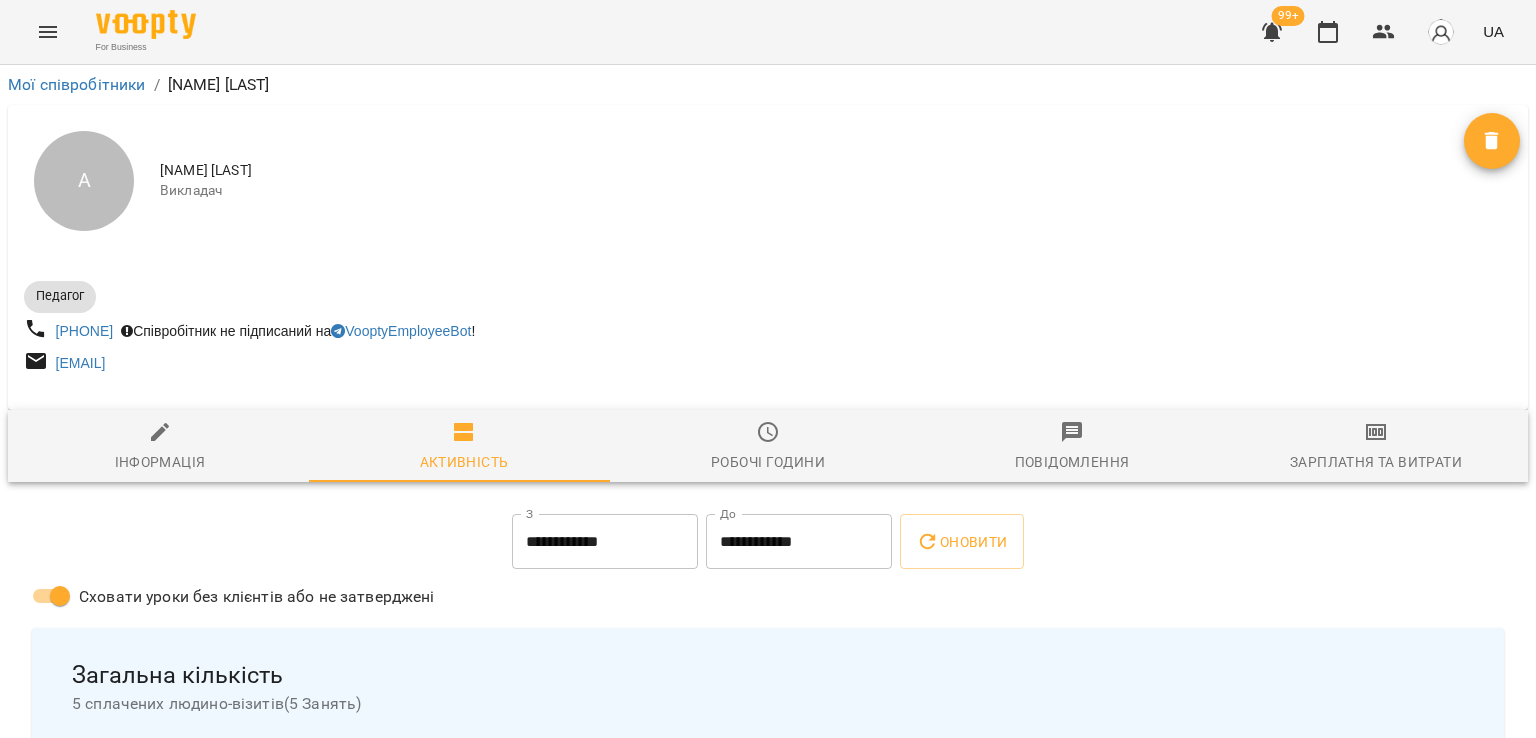 click on "**********" at bounding box center [605, 542] 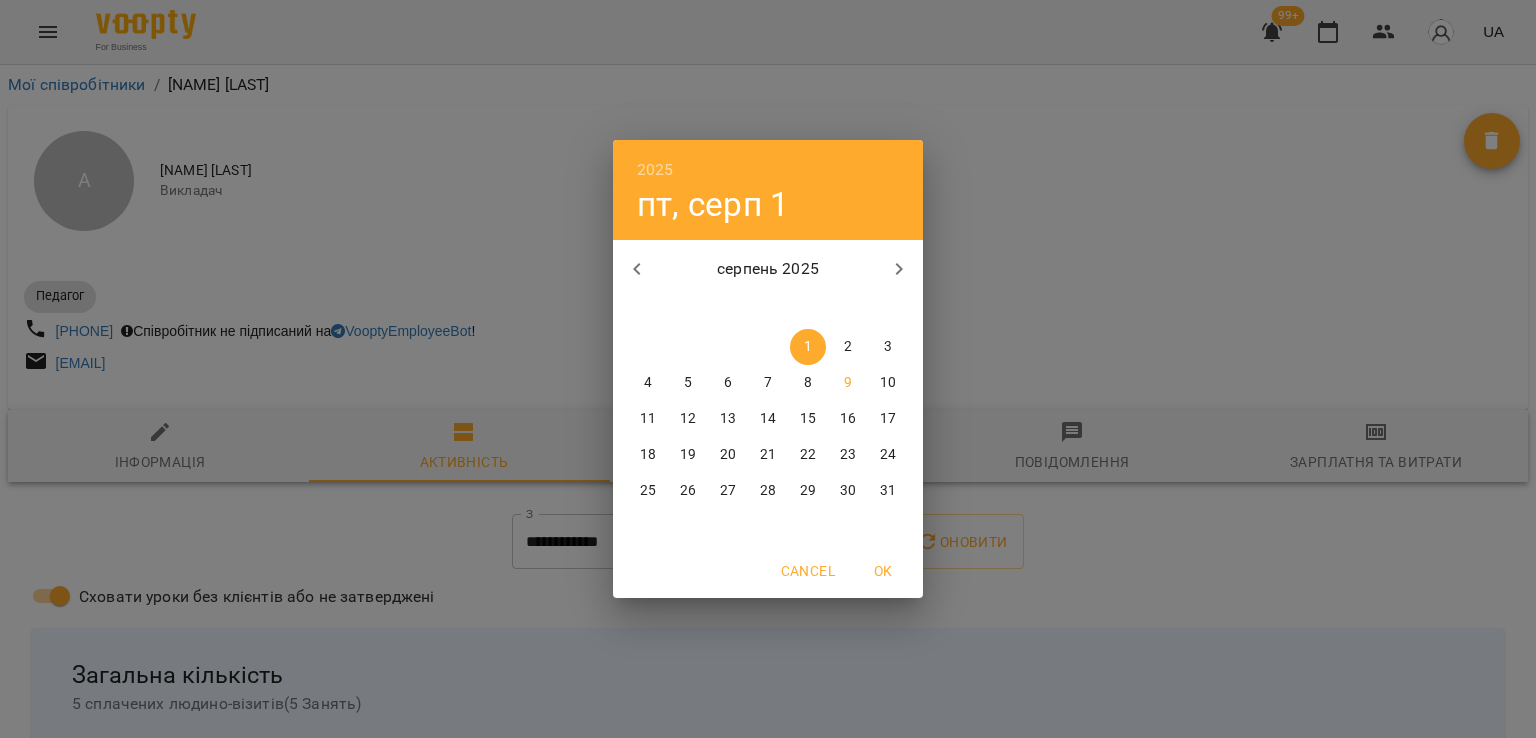 click 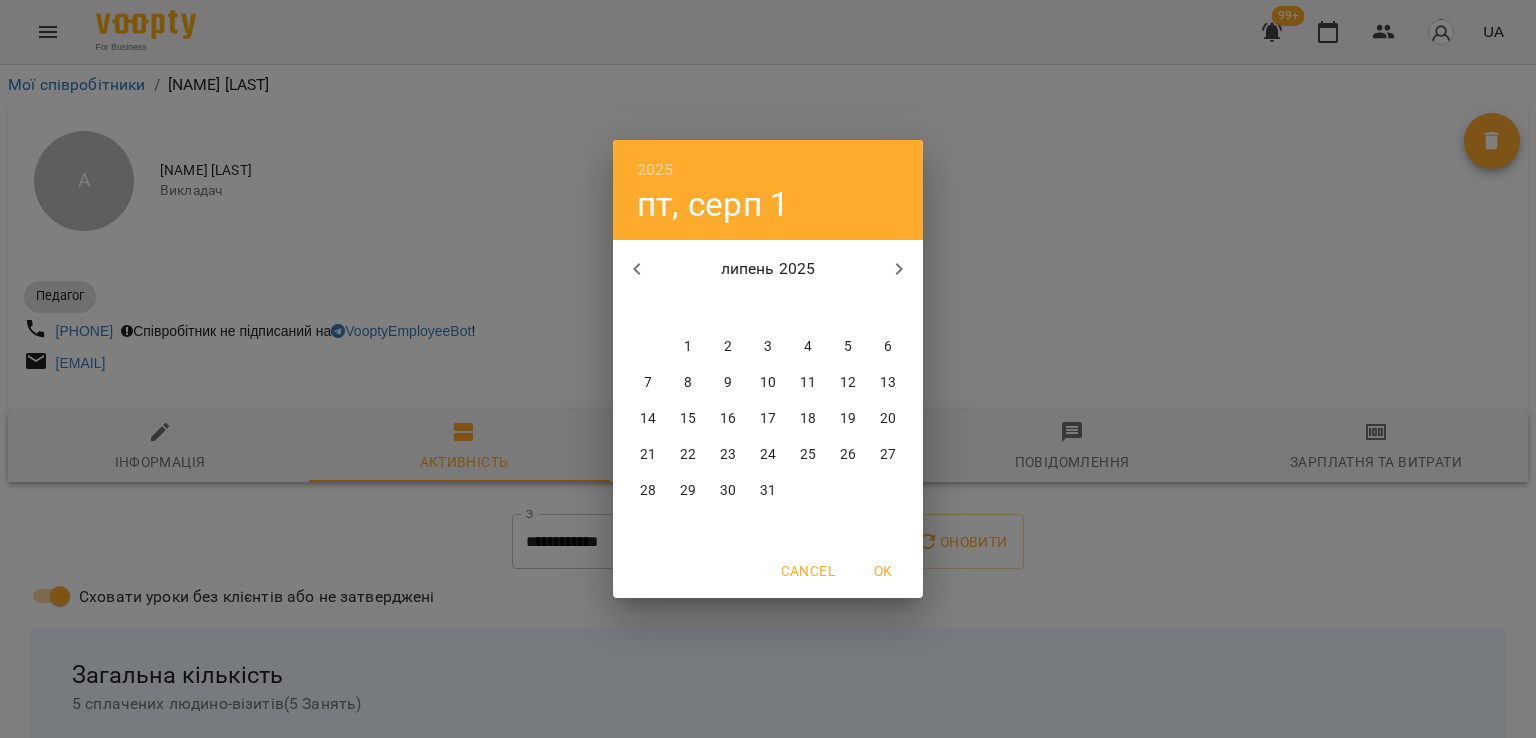 click on "1" at bounding box center (688, 347) 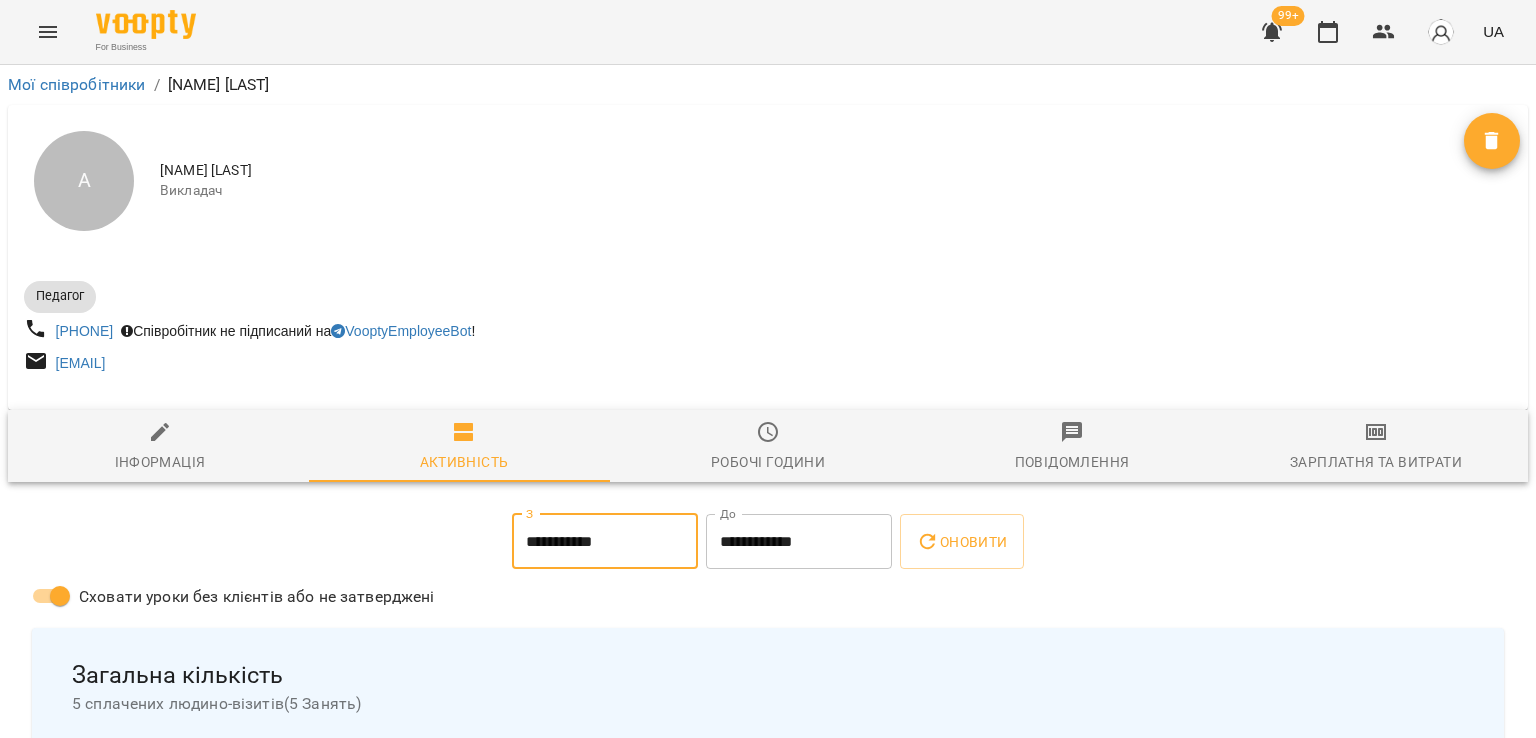 click on "**********" at bounding box center (799, 542) 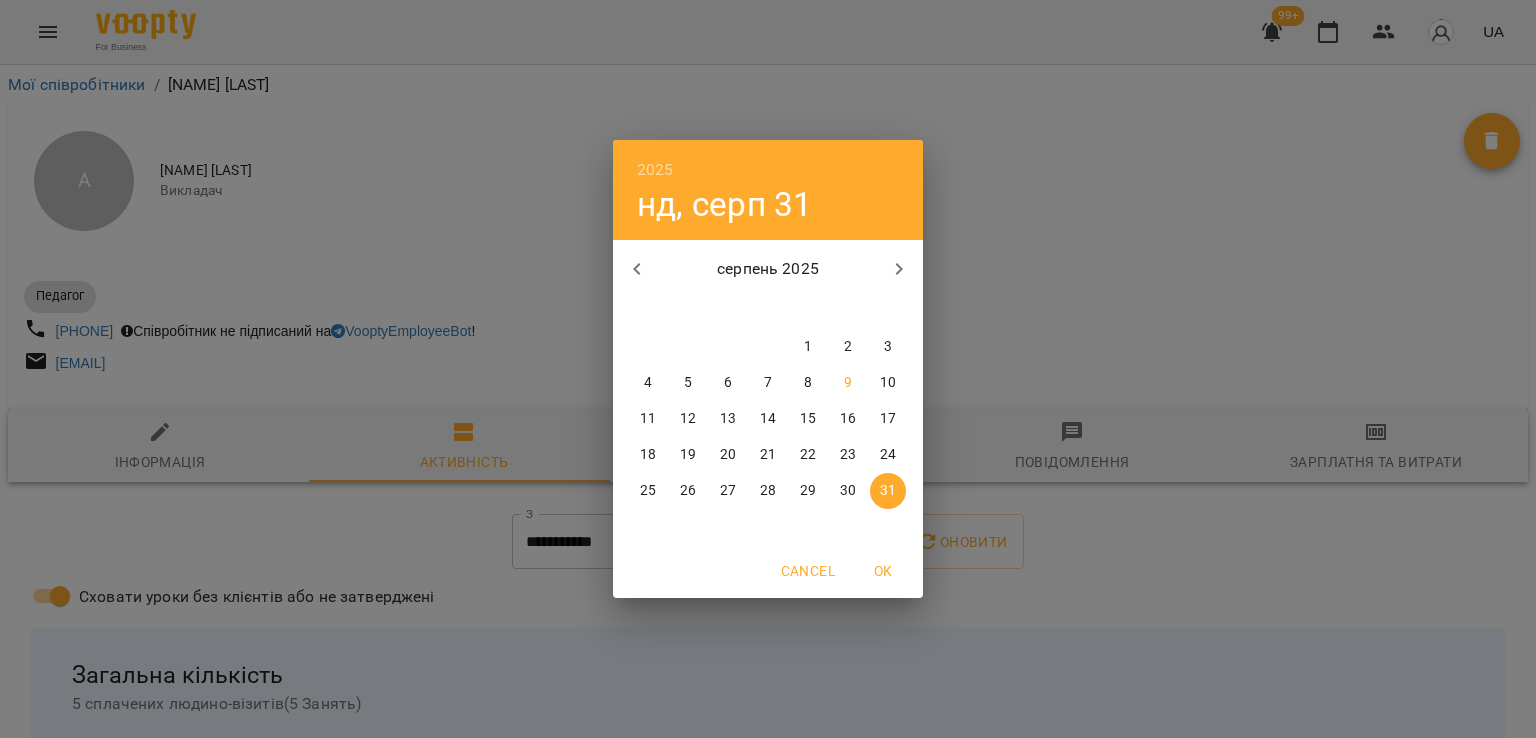 click 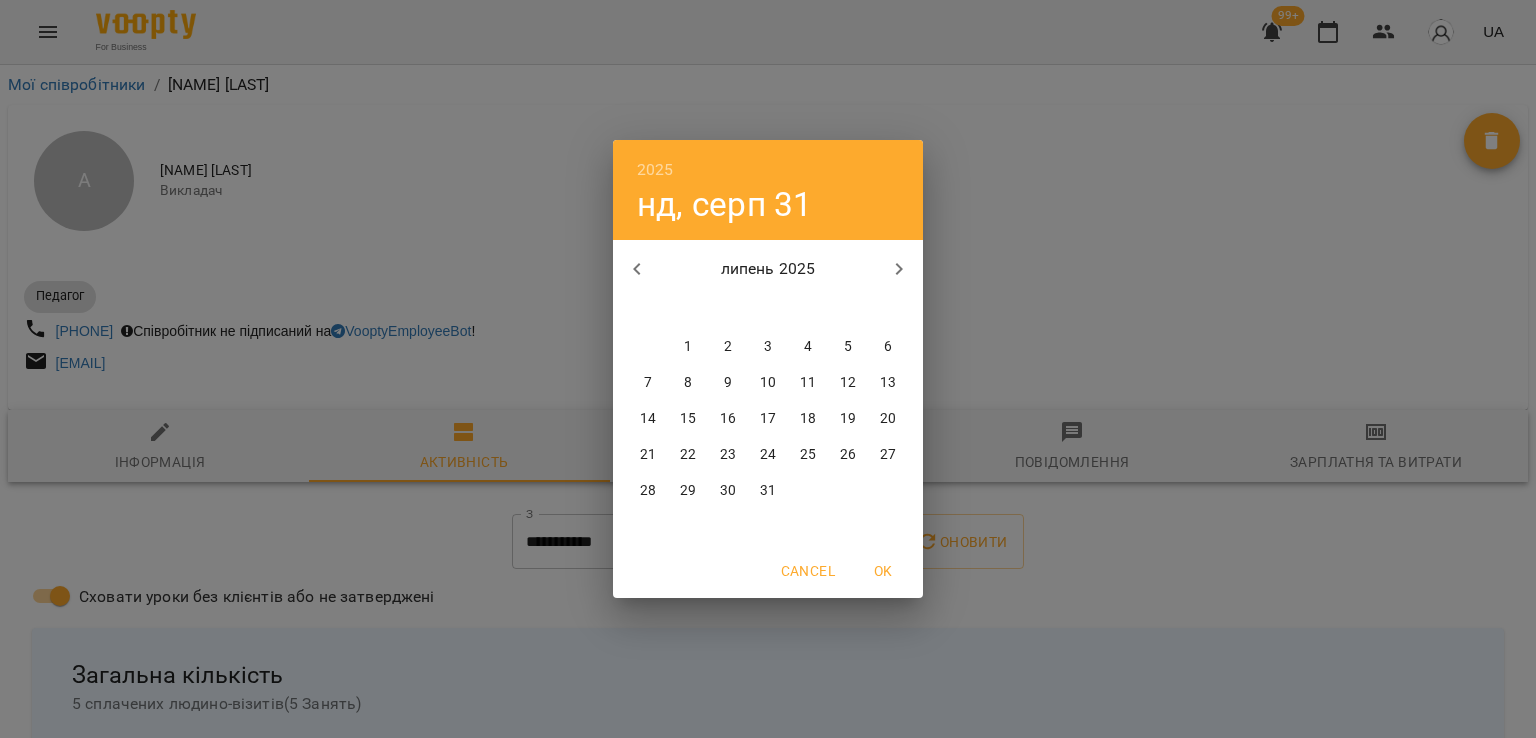 click on "31" at bounding box center [768, 491] 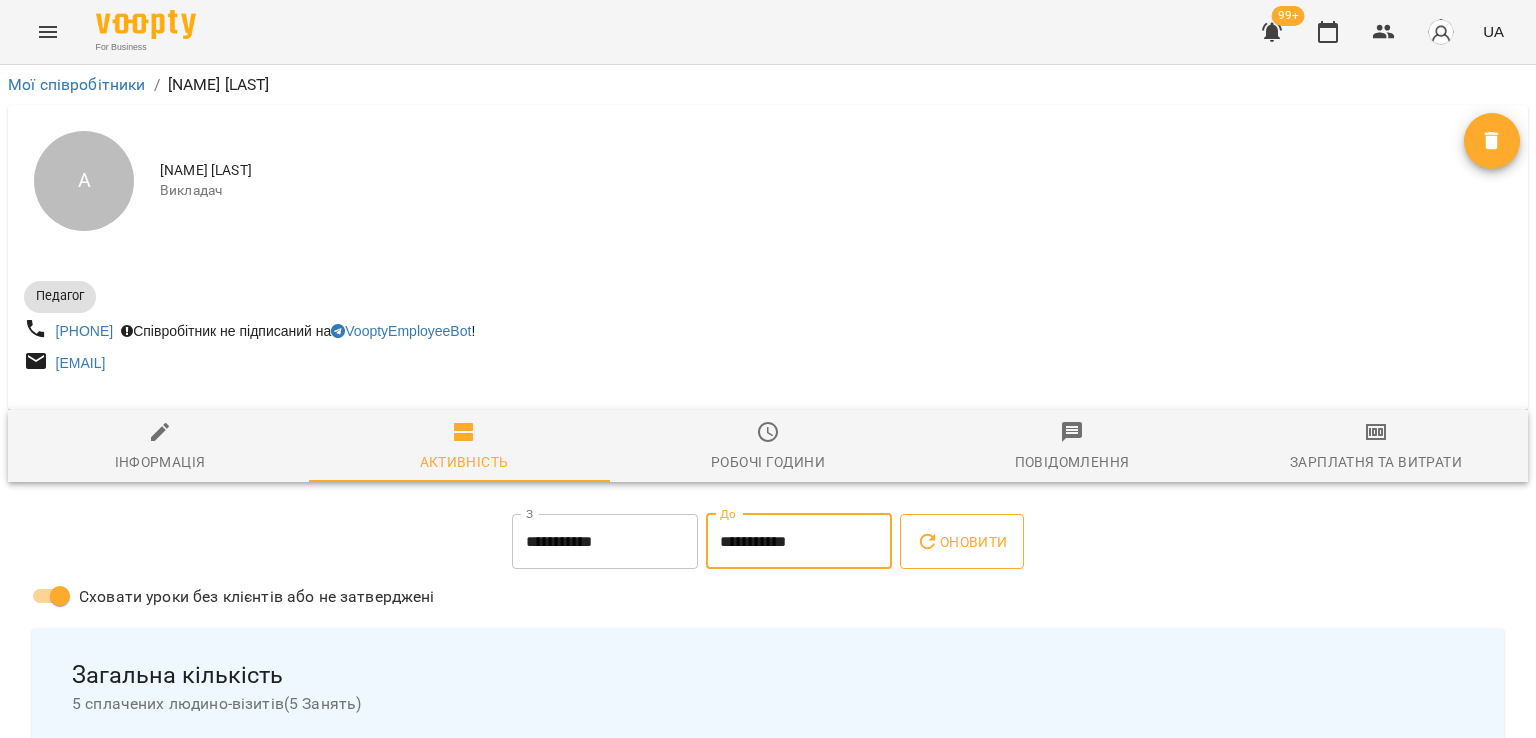 click on "Оновити" at bounding box center (961, 542) 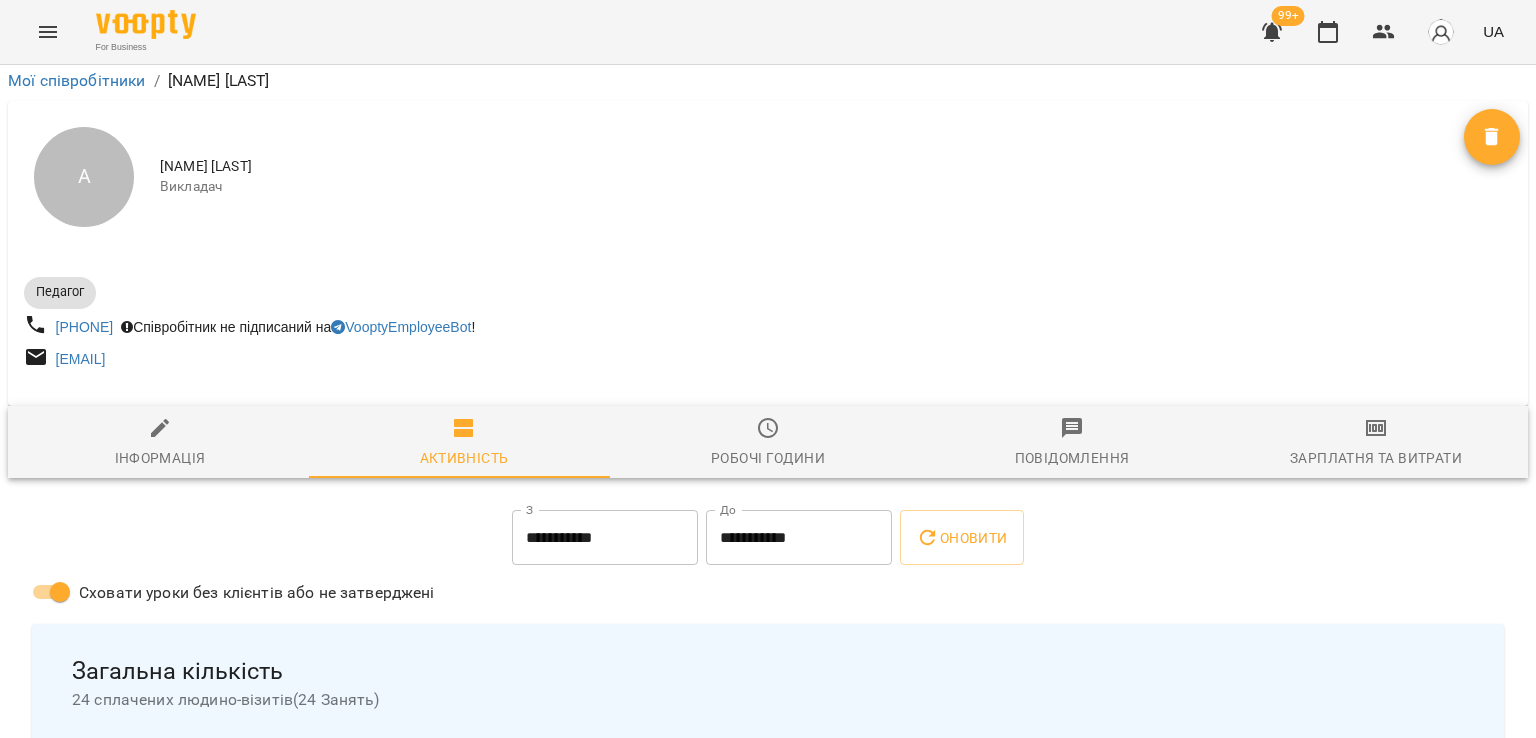 scroll, scrollTop: 0, scrollLeft: 0, axis: both 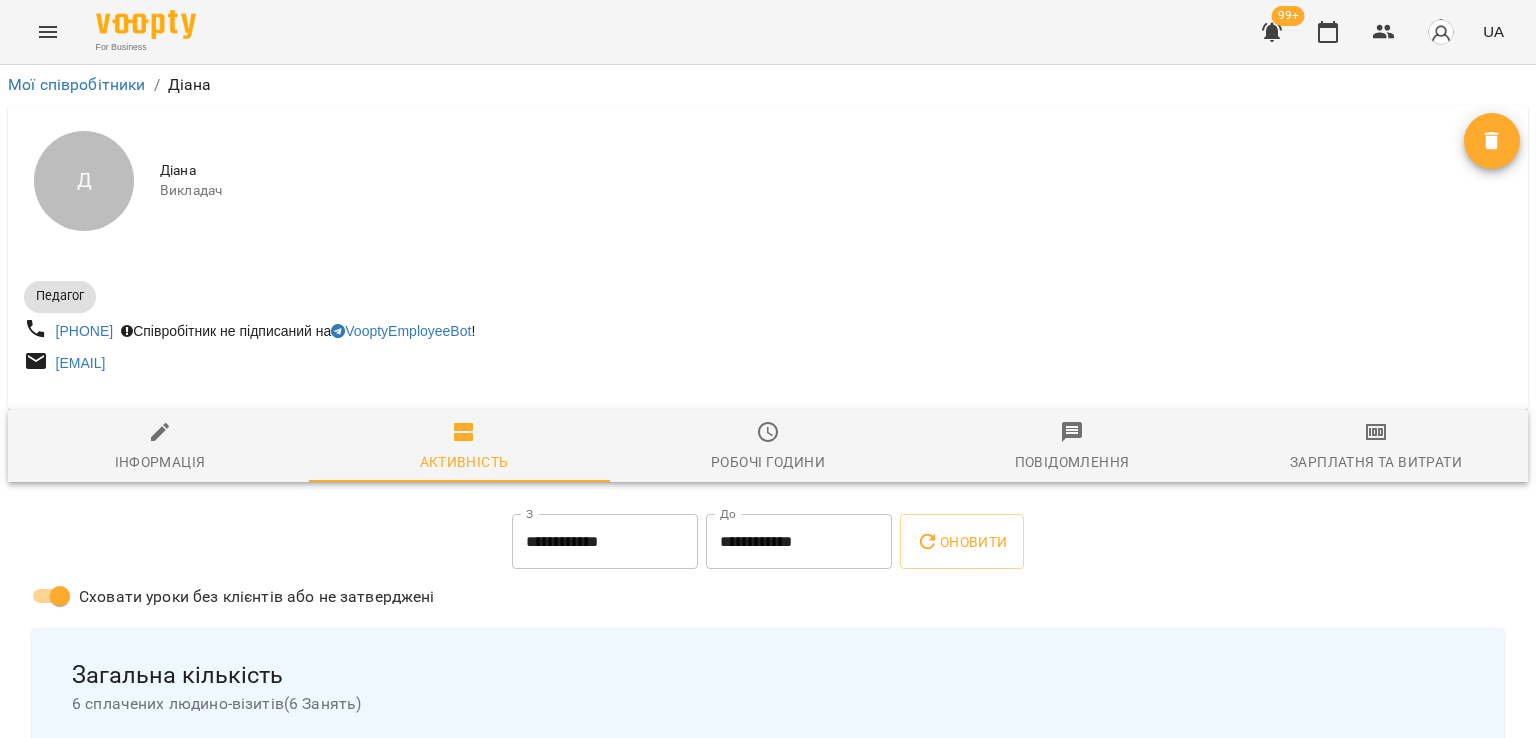 click on "**********" at bounding box center (605, 542) 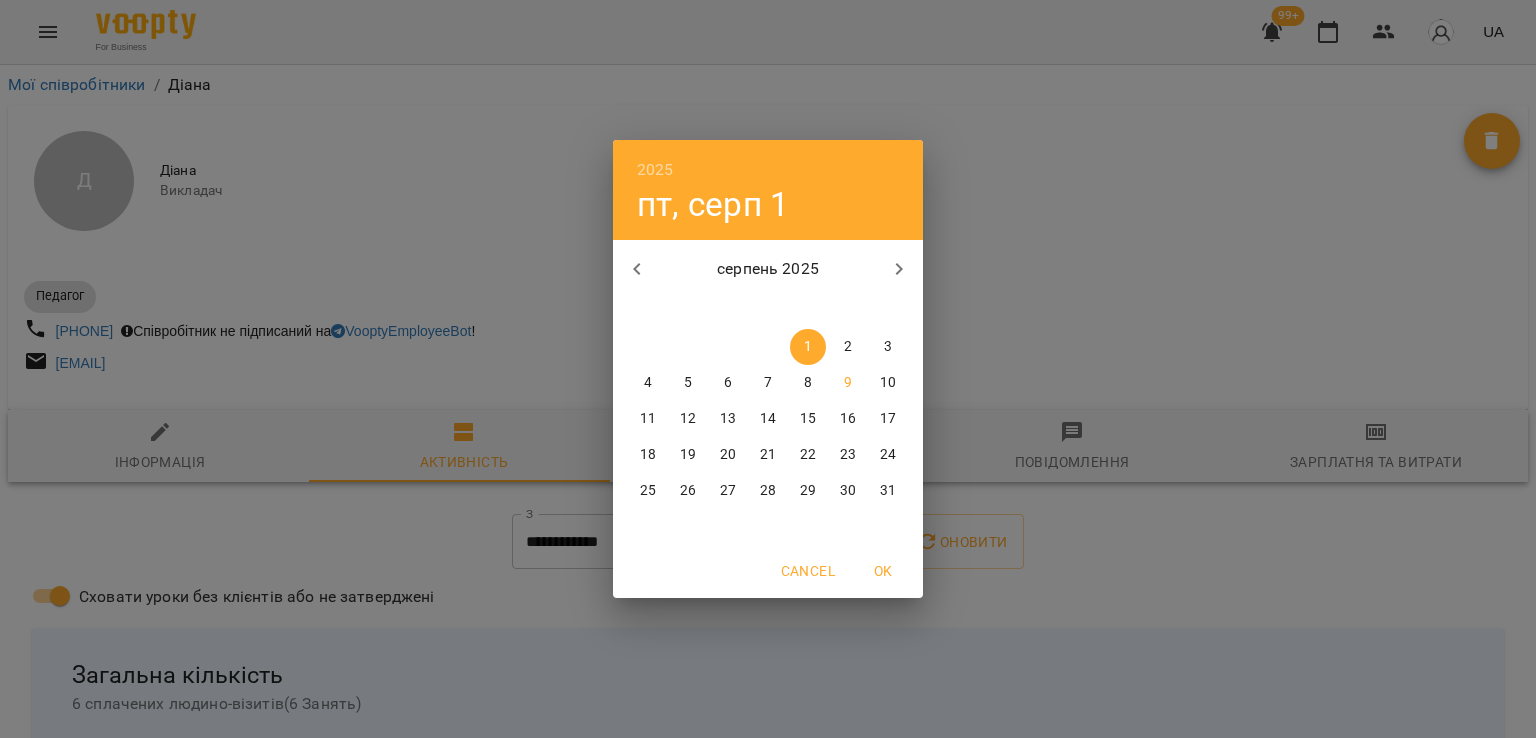 click 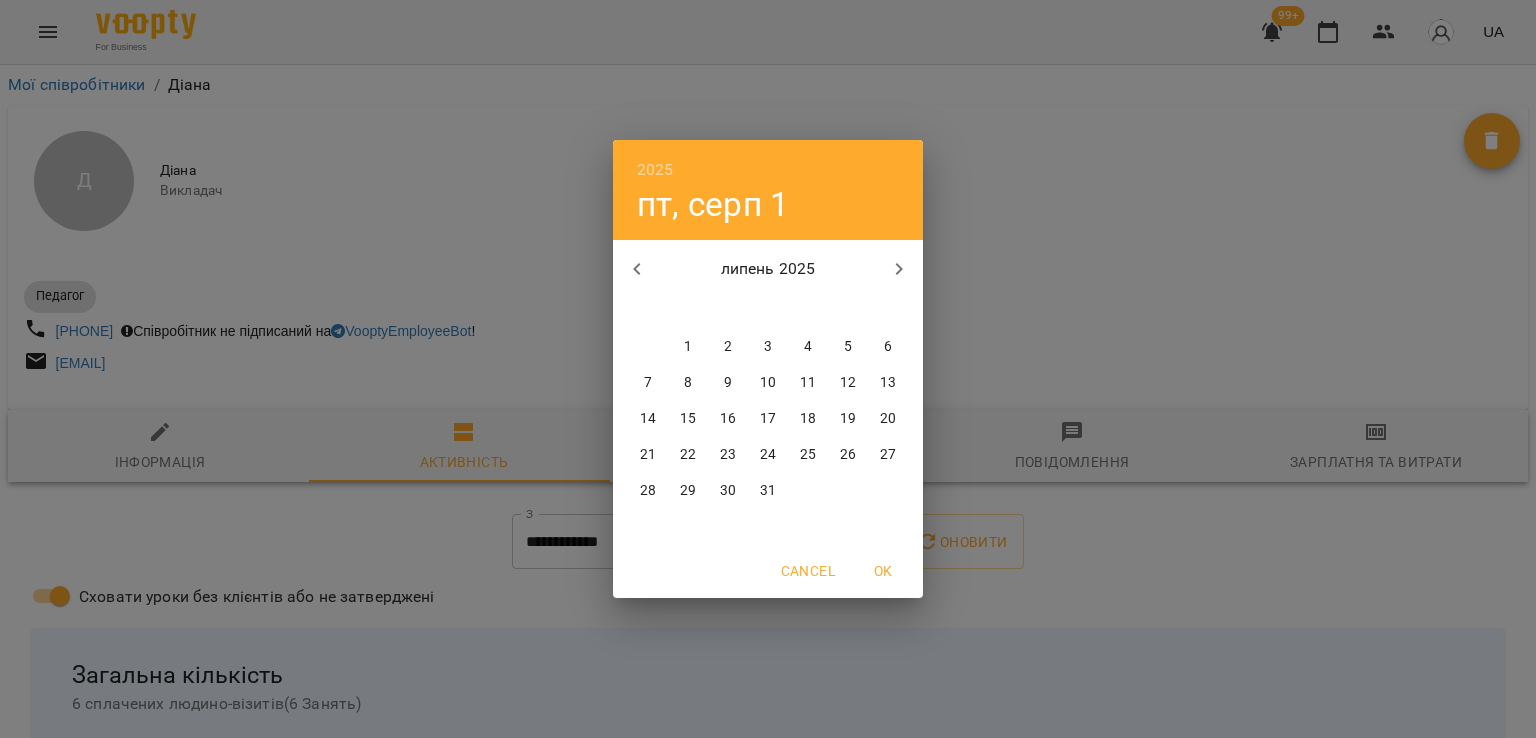 click on "1" at bounding box center (688, 347) 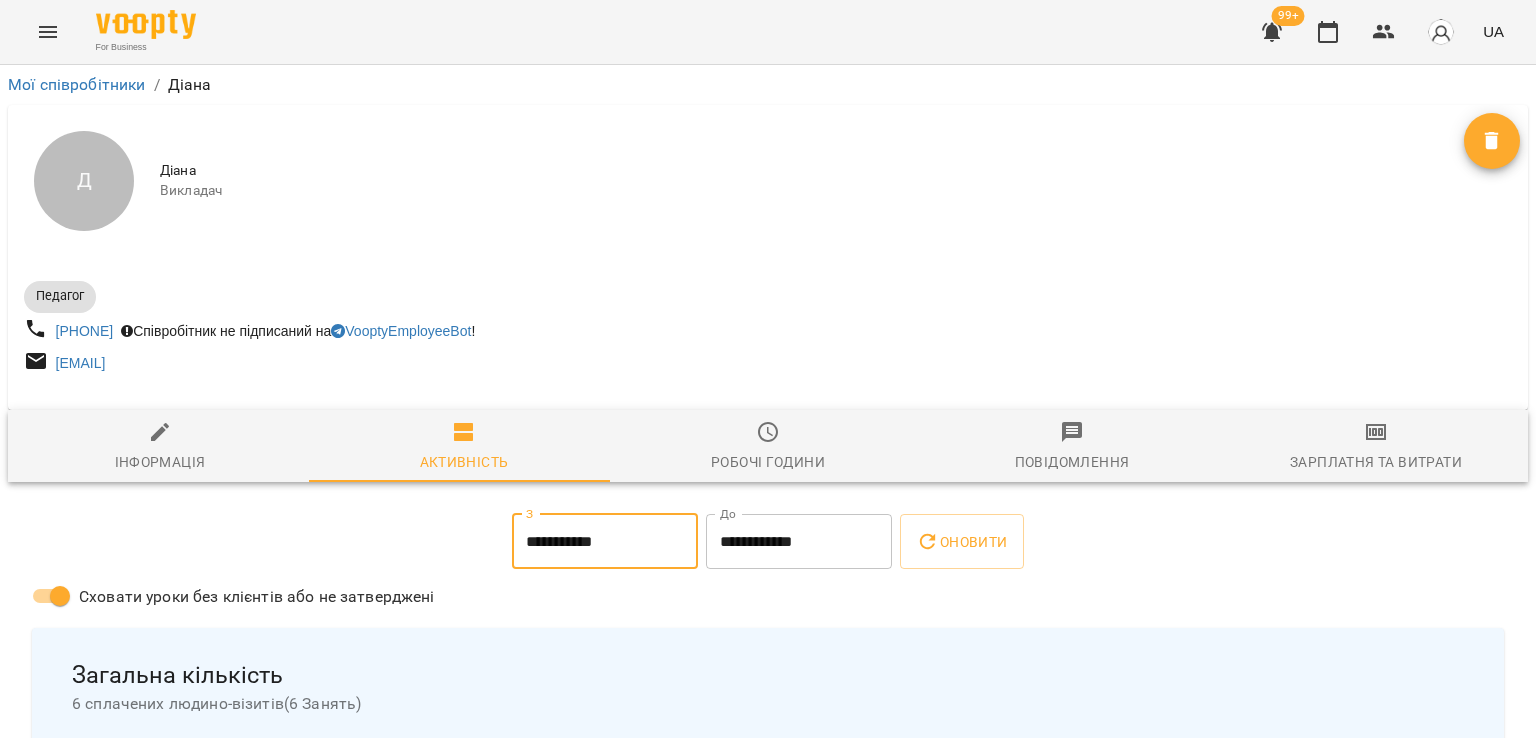 click on "**********" at bounding box center (799, 542) 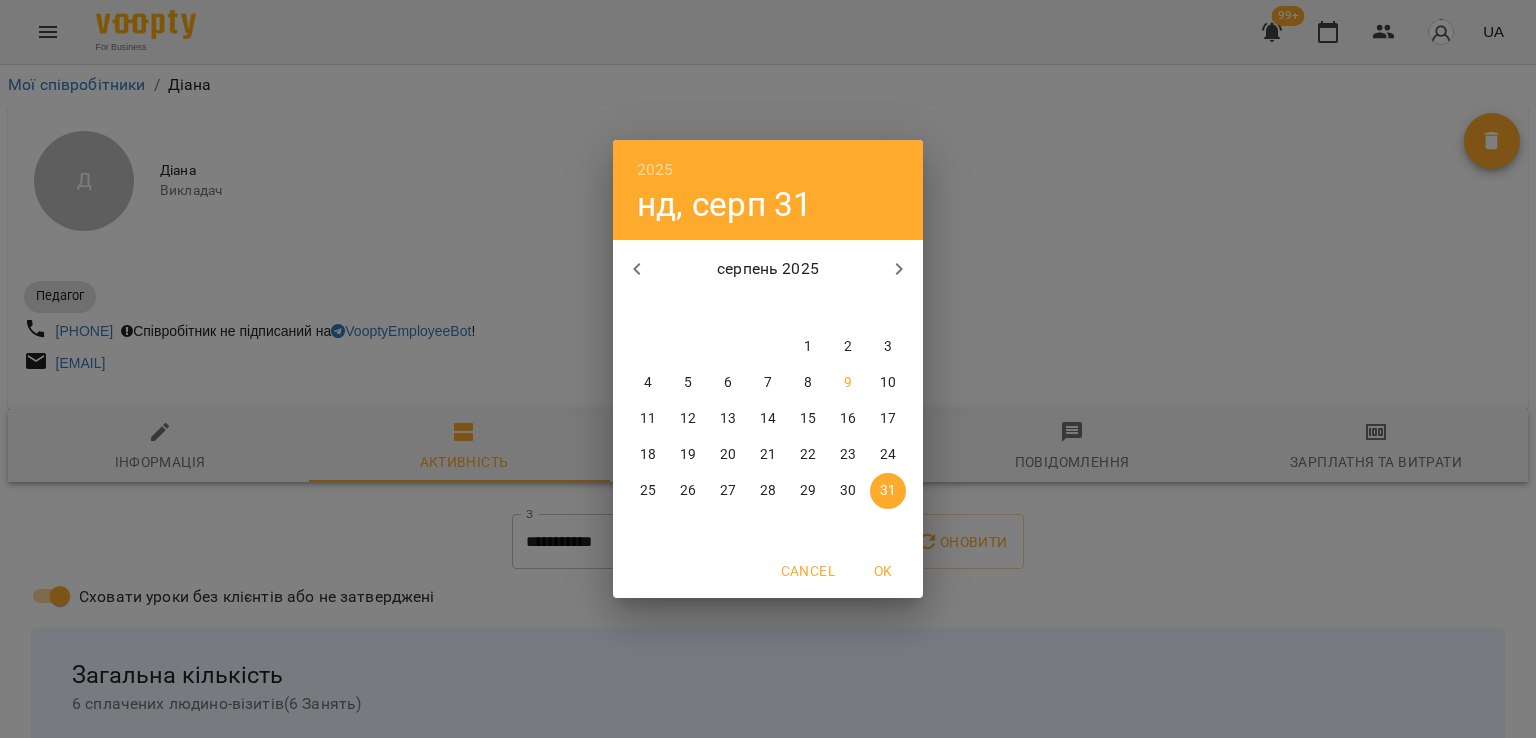 click at bounding box center (637, 269) 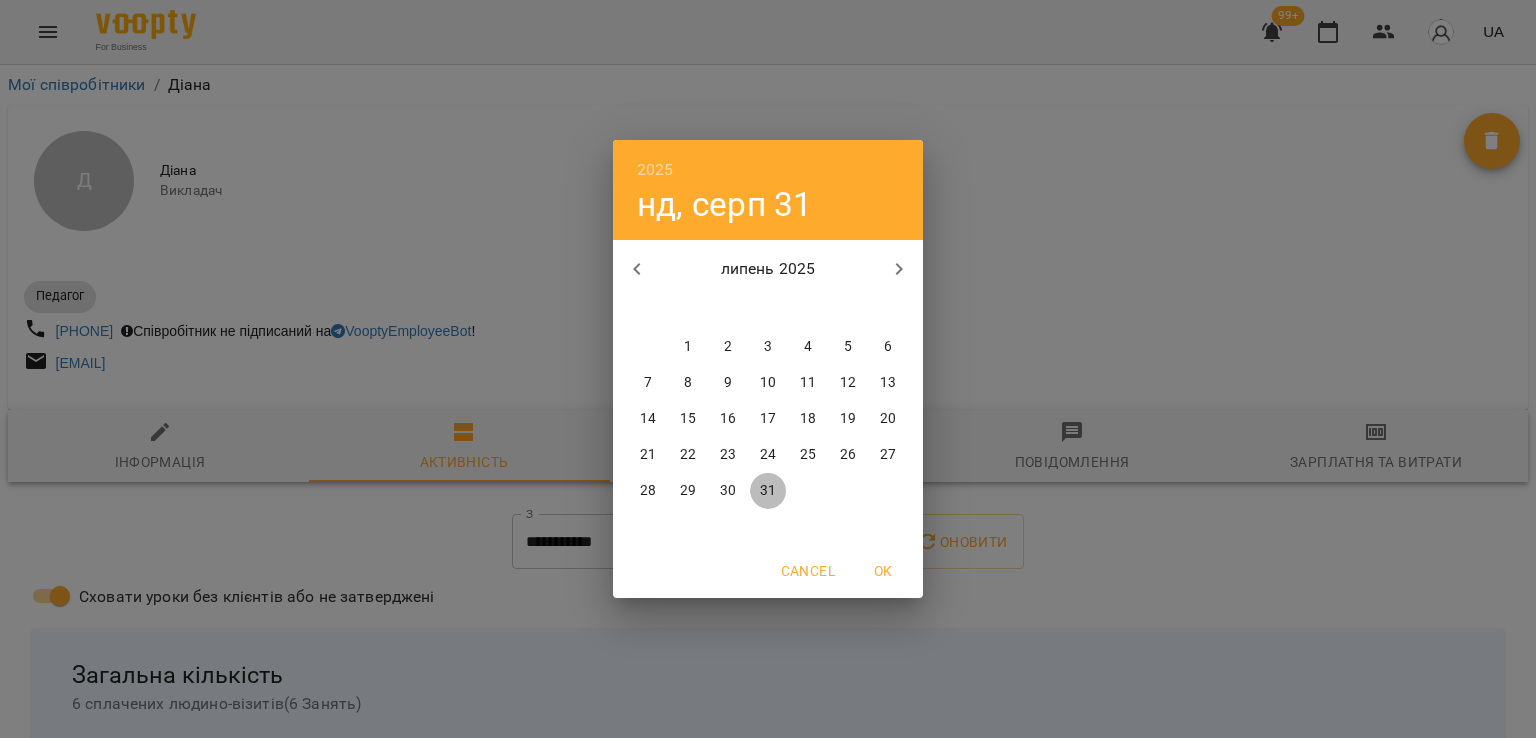 click on "31" at bounding box center [768, 491] 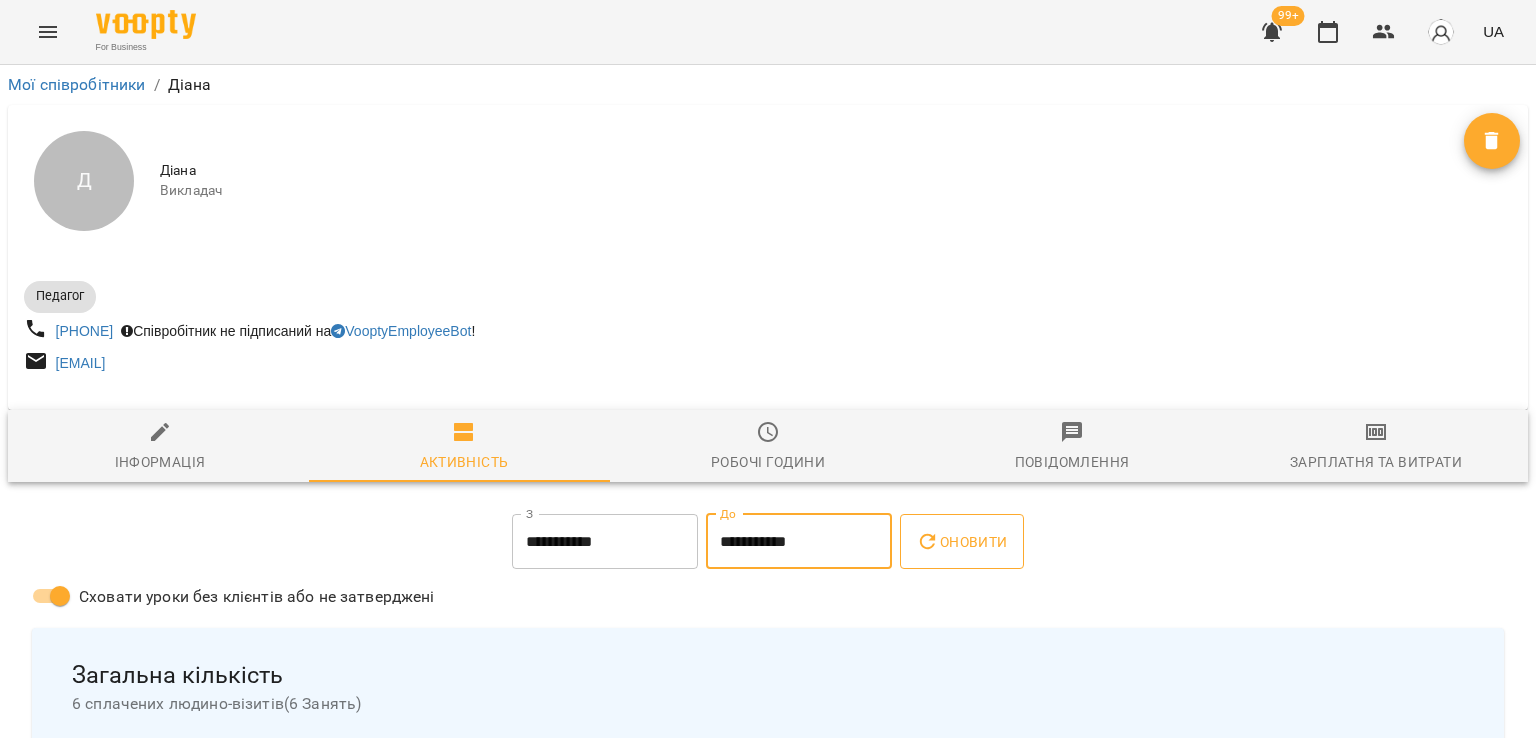 click on "Оновити" at bounding box center [961, 542] 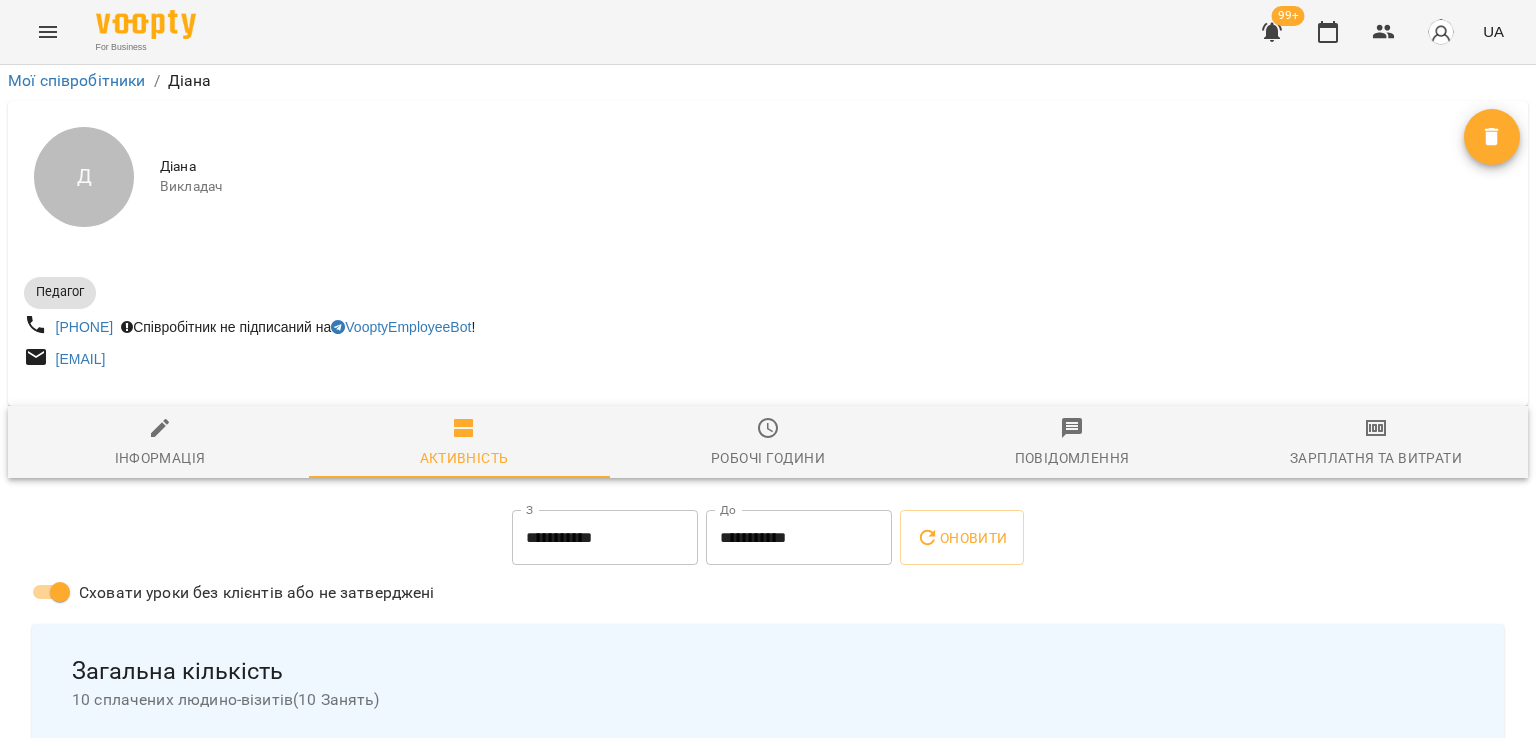 scroll, scrollTop: 0, scrollLeft: 0, axis: both 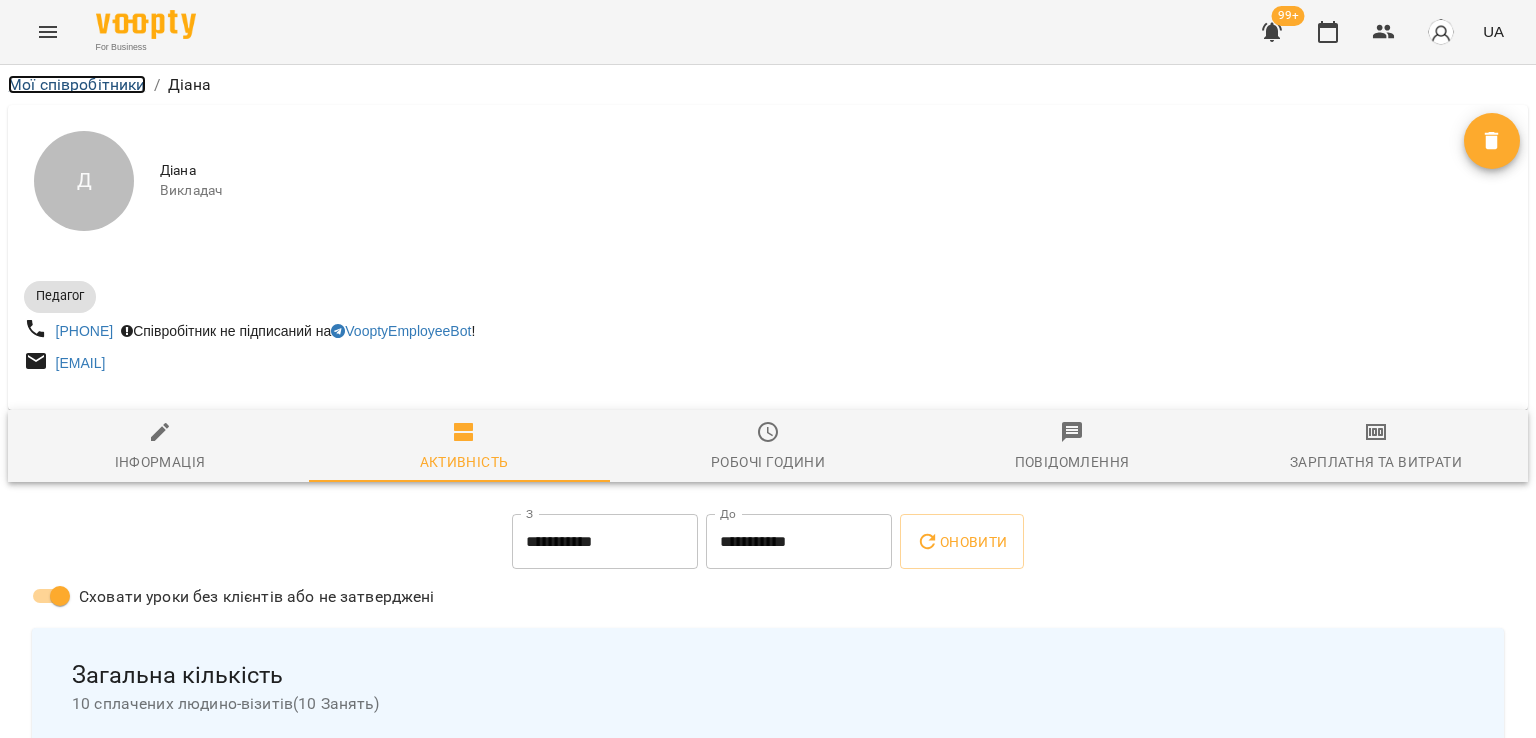 click on "Мої співробітники" at bounding box center [77, 84] 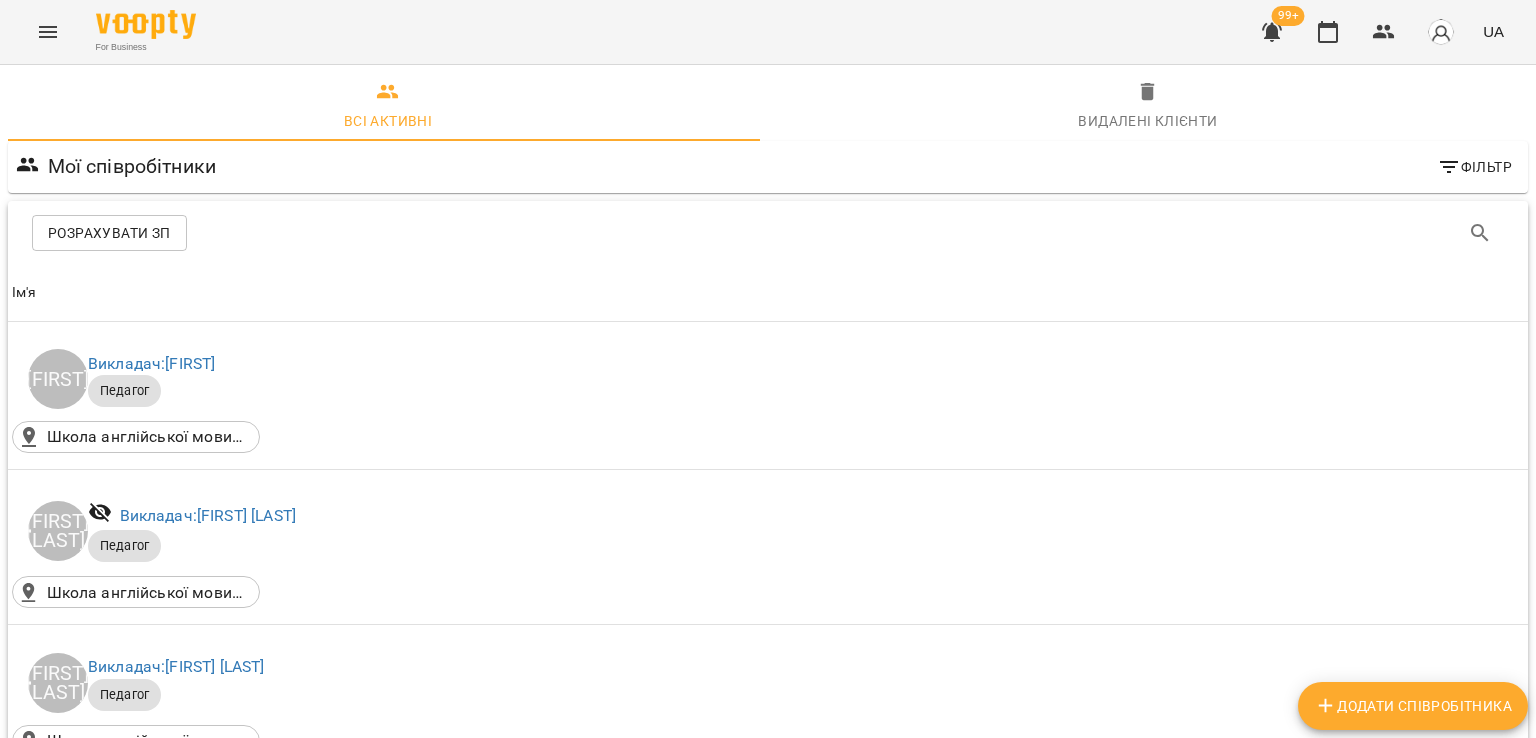 scroll, scrollTop: 1400, scrollLeft: 0, axis: vertical 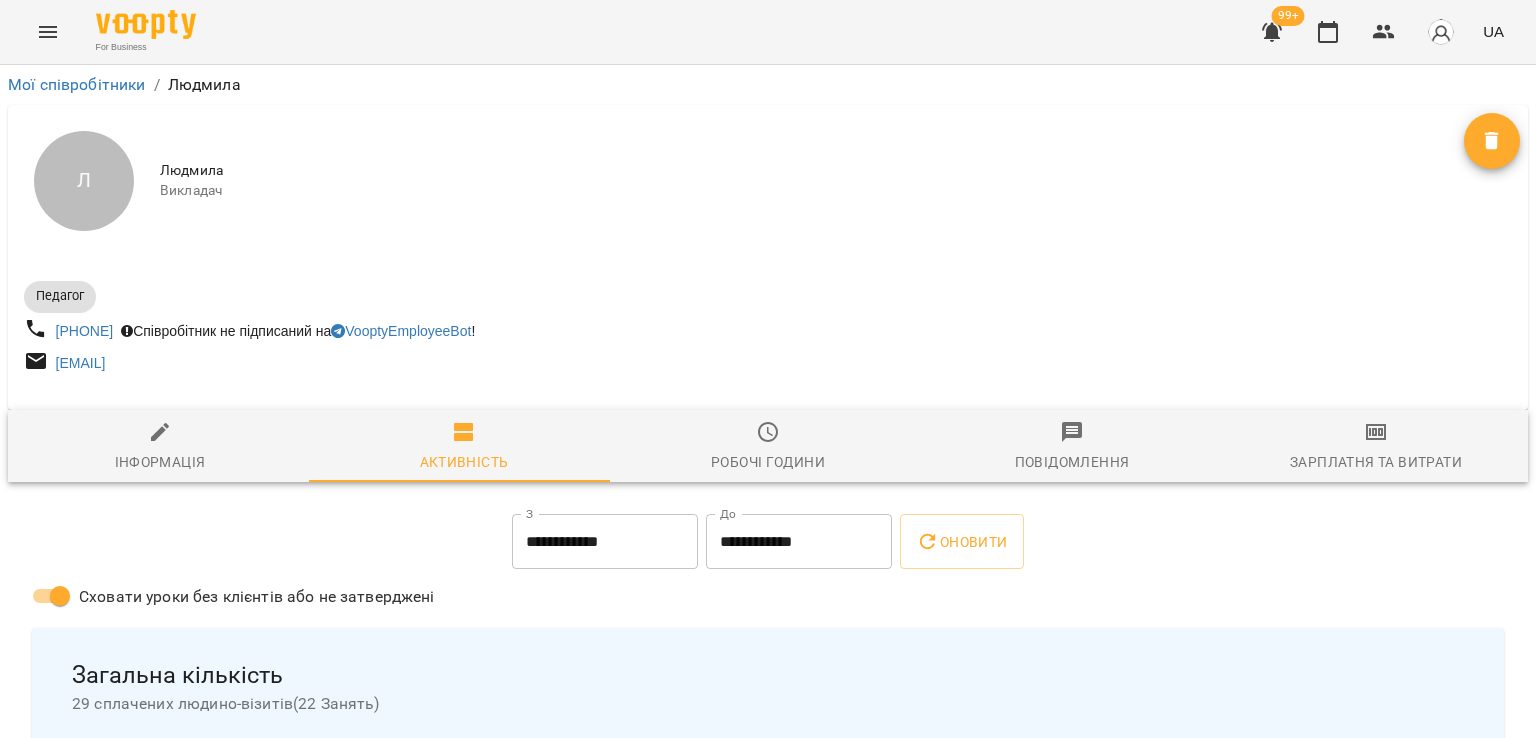 click on "Зарплатня та Витрати" at bounding box center [1376, 462] 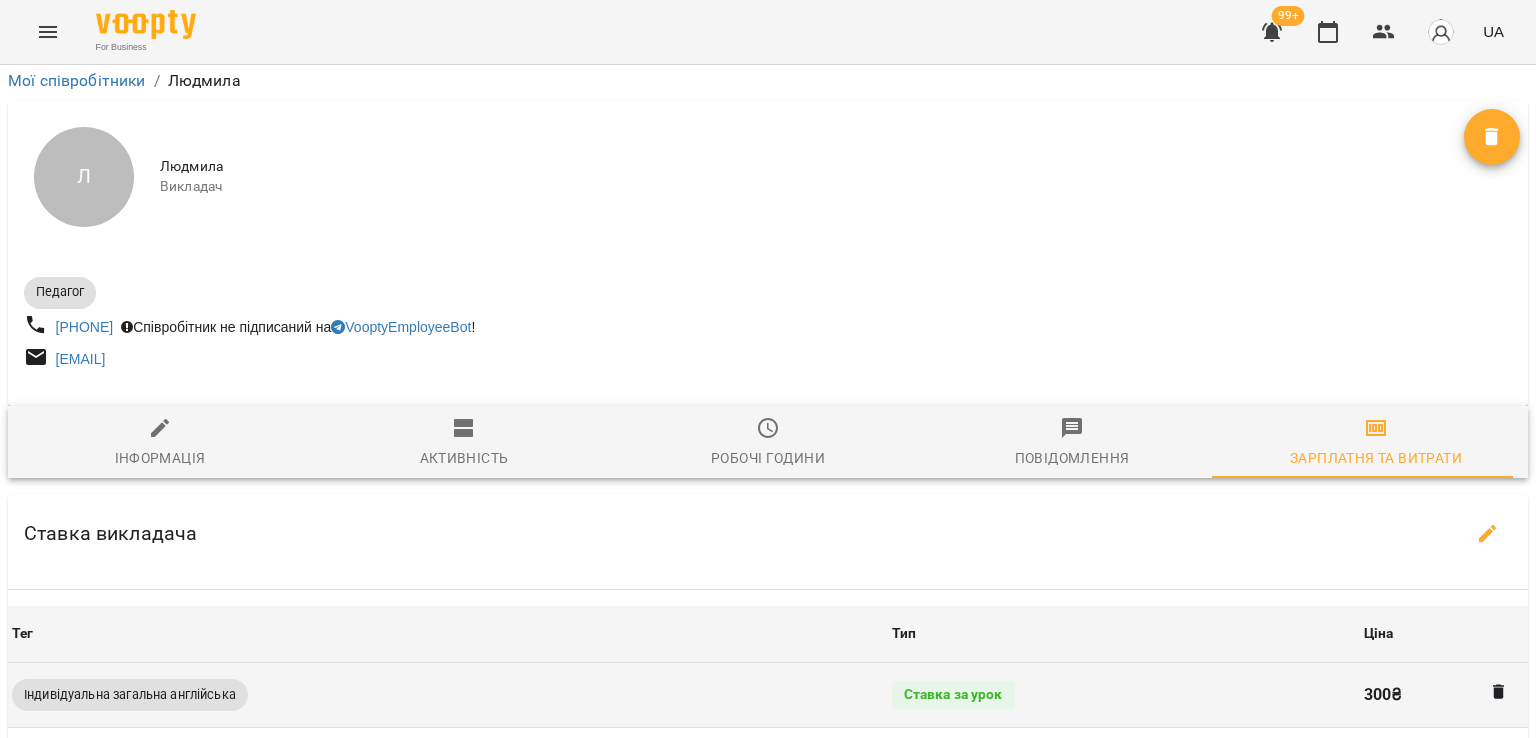 scroll, scrollTop: 300, scrollLeft: 0, axis: vertical 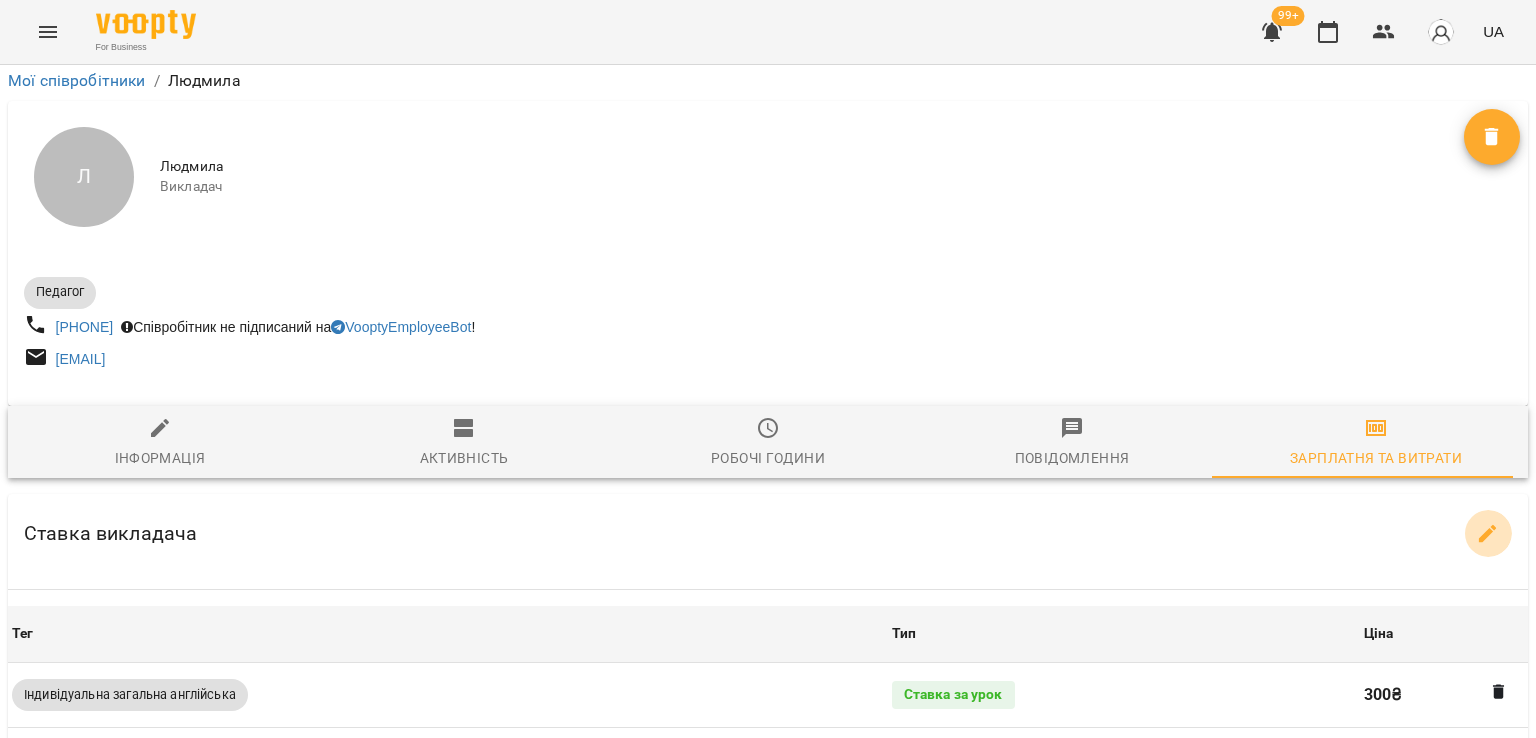 click 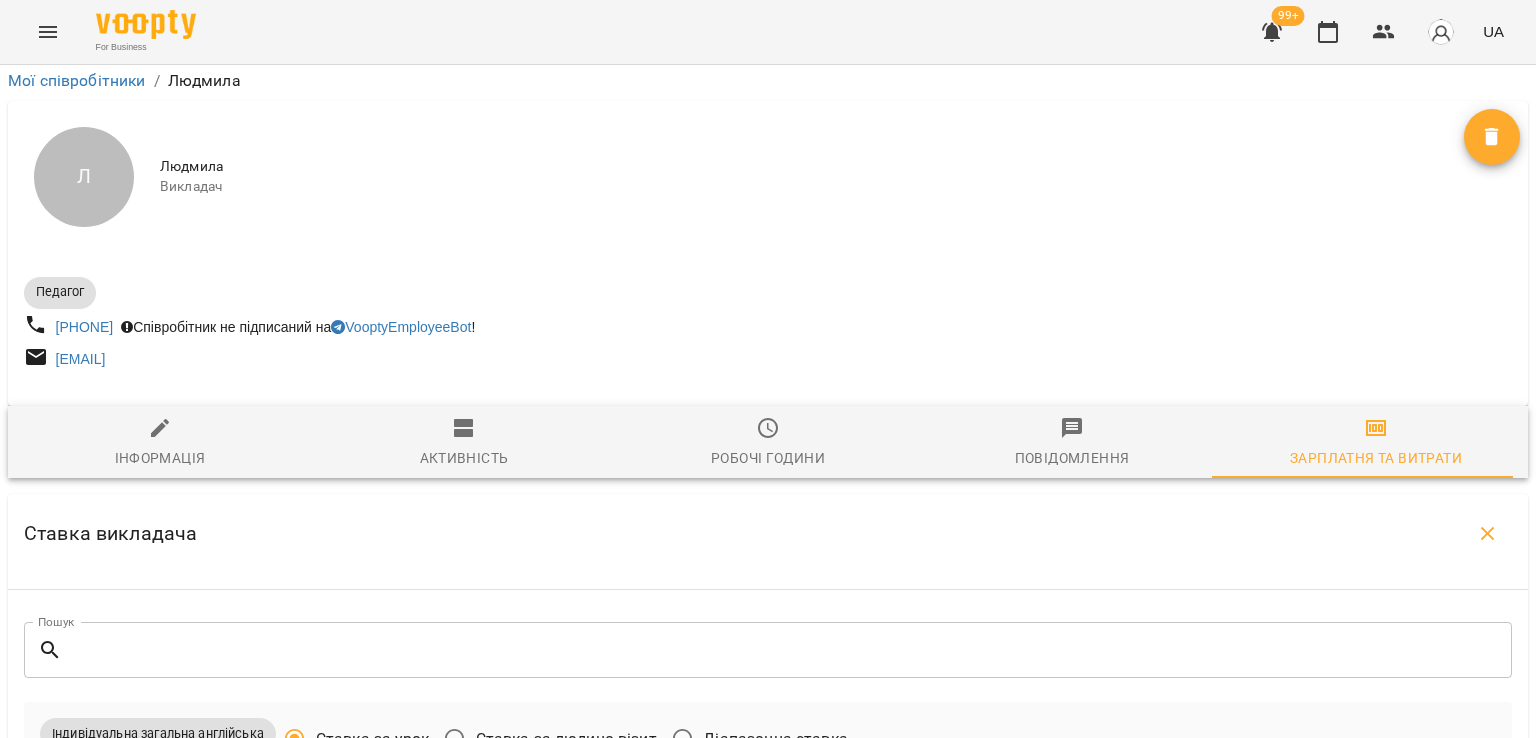 scroll, scrollTop: 500, scrollLeft: 0, axis: vertical 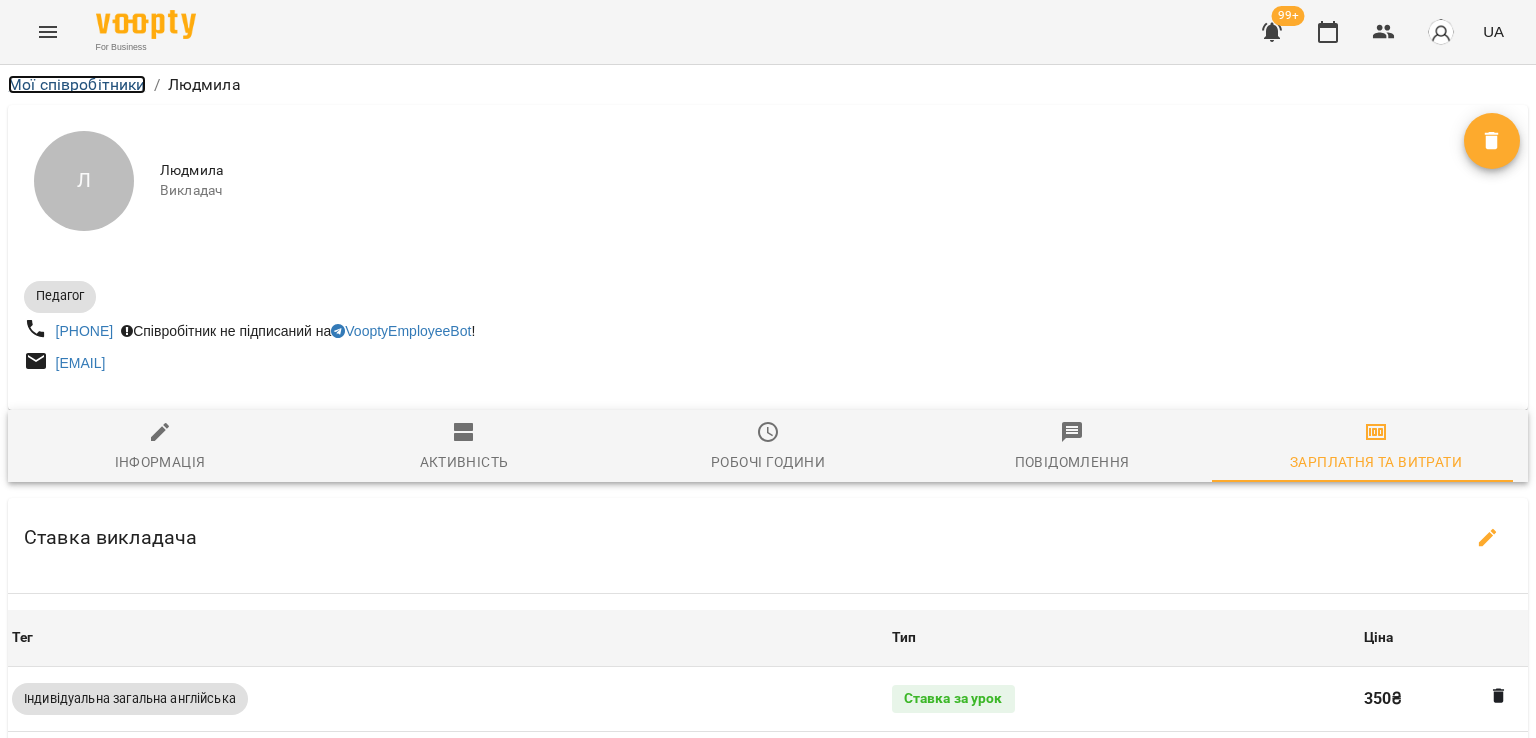 click on "Мої співробітники" at bounding box center (77, 84) 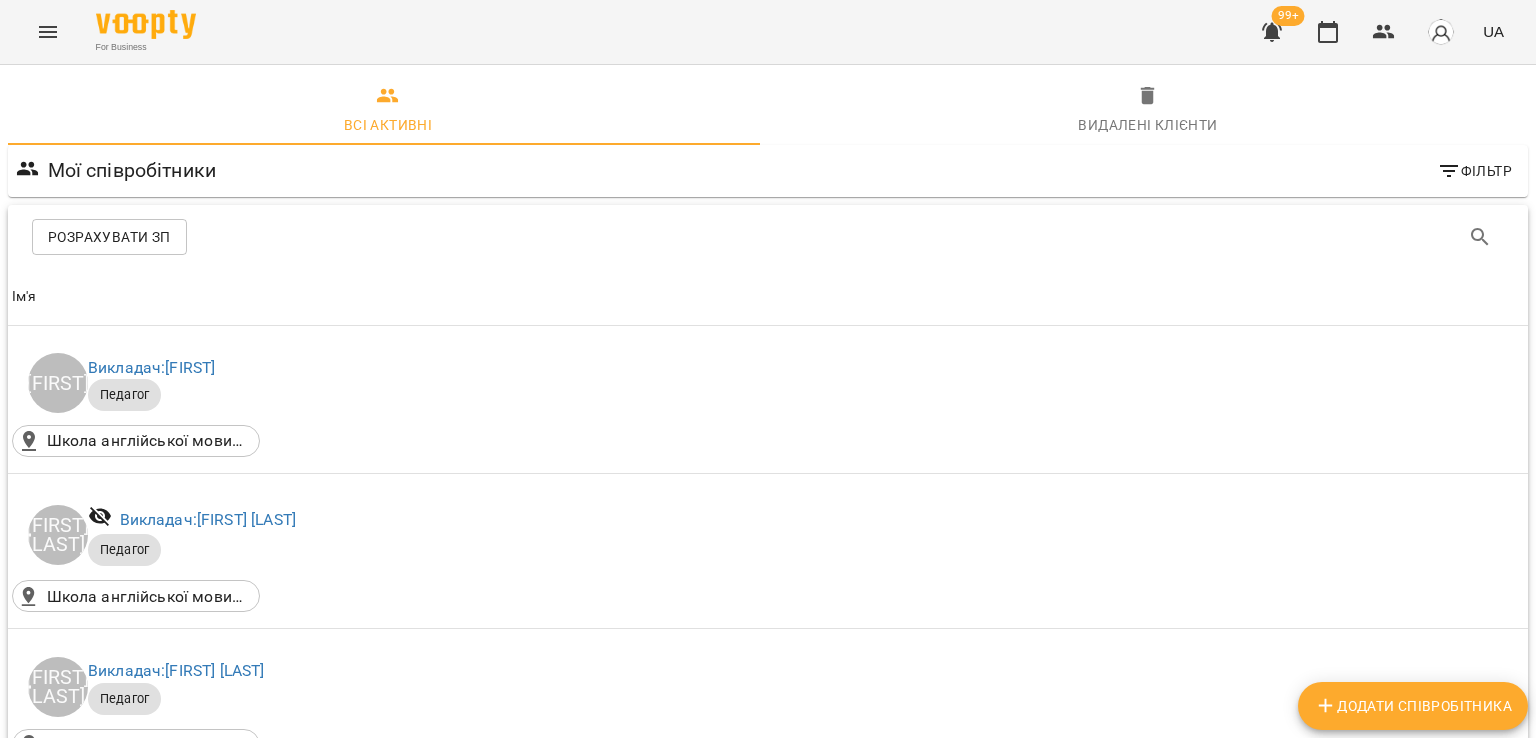 click at bounding box center [48, 32] 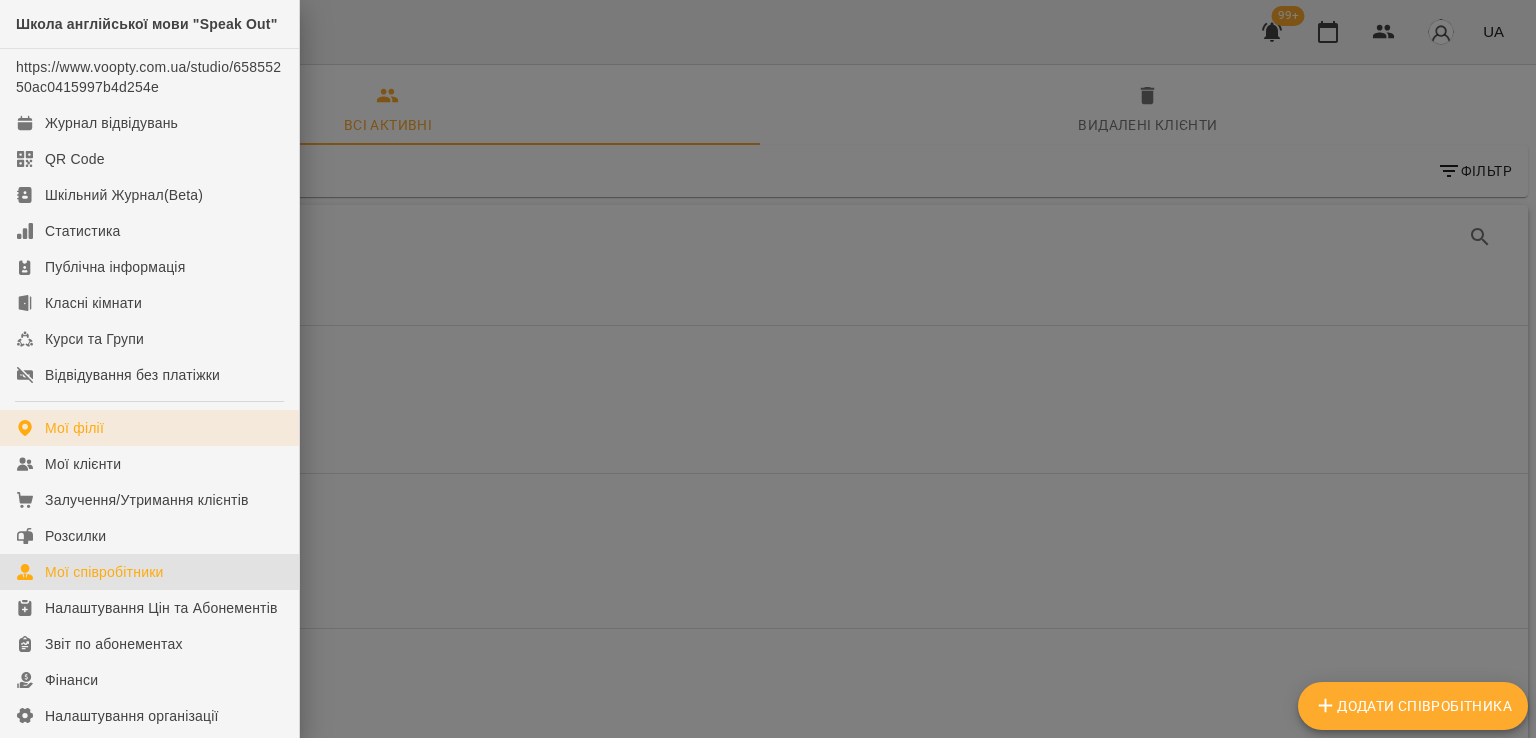 click on "Мої філії" at bounding box center (149, 428) 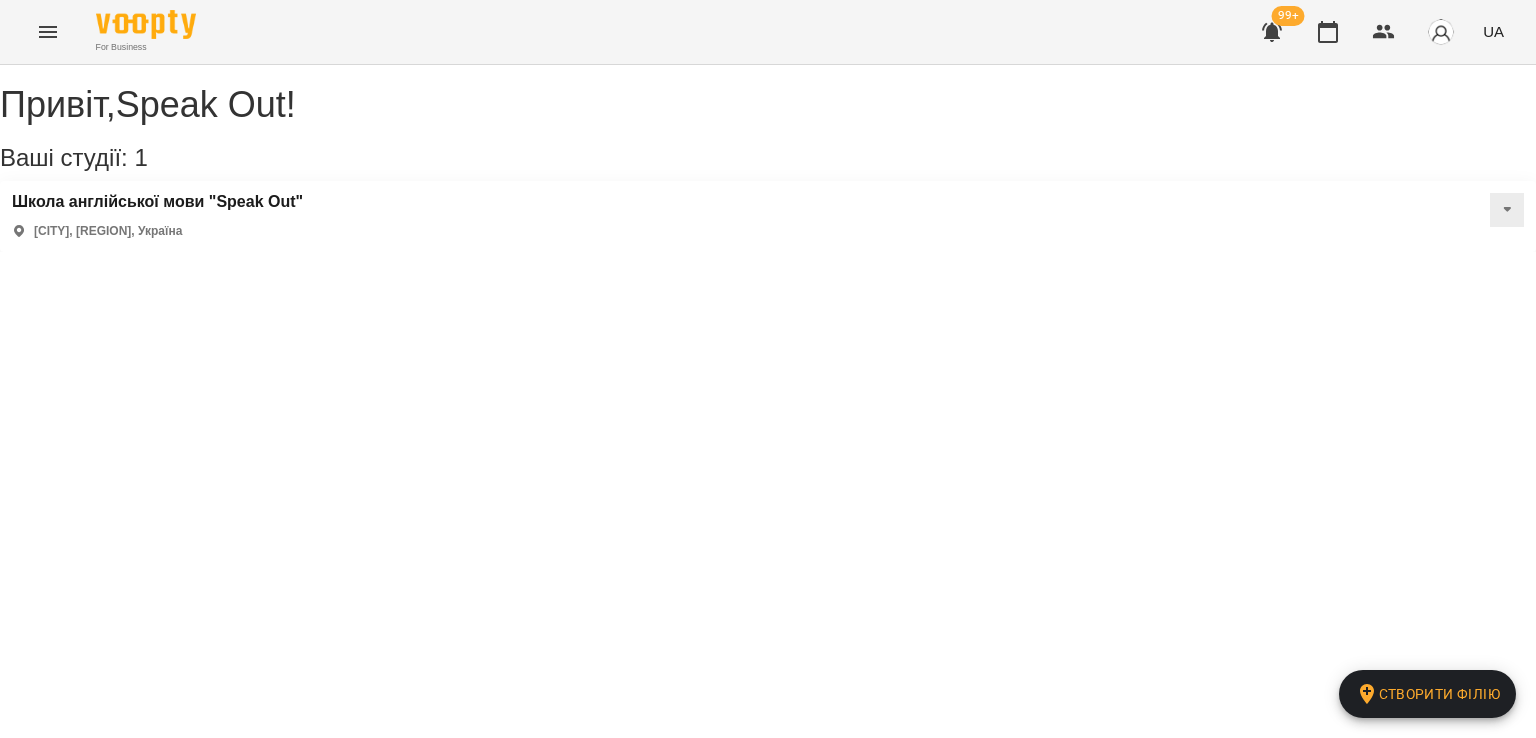 click at bounding box center (48, 32) 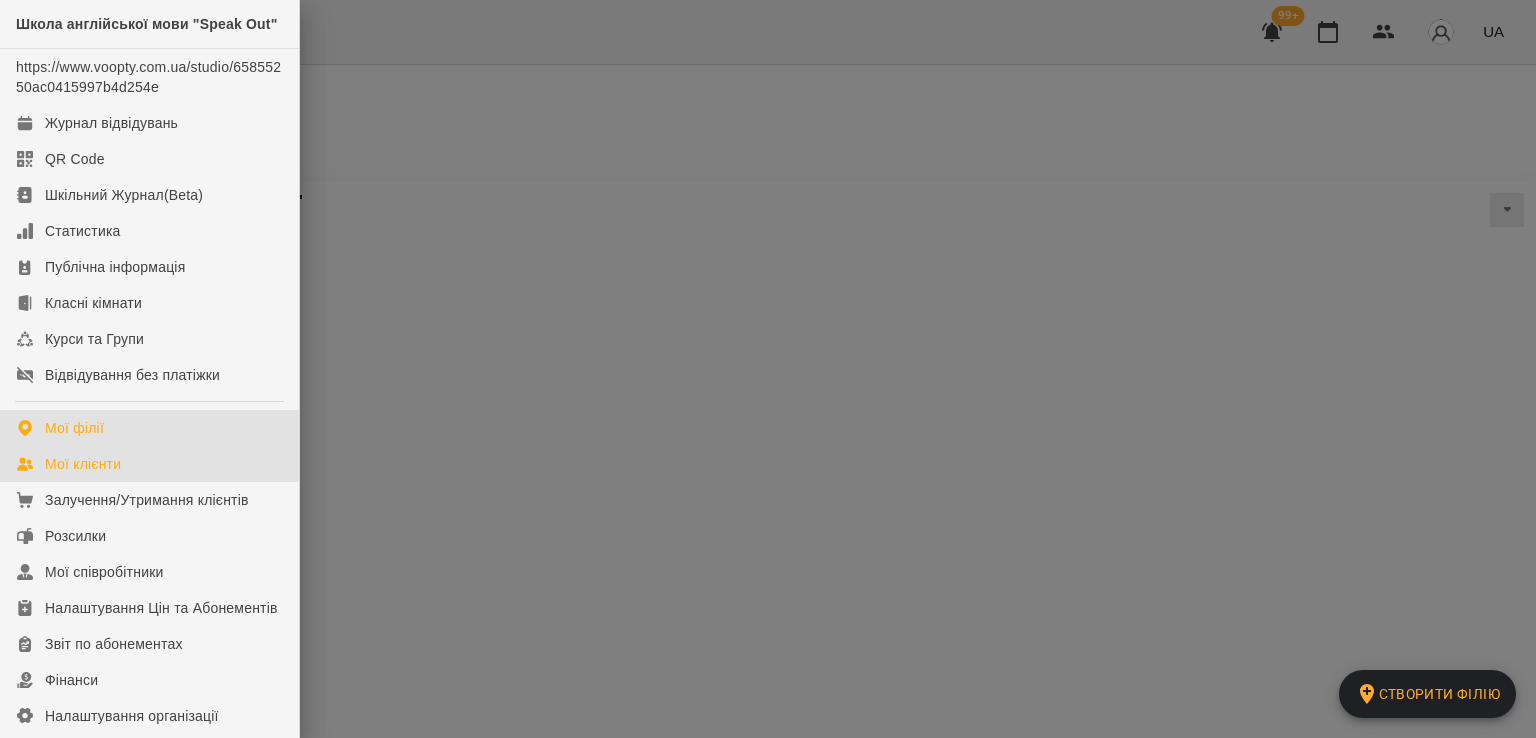 click on "Мої клієнти" at bounding box center (149, 464) 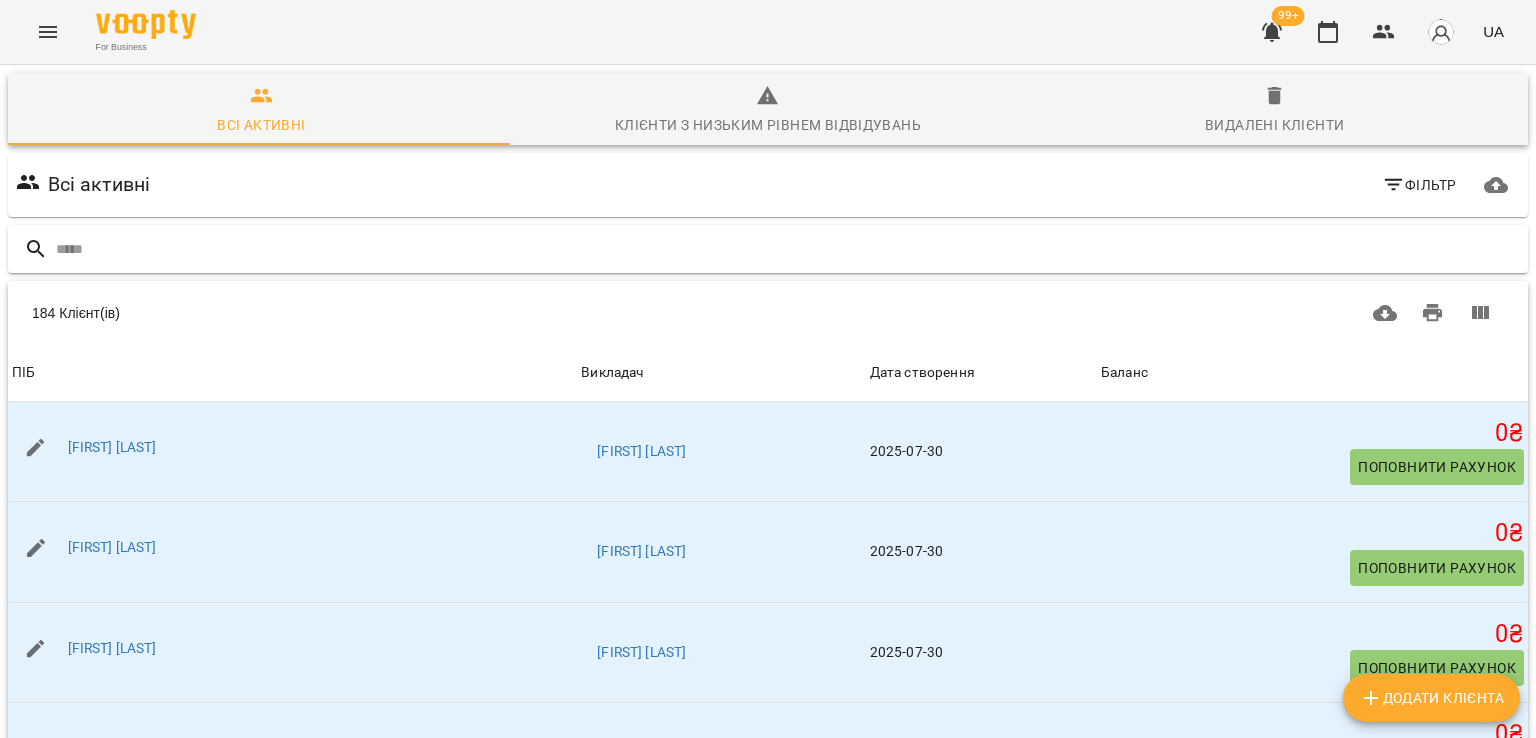 click at bounding box center (788, 249) 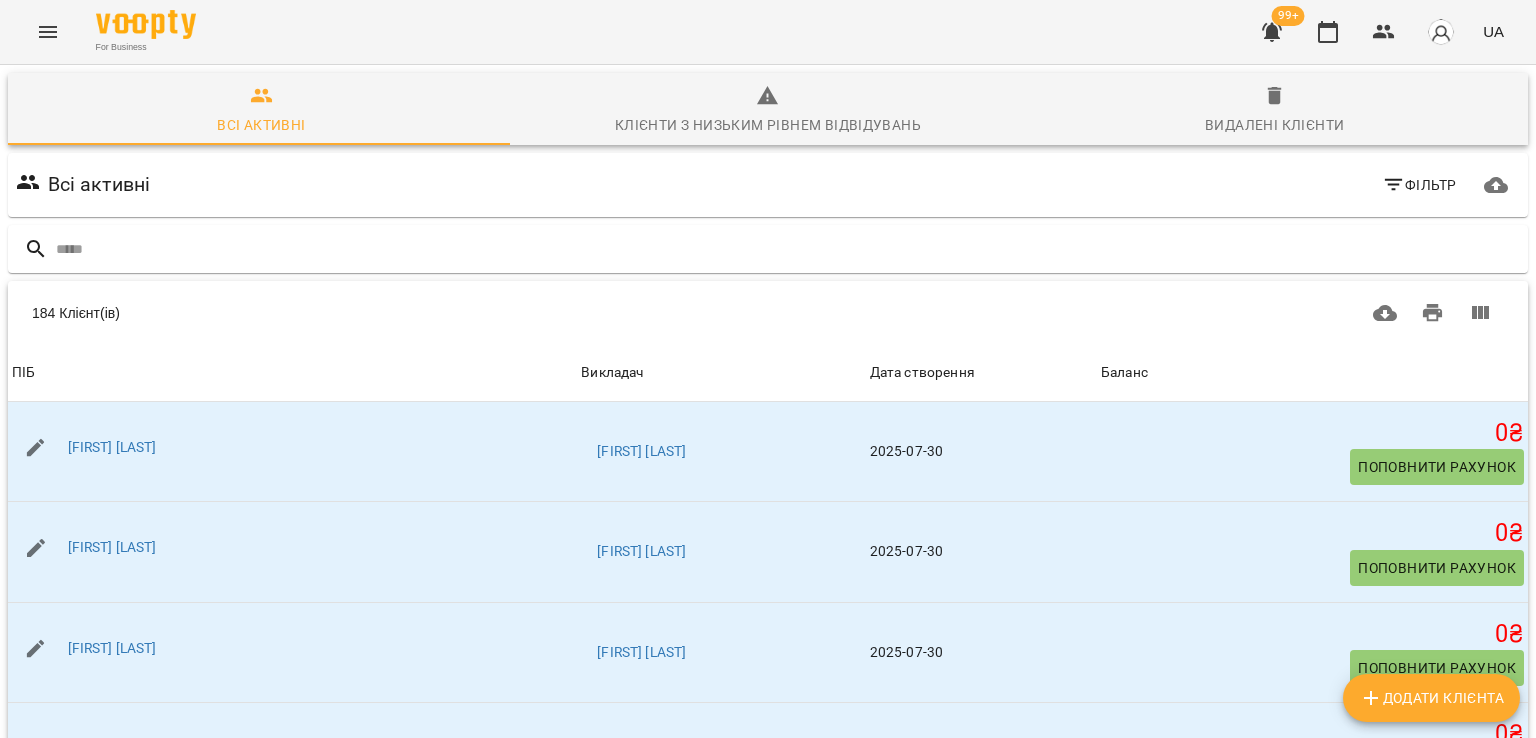 click on "Фільтр" at bounding box center (1419, 185) 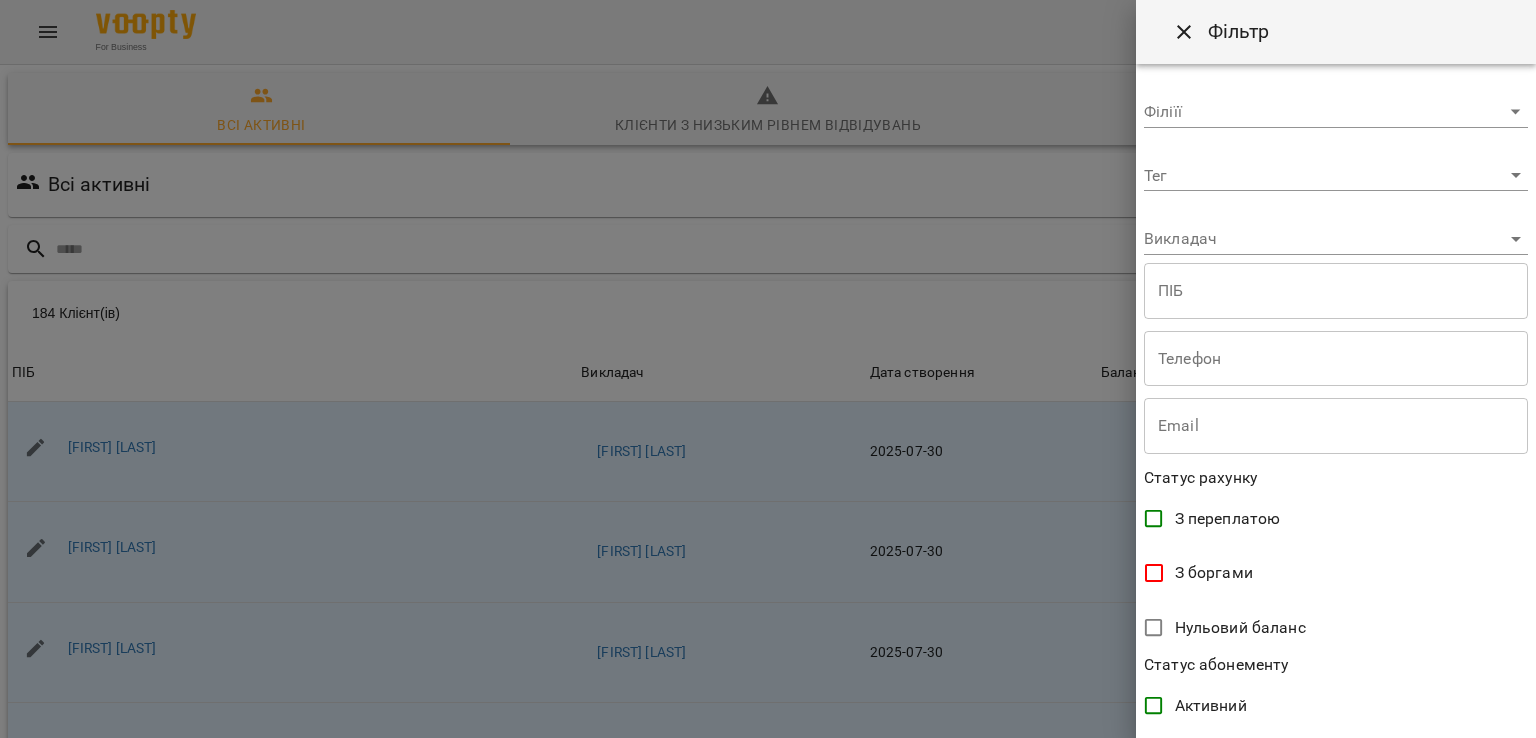 click on "For Business 99+ UA Всі активні Клієнти з низьким рівнем відвідувань Видалені клієнти   Всі активні Фільтр 184   Клієнт(ів) 184   Клієнт(ів) ПІБ Викладач Дата створення Баланс ПІБ [FIRST] [LAST] Викладач [FIRST] [LAST] Дата створення [DATE] Баланс 0 ₴ Поповнити рахунок ПІБ [FIRST] [LAST] Викладач [FIRST] [LAST] Дата створення [DATE] Баланс 0 ₴ Поповнити рахунок ПІБ [FIRST] [LAST] Викладач [FIRST] [LAST] Дата створення [DATE] Баланс 0 ₴ Поповнити рахунок ПІБ [FIRST] [LAST] Викладач [FIRST] Дата створення [DATE] Баланс 0 ₴ ПІБ 0 0" at bounding box center (768, 522) 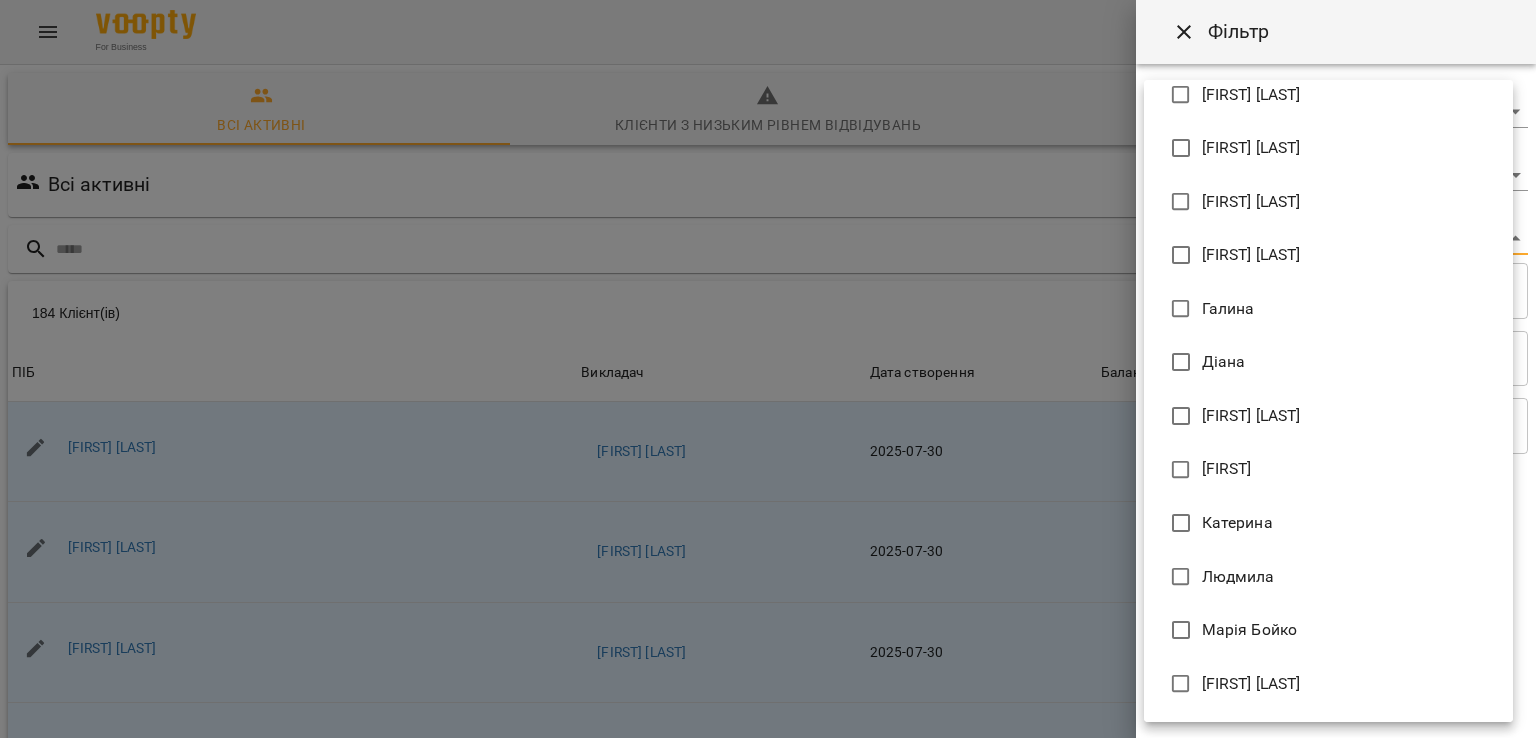 scroll, scrollTop: 0, scrollLeft: 0, axis: both 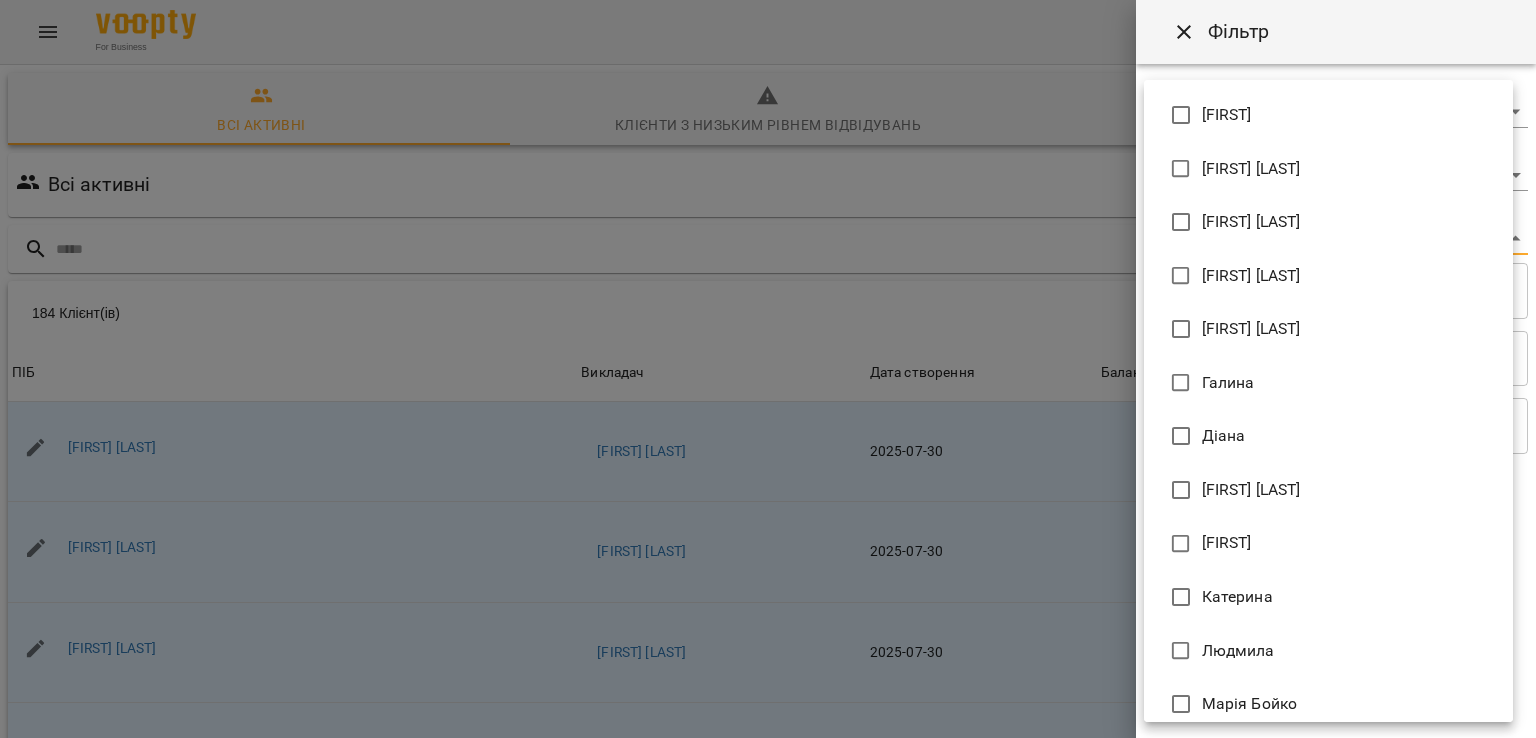 type on "**********" 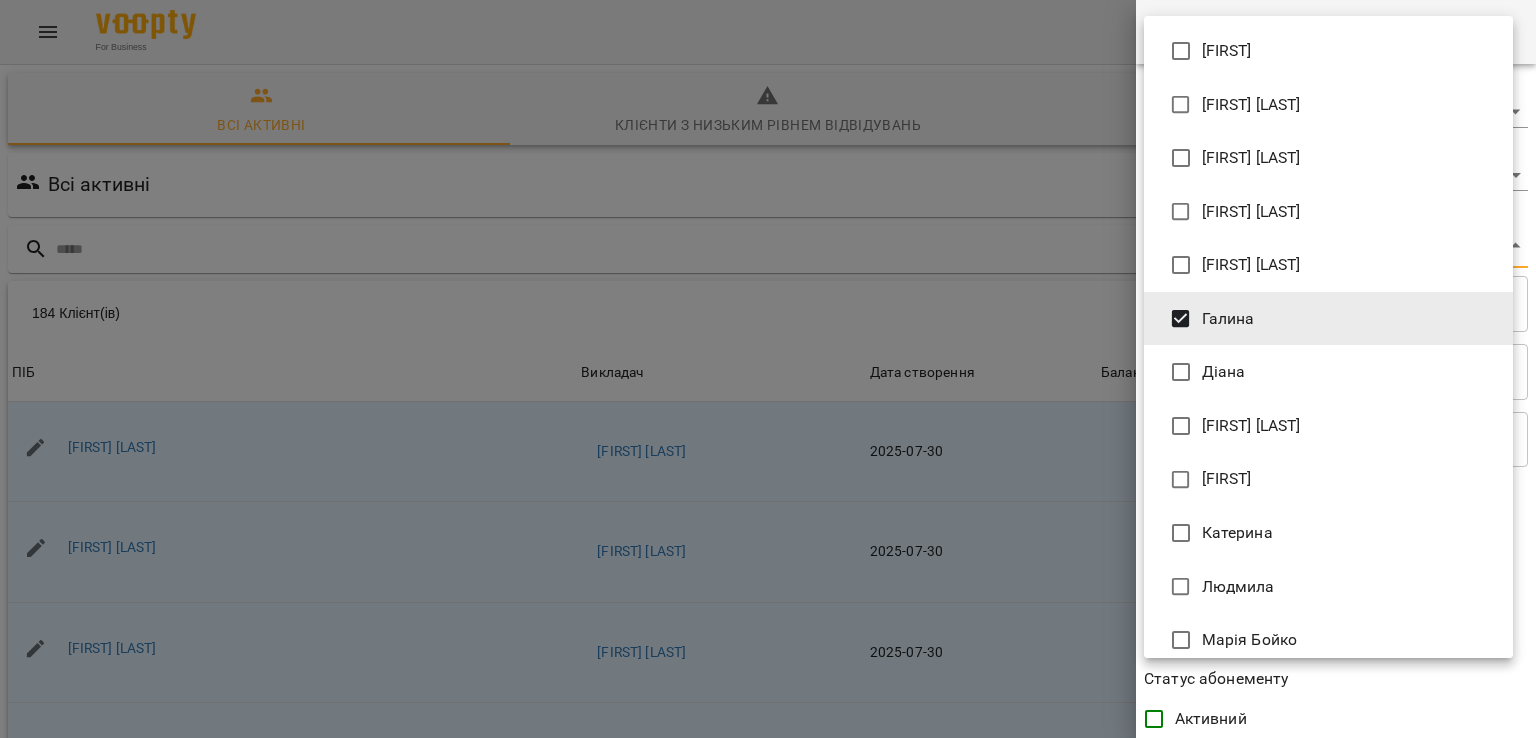 click at bounding box center (768, 369) 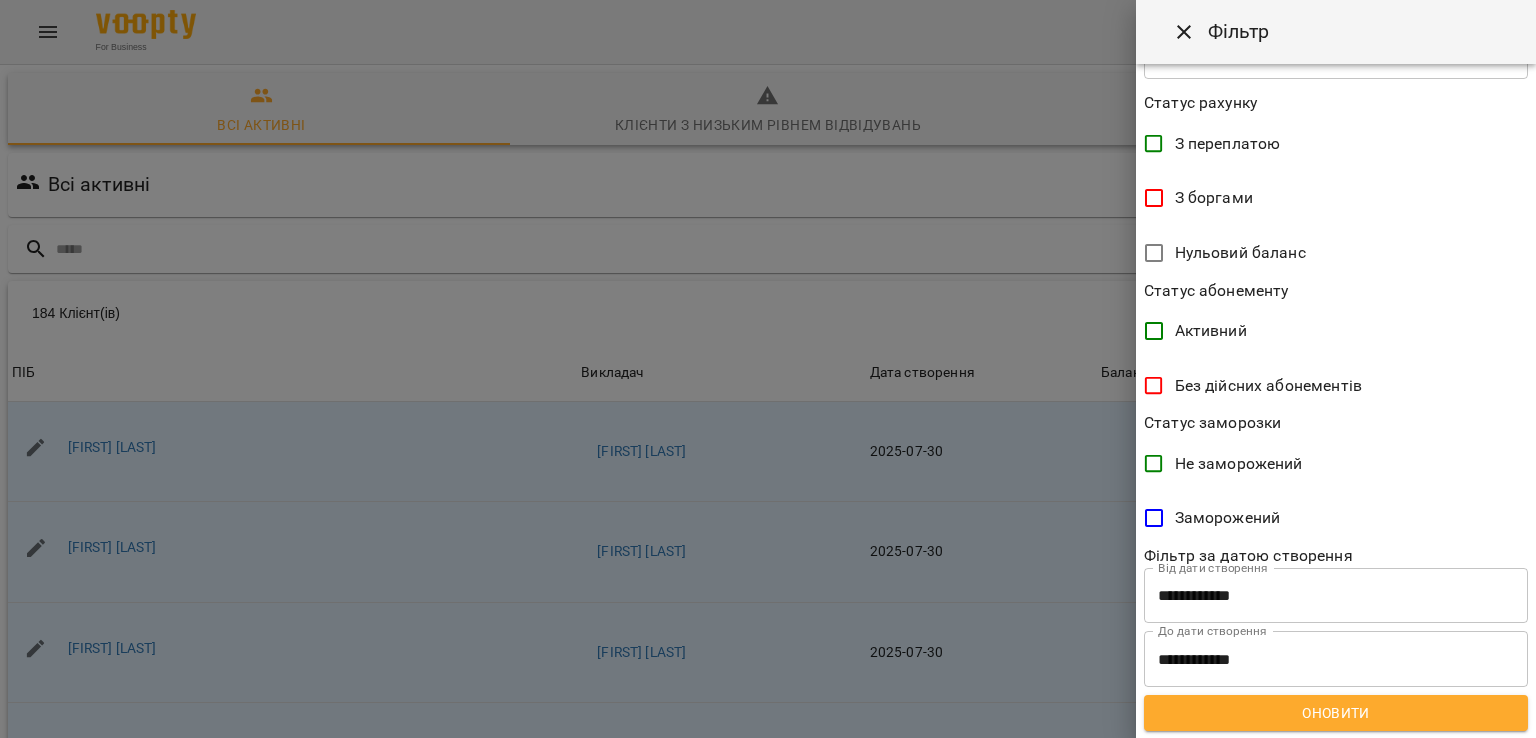 scroll, scrollTop: 389, scrollLeft: 0, axis: vertical 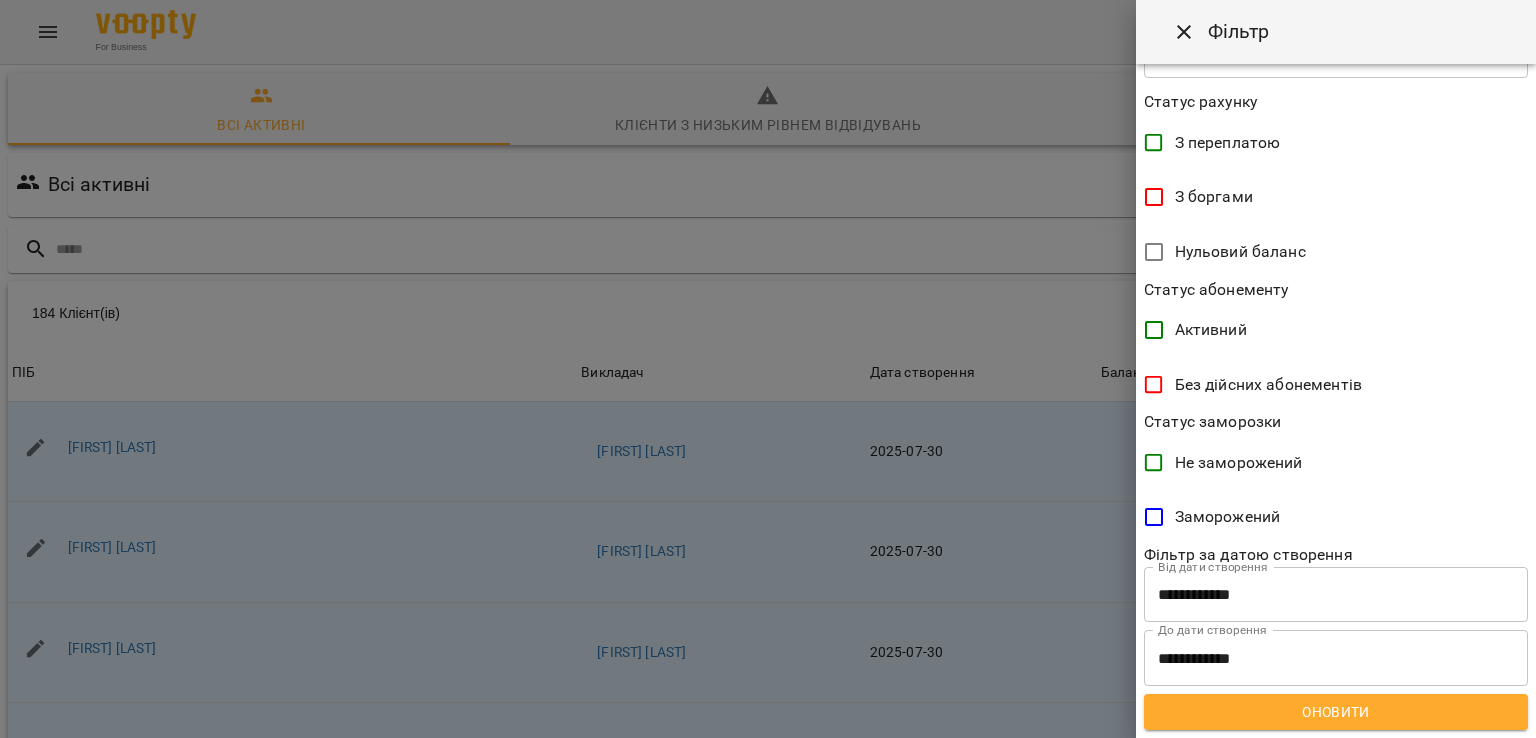 click on "Оновити" at bounding box center [1336, 712] 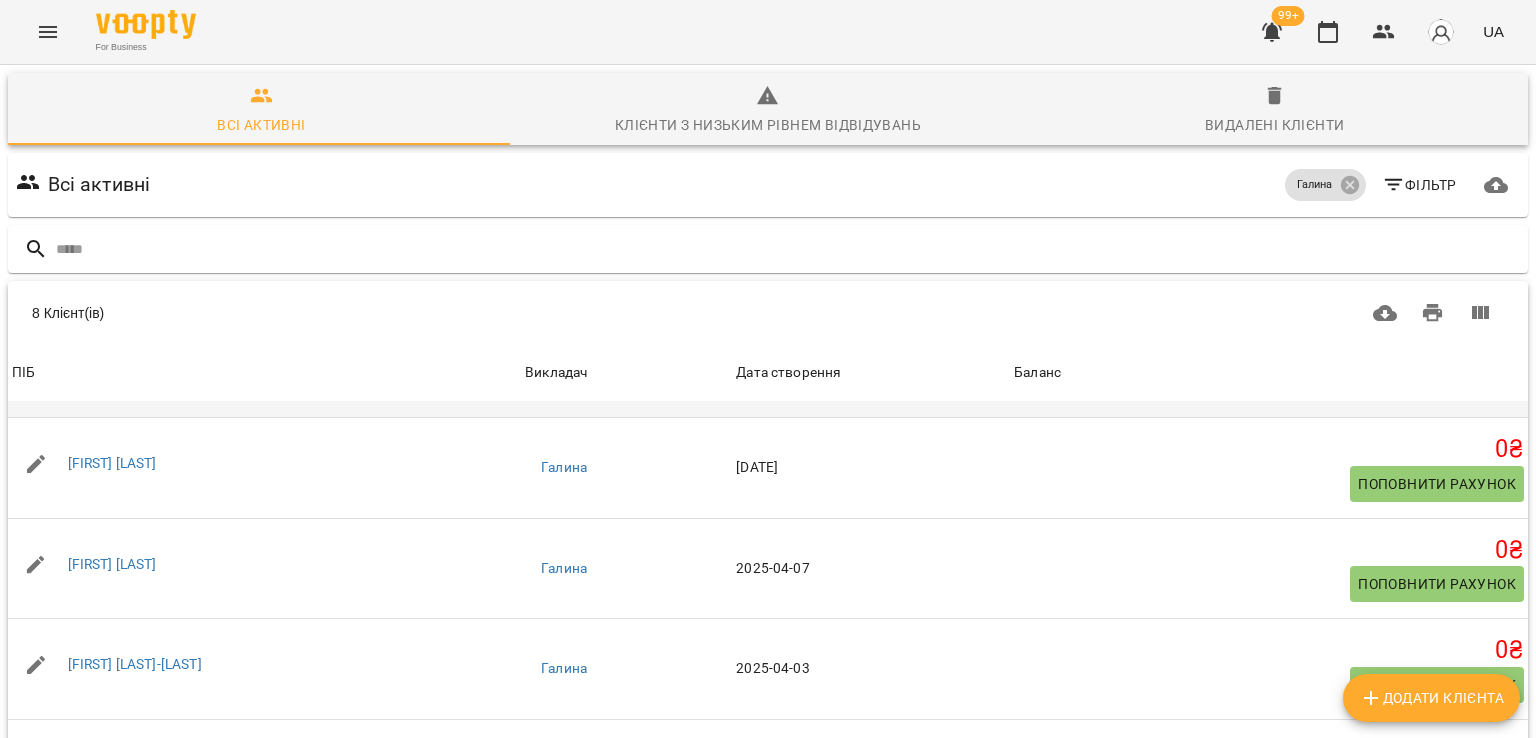 scroll, scrollTop: 359, scrollLeft: 0, axis: vertical 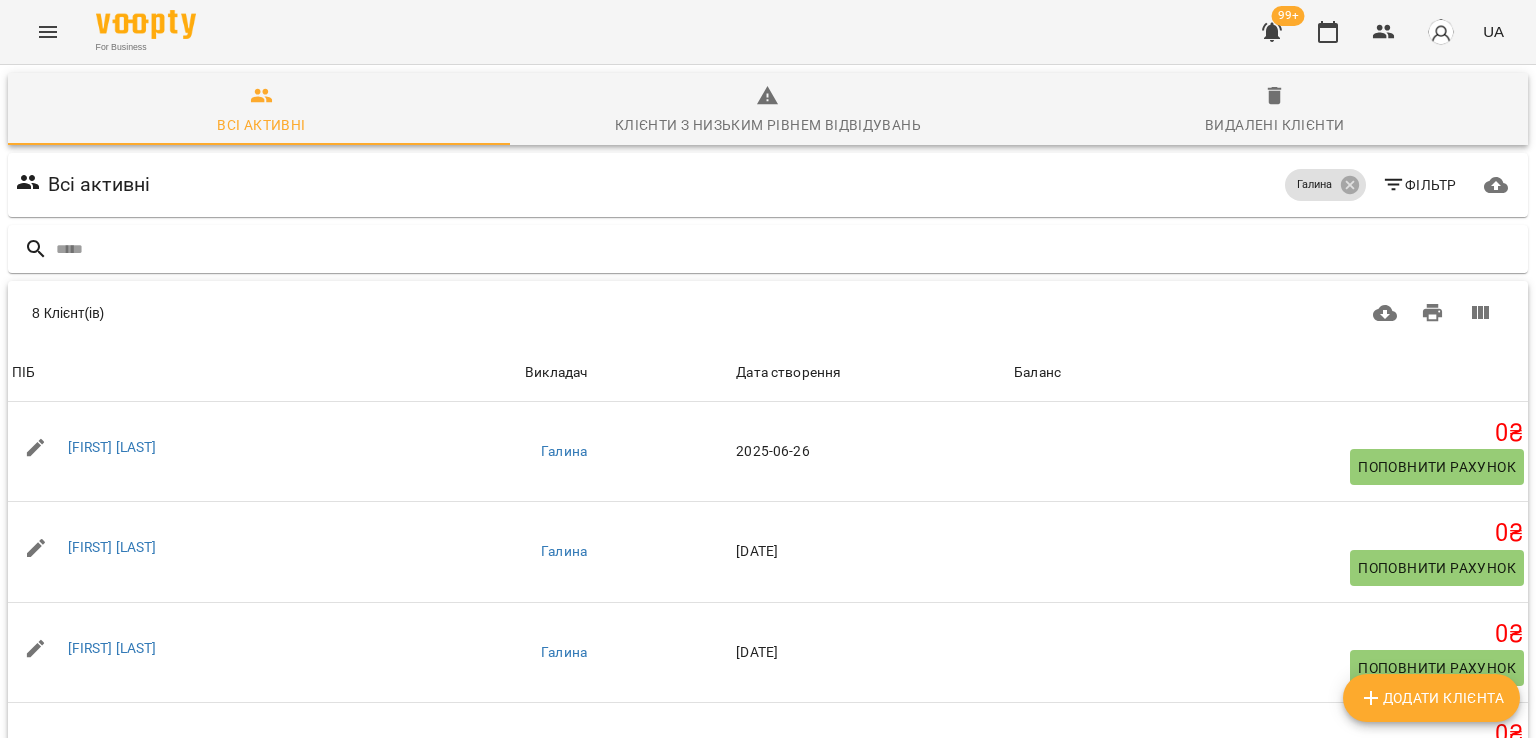 click 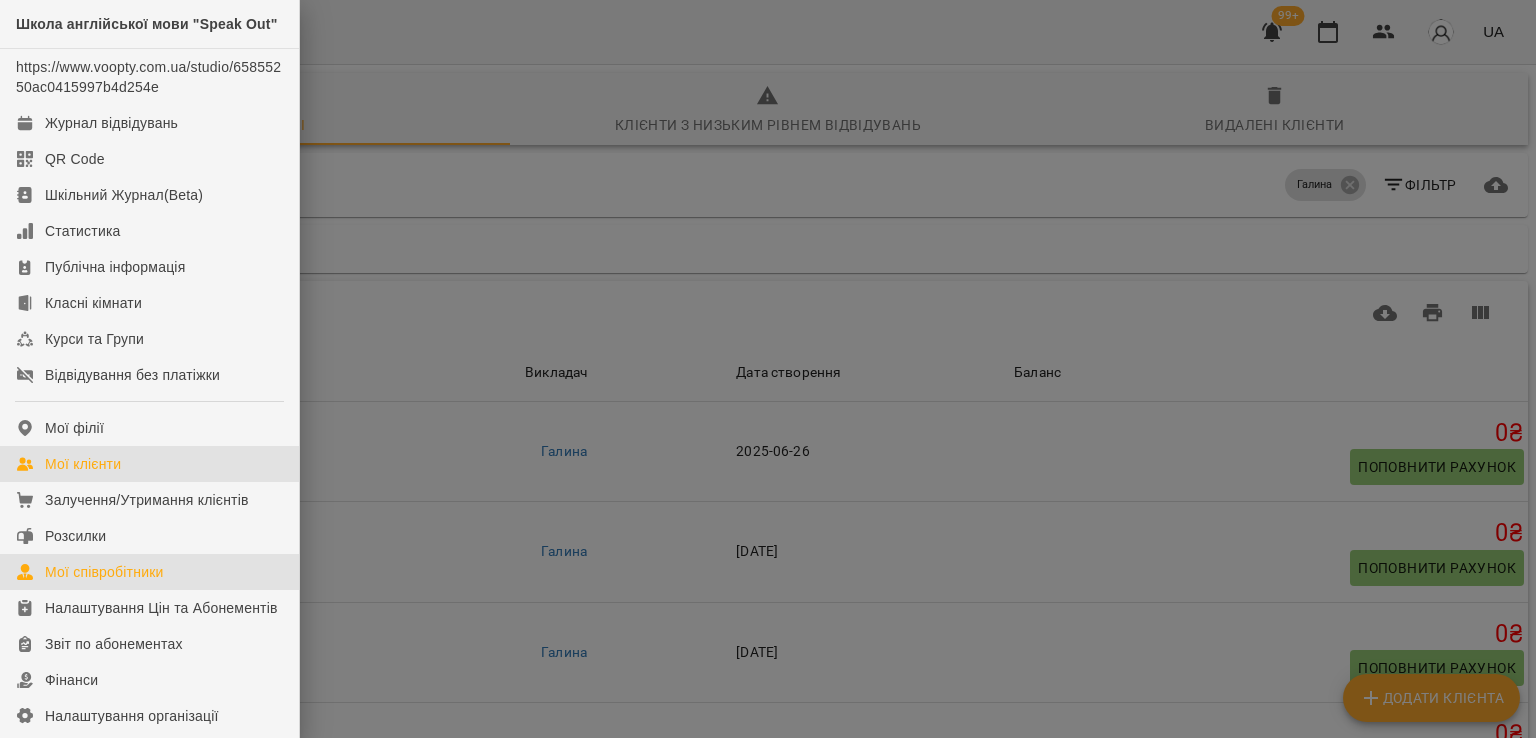 click on "Мої співробітники" at bounding box center [104, 572] 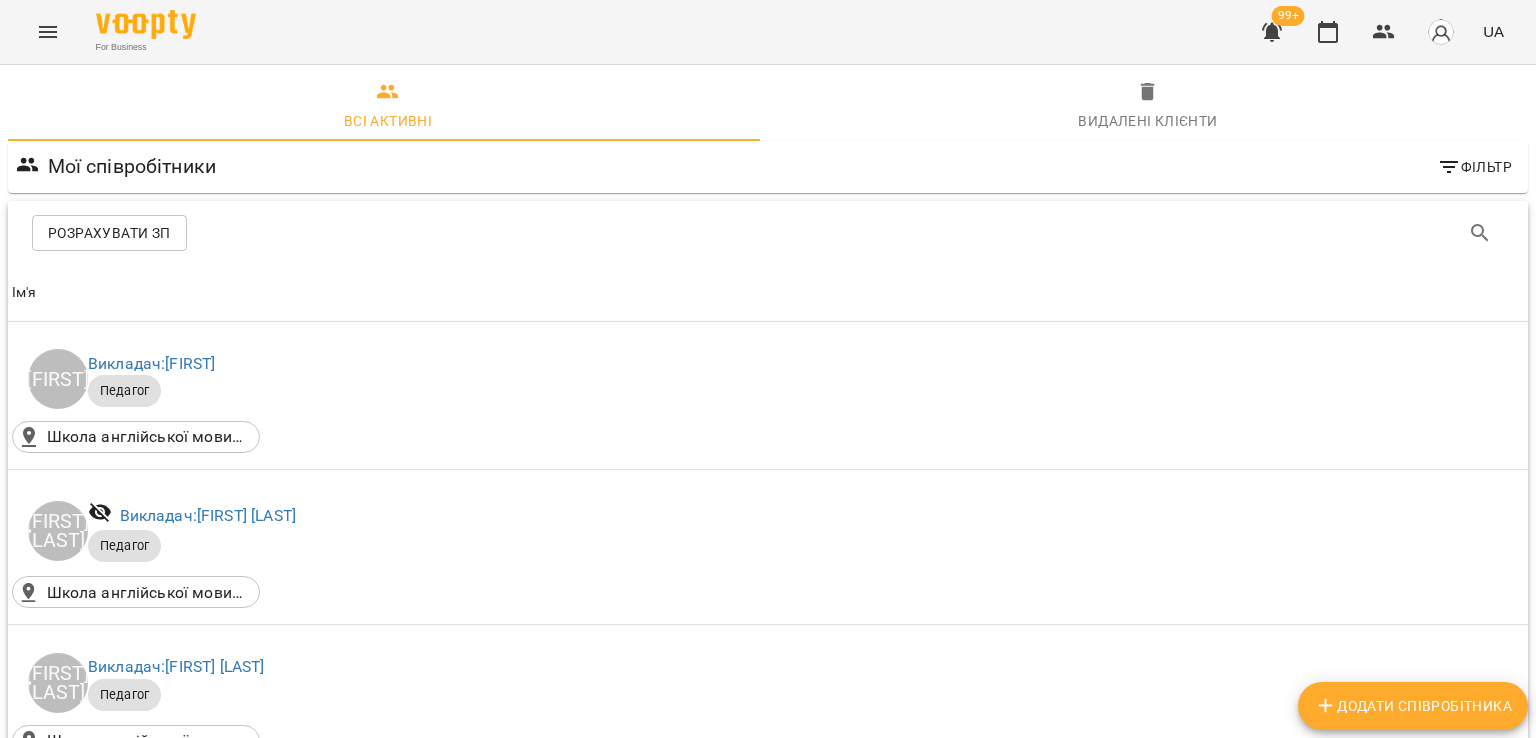 scroll, scrollTop: 1166, scrollLeft: 0, axis: vertical 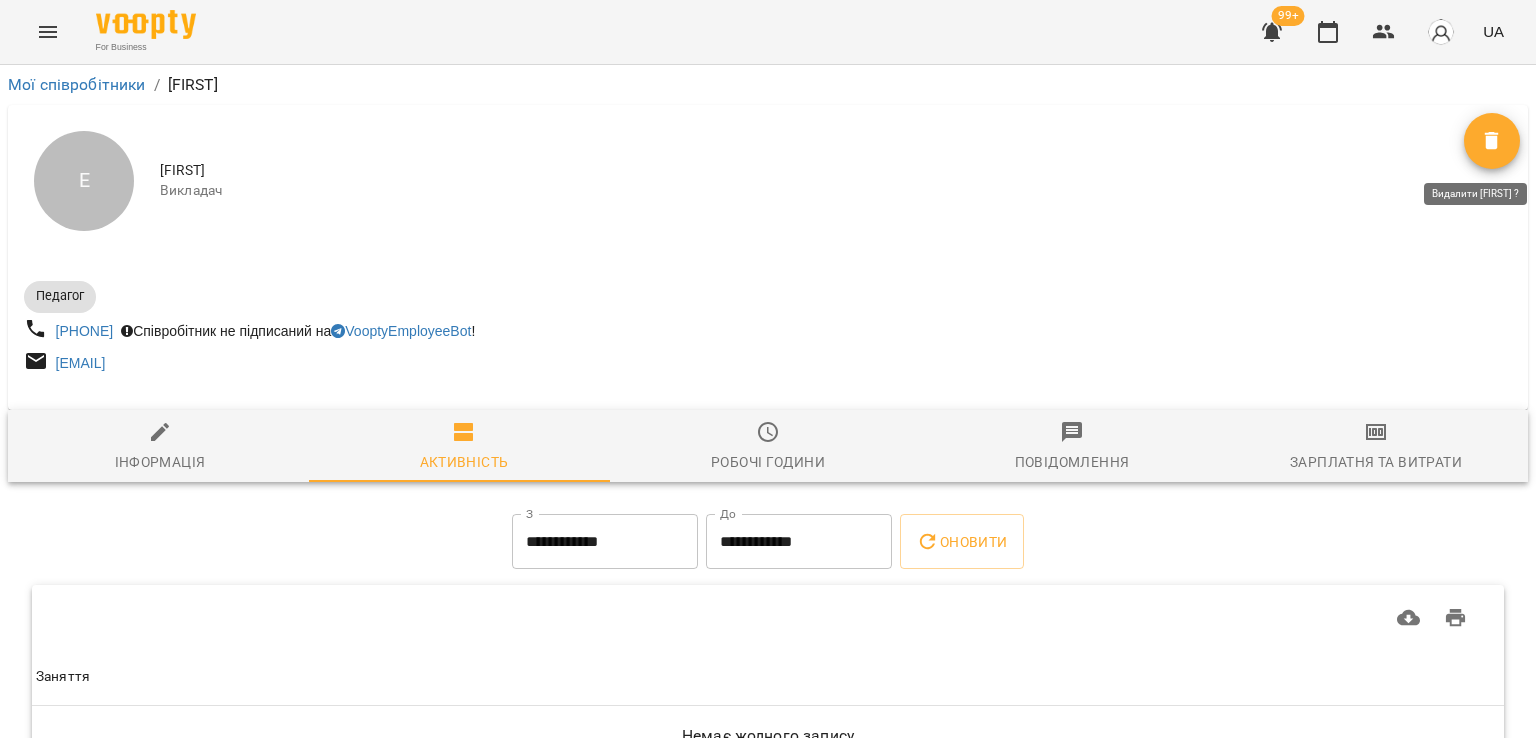 click 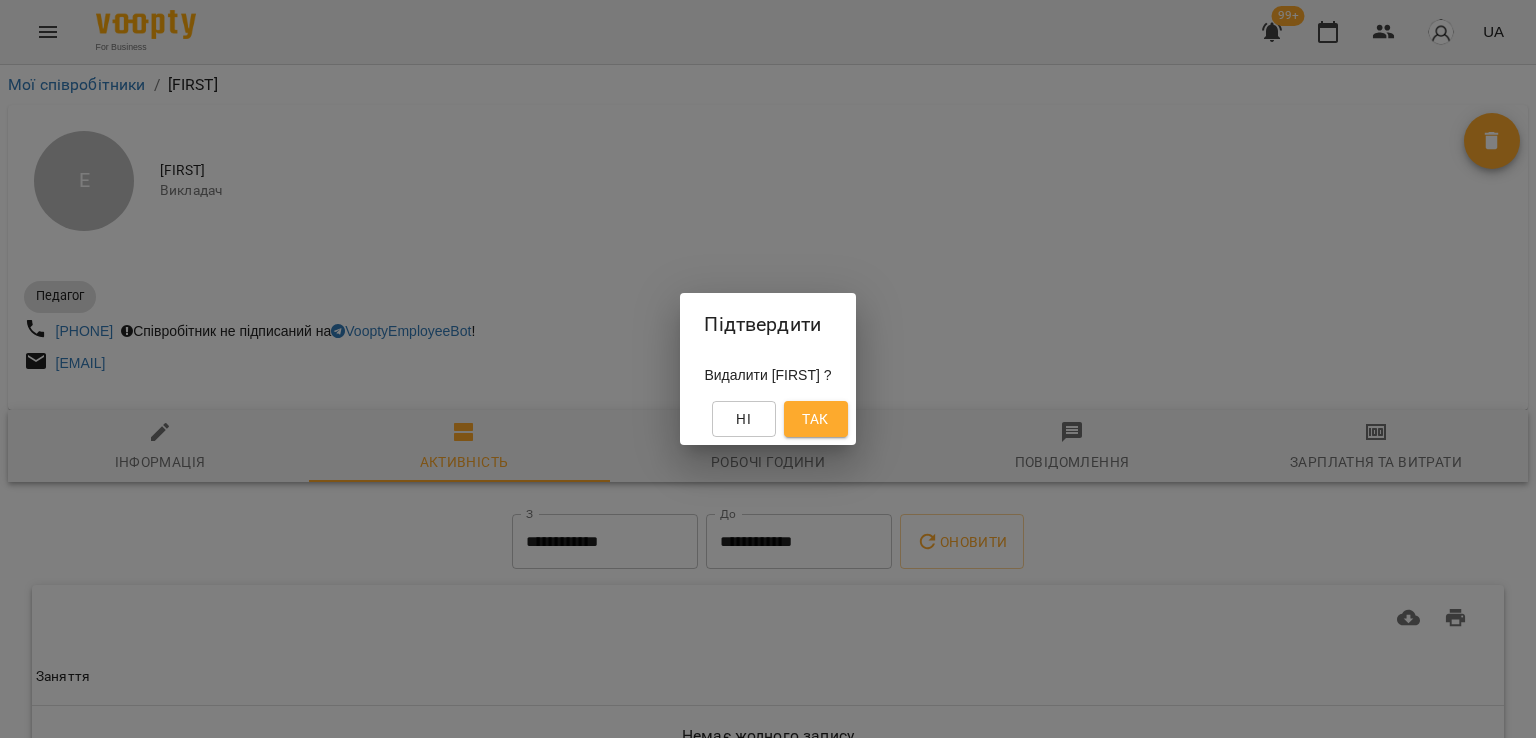 click on "Так" at bounding box center [815, 419] 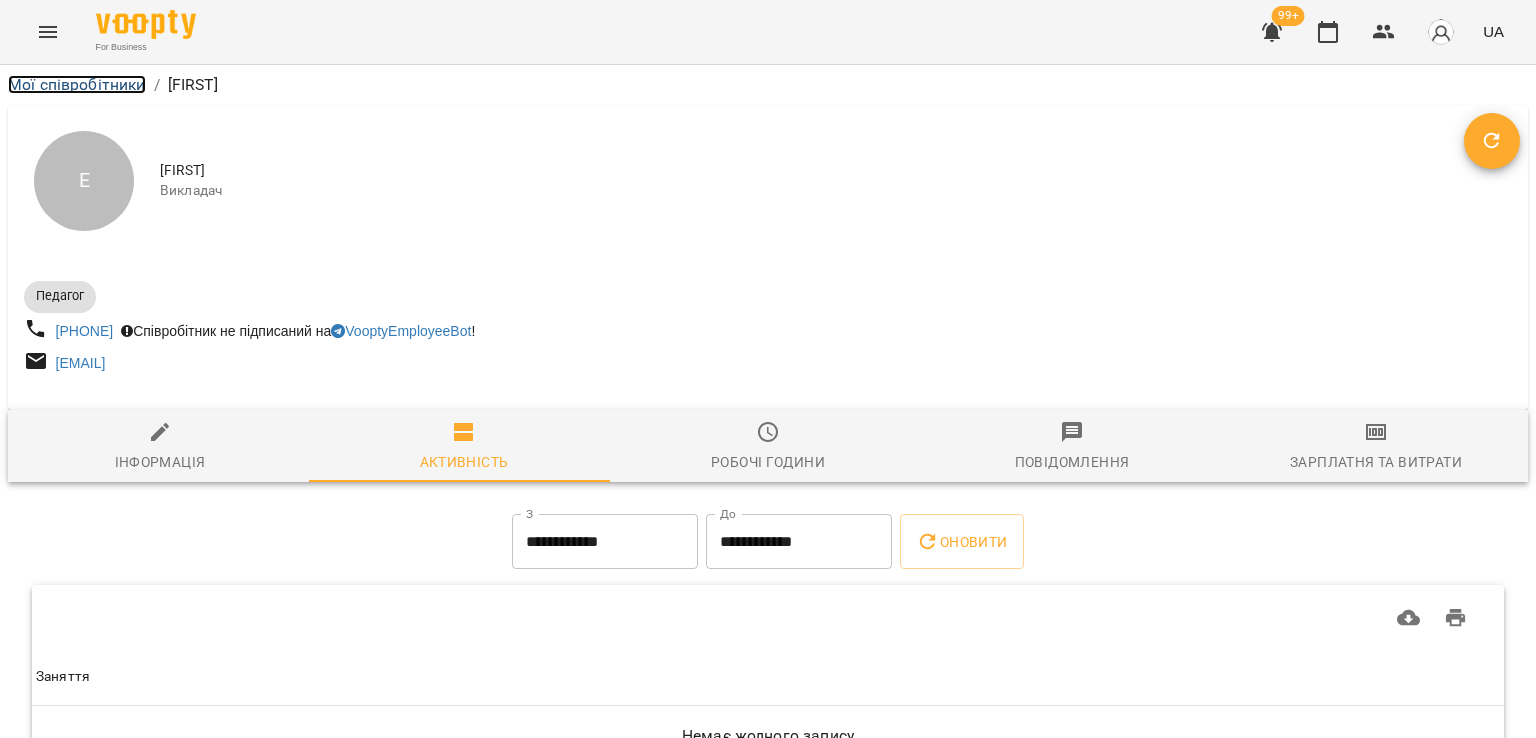 click on "Мої співробітники" at bounding box center (77, 84) 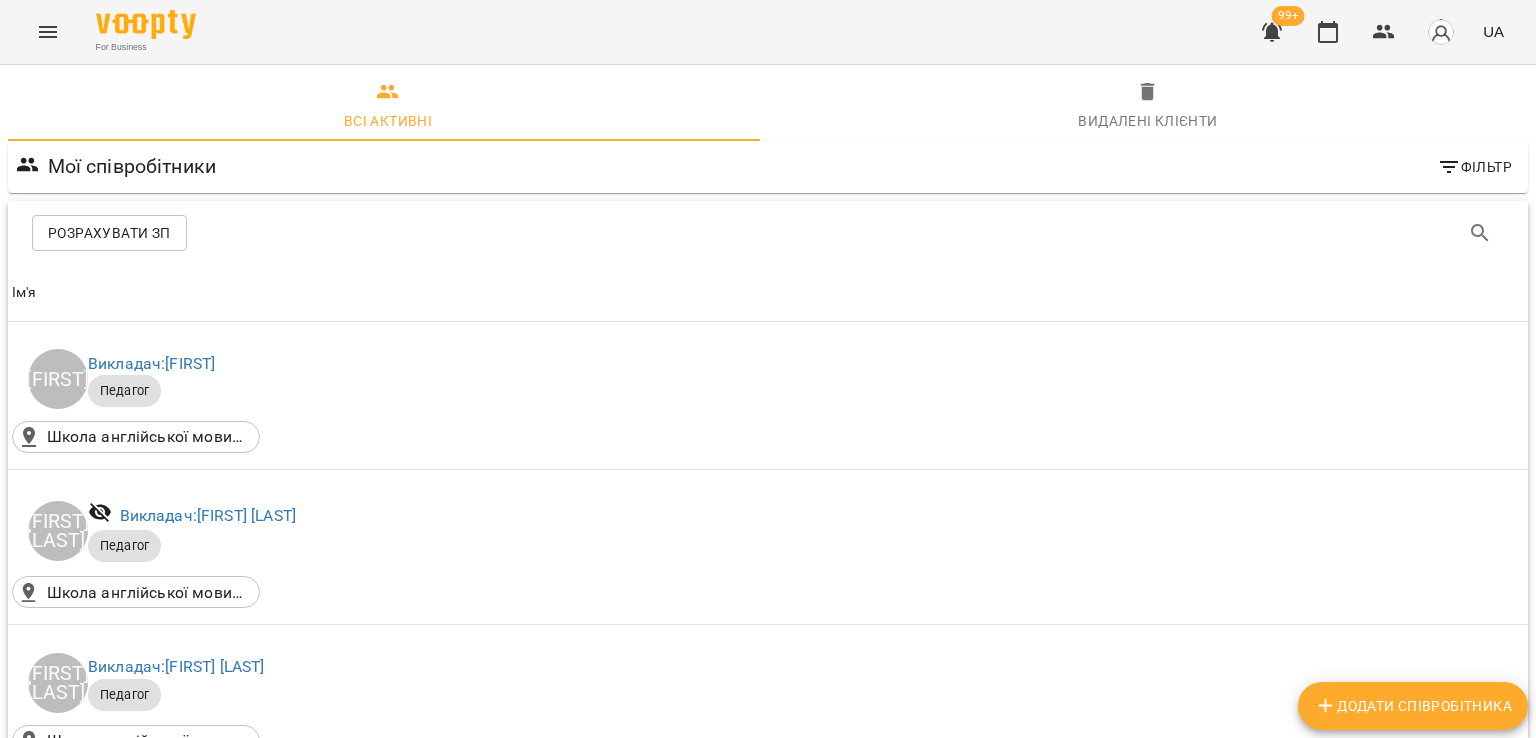 scroll, scrollTop: 1300, scrollLeft: 0, axis: vertical 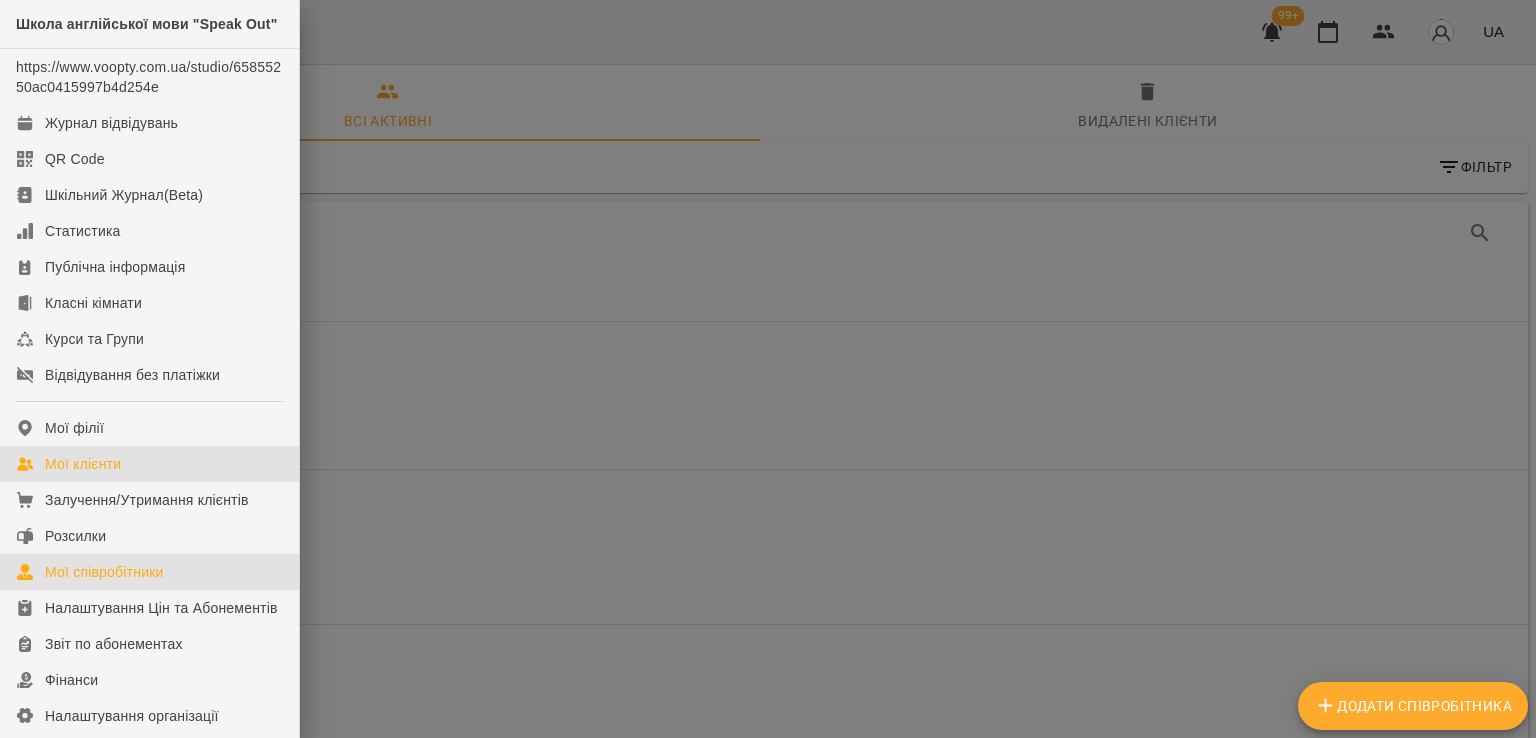 click on "Мої клієнти" at bounding box center (83, 464) 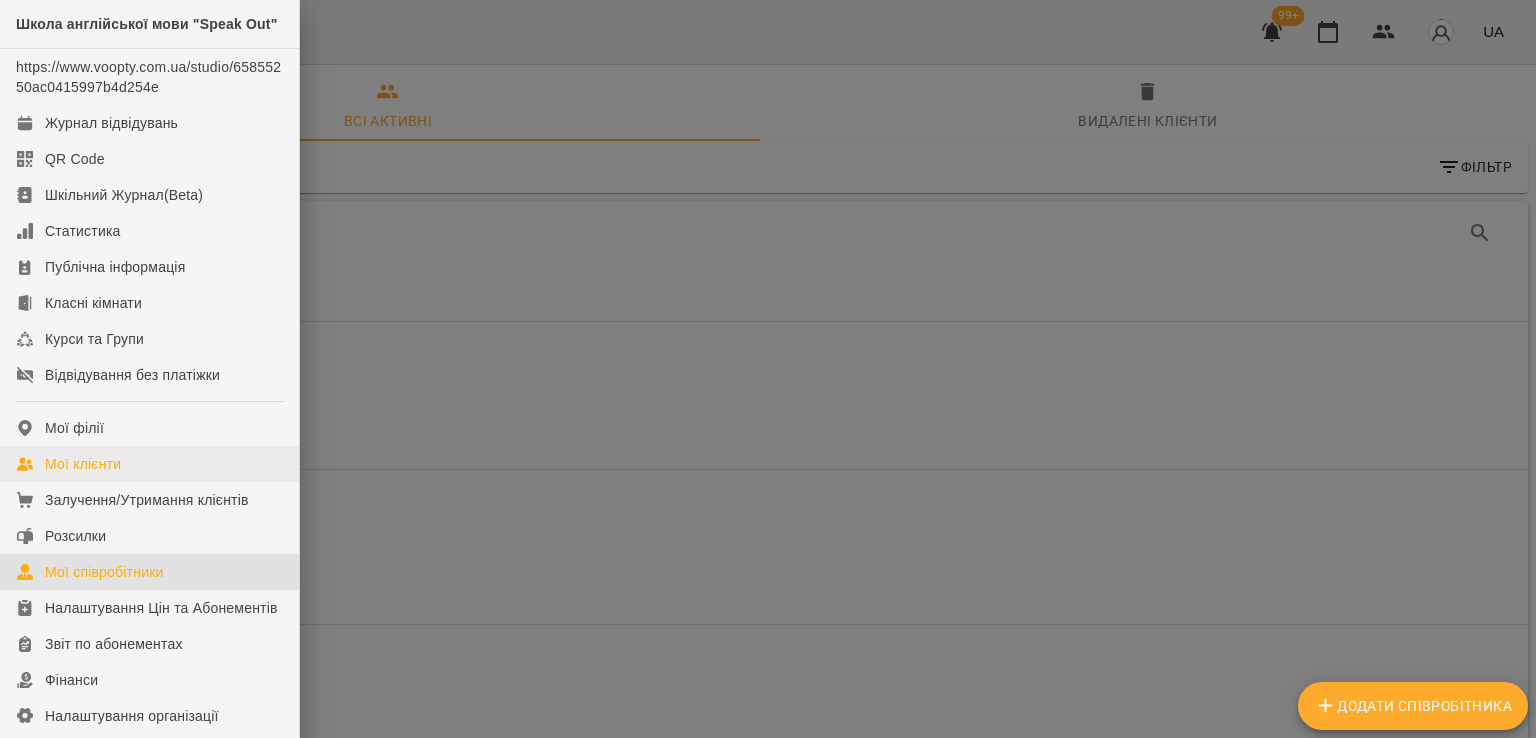 scroll, scrollTop: 0, scrollLeft: 0, axis: both 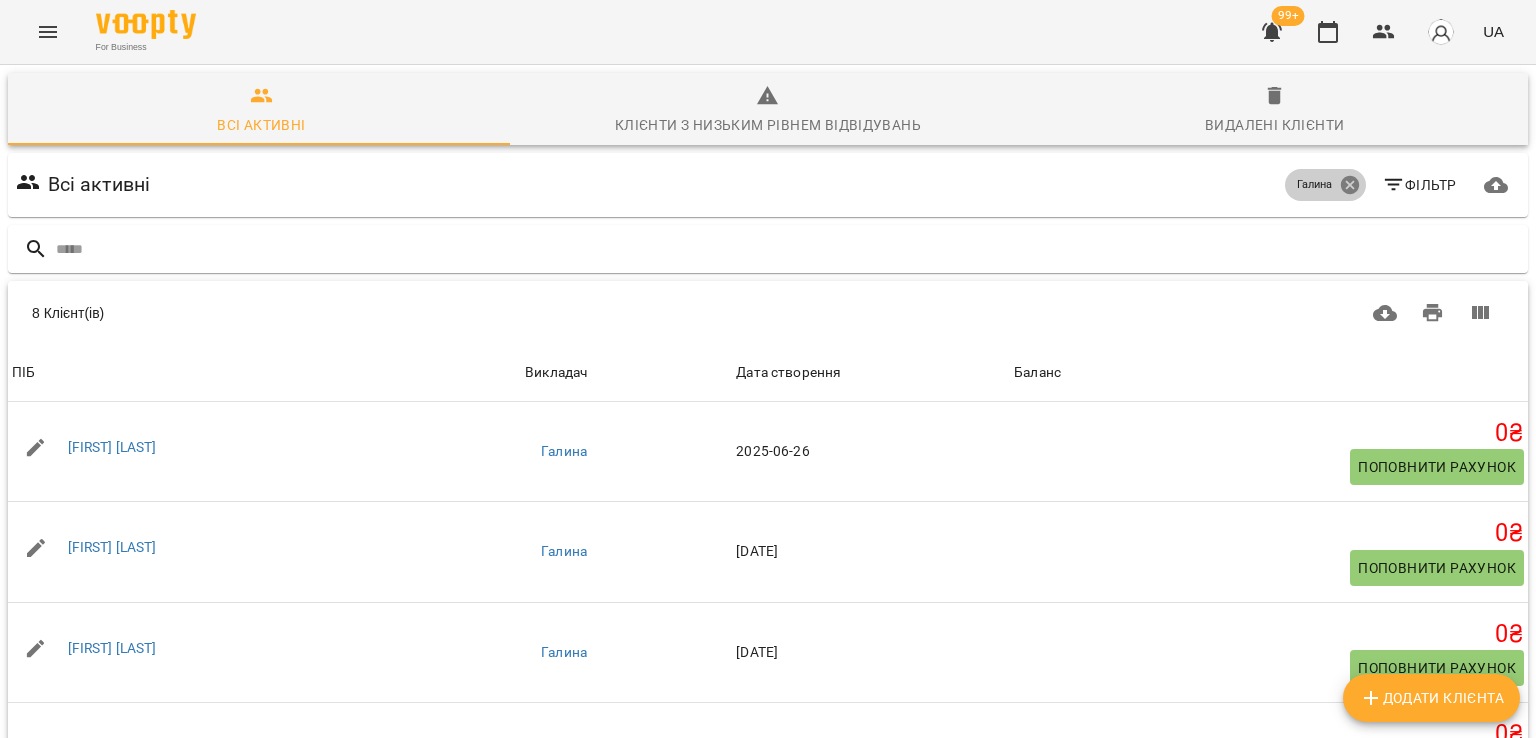 click 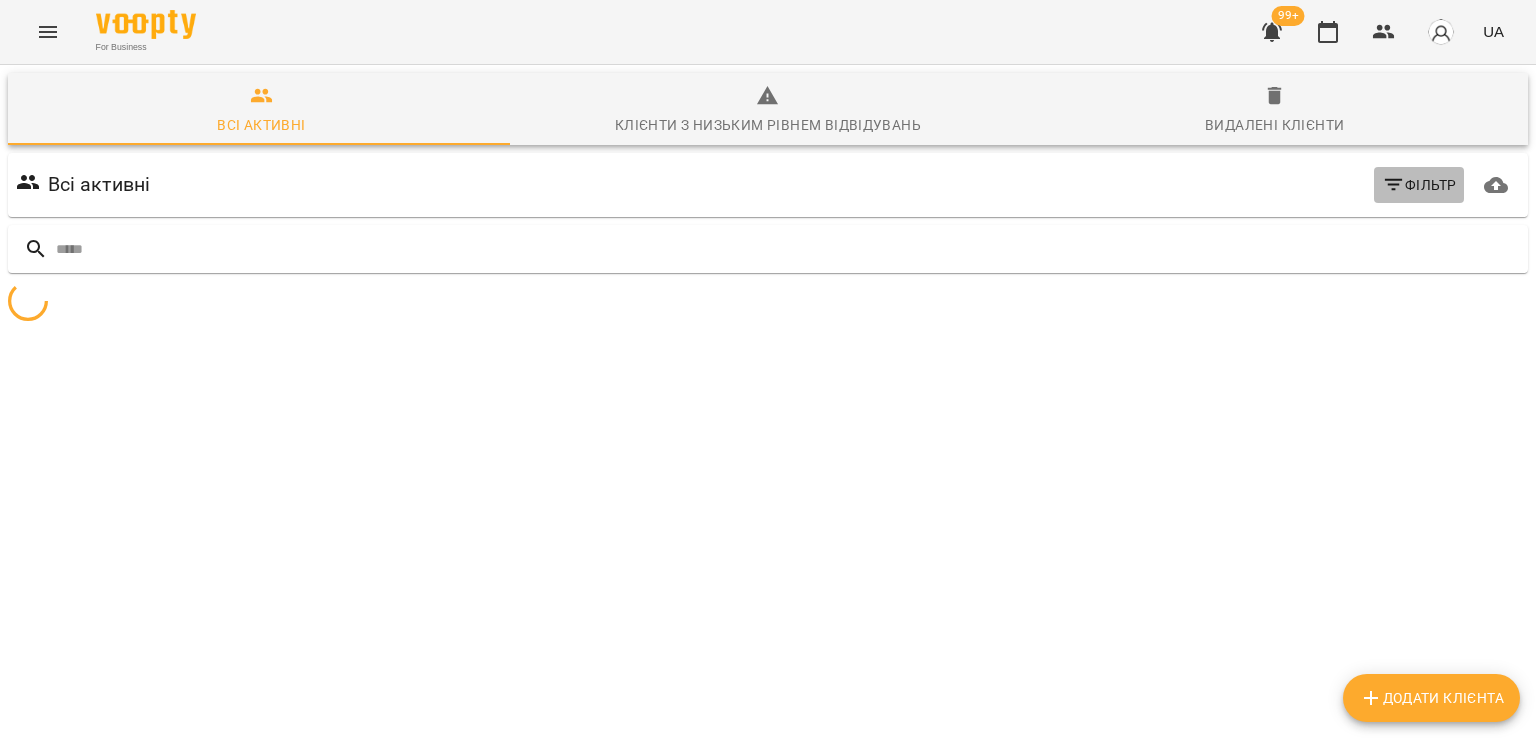 click on "Фільтр" at bounding box center (1419, 185) 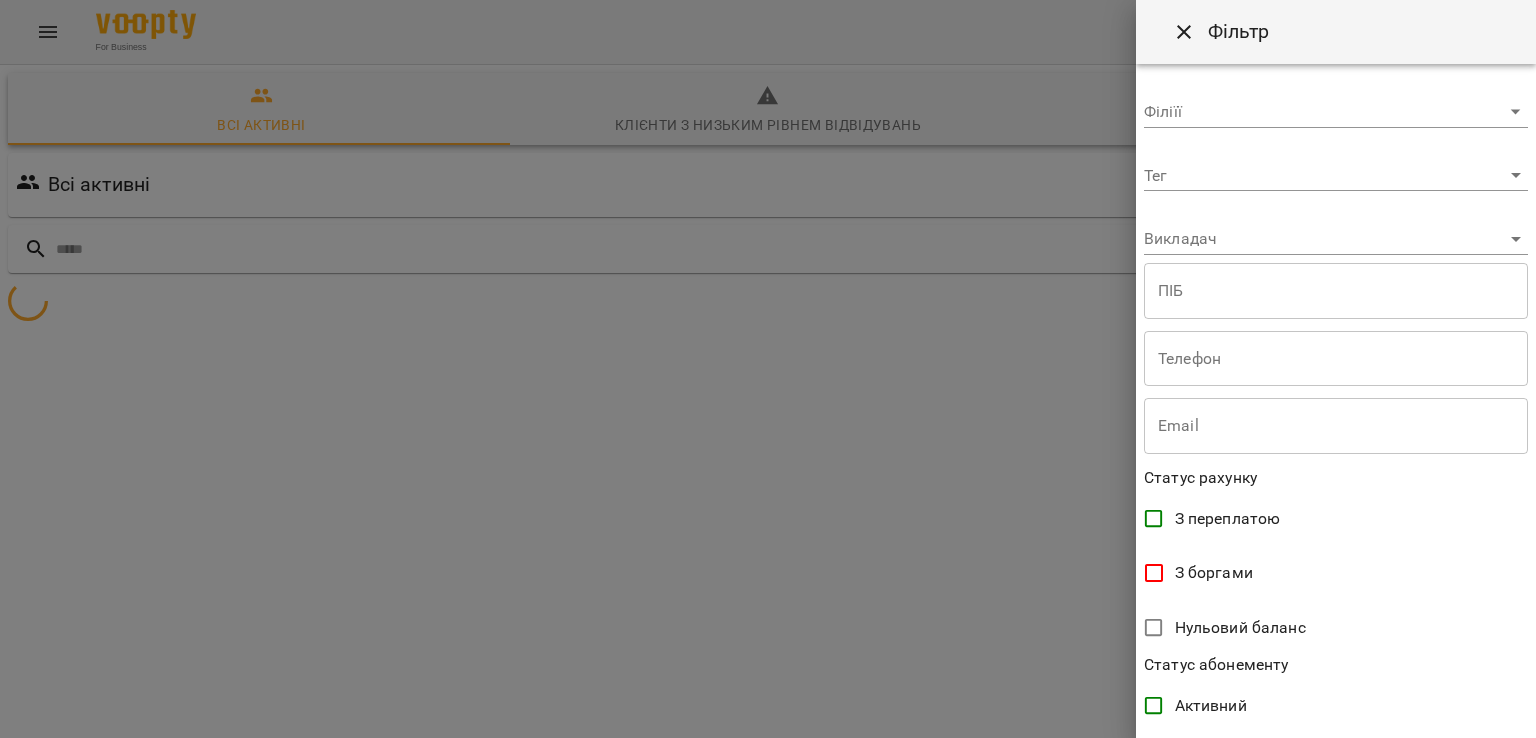 click on "**********" at bounding box center [768, 237] 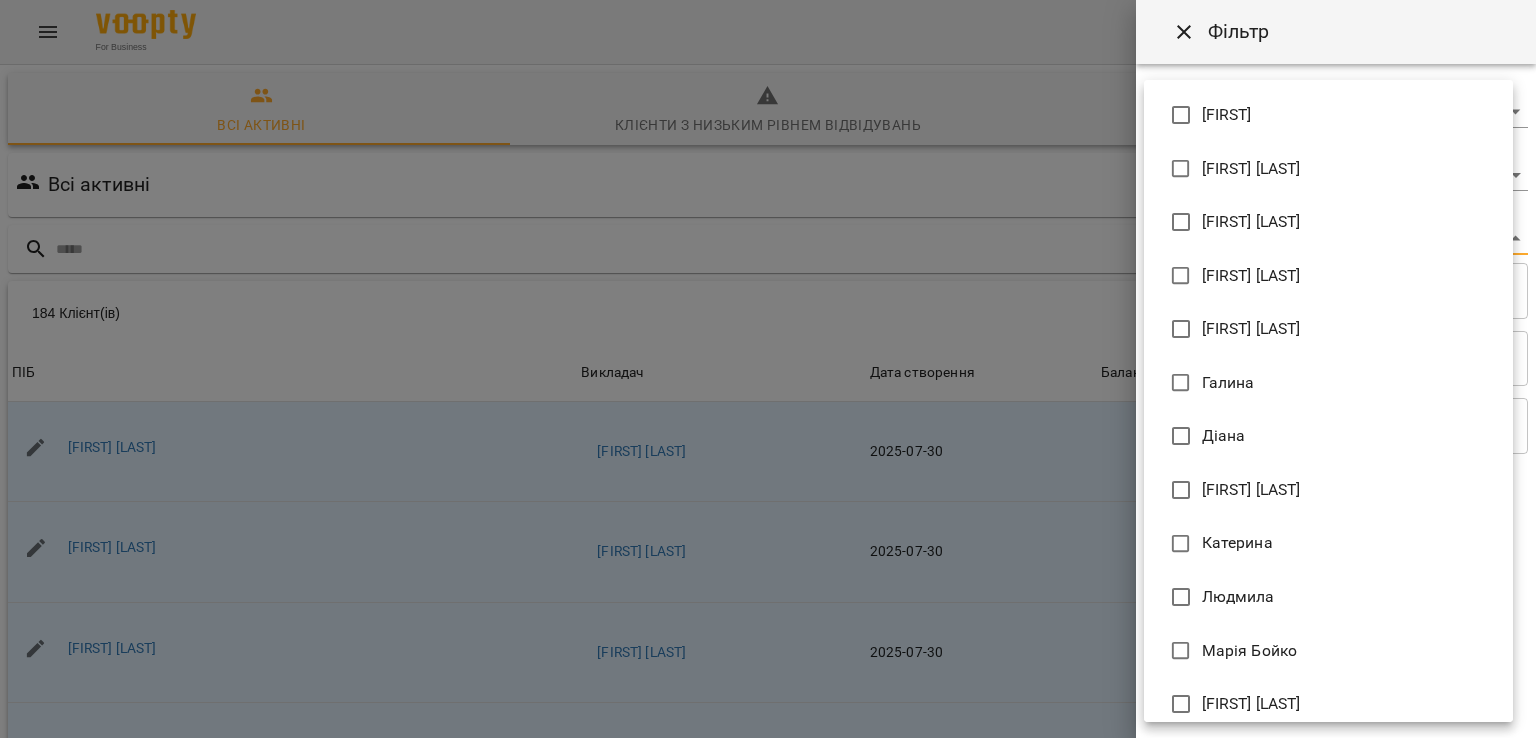 scroll, scrollTop: 200, scrollLeft: 0, axis: vertical 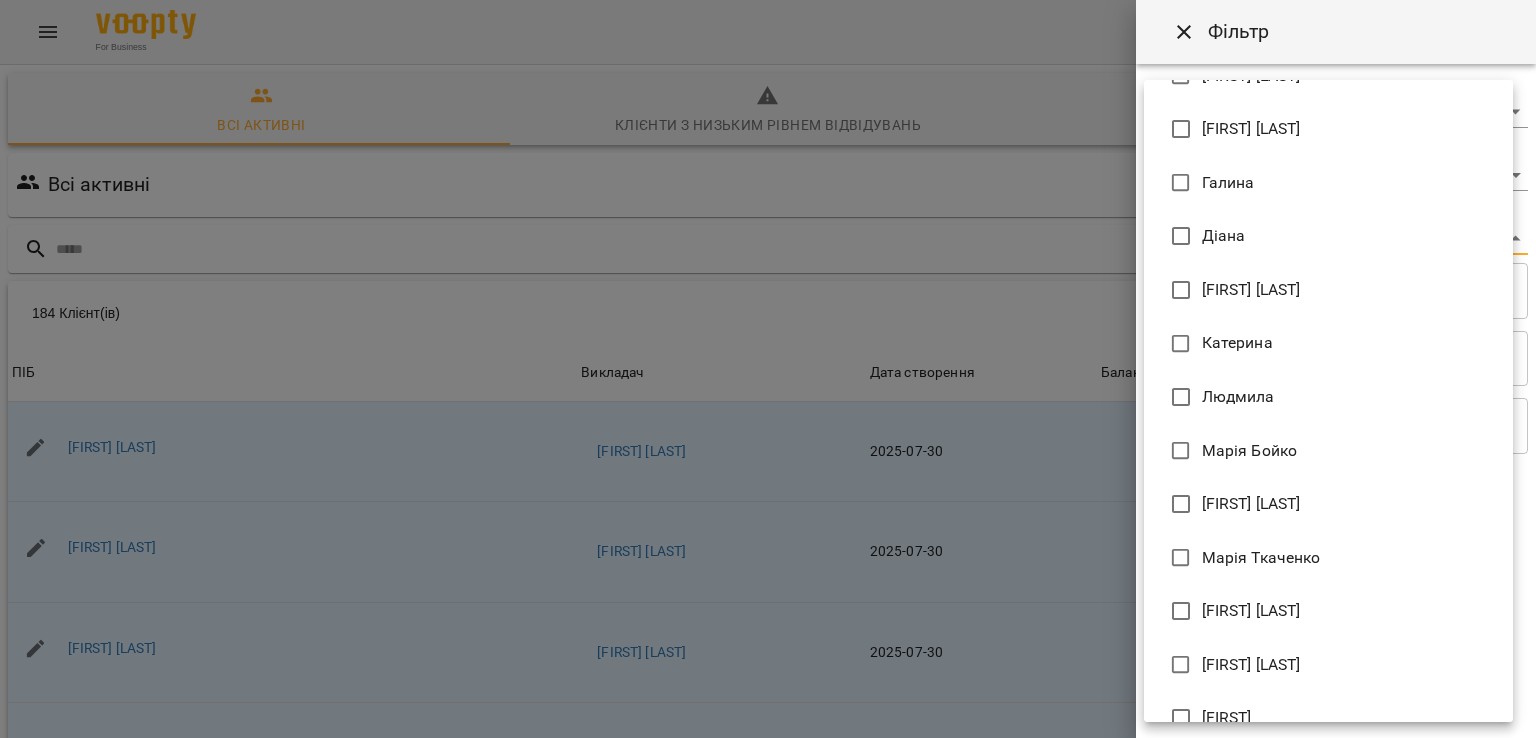 click on "Катерина" at bounding box center [1237, 343] 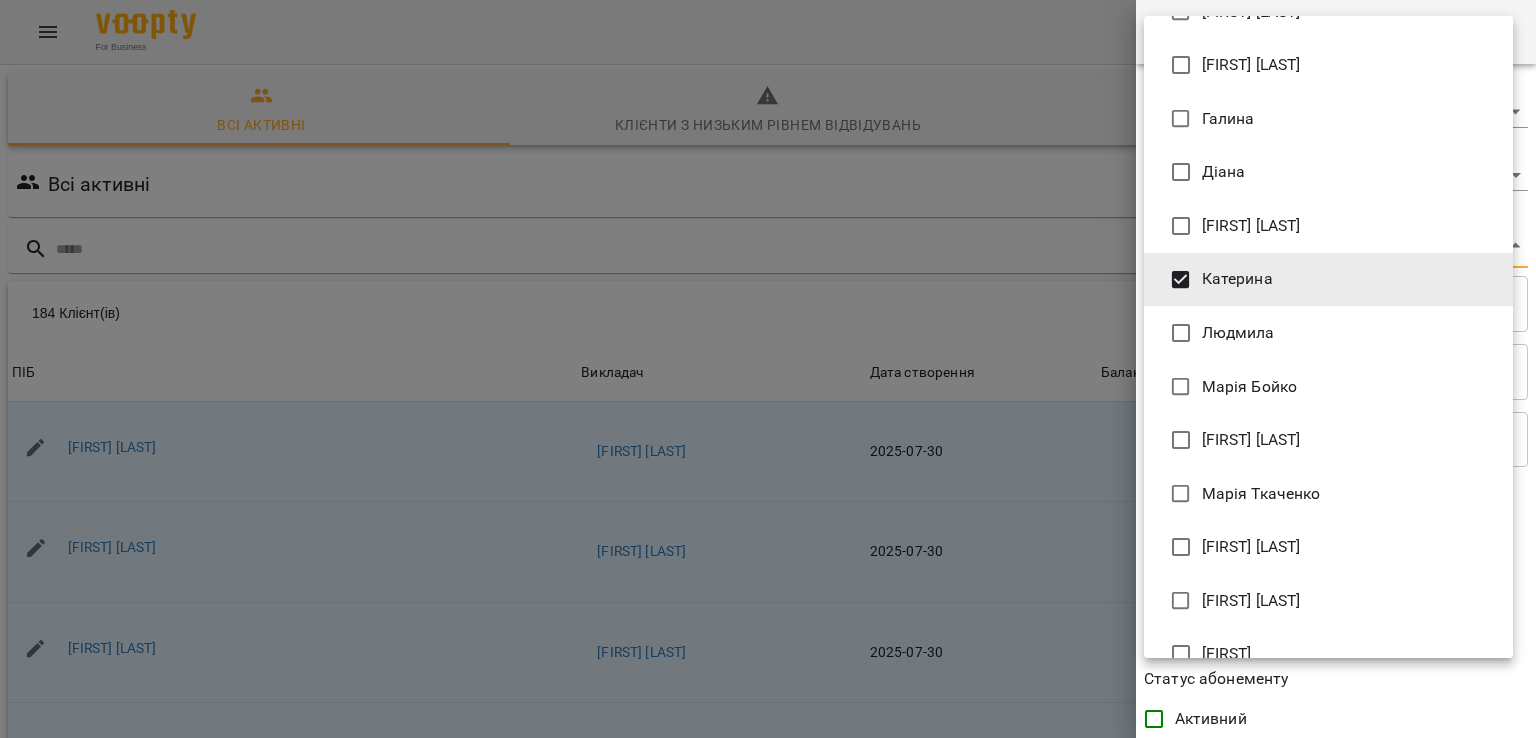 click at bounding box center [768, 369] 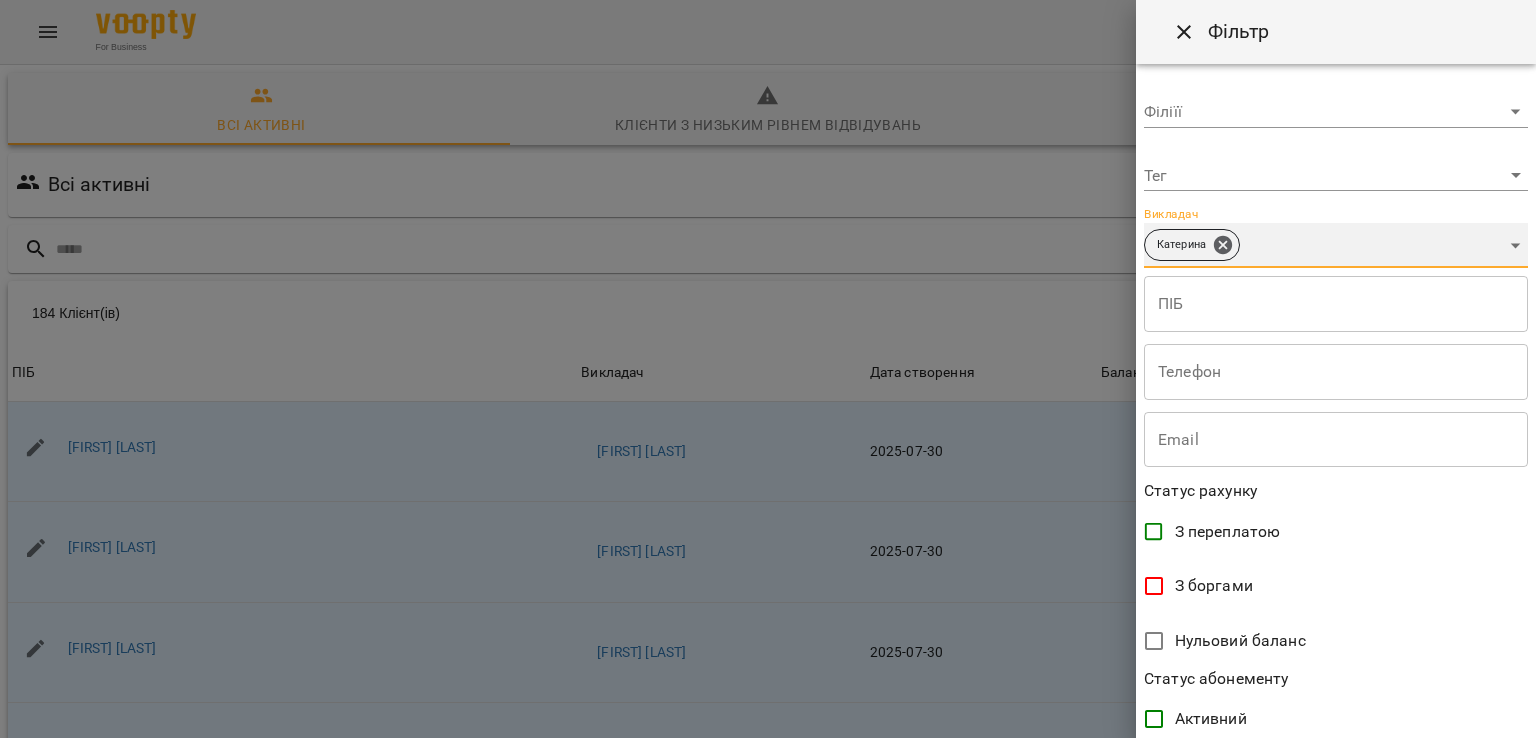 scroll, scrollTop: 0, scrollLeft: 0, axis: both 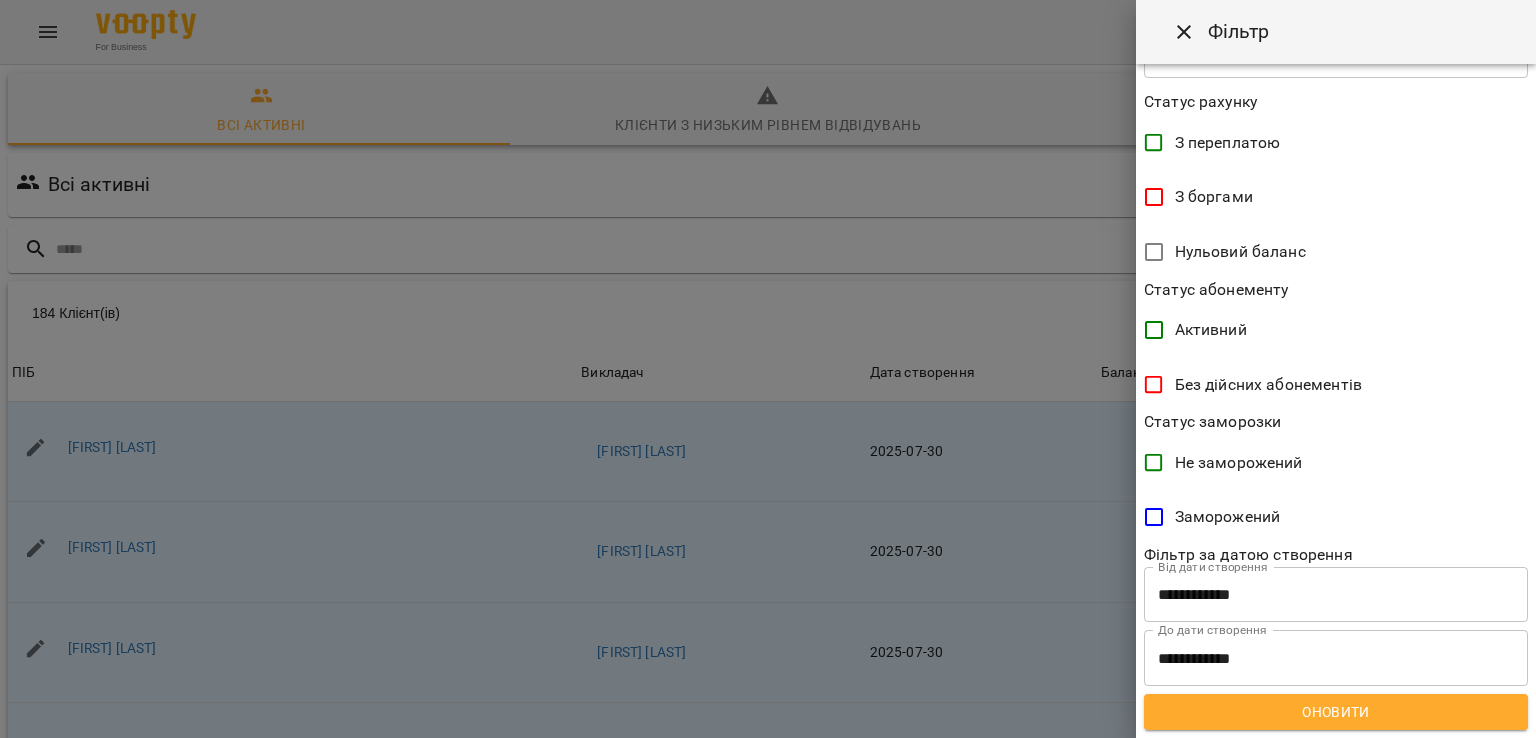 click on "Оновити" at bounding box center [1336, 712] 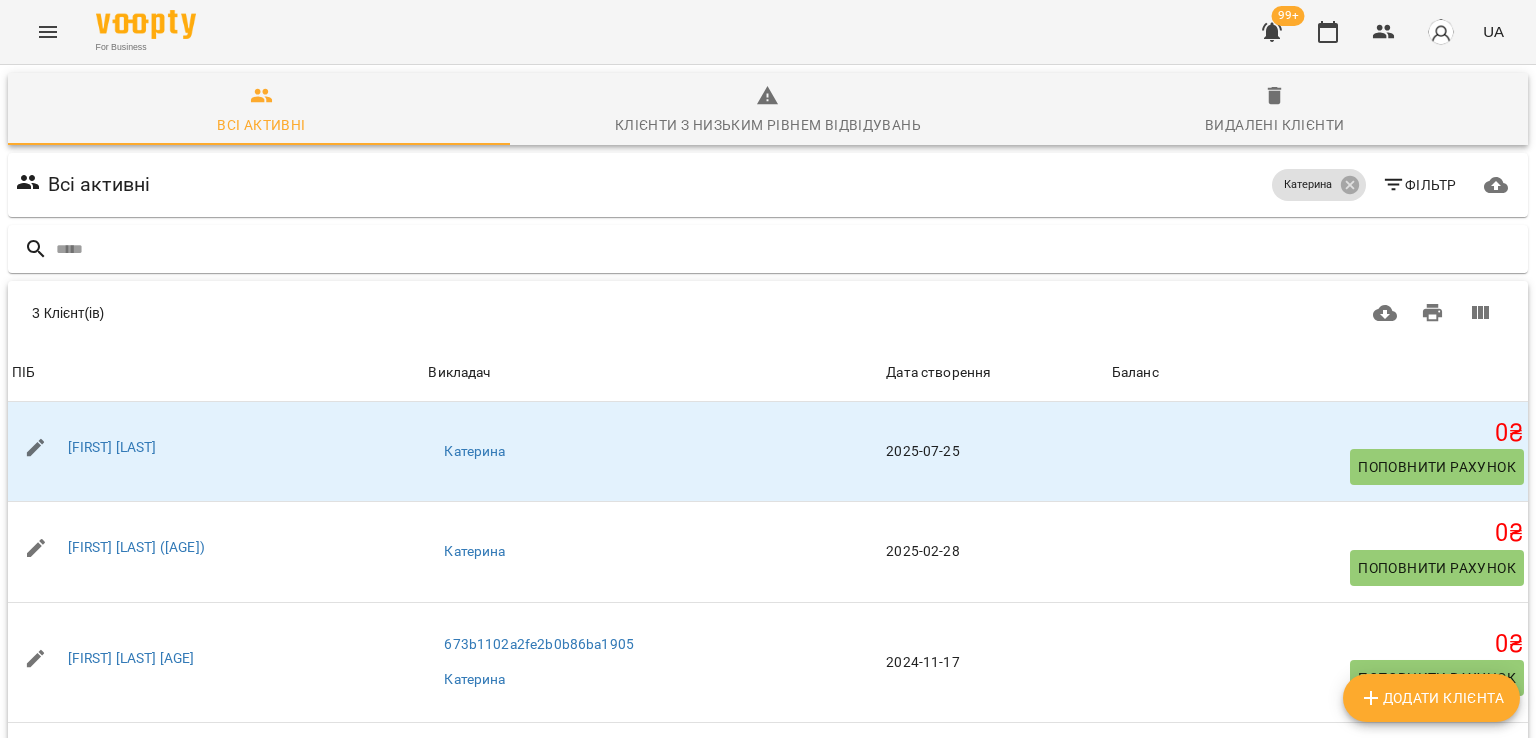 scroll, scrollTop: 0, scrollLeft: 0, axis: both 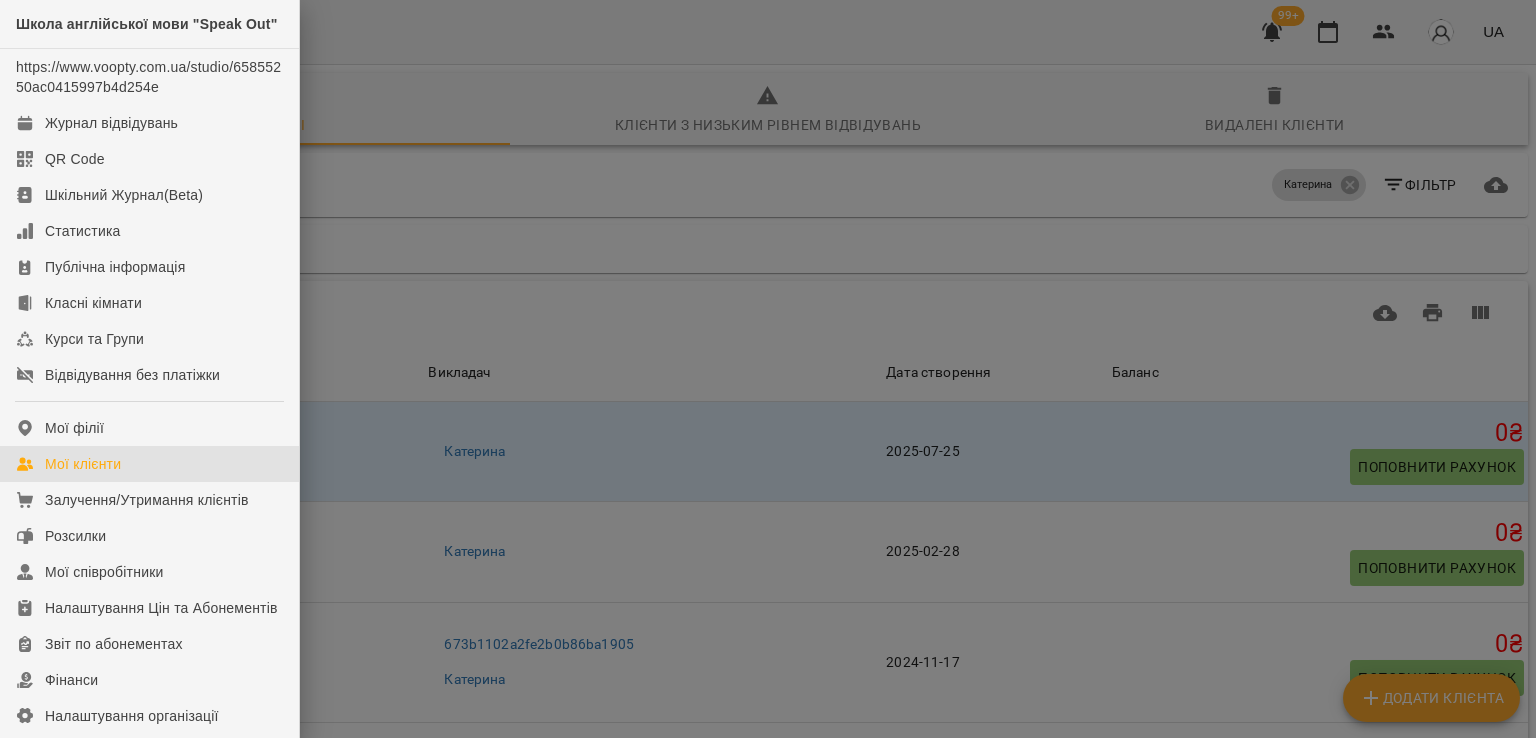 click on "Мої клієнти" at bounding box center [83, 464] 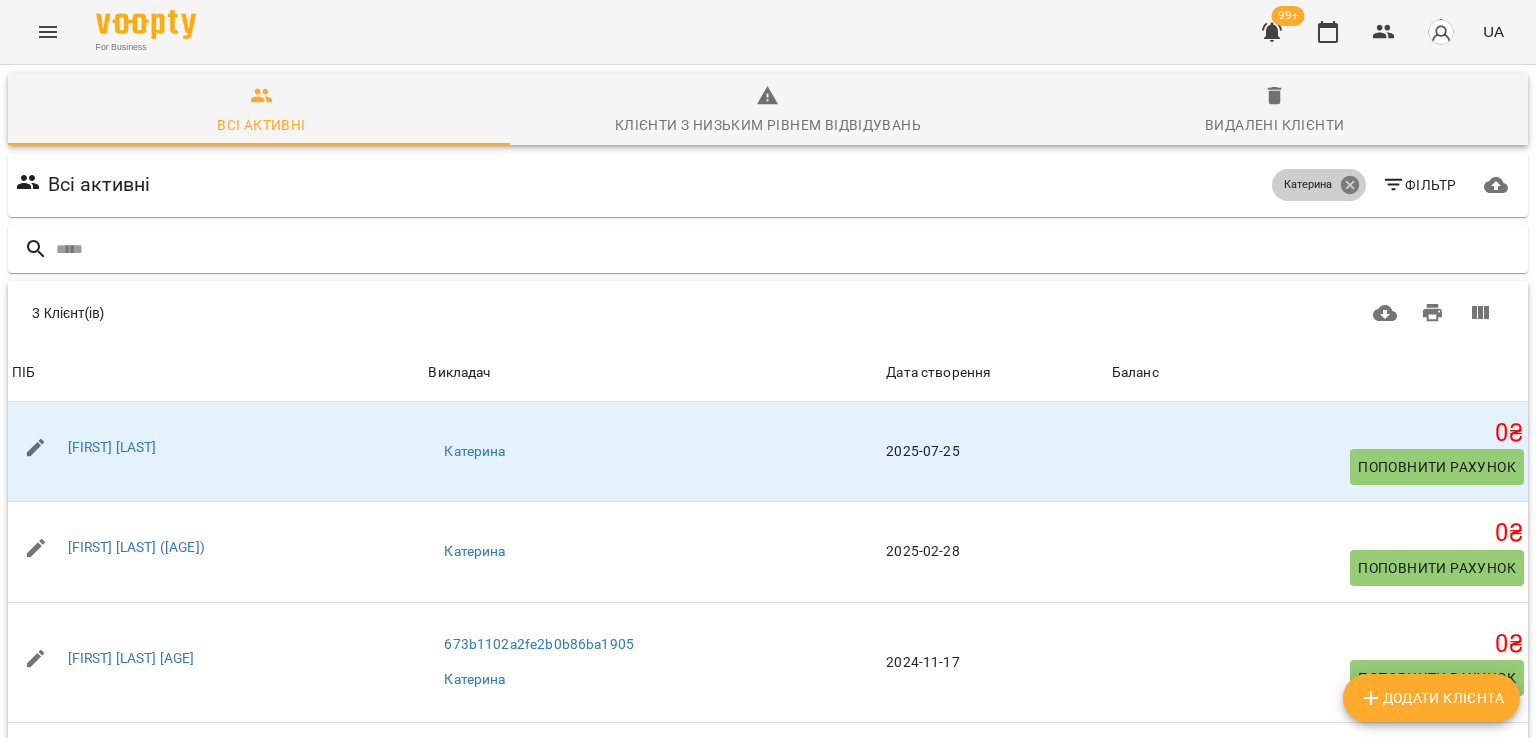 click 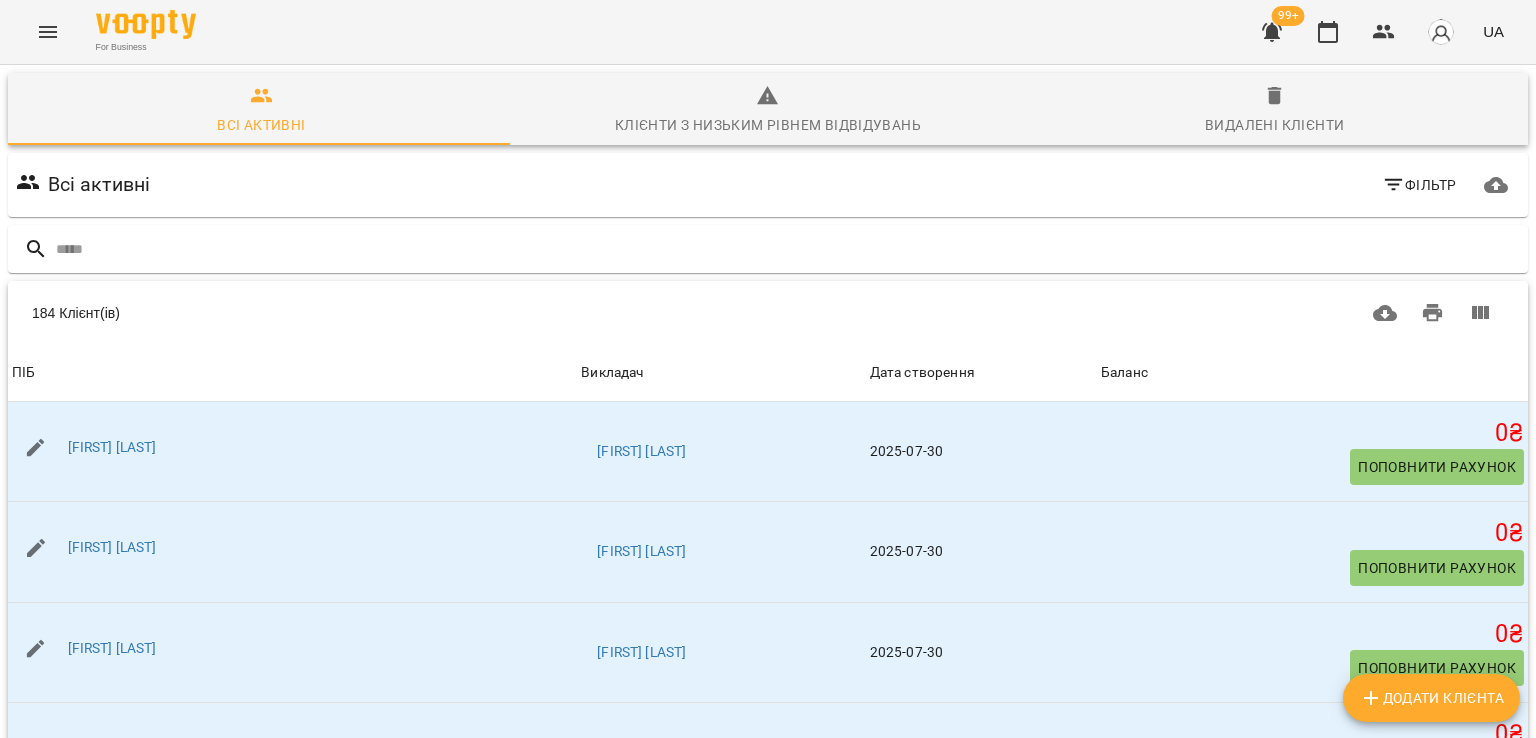 click at bounding box center (48, 32) 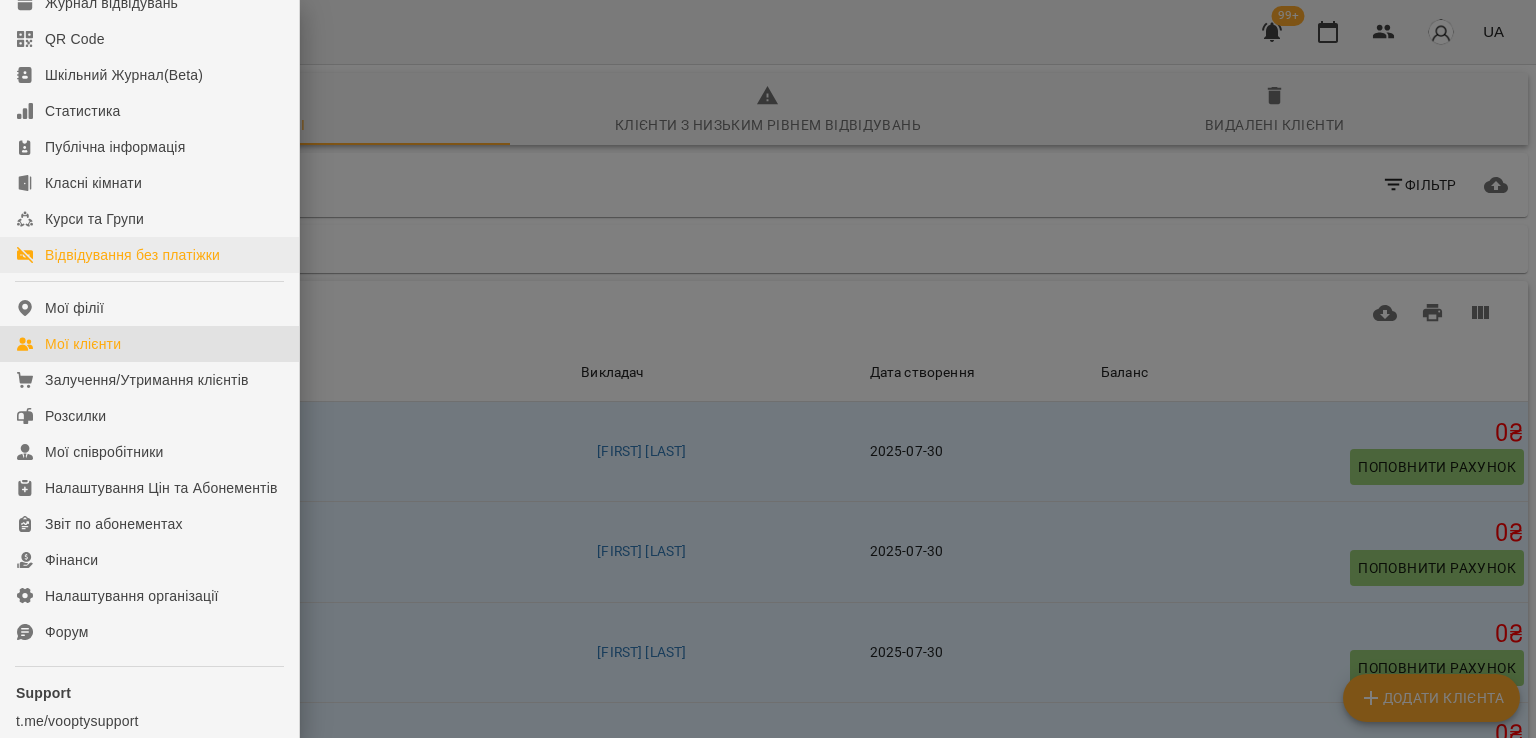 scroll, scrollTop: 274, scrollLeft: 0, axis: vertical 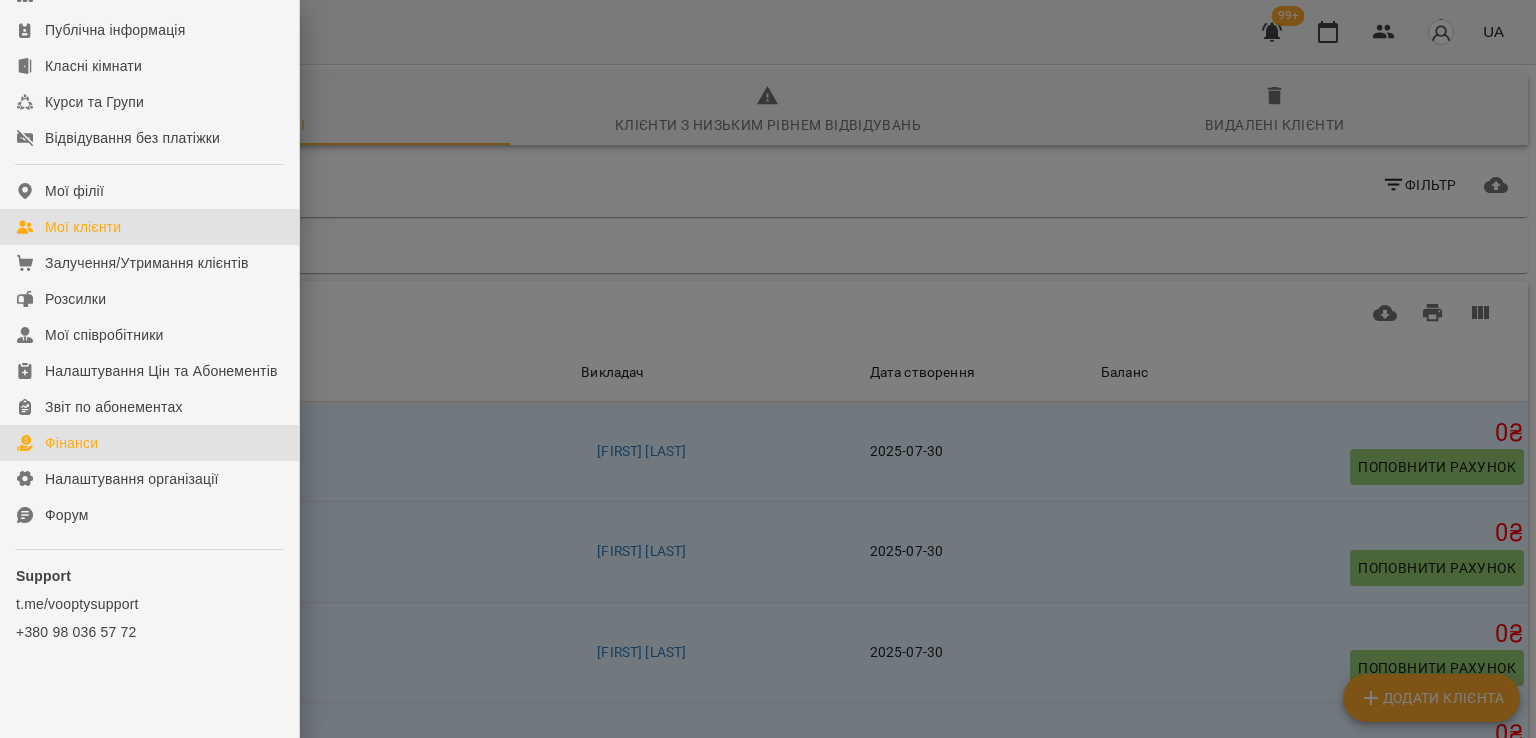 click on "Фінанси" at bounding box center (149, 443) 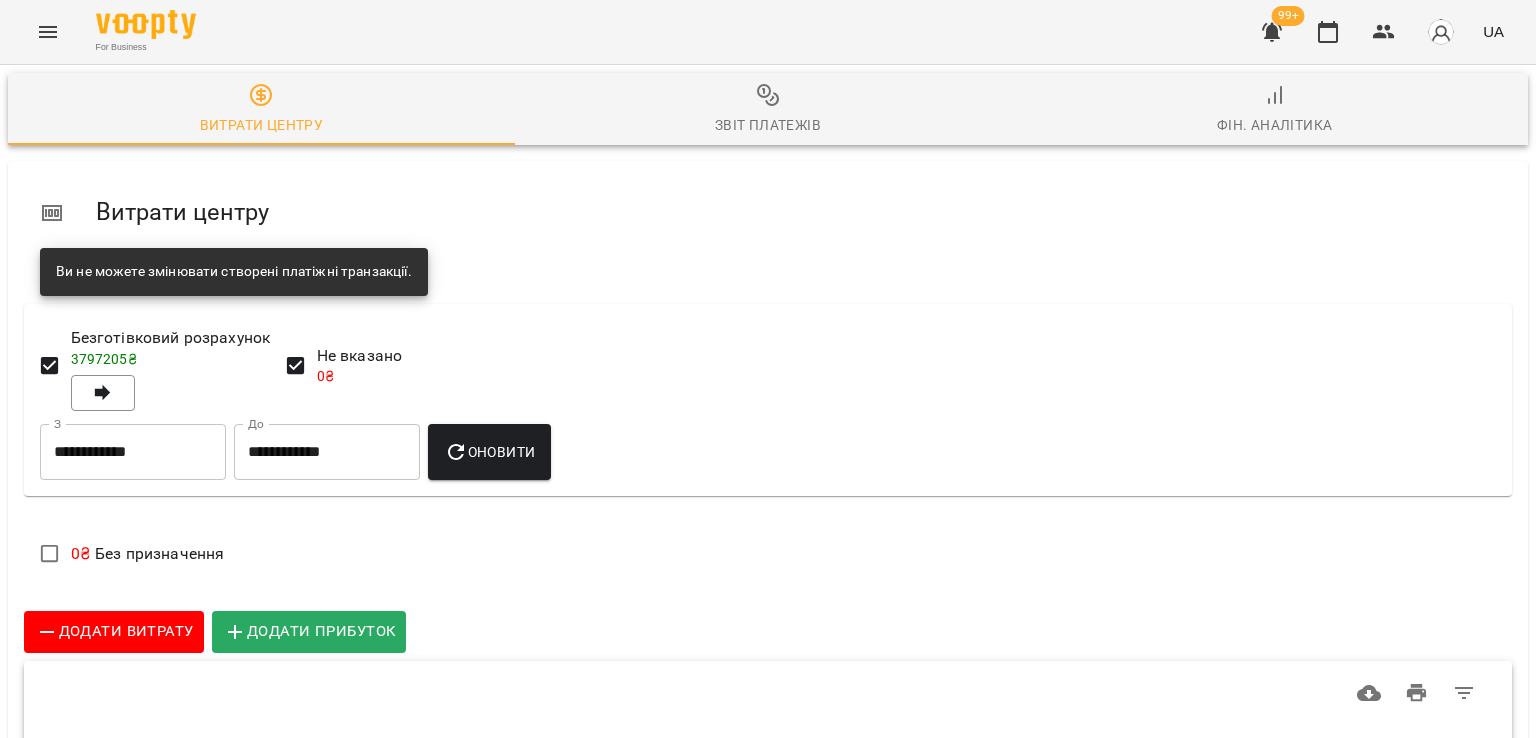 click on "Фін. Аналітика" at bounding box center [1274, 110] 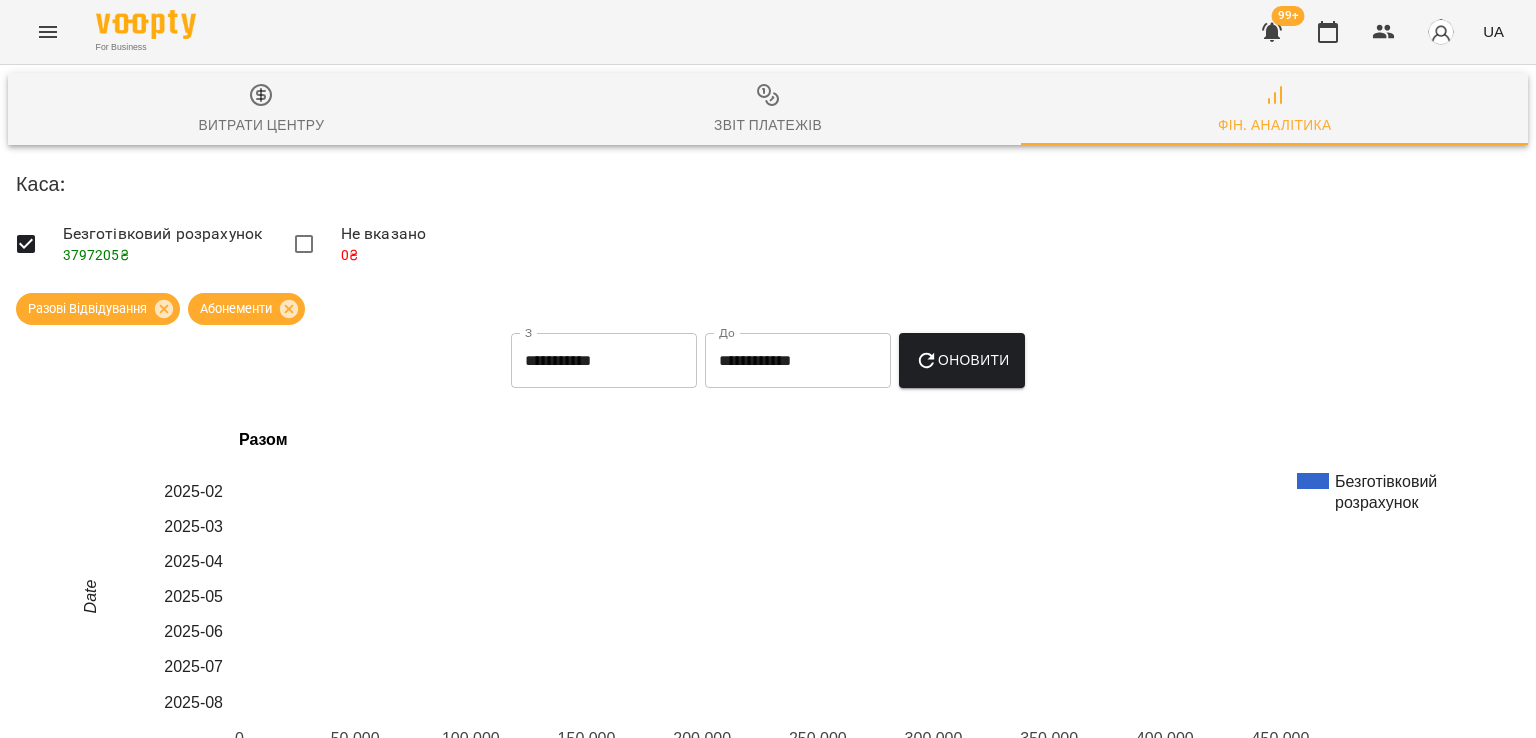 scroll, scrollTop: 0, scrollLeft: 0, axis: both 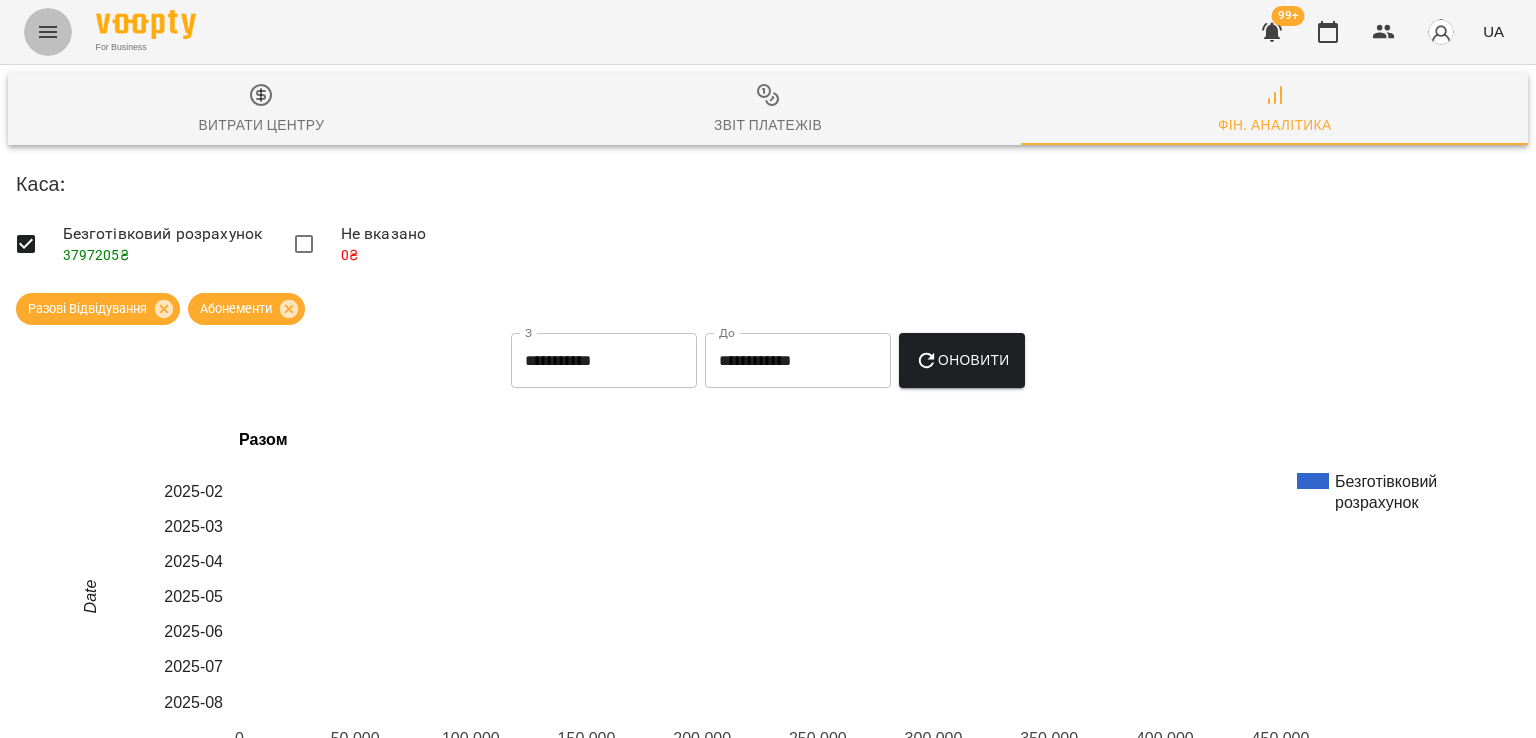 click 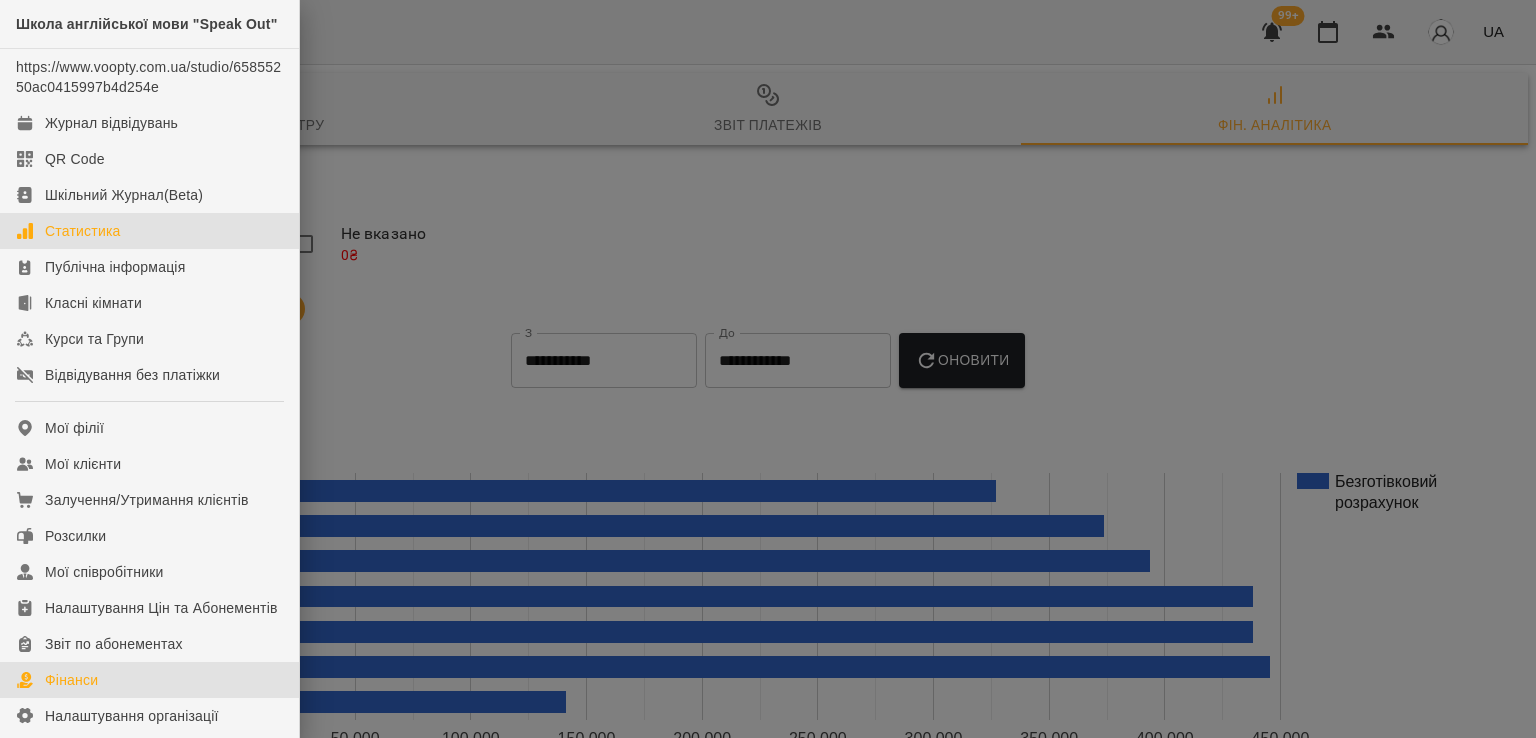 click on "Статистика" at bounding box center (149, 231) 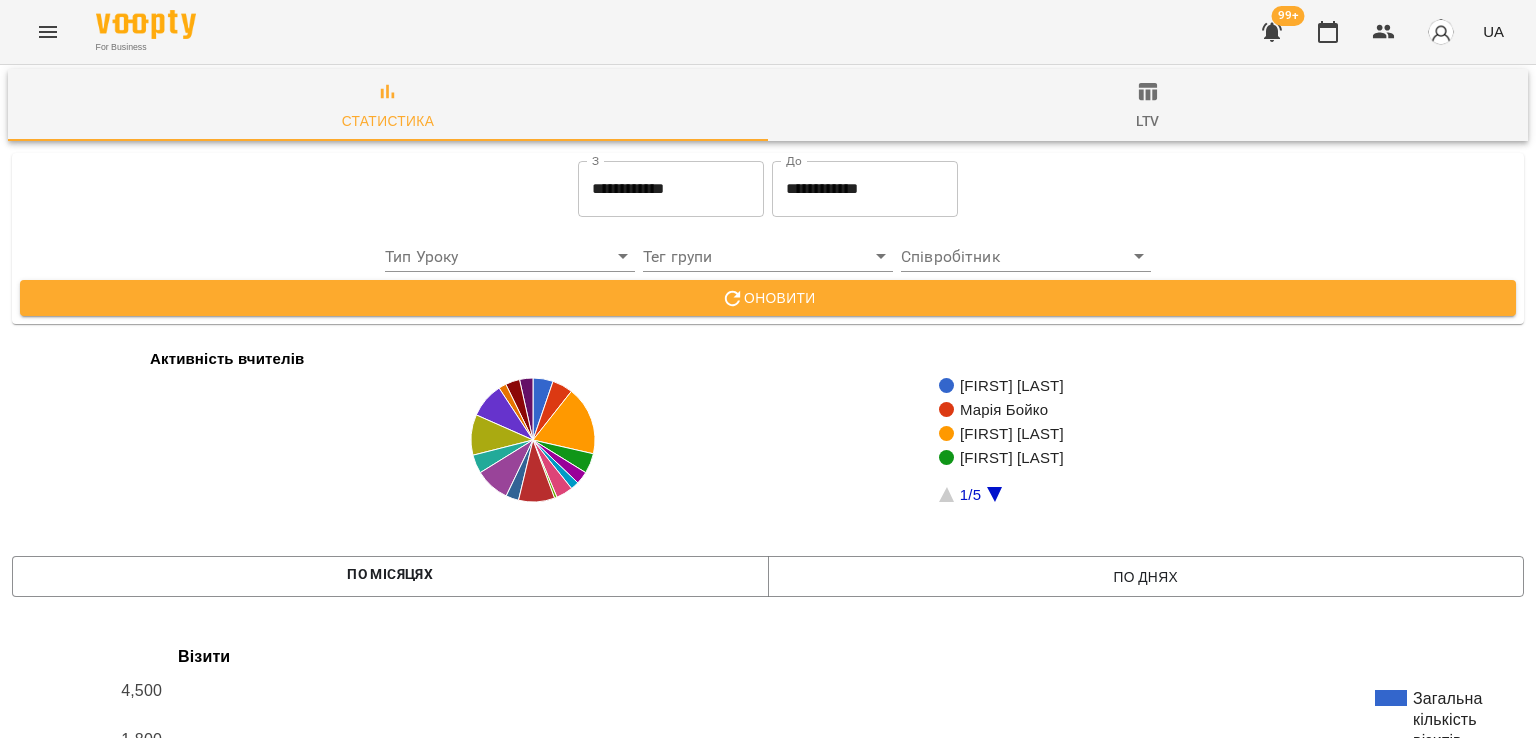 scroll, scrollTop: 0, scrollLeft: 0, axis: both 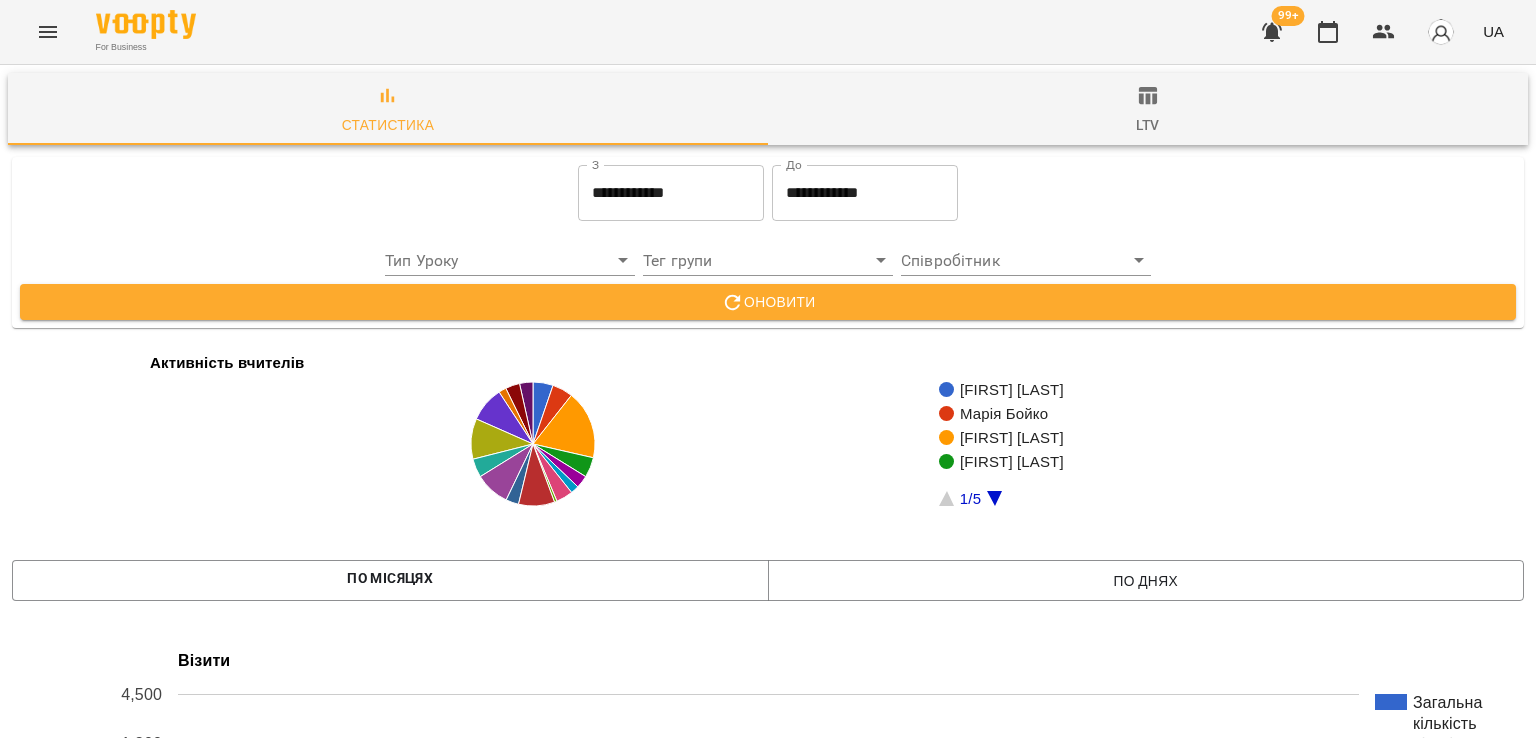 click on "ltv" at bounding box center (1147, 125) 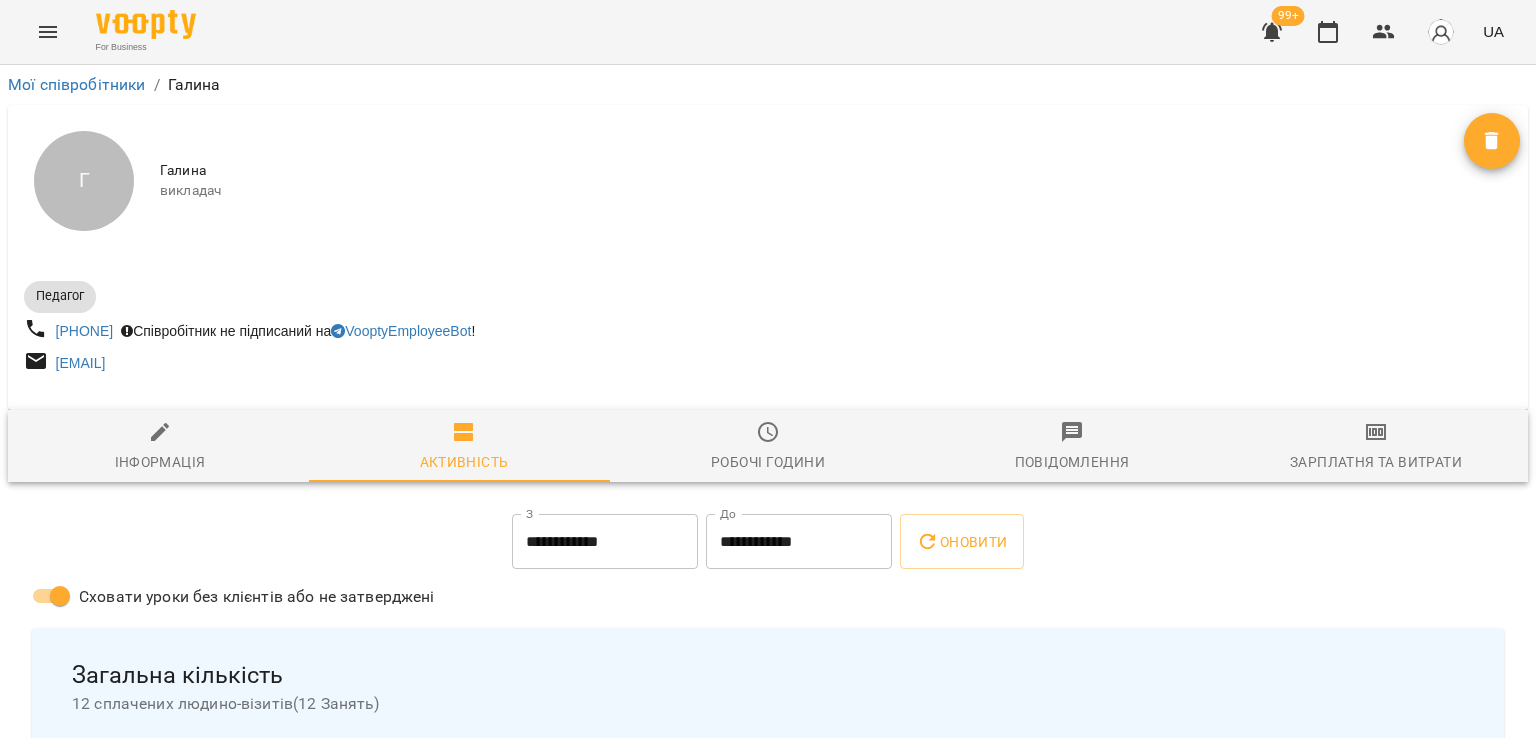 scroll, scrollTop: 0, scrollLeft: 0, axis: both 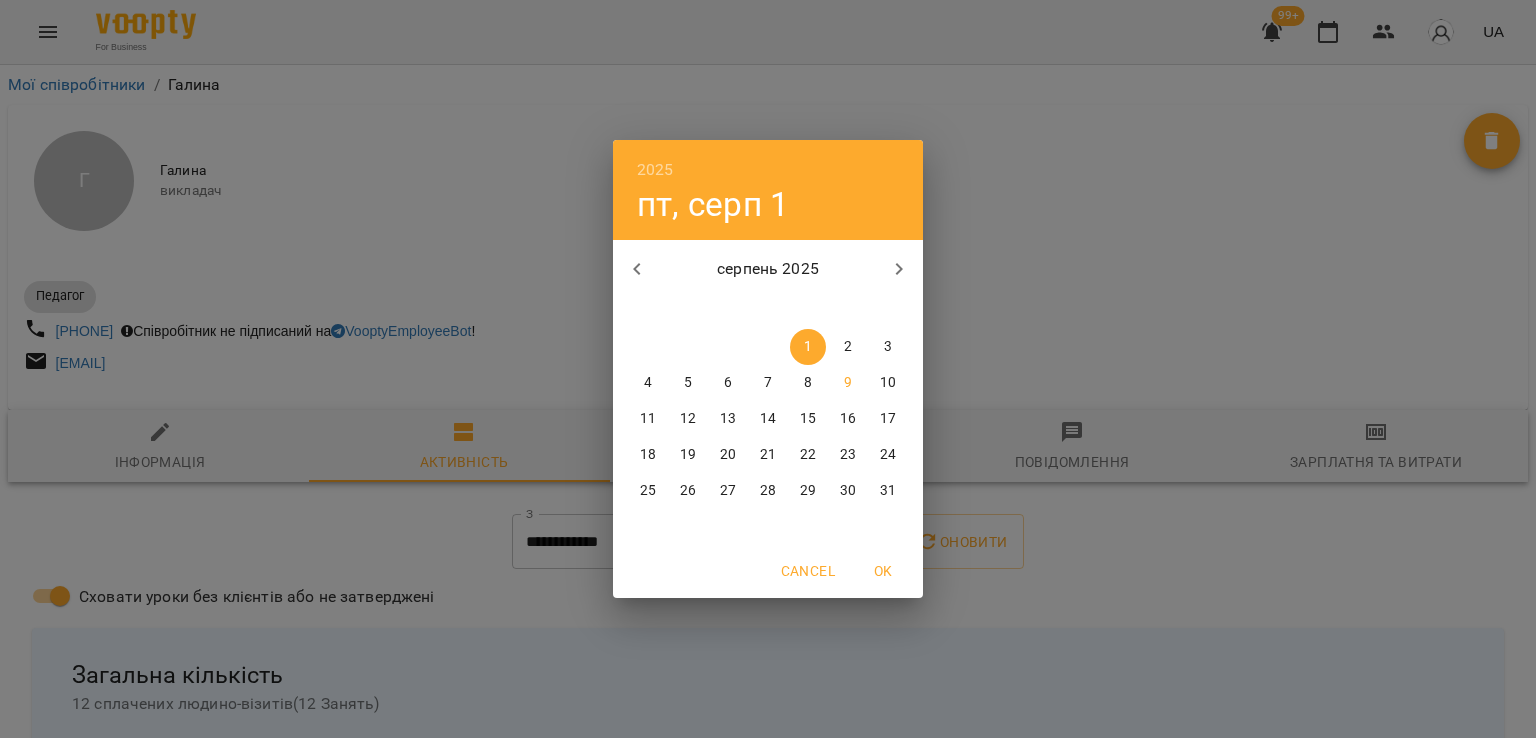 click 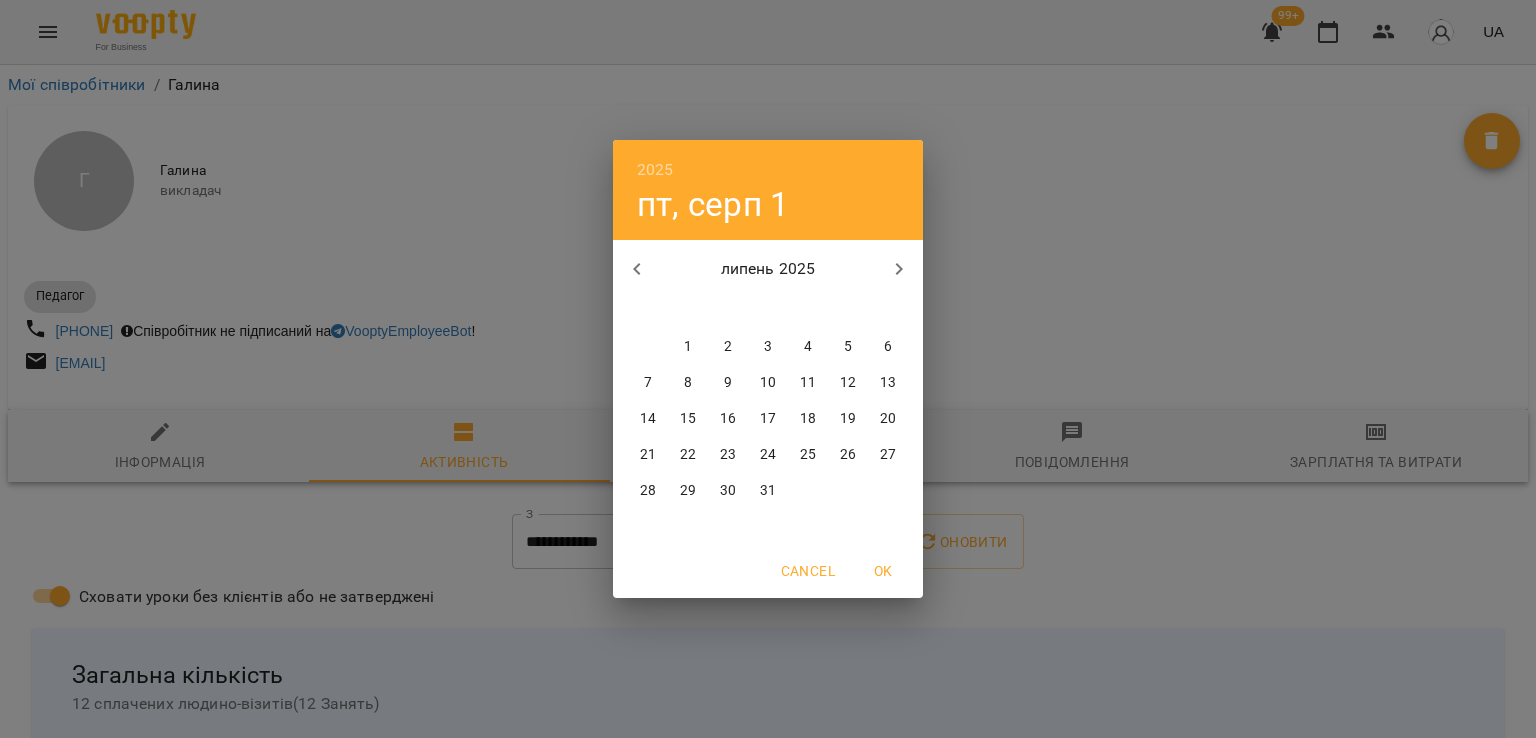 click on "1" at bounding box center [688, 347] 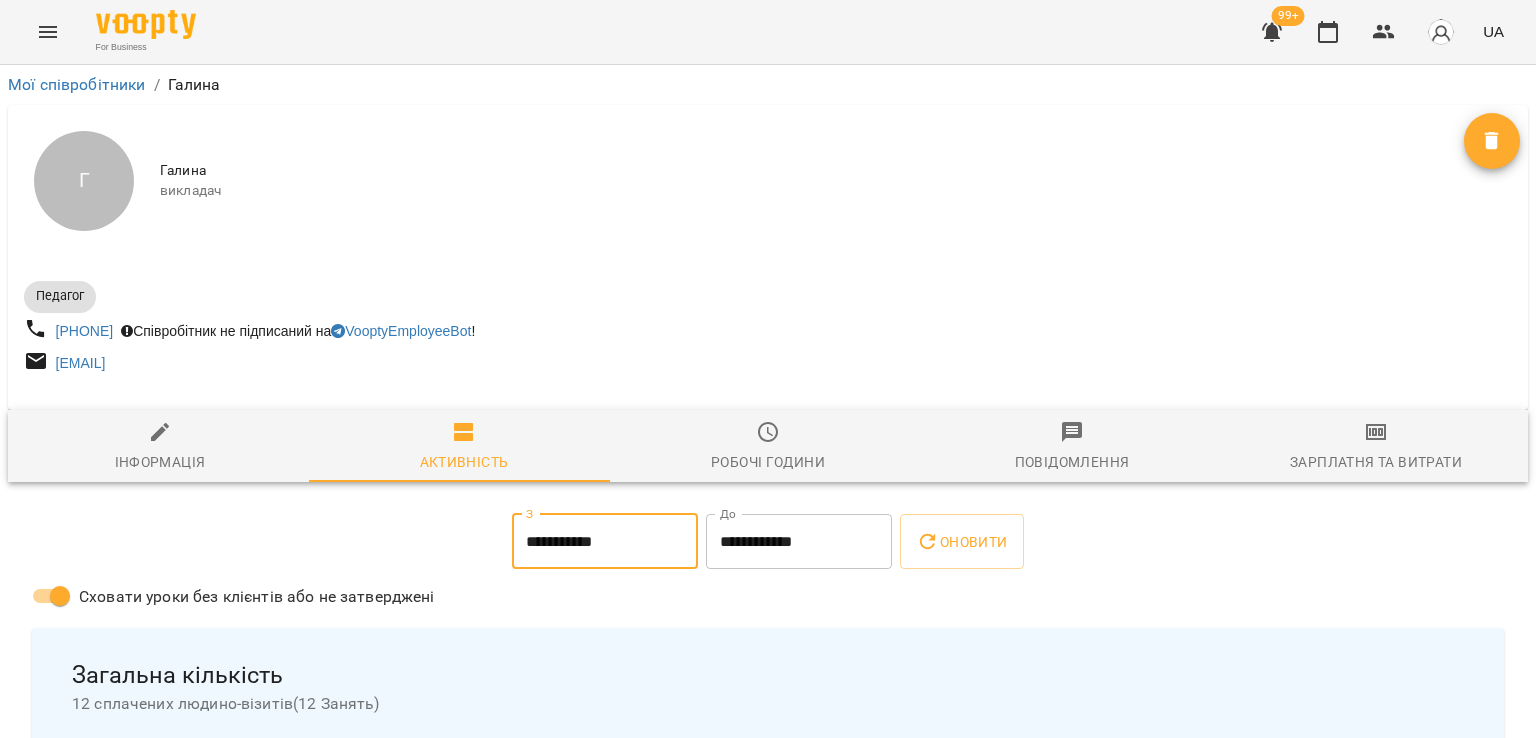 click on "**********" at bounding box center [799, 542] 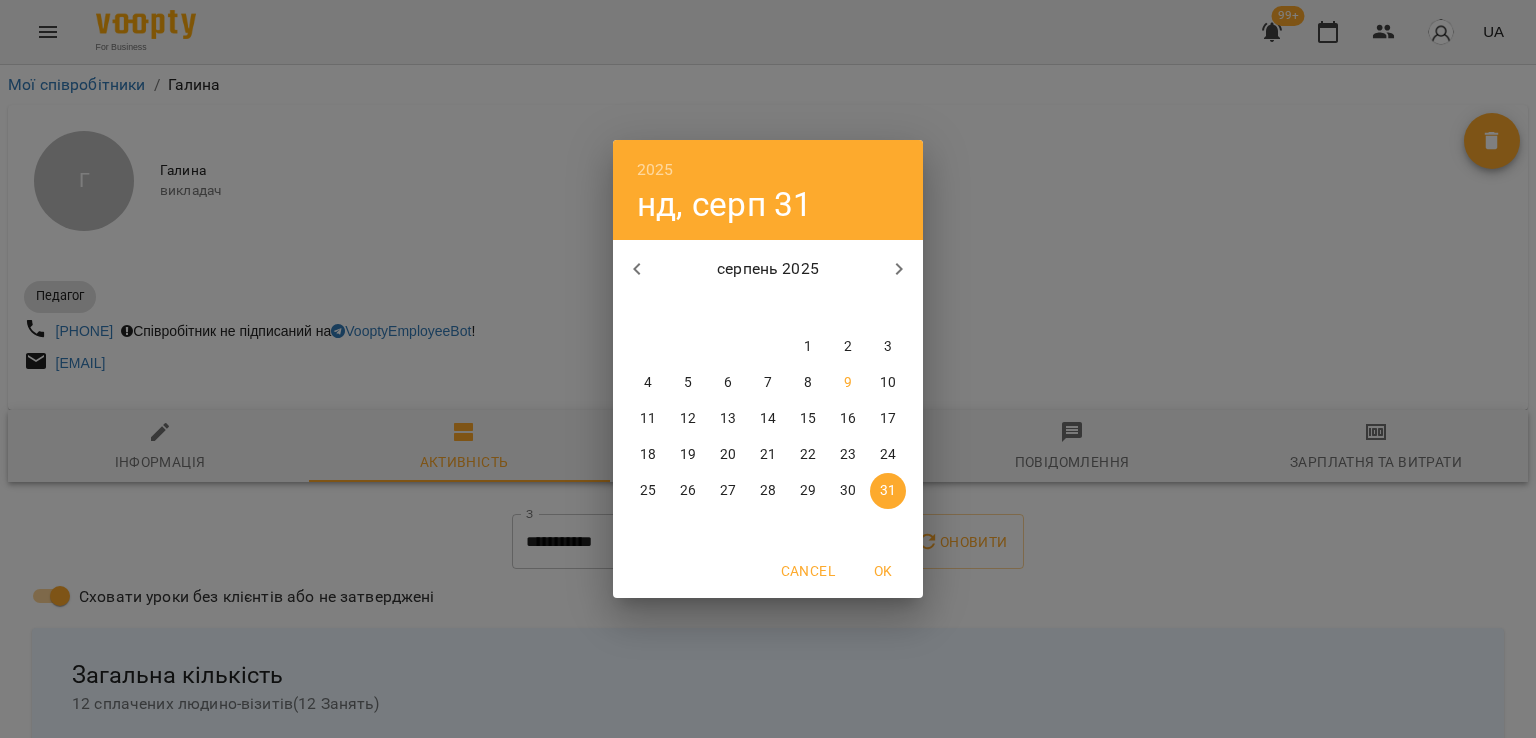 click 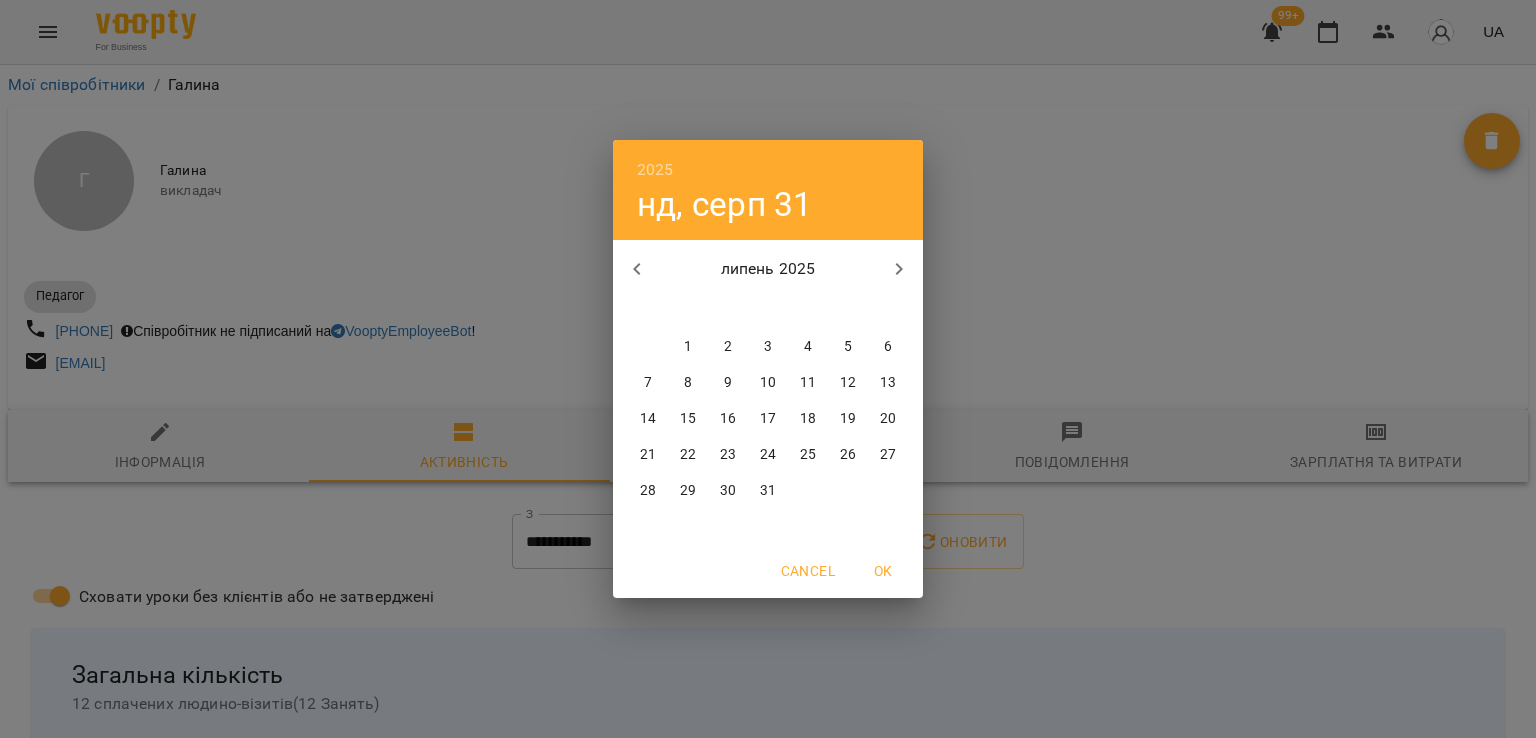 click on "31" at bounding box center (768, 491) 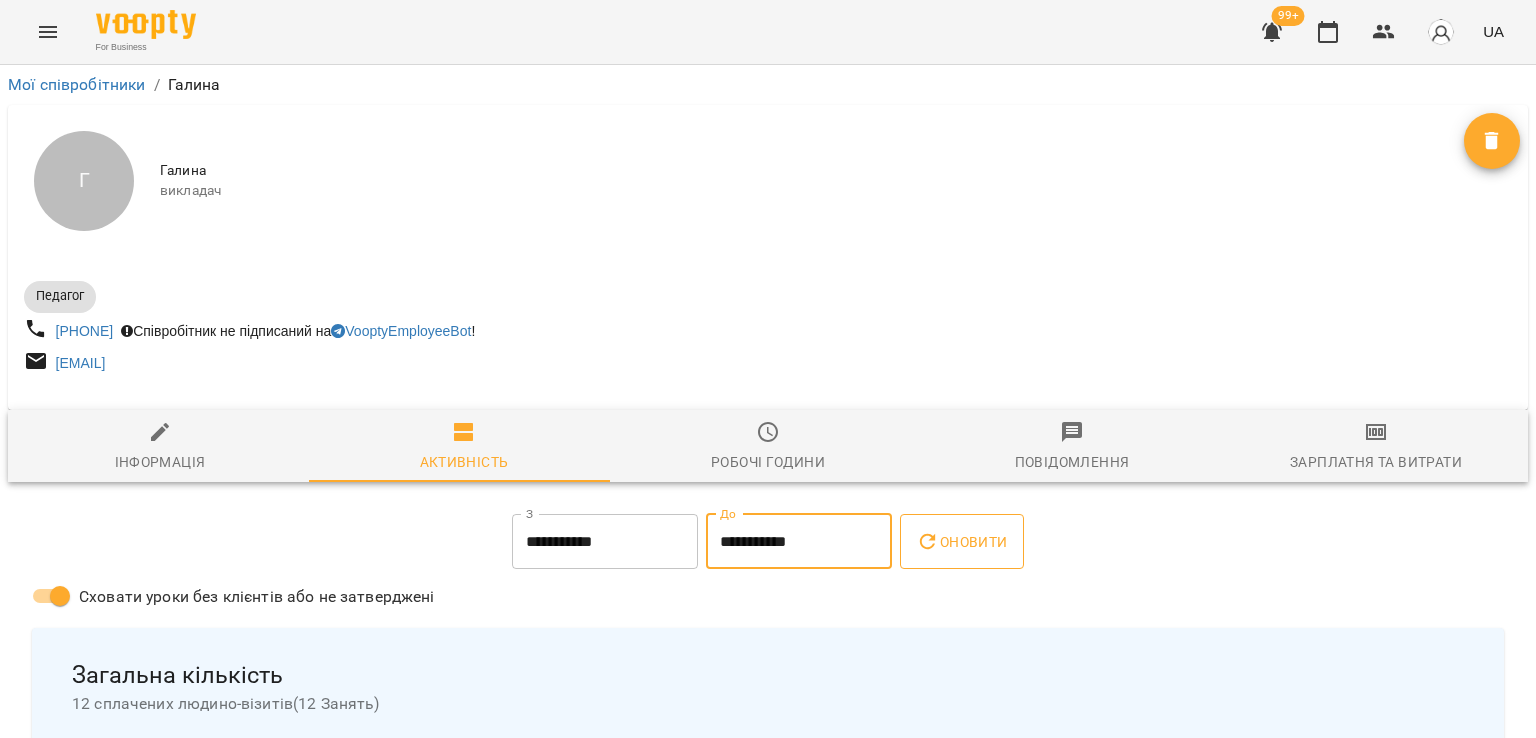 click on "Оновити" at bounding box center (961, 542) 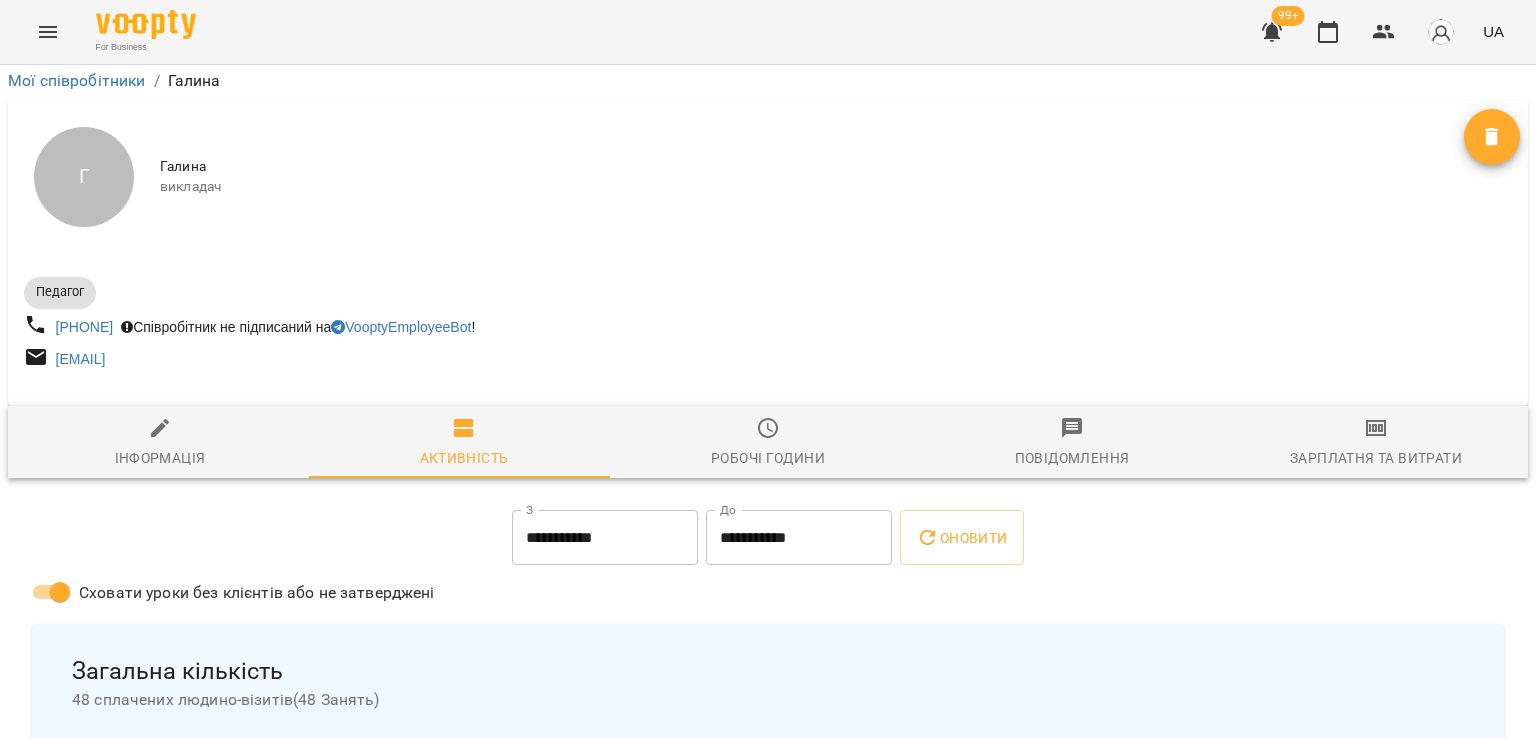 scroll, scrollTop: 0, scrollLeft: 0, axis: both 